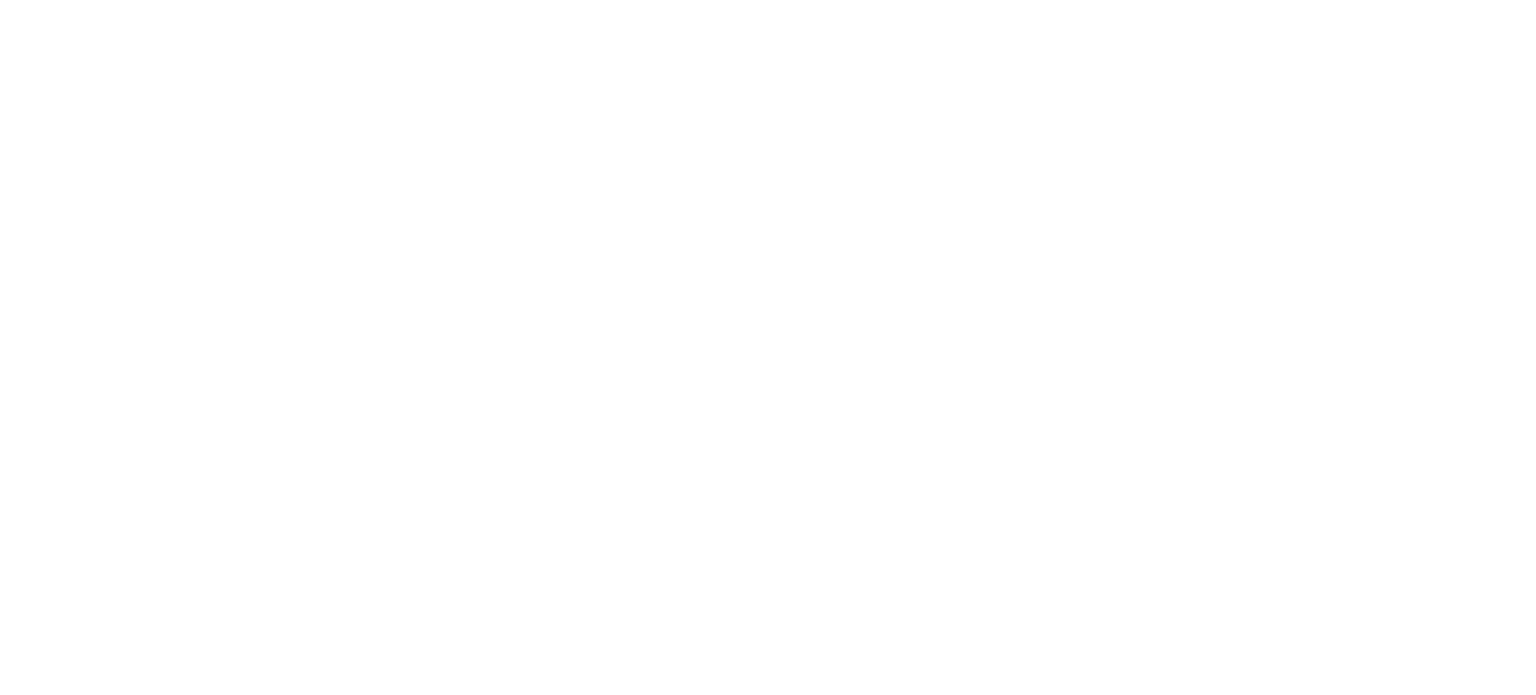 scroll, scrollTop: 0, scrollLeft: 0, axis: both 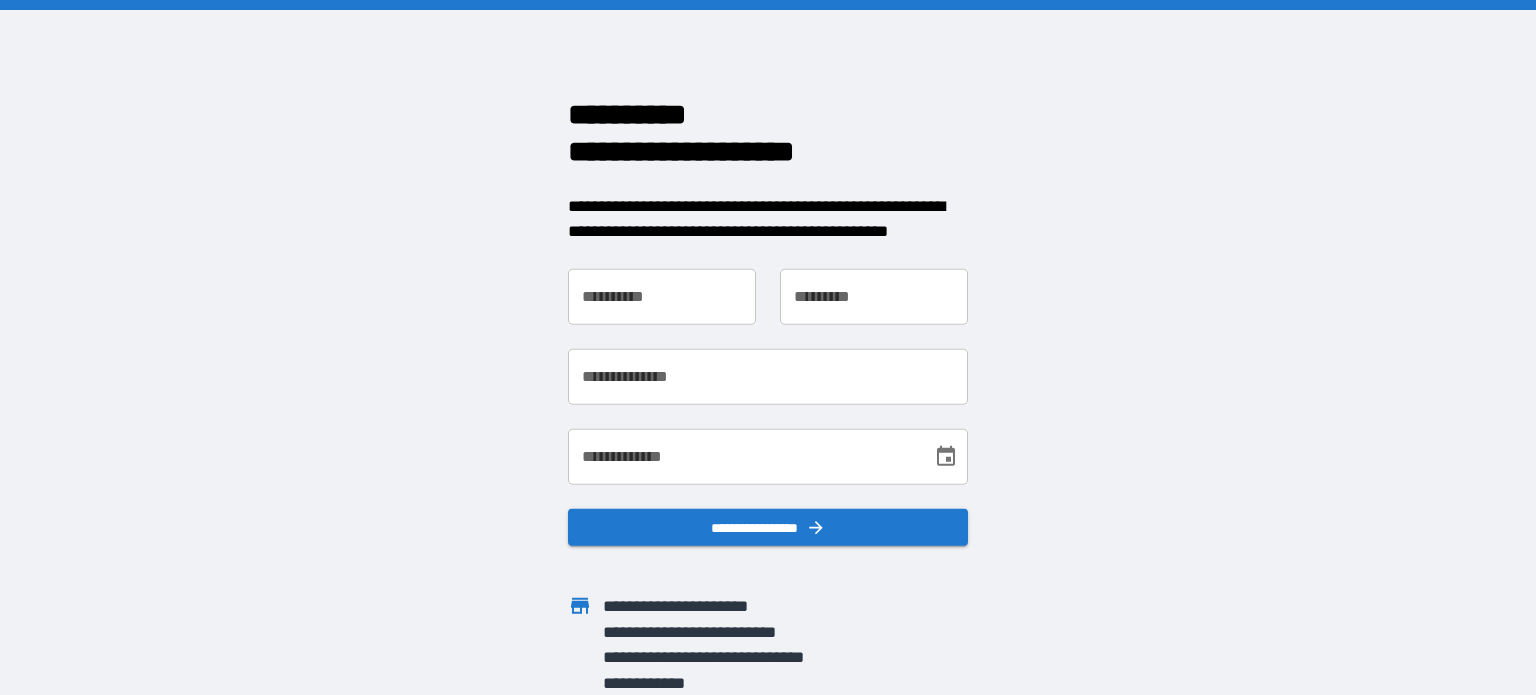 click on "**********" at bounding box center (662, 296) 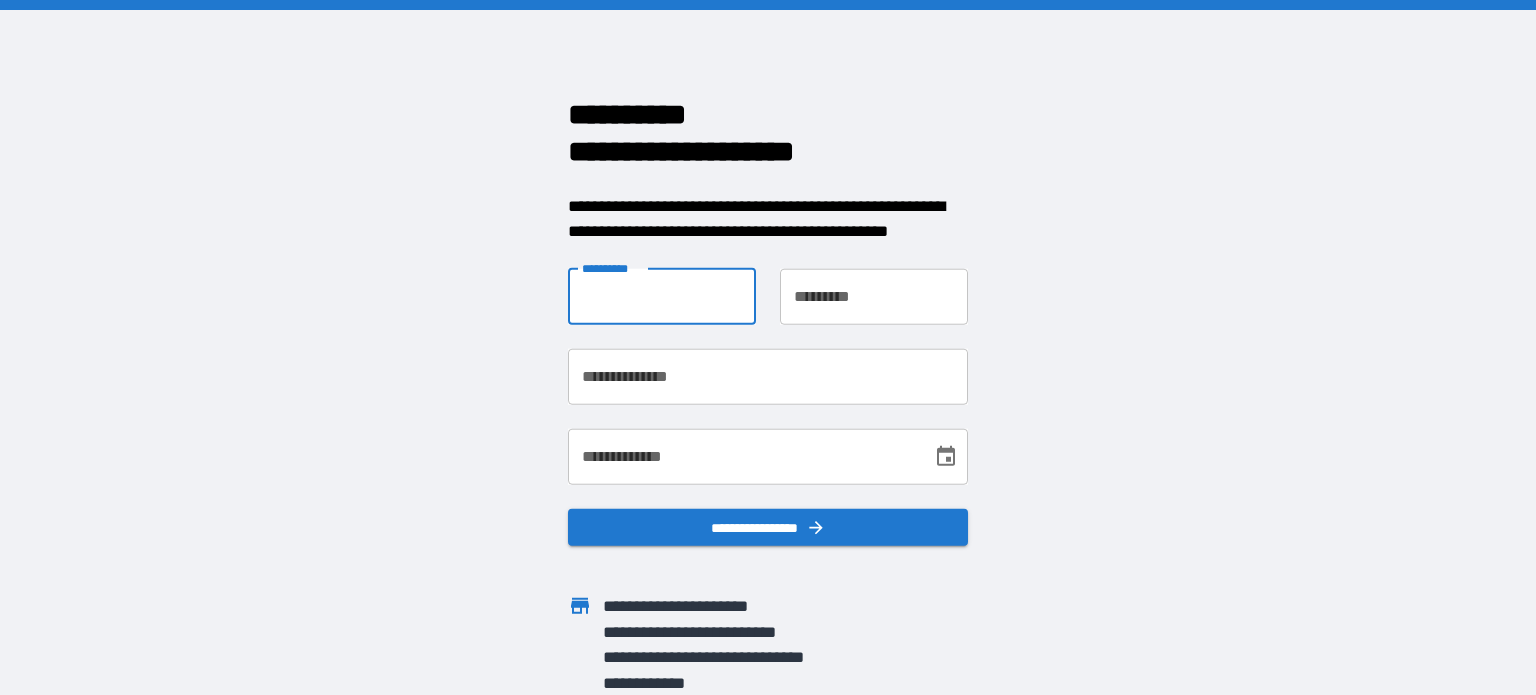 scroll, scrollTop: 0, scrollLeft: 0, axis: both 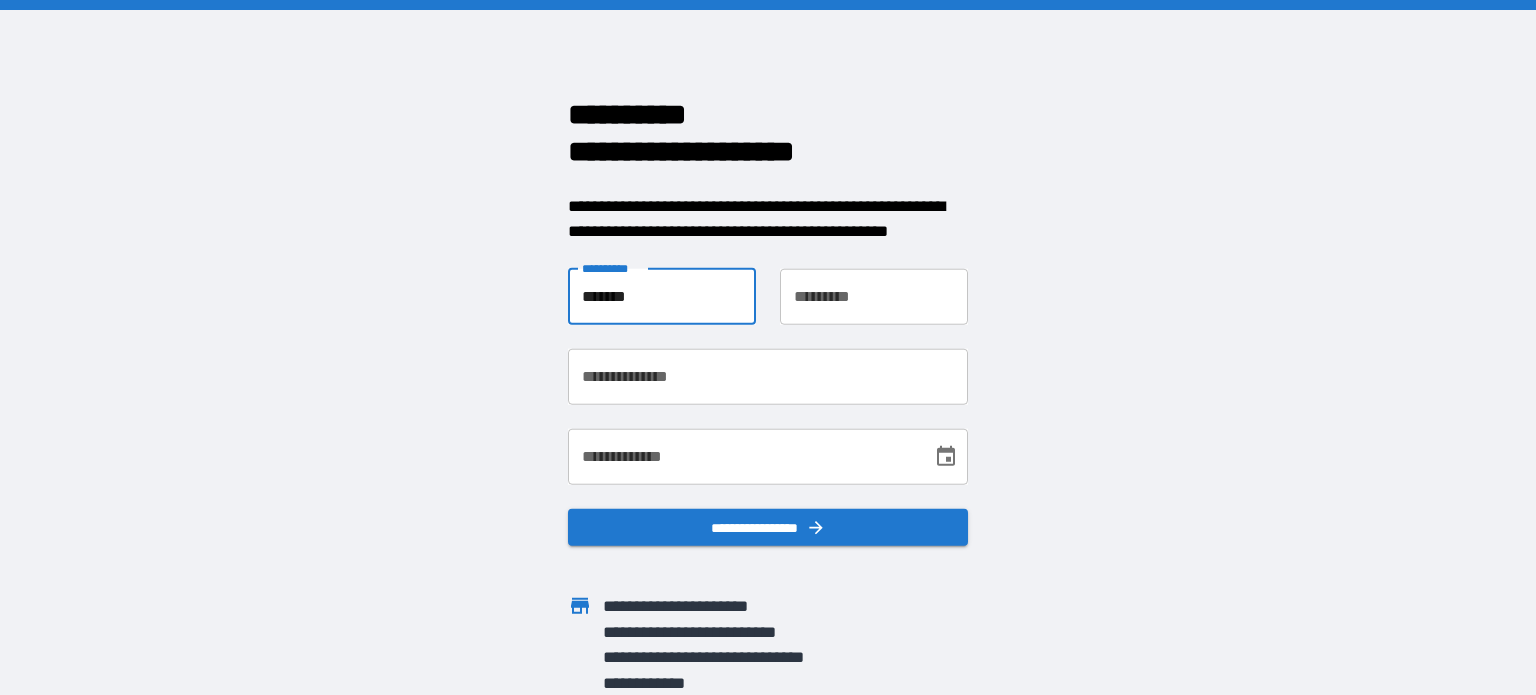 type on "*******" 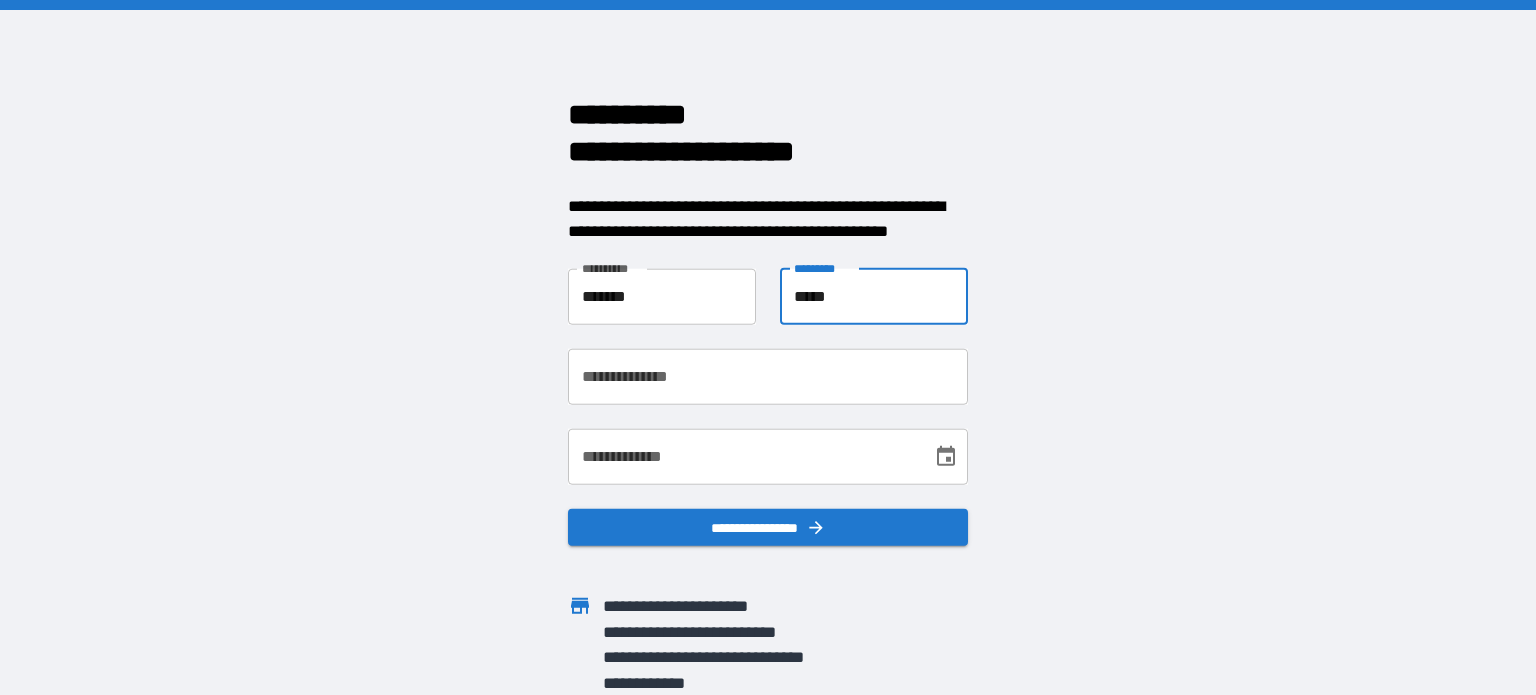 type on "*****" 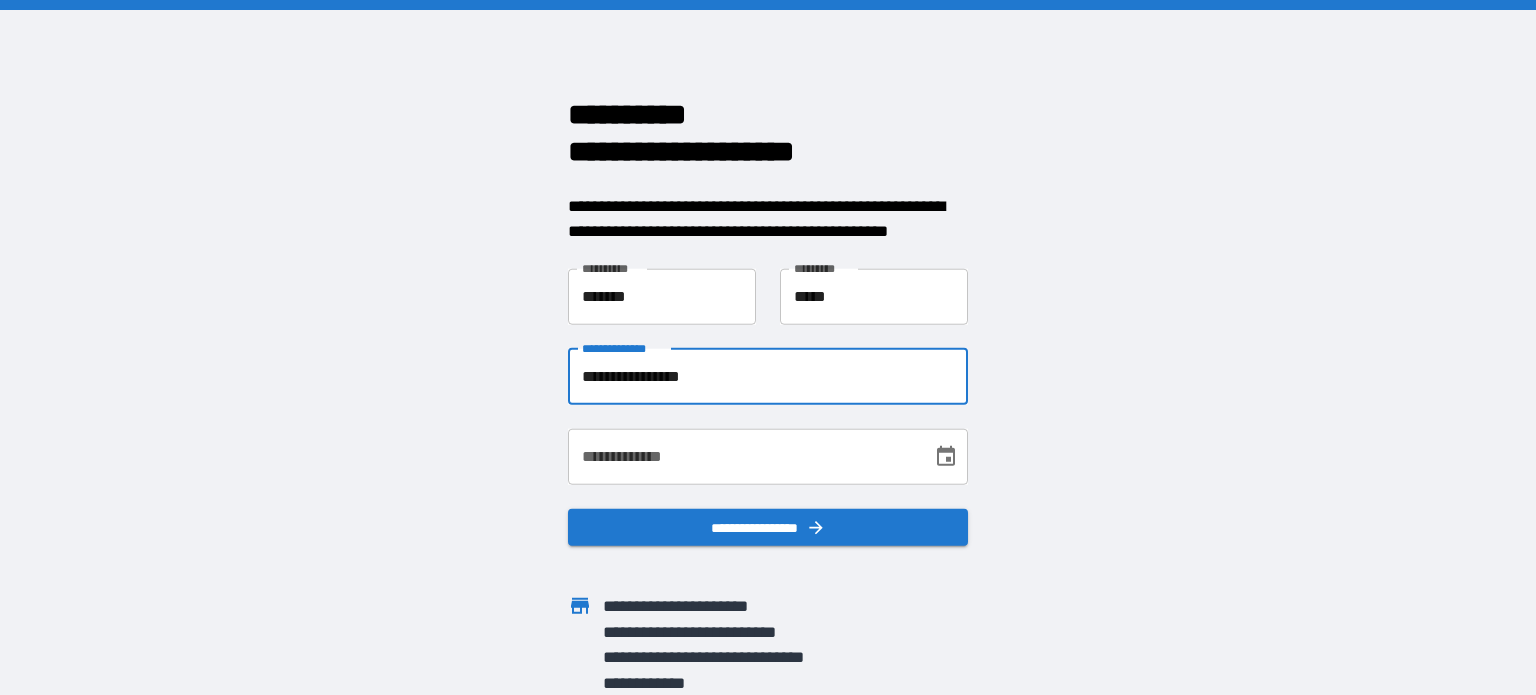 type on "**********" 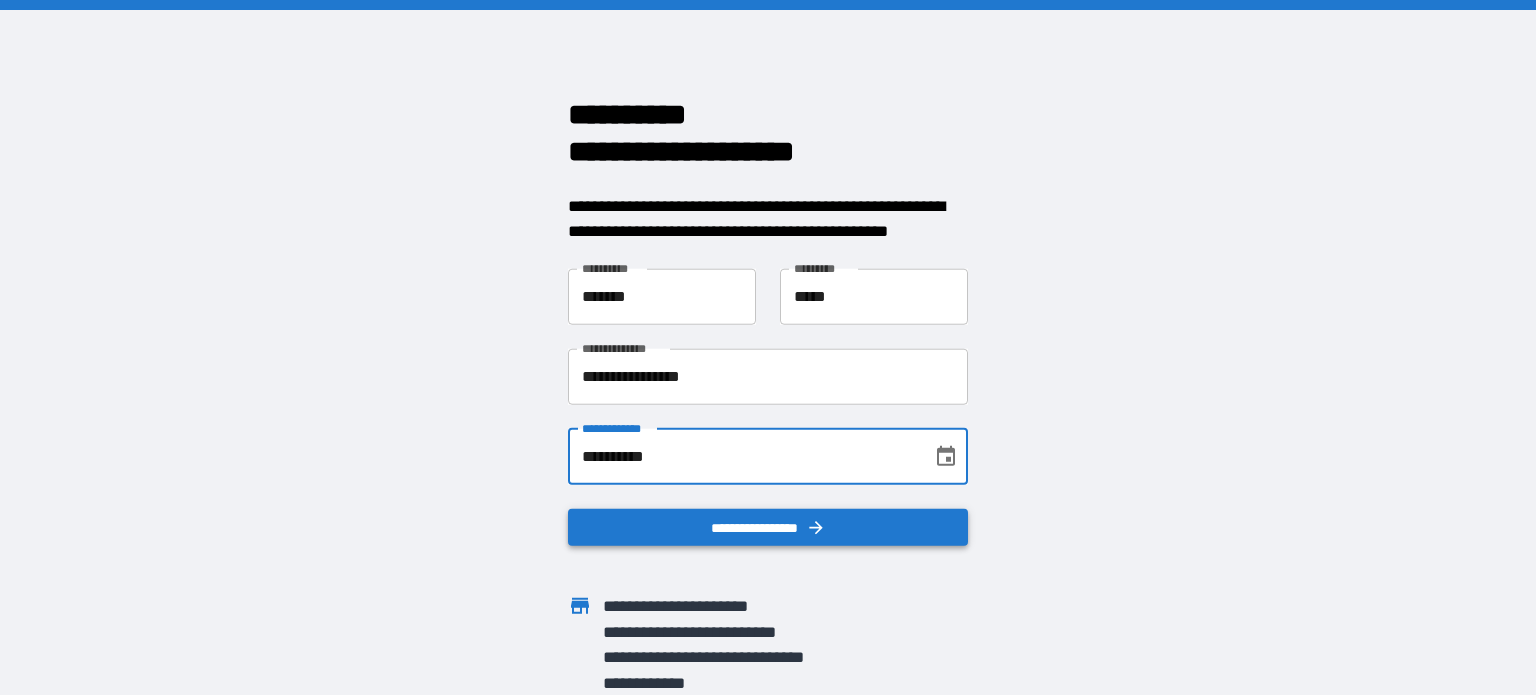 type on "**********" 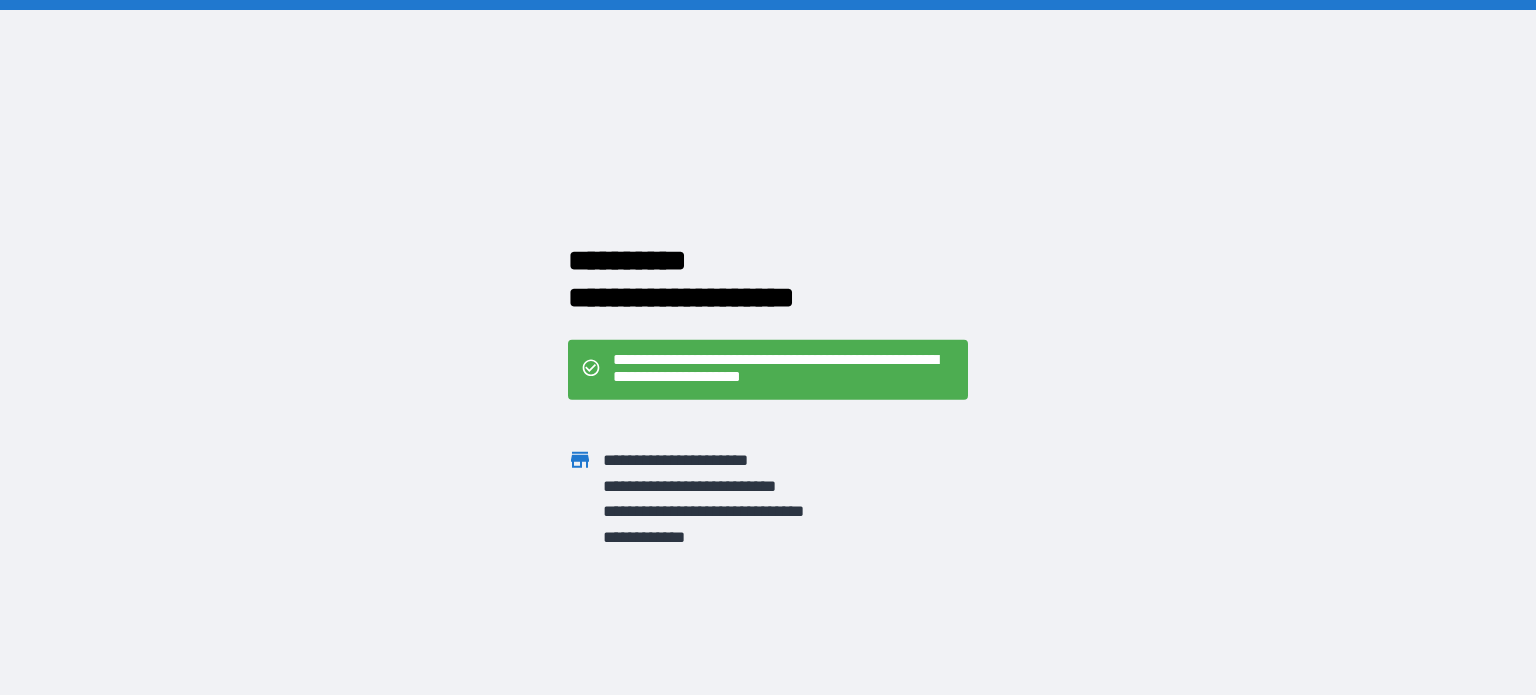 scroll, scrollTop: 0, scrollLeft: 0, axis: both 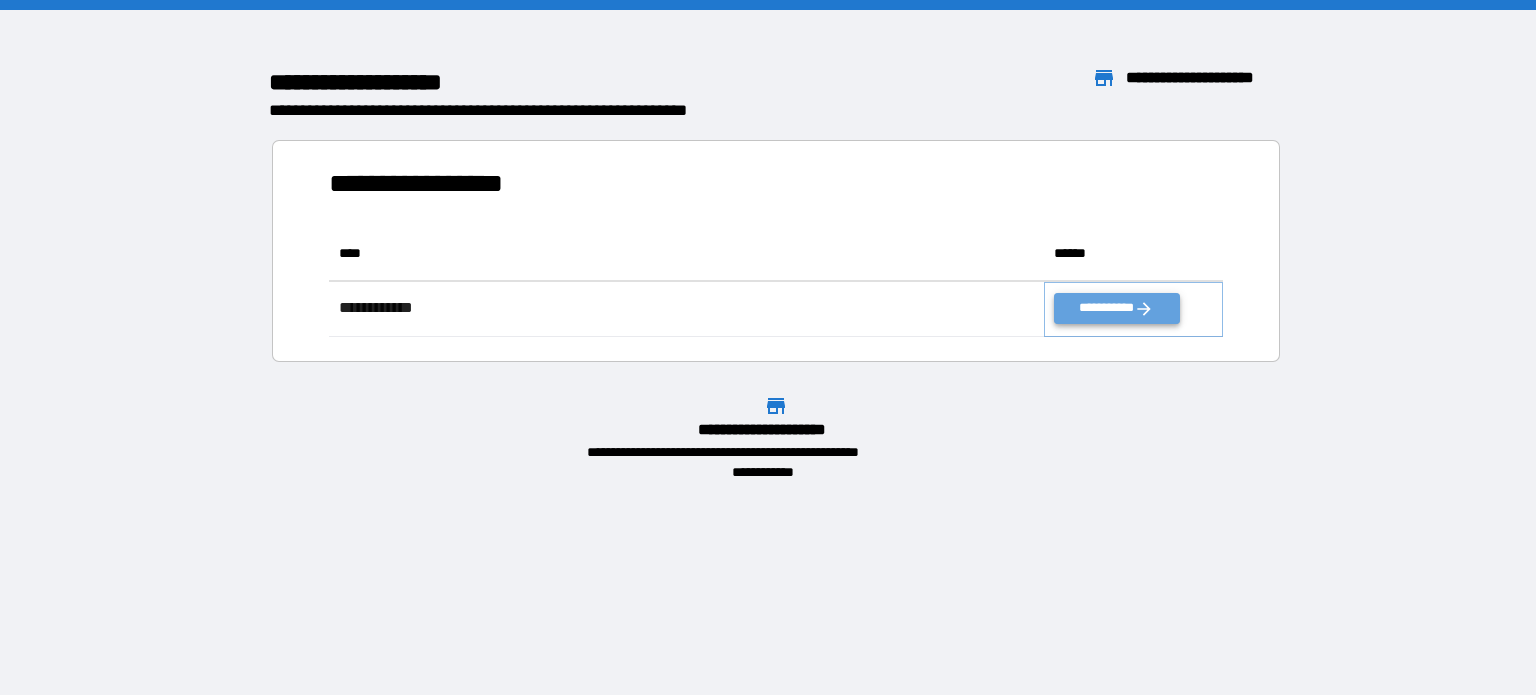 click on "**********" at bounding box center [1116, 308] 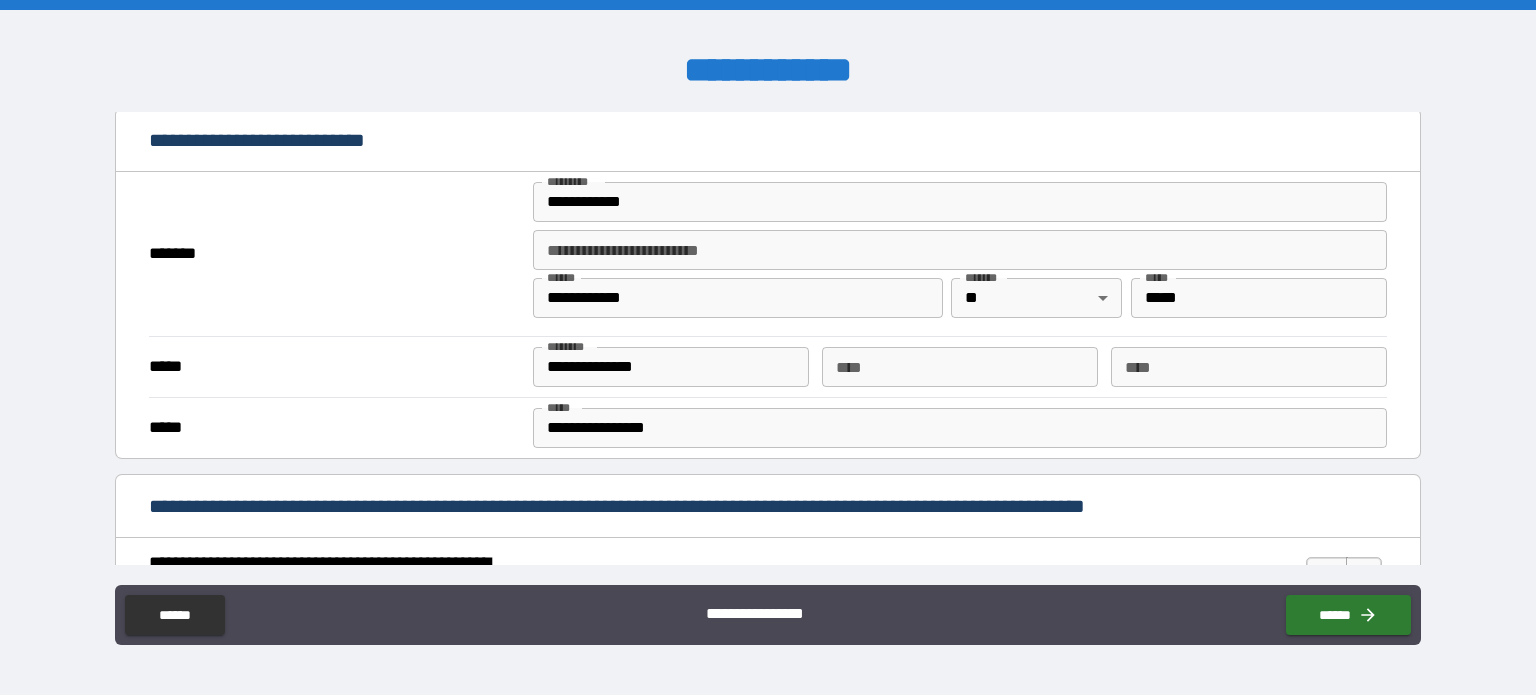 scroll, scrollTop: 200, scrollLeft: 0, axis: vertical 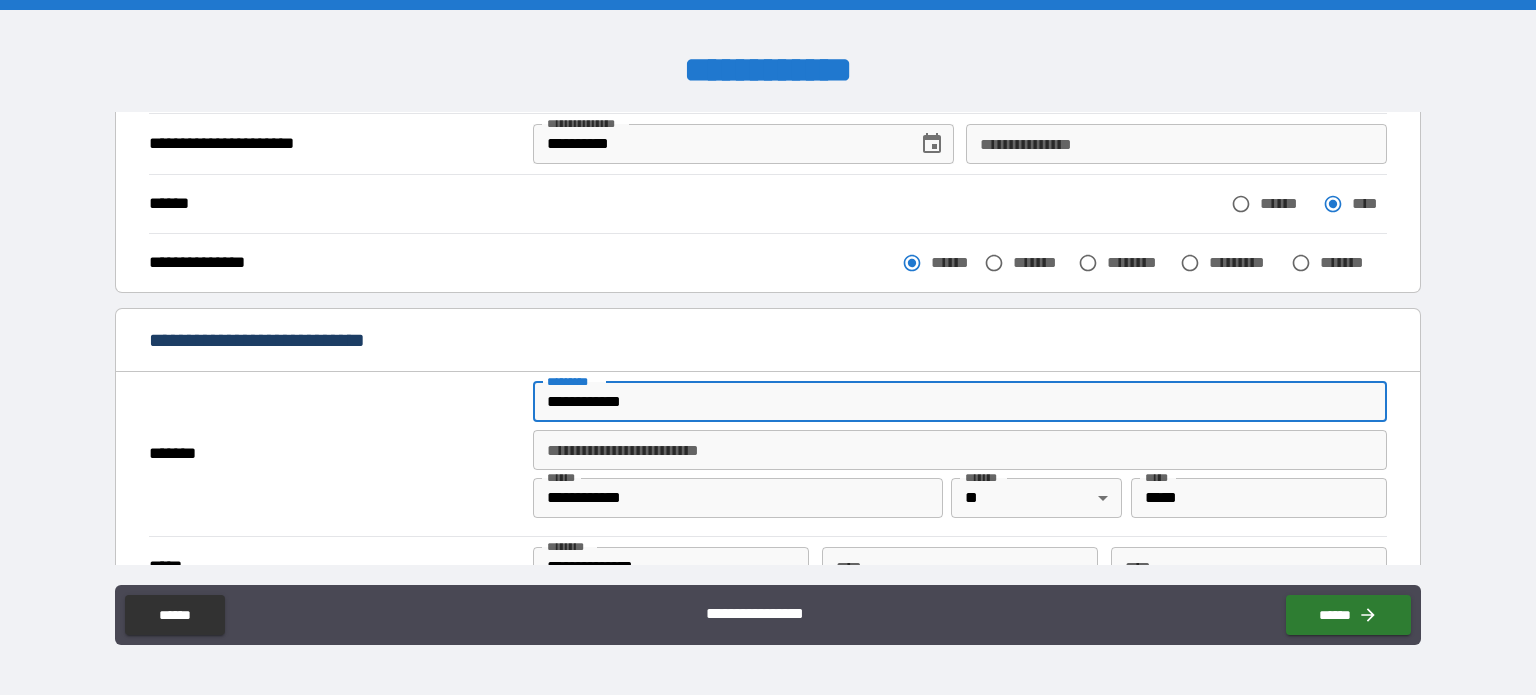 drag, startPoint x: 525, startPoint y: 396, endPoint x: 481, endPoint y: 387, distance: 44.911022 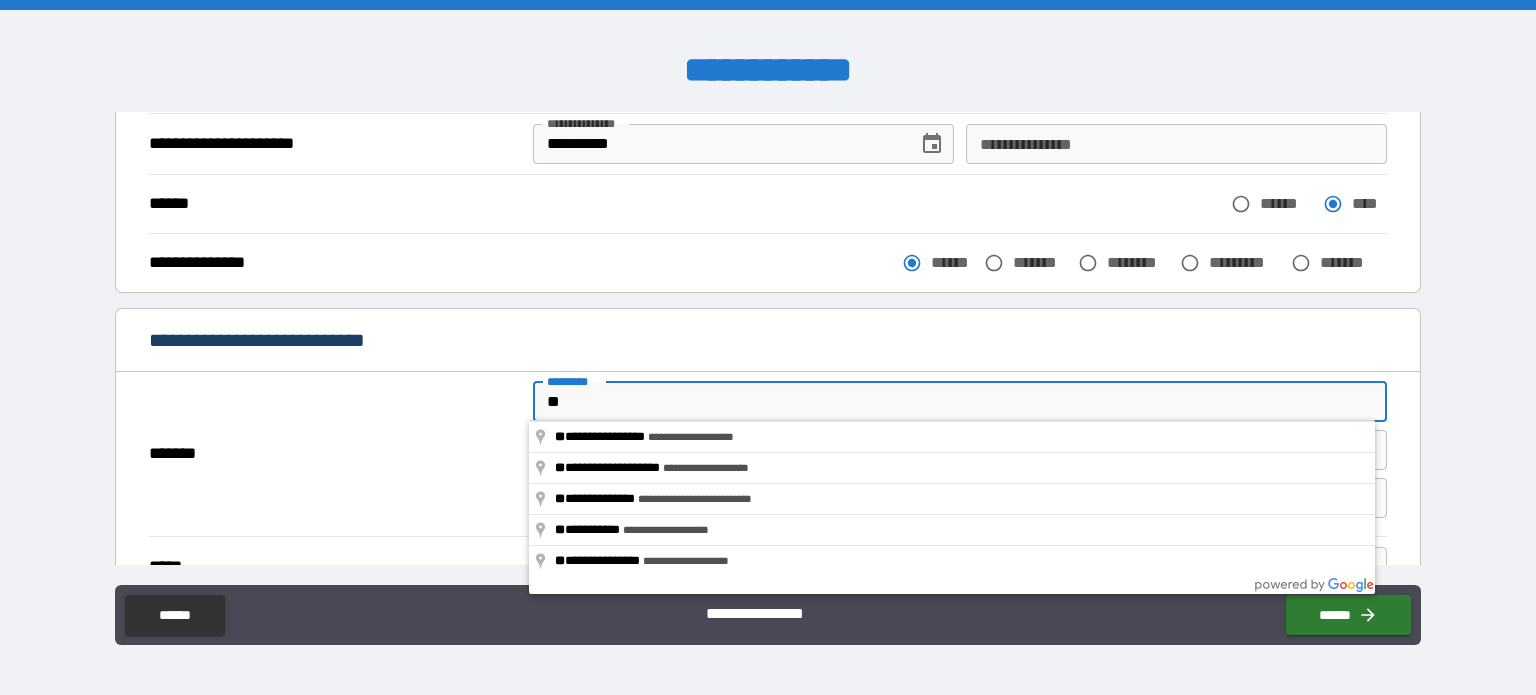 type on "*" 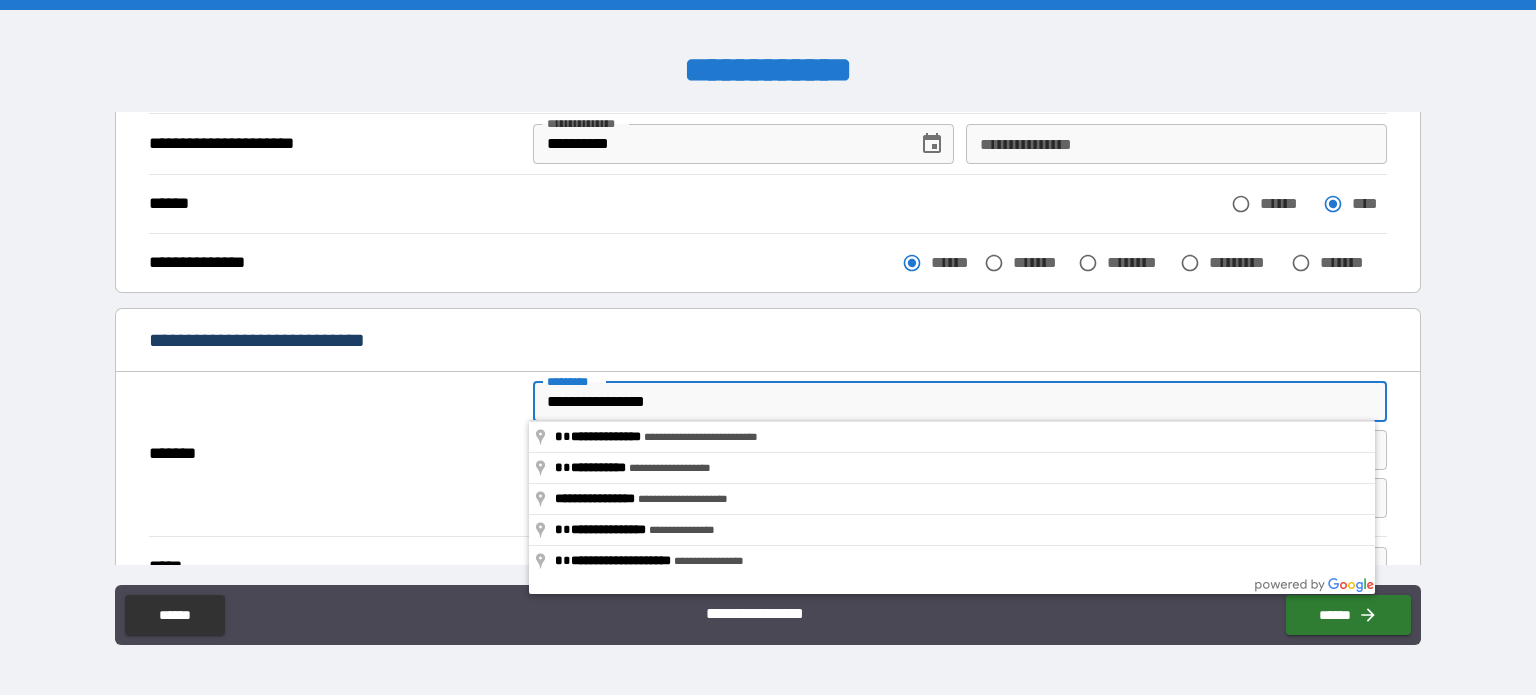 type on "**********" 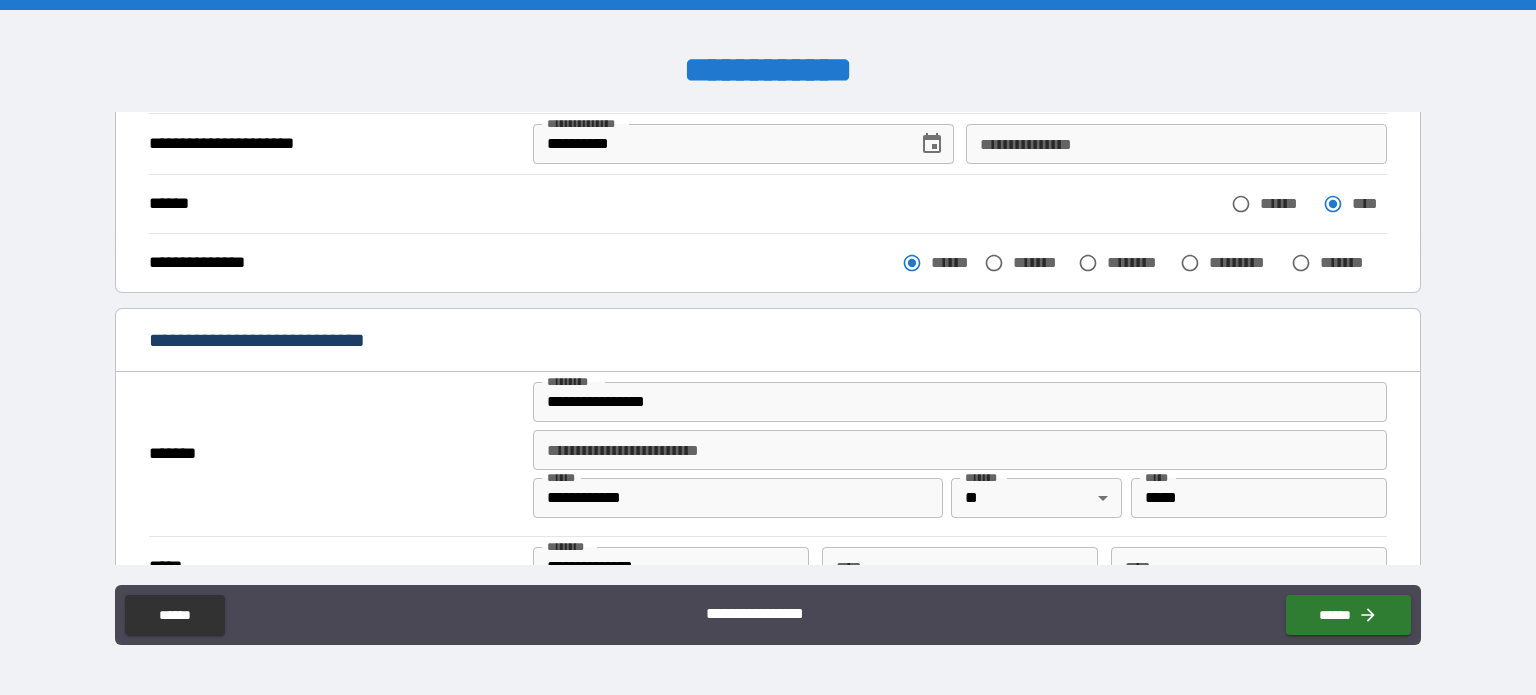 click on "*******" at bounding box center (333, 454) 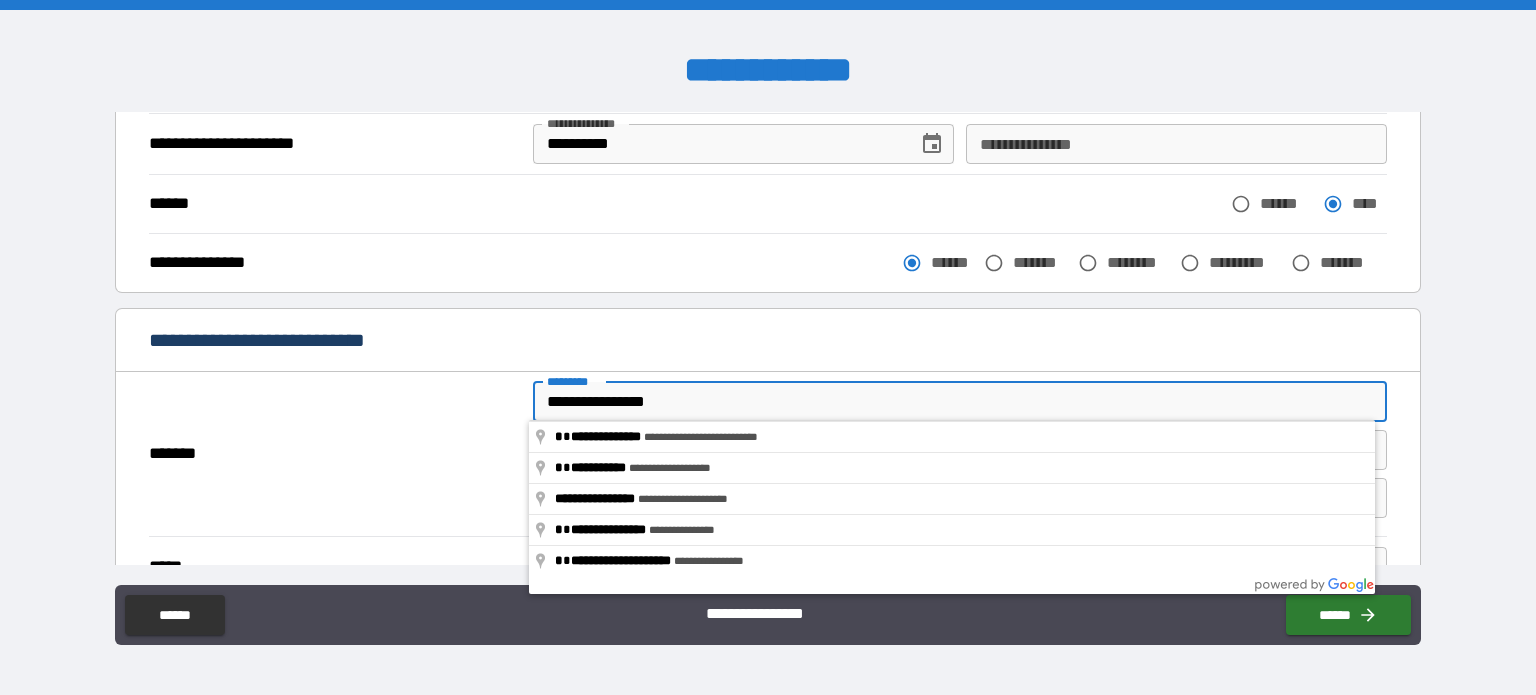 click on "**********" at bounding box center (960, 402) 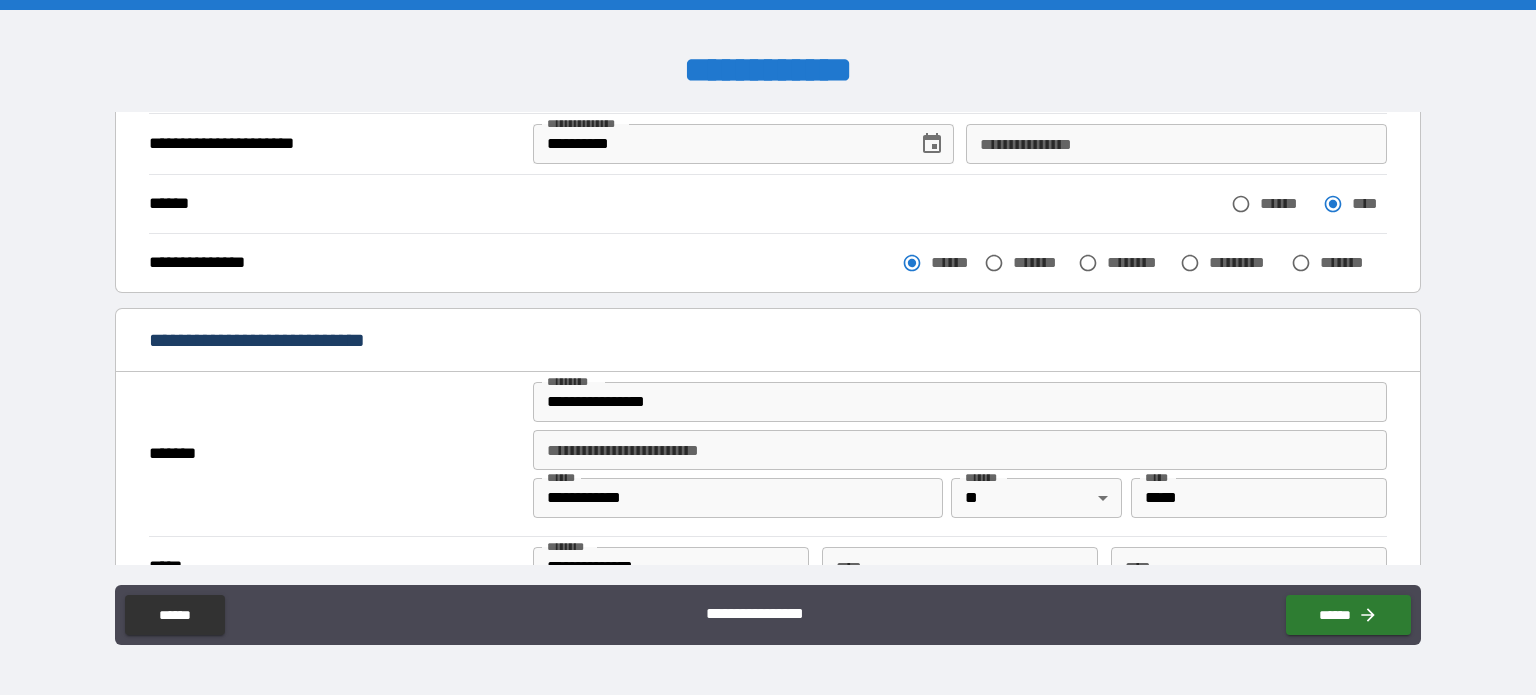 click on "*******" at bounding box center (335, 454) 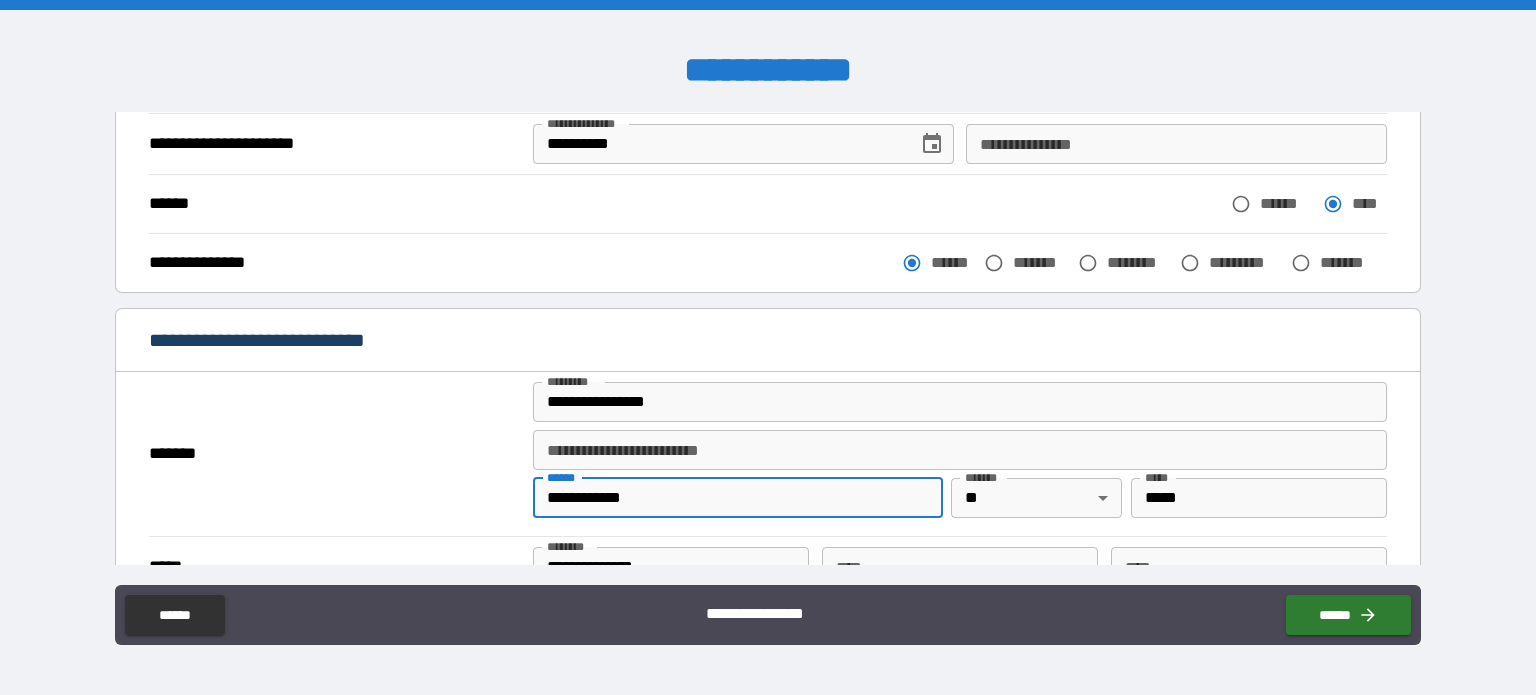 drag, startPoint x: 405, startPoint y: 492, endPoint x: 384, endPoint y: 494, distance: 21.095022 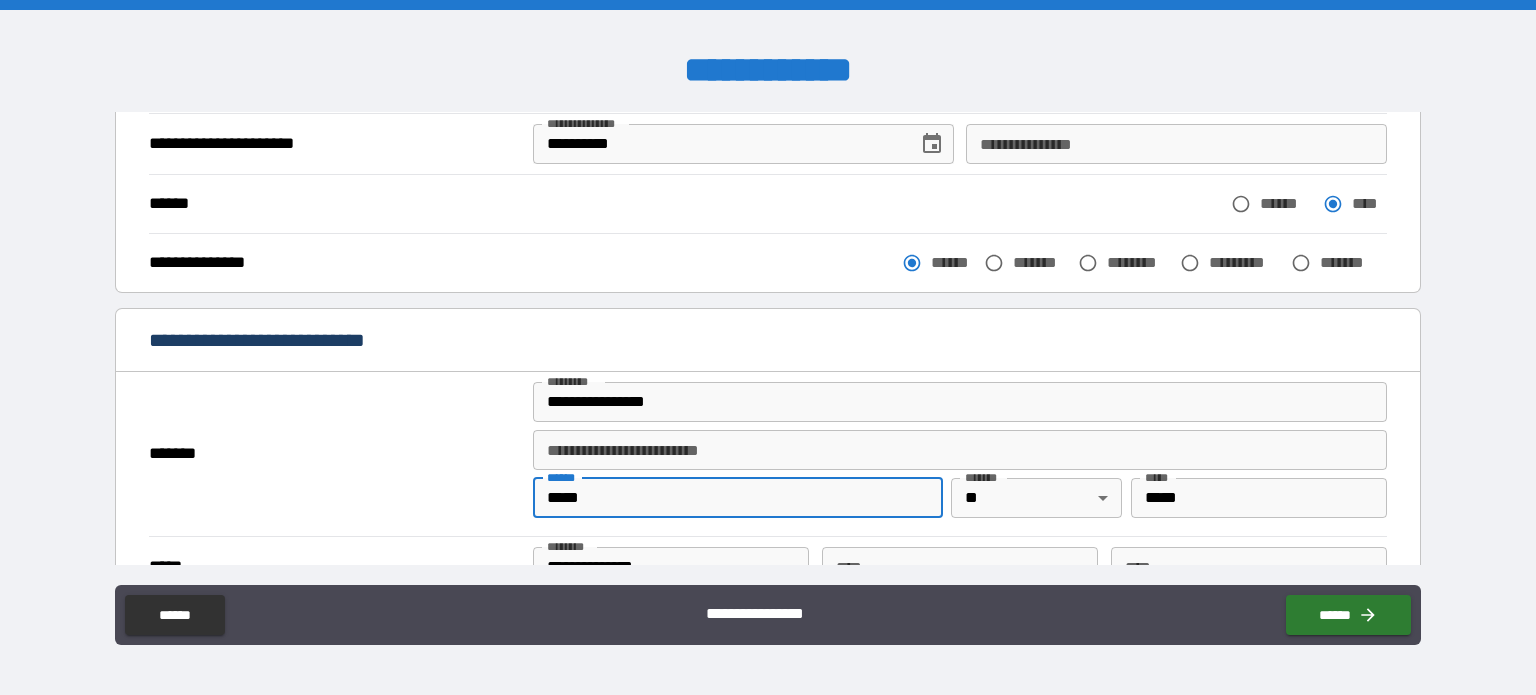 type on "**********" 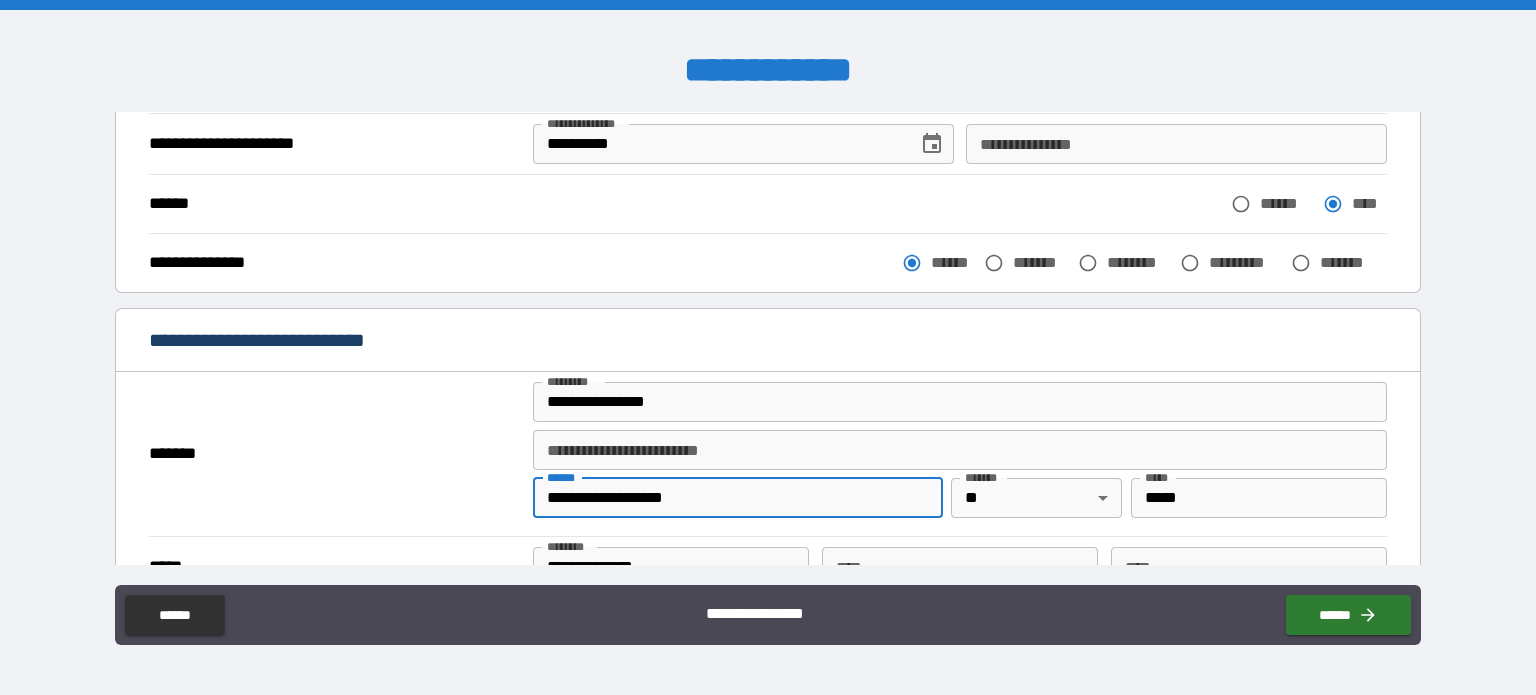 type on "********" 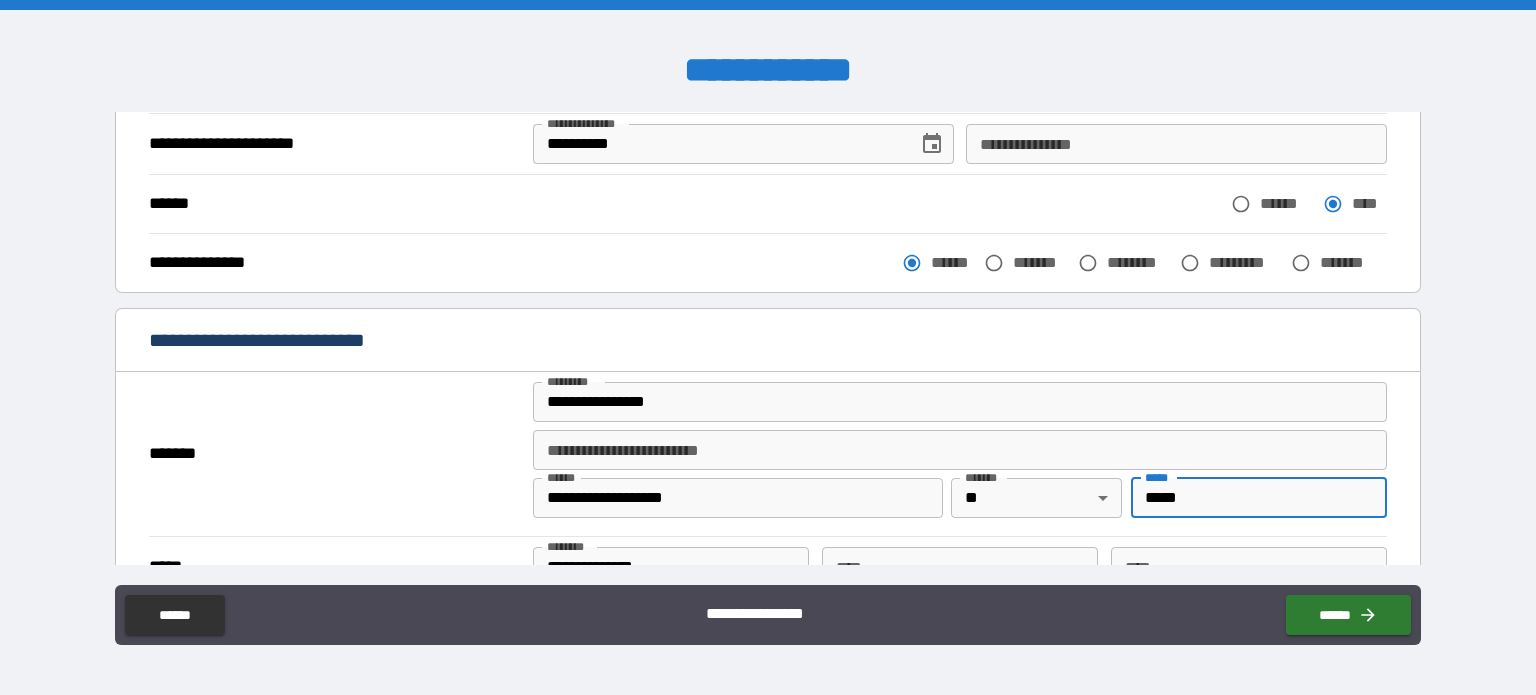 drag, startPoint x: 1219, startPoint y: 483, endPoint x: 996, endPoint y: 491, distance: 223.14345 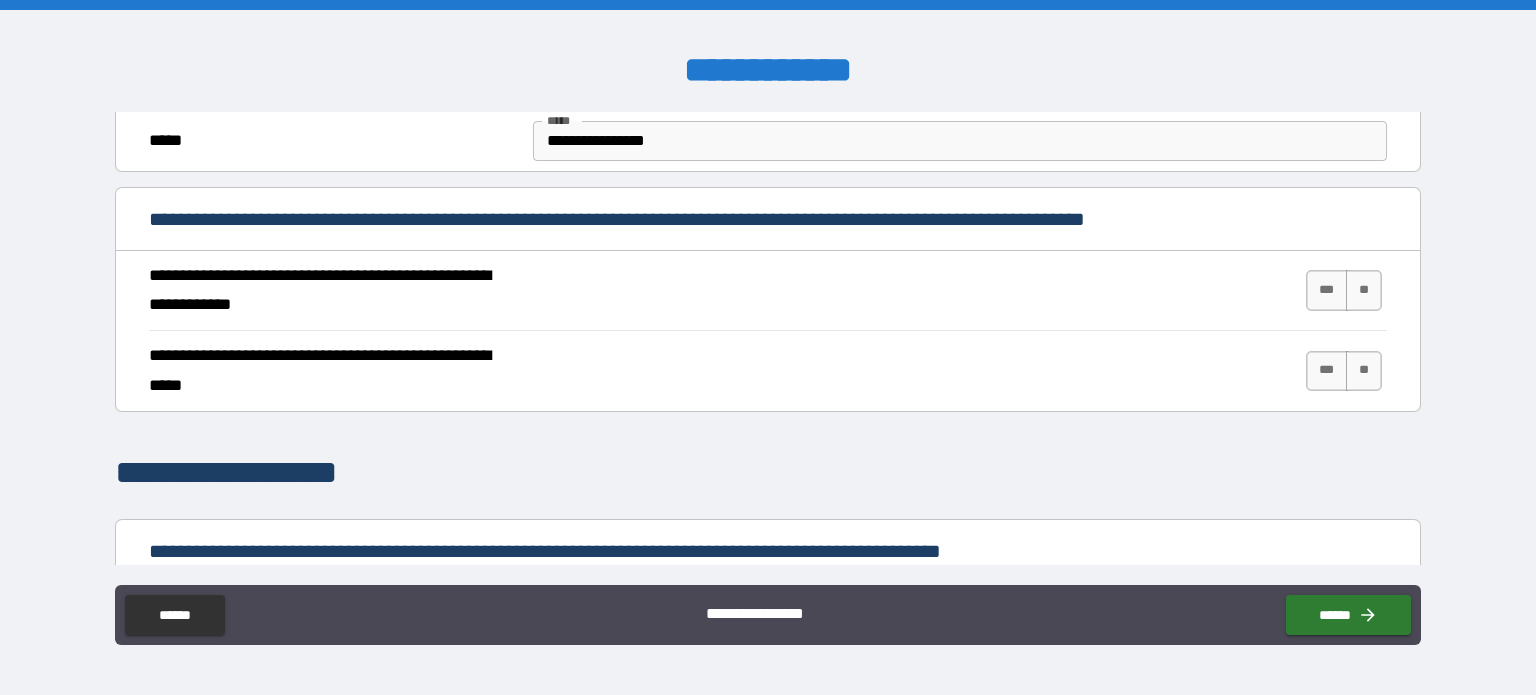 scroll, scrollTop: 700, scrollLeft: 0, axis: vertical 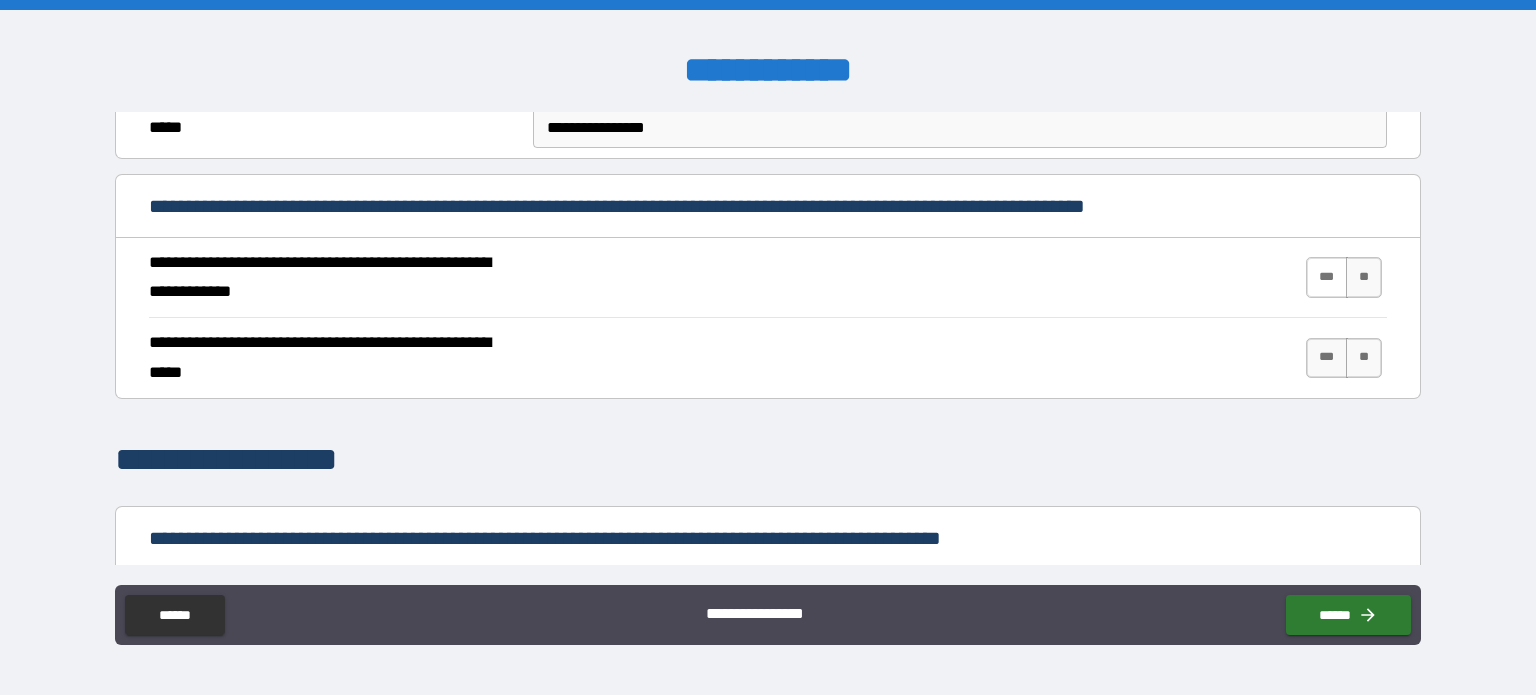 type on "*****" 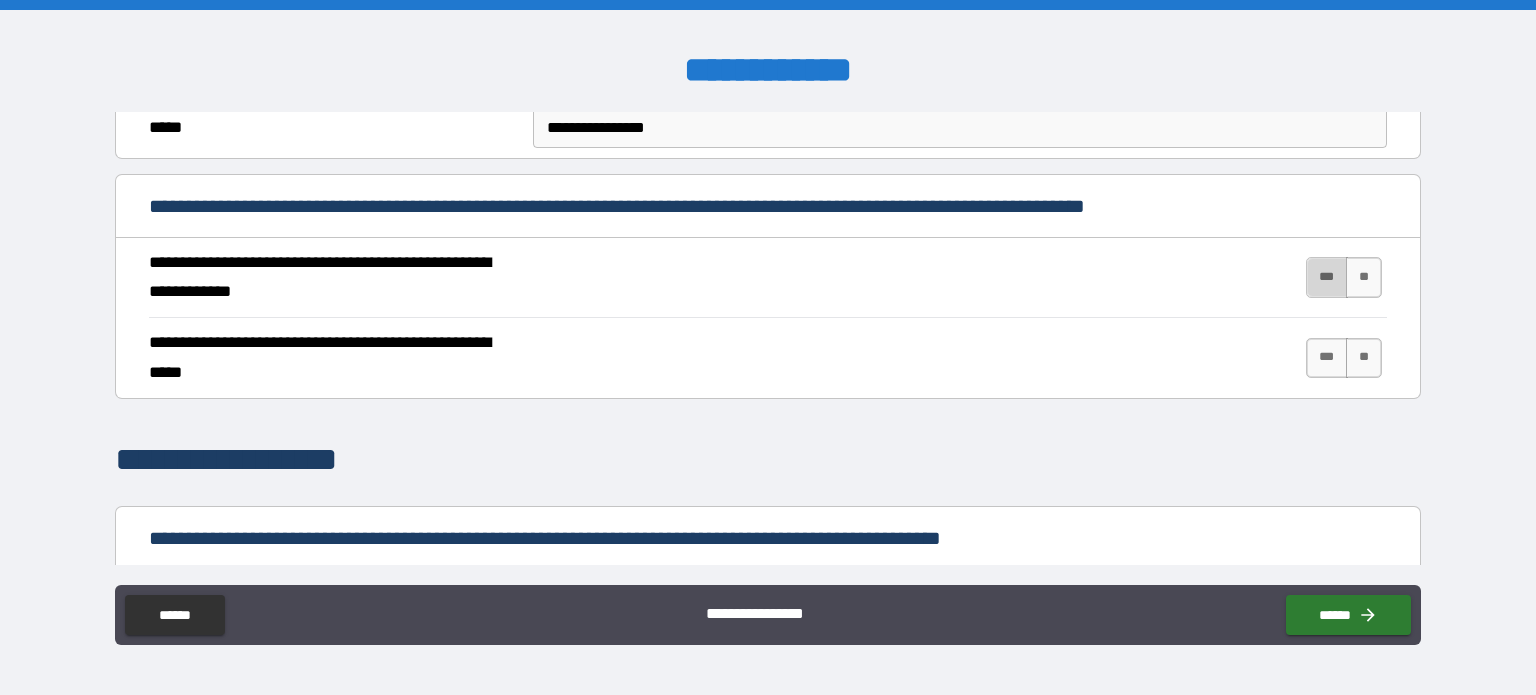 click on "***" at bounding box center [1327, 277] 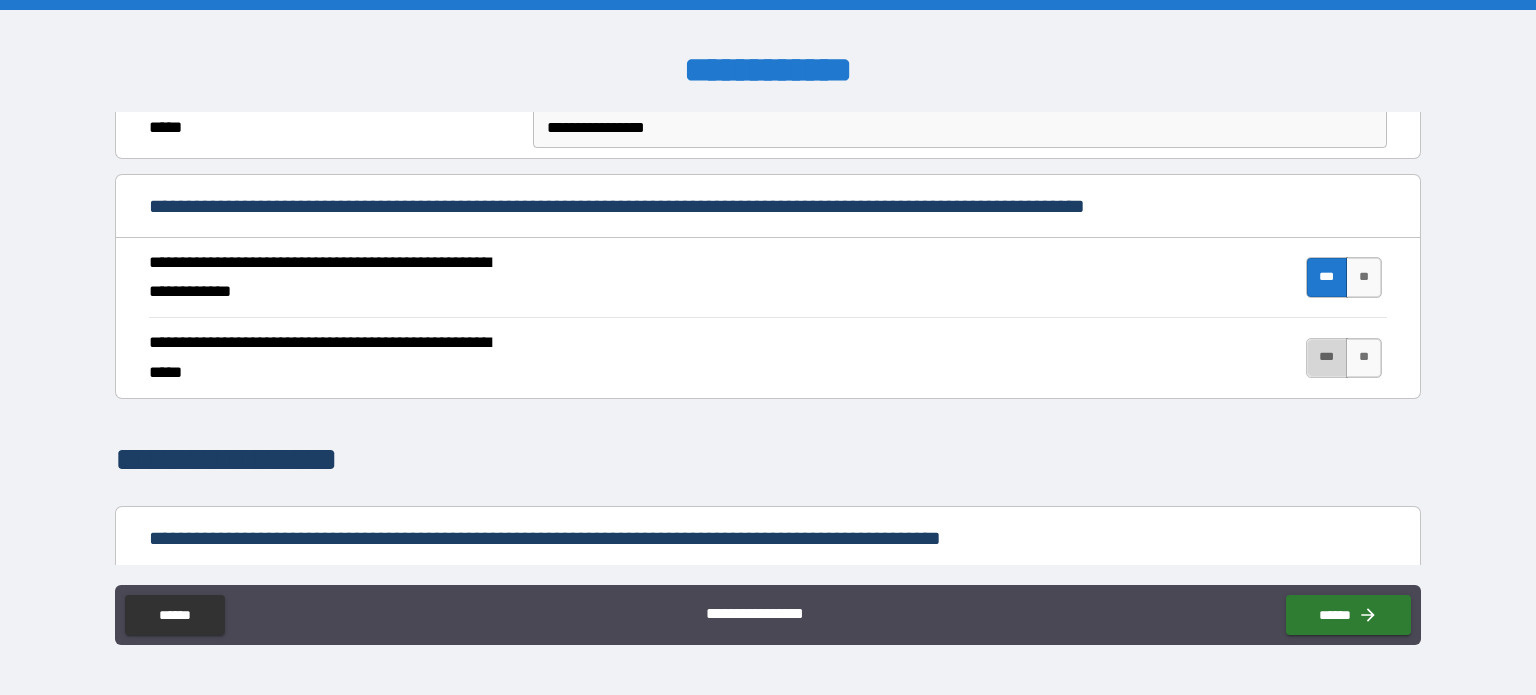 click on "***" at bounding box center (1327, 358) 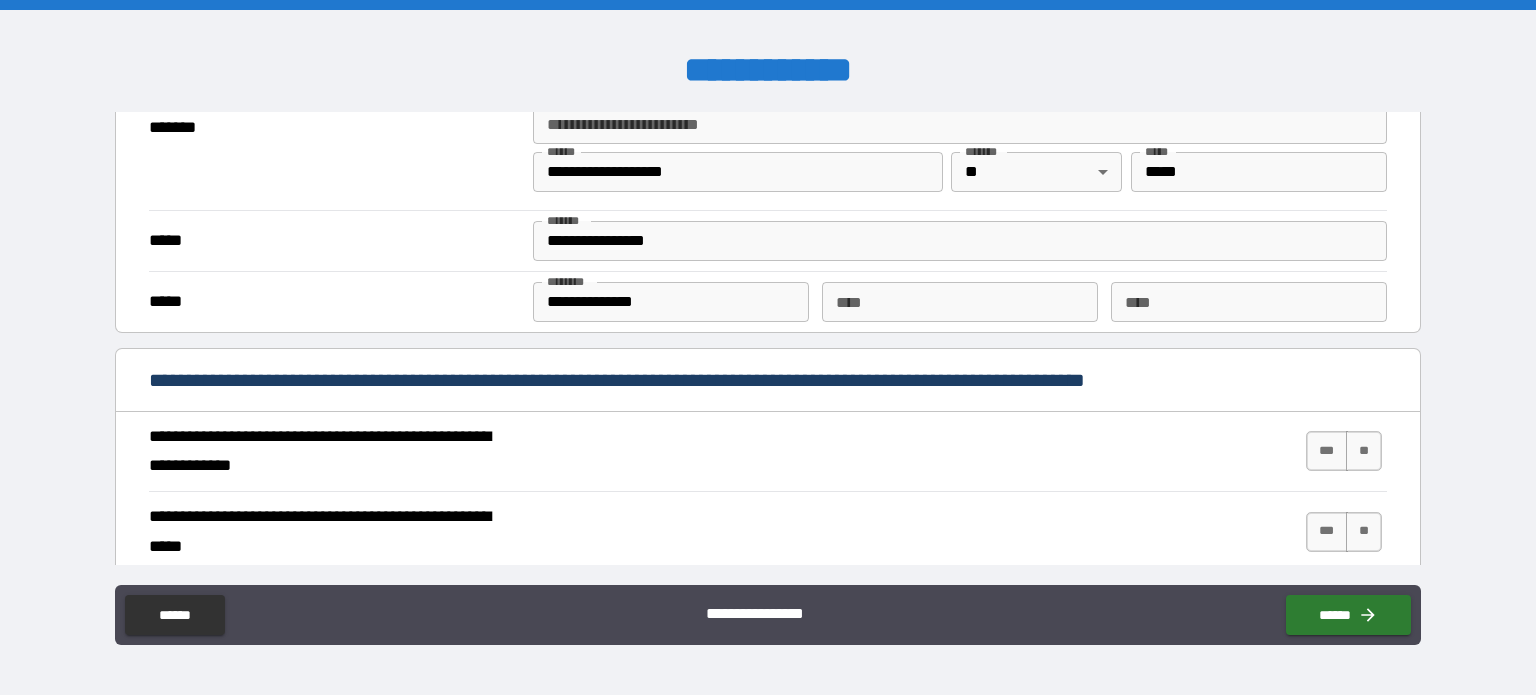 scroll, scrollTop: 1700, scrollLeft: 0, axis: vertical 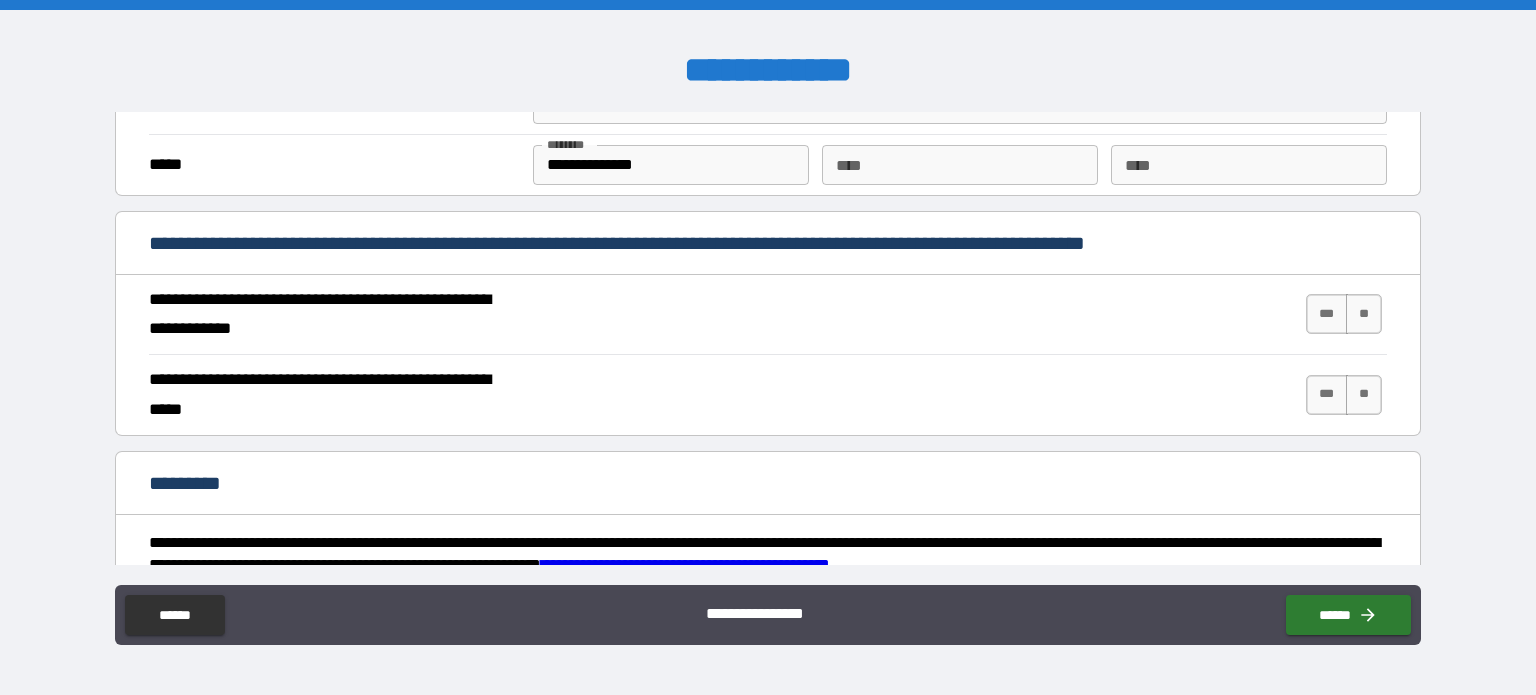 click on "***" at bounding box center (1327, 314) 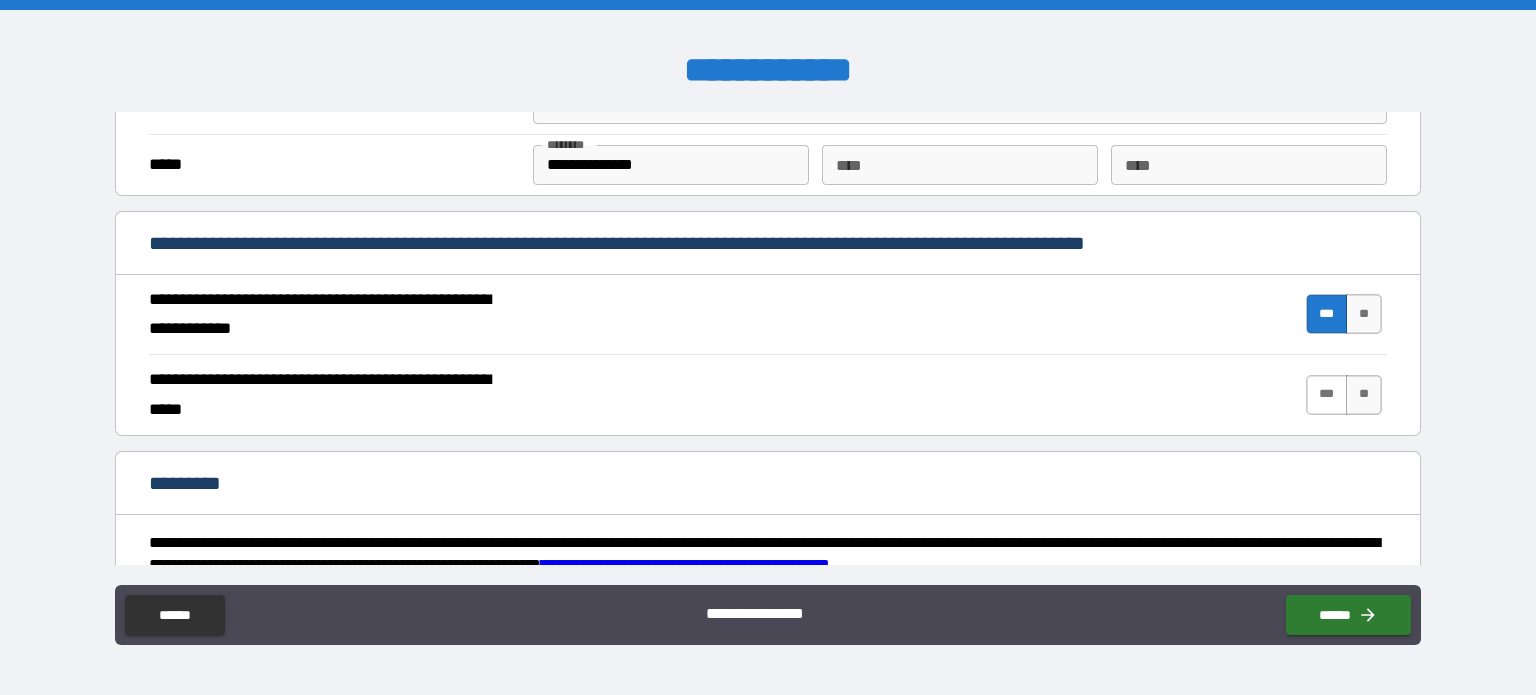click on "***" at bounding box center [1327, 395] 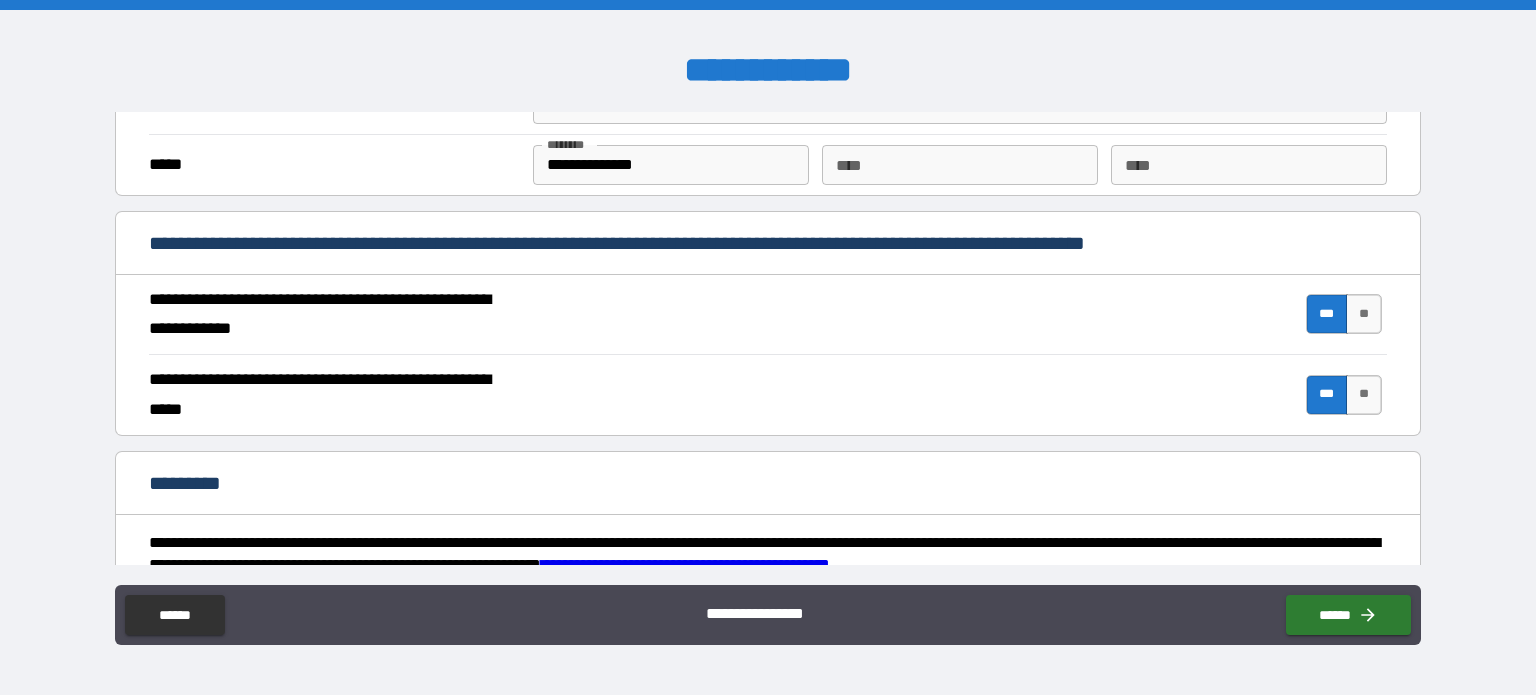 scroll, scrollTop: 1899, scrollLeft: 0, axis: vertical 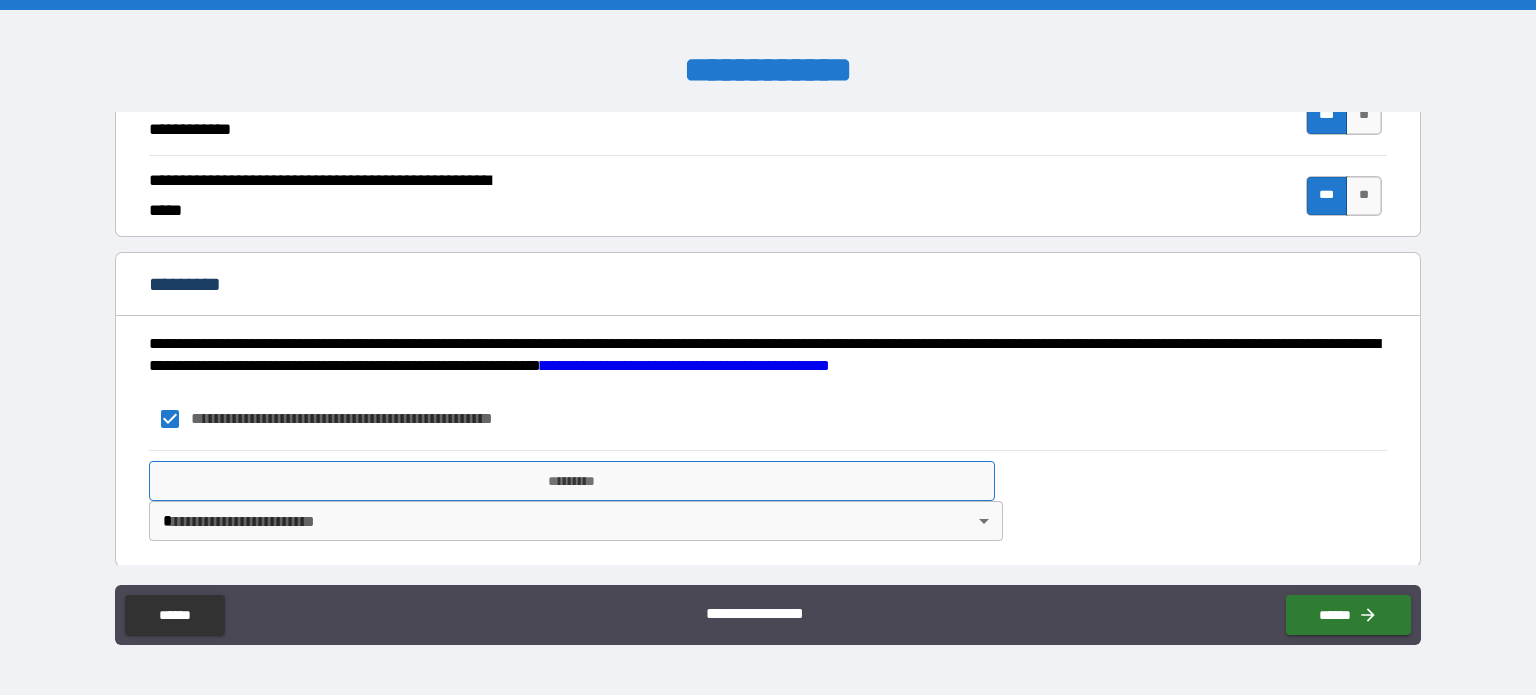 click on "*********" at bounding box center (572, 481) 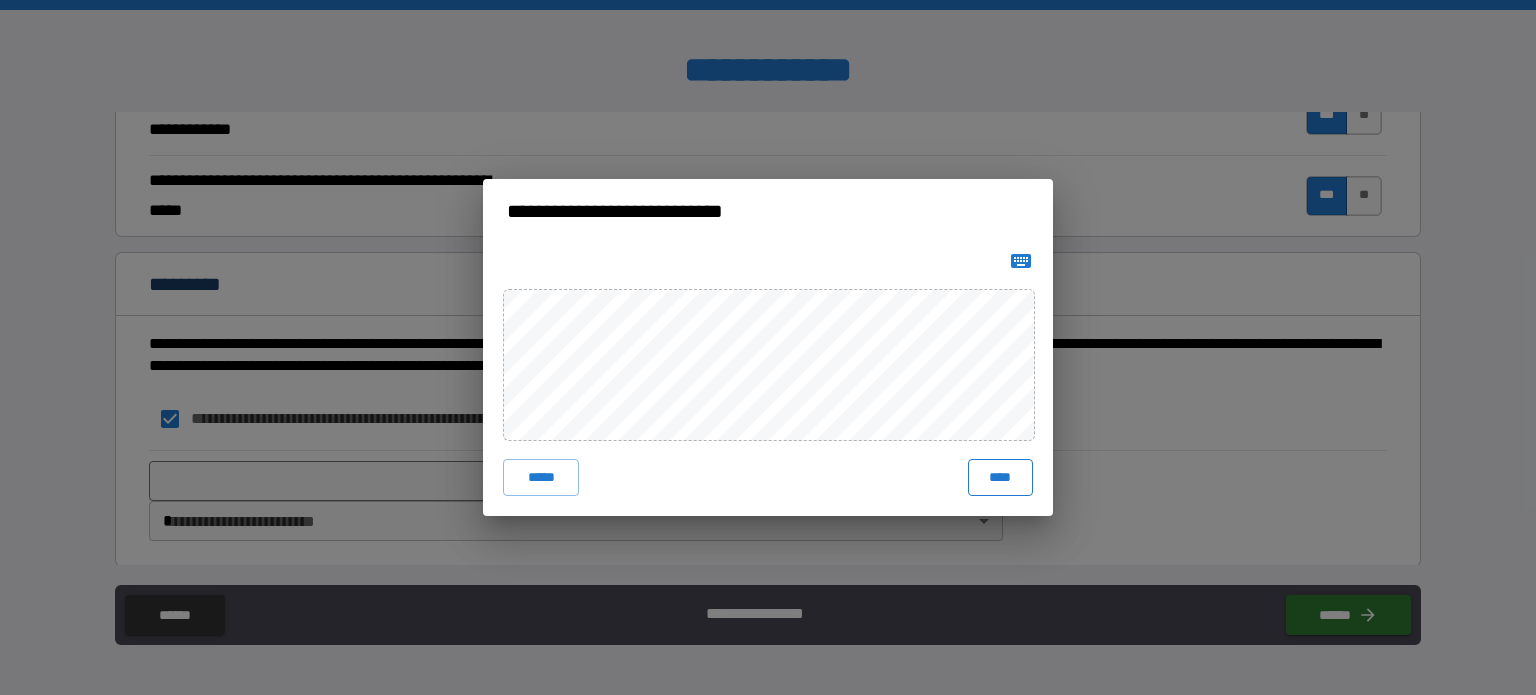 click on "****" at bounding box center (1000, 477) 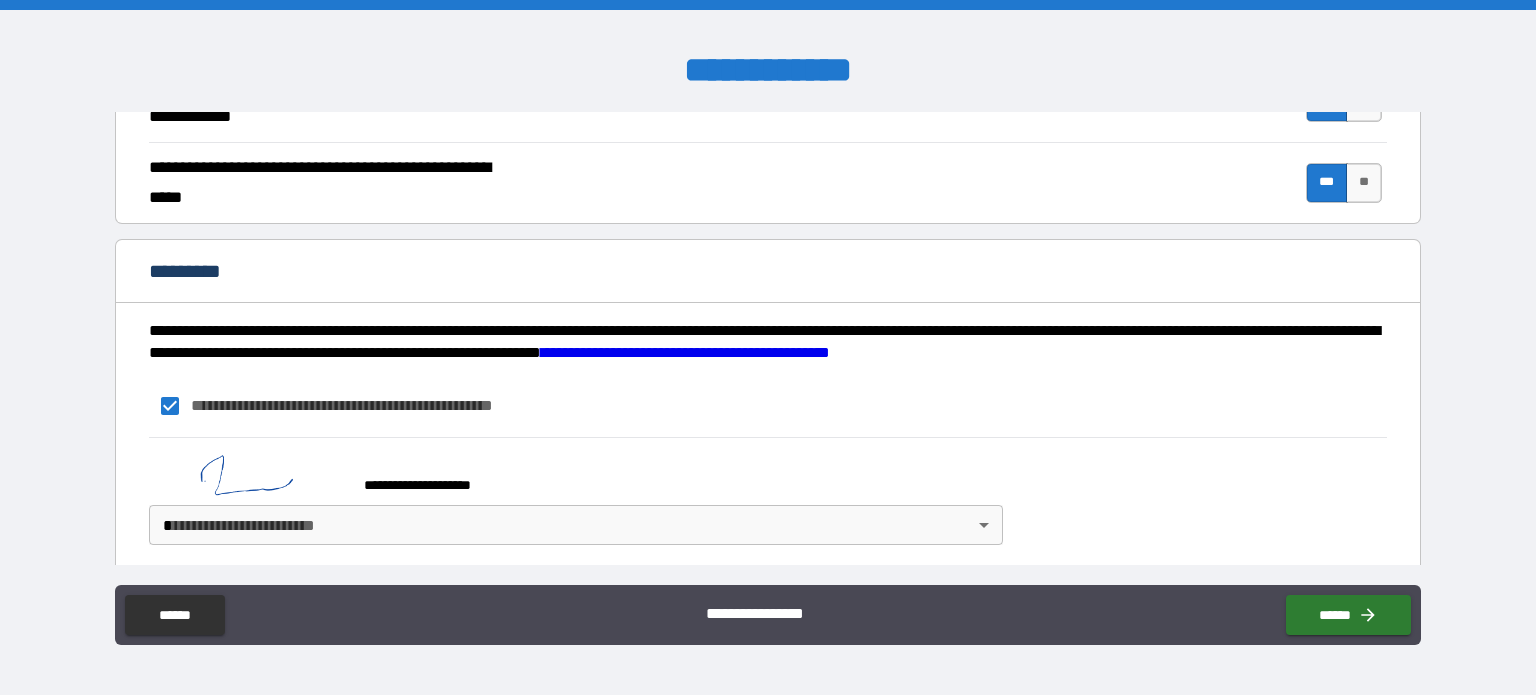 scroll, scrollTop: 1916, scrollLeft: 0, axis: vertical 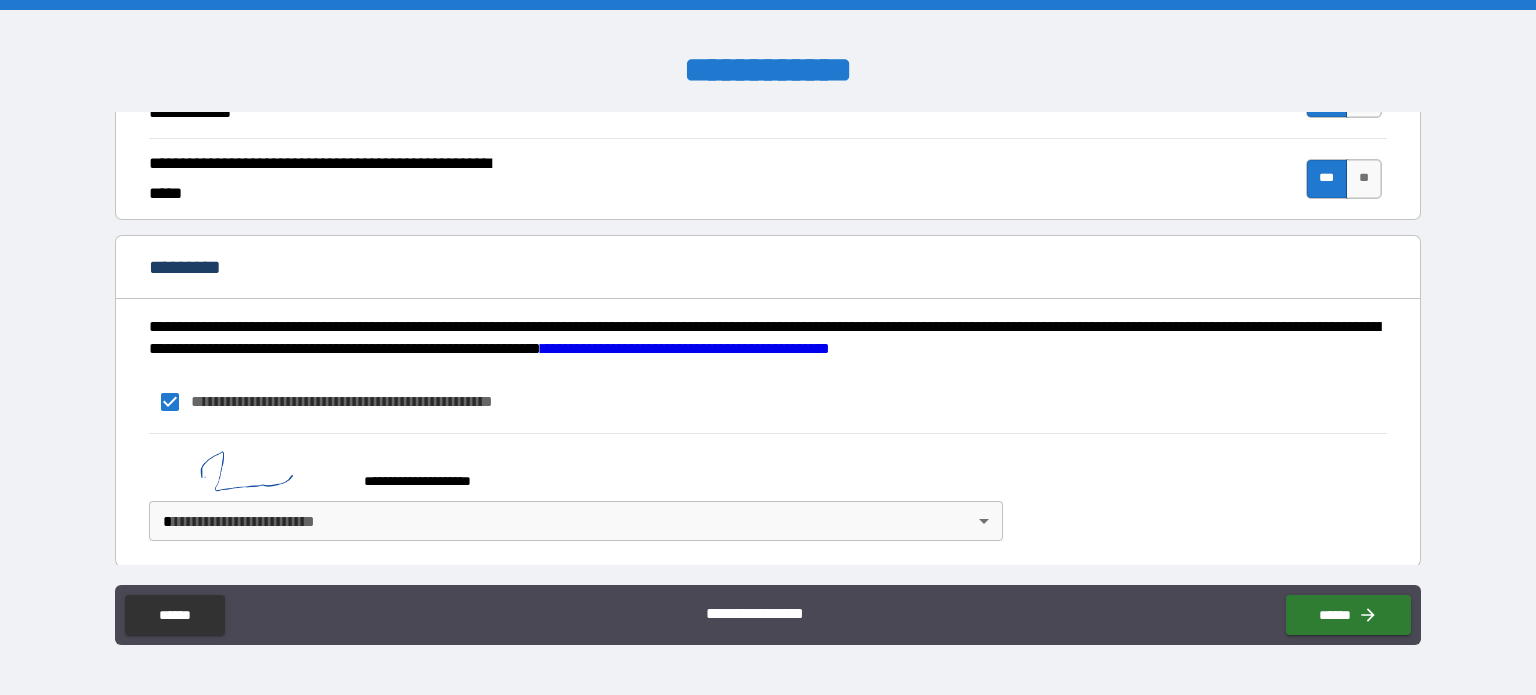 click on "**********" at bounding box center [768, 347] 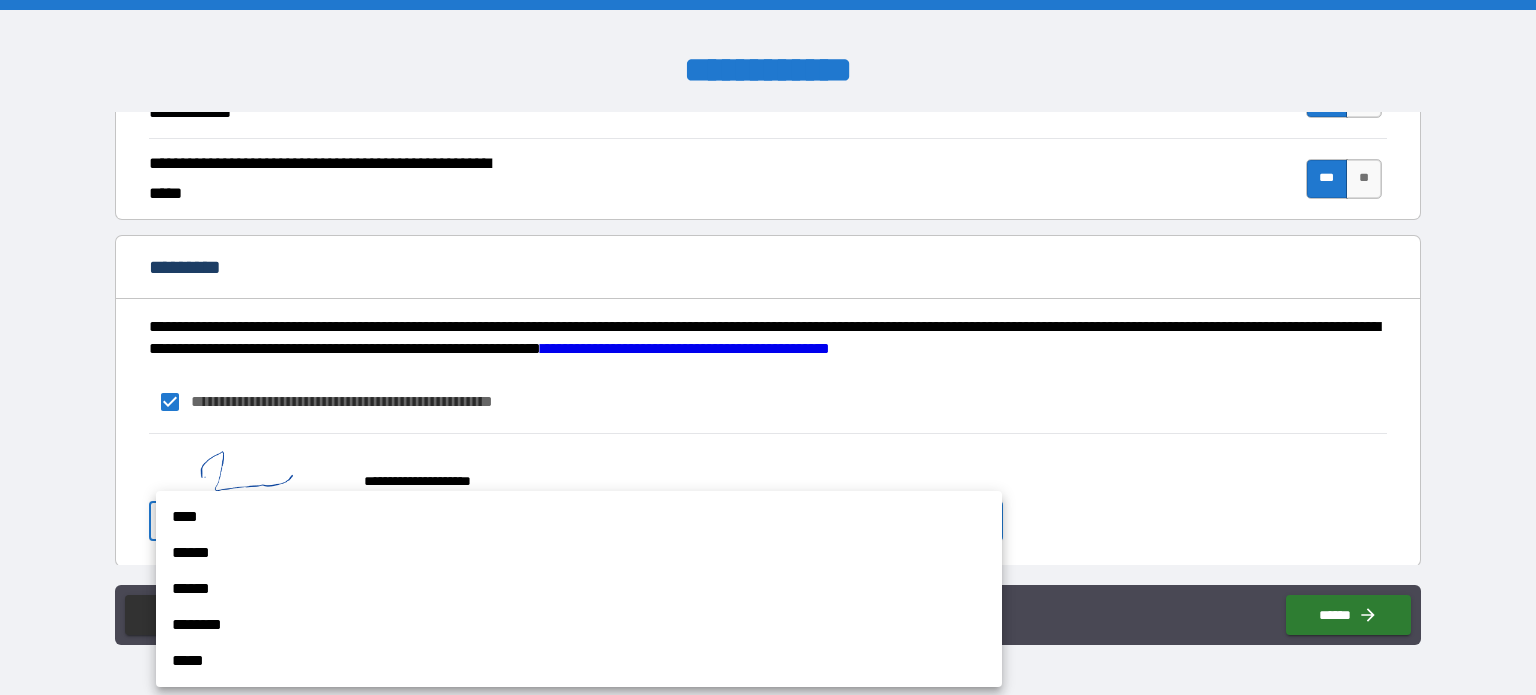 click on "******" at bounding box center (579, 553) 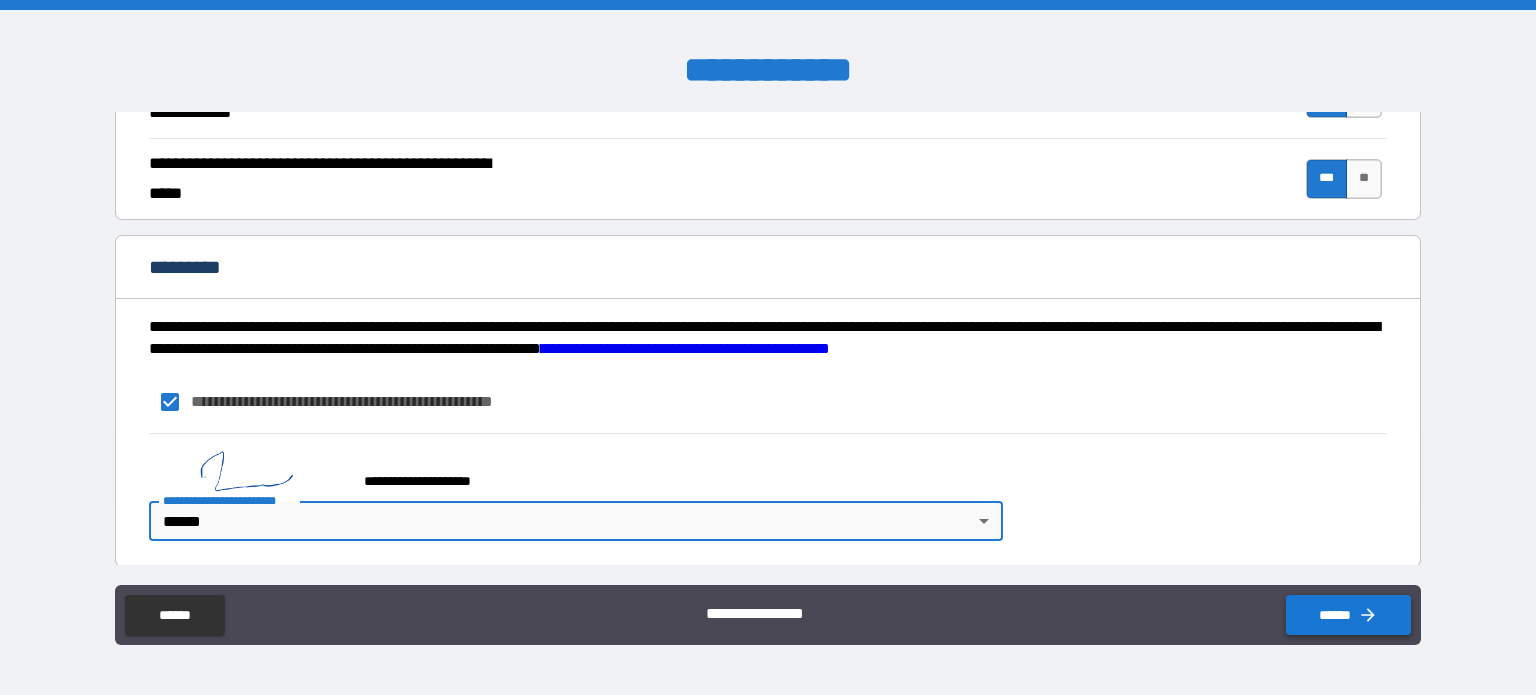 click 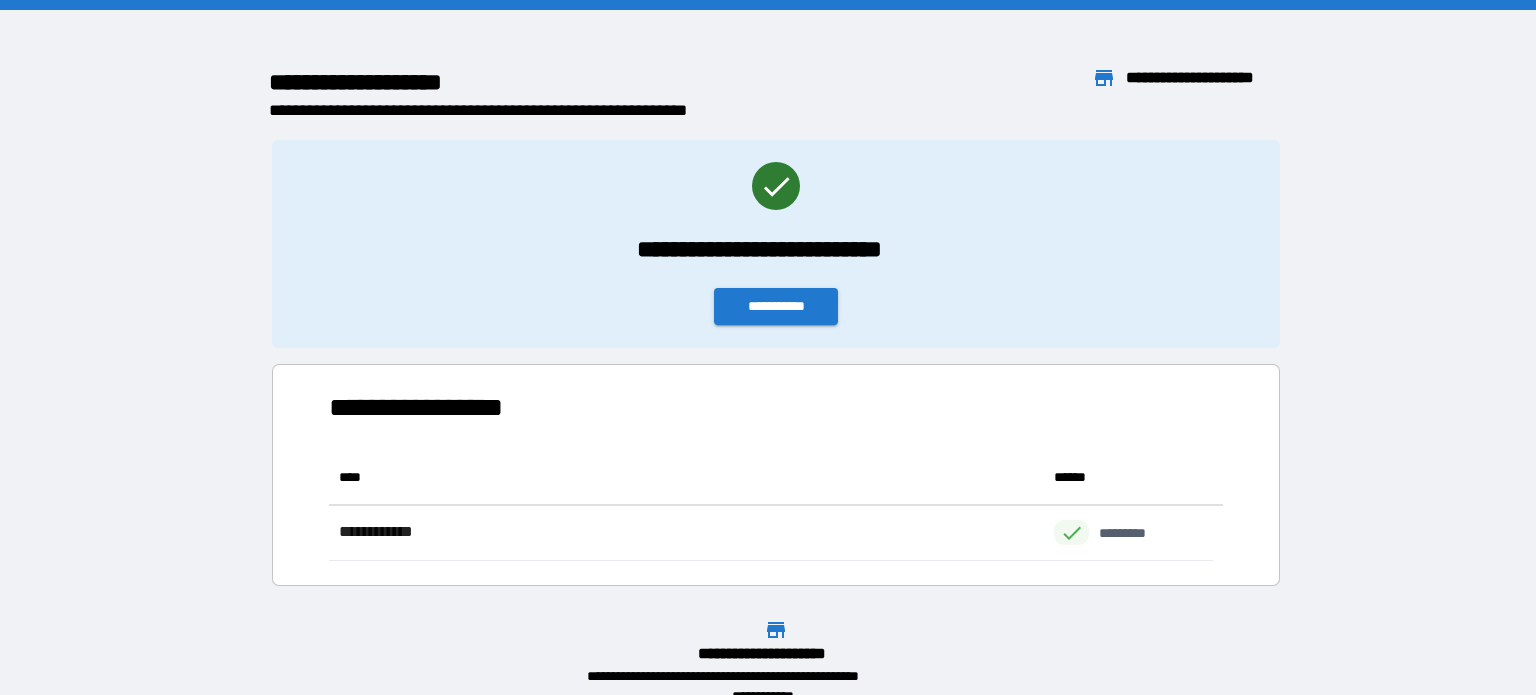 scroll, scrollTop: 96, scrollLeft: 869, axis: both 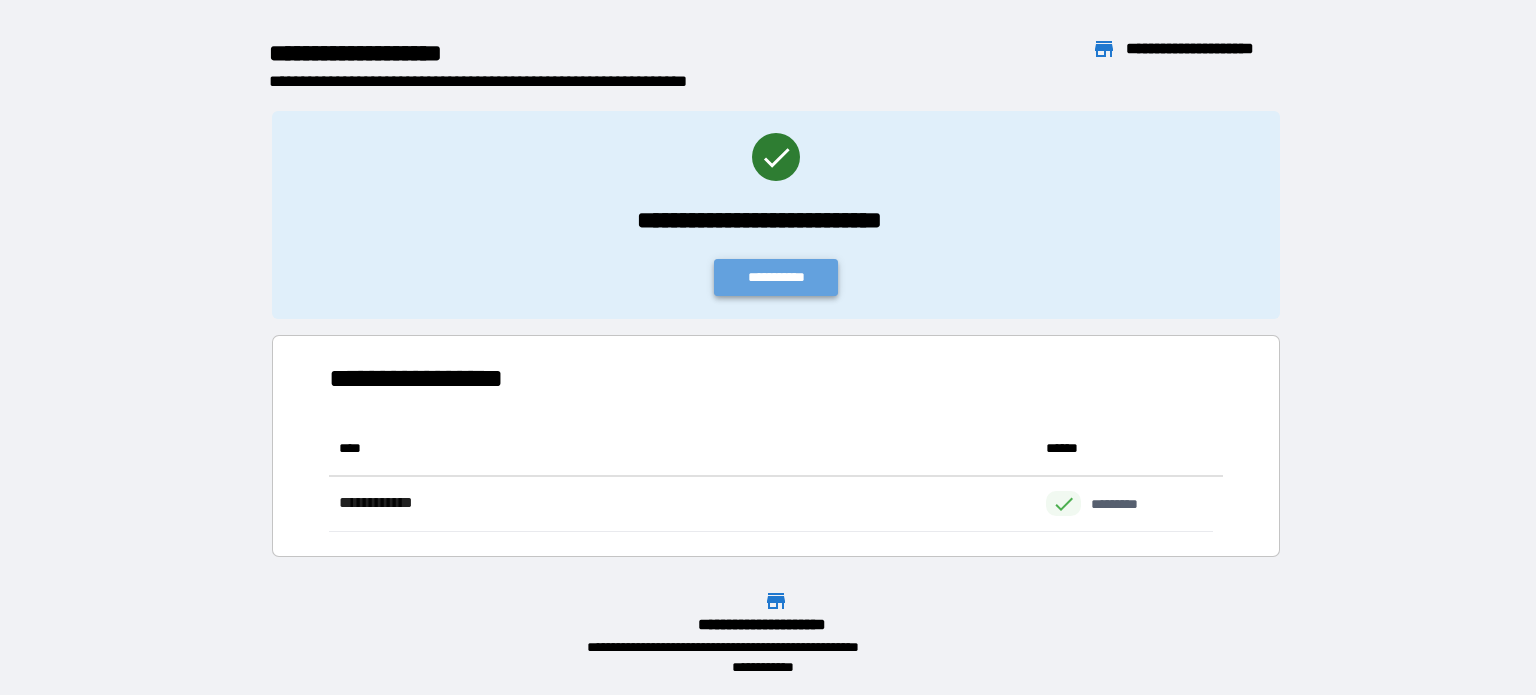 click on "**********" at bounding box center [776, 277] 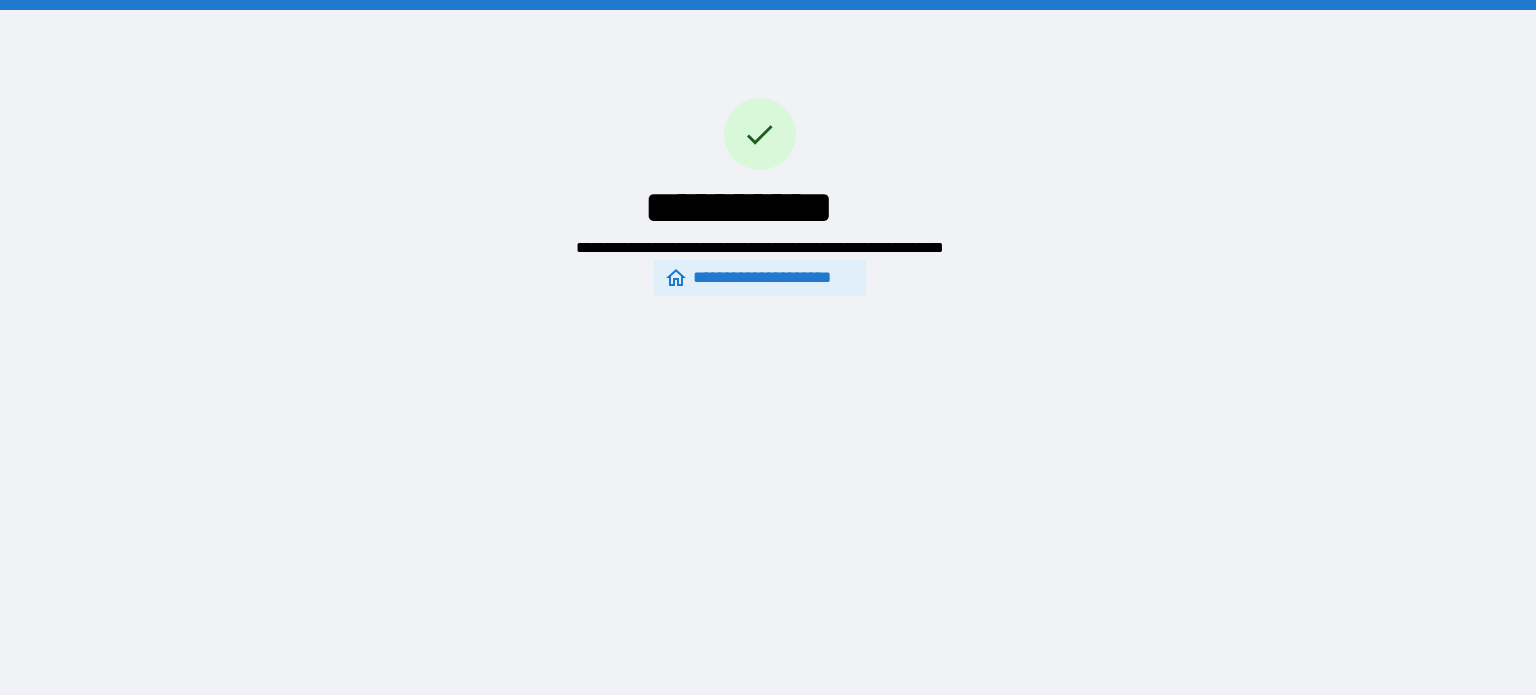 scroll, scrollTop: 0, scrollLeft: 0, axis: both 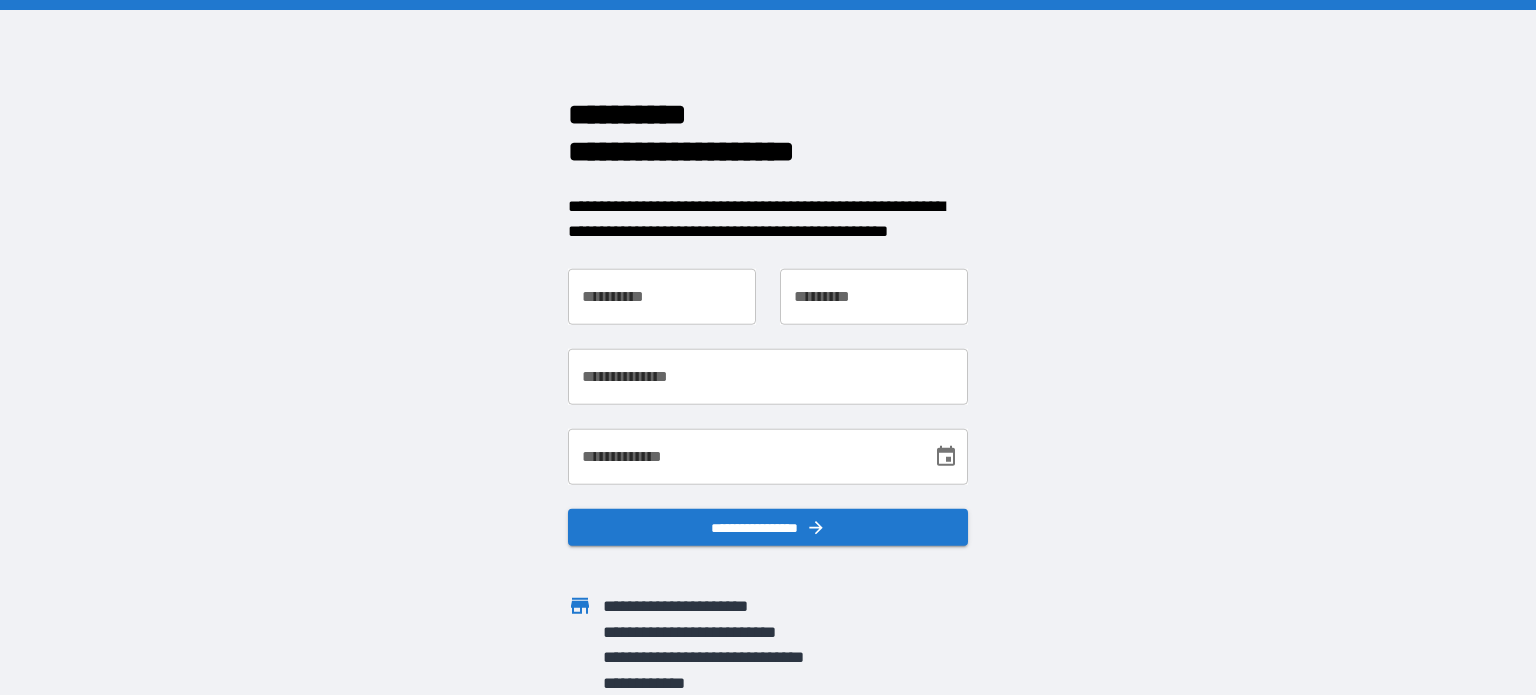 click on "**********" at bounding box center [662, 296] 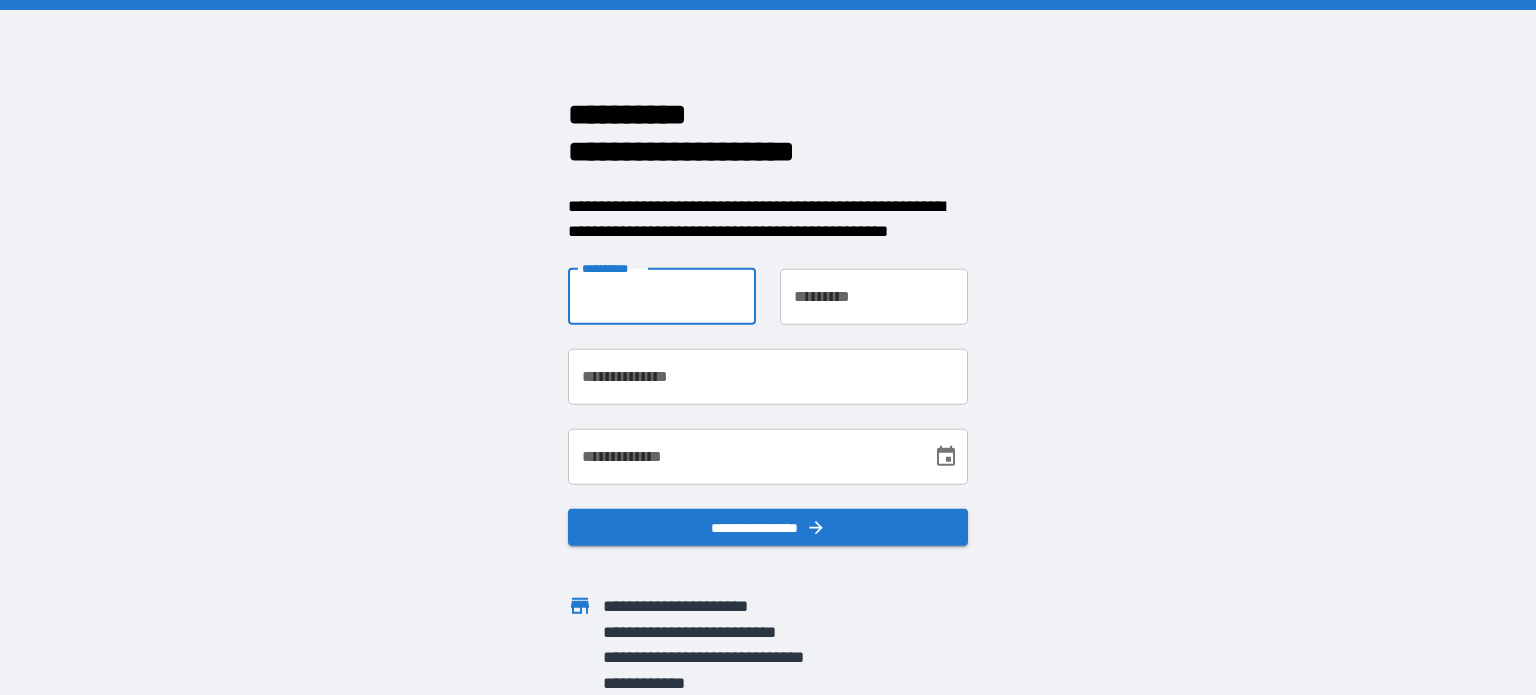 type on "********" 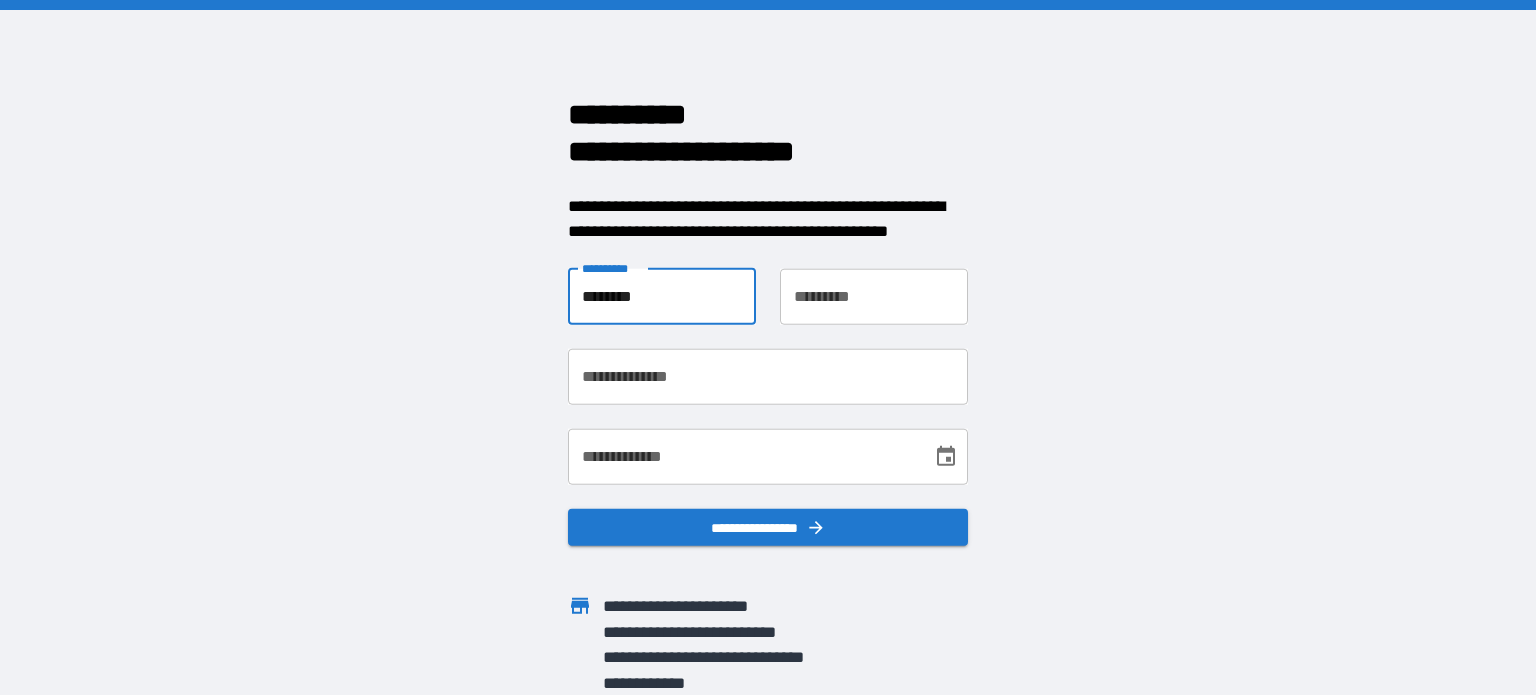 type on "*****" 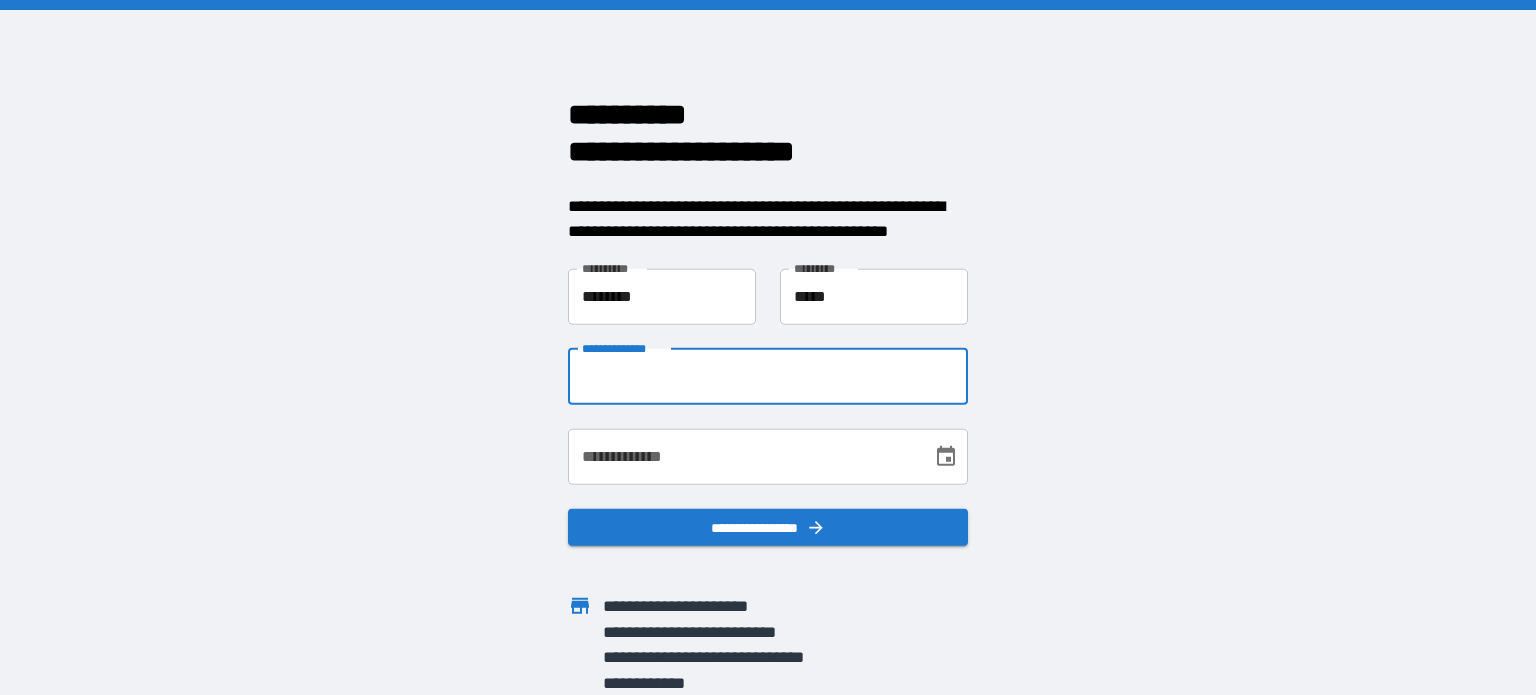 click on "**********" at bounding box center [768, 376] 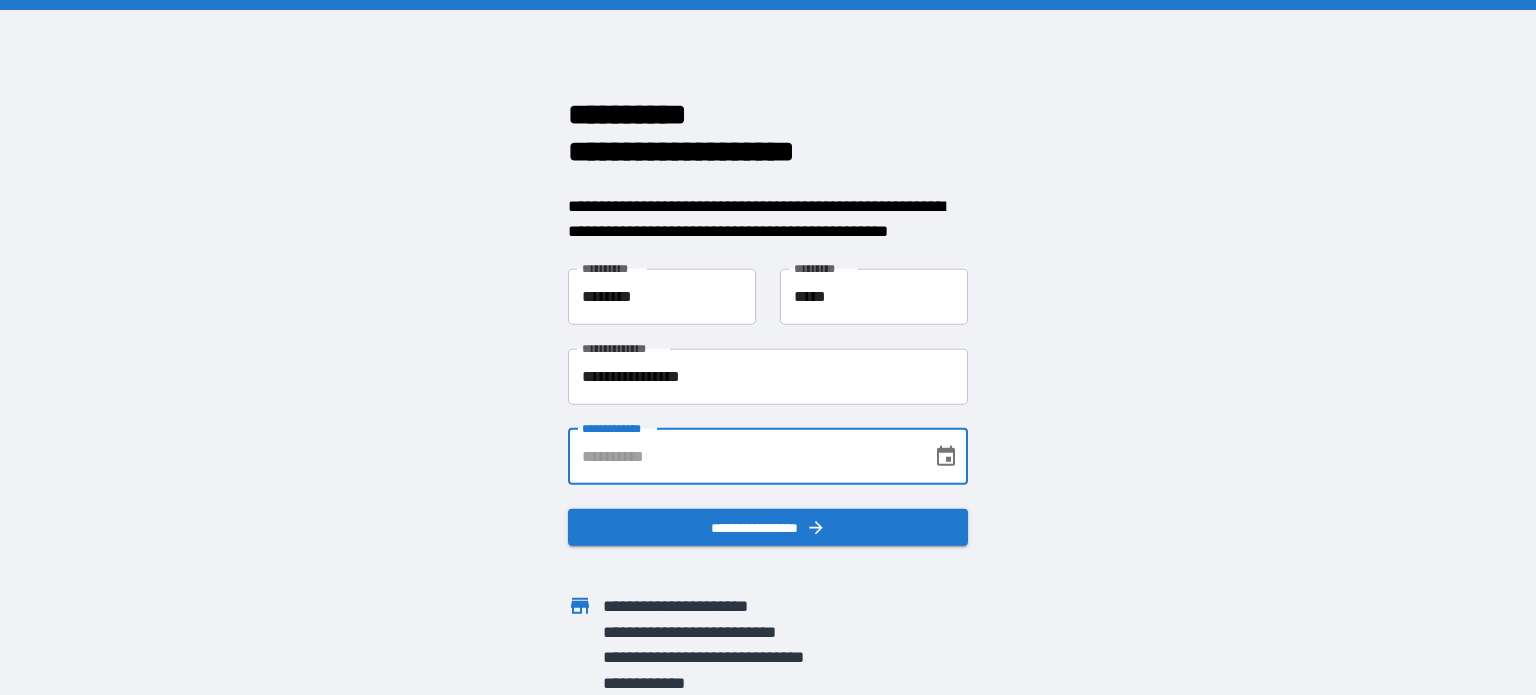 click on "**********" at bounding box center (743, 456) 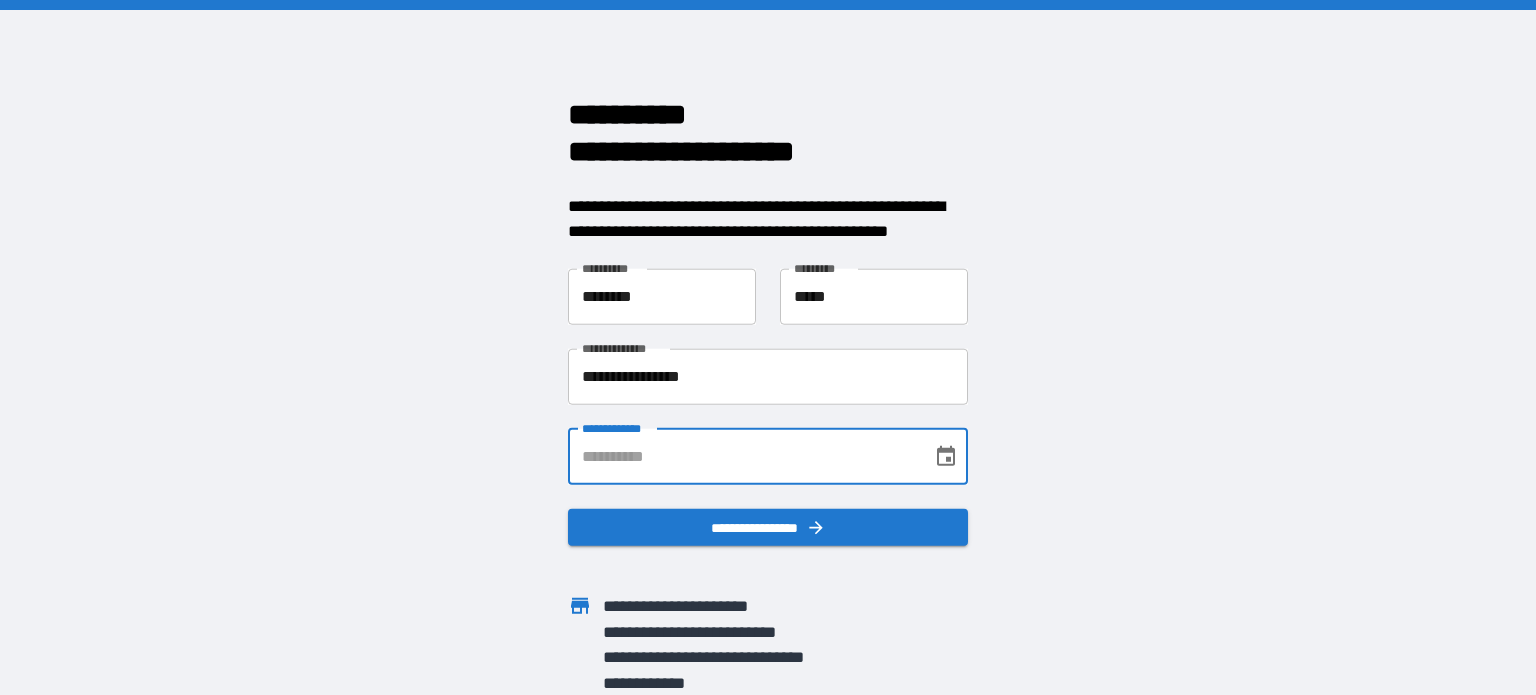 type on "**********" 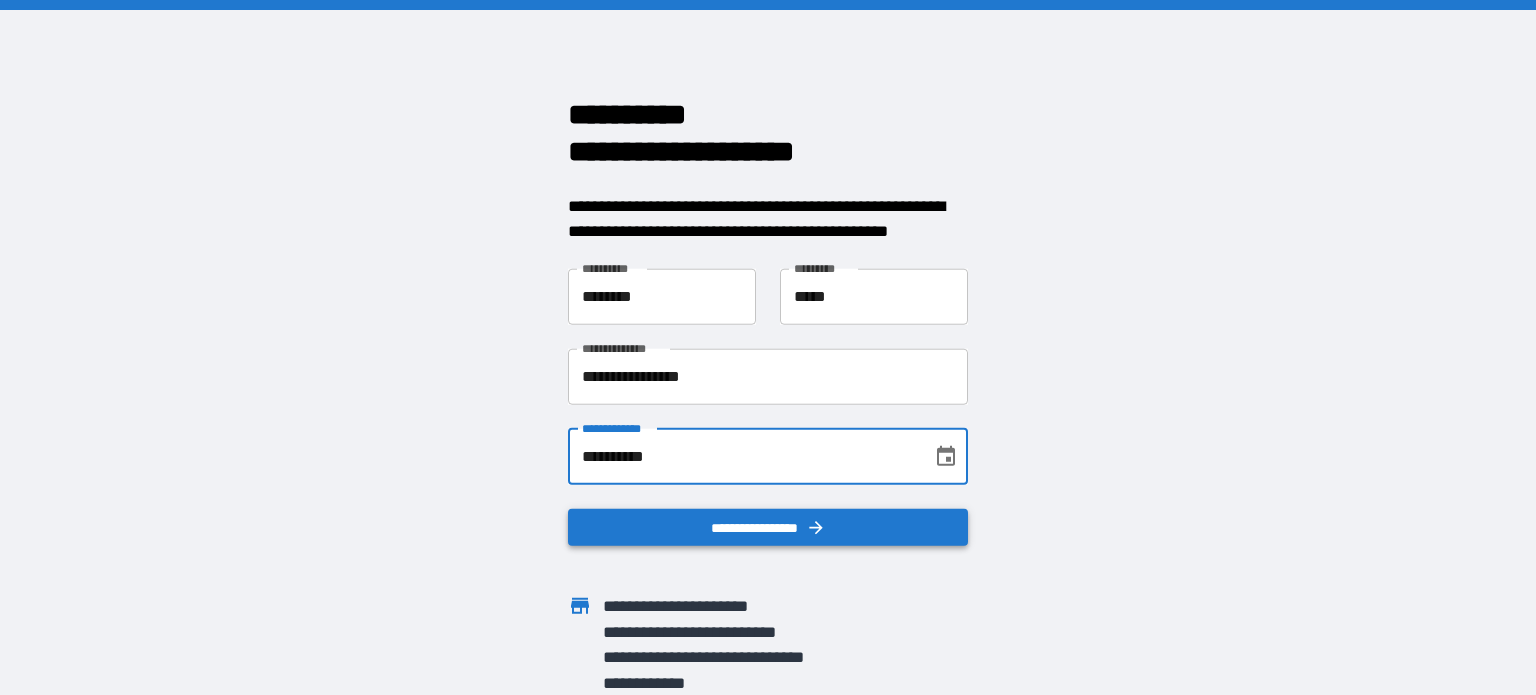 click on "**********" at bounding box center (768, 527) 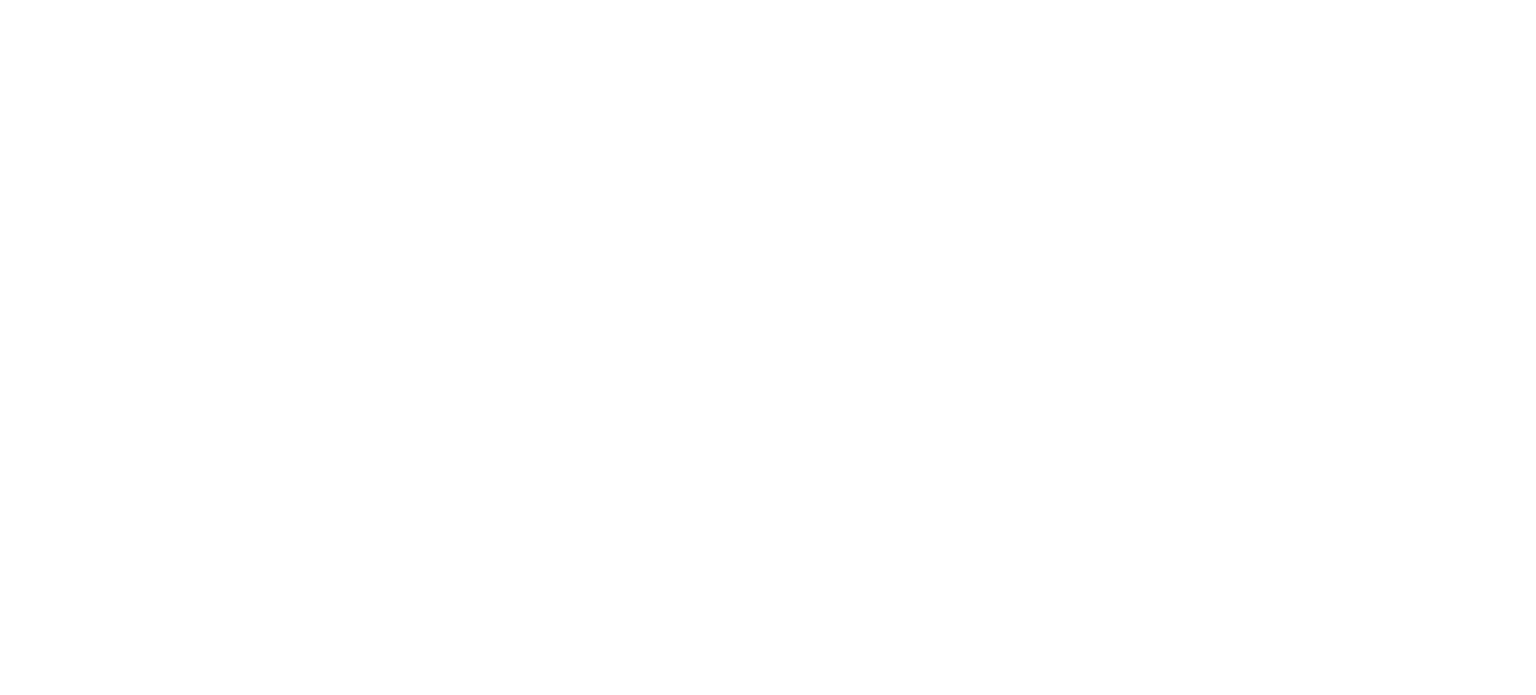 scroll, scrollTop: 0, scrollLeft: 0, axis: both 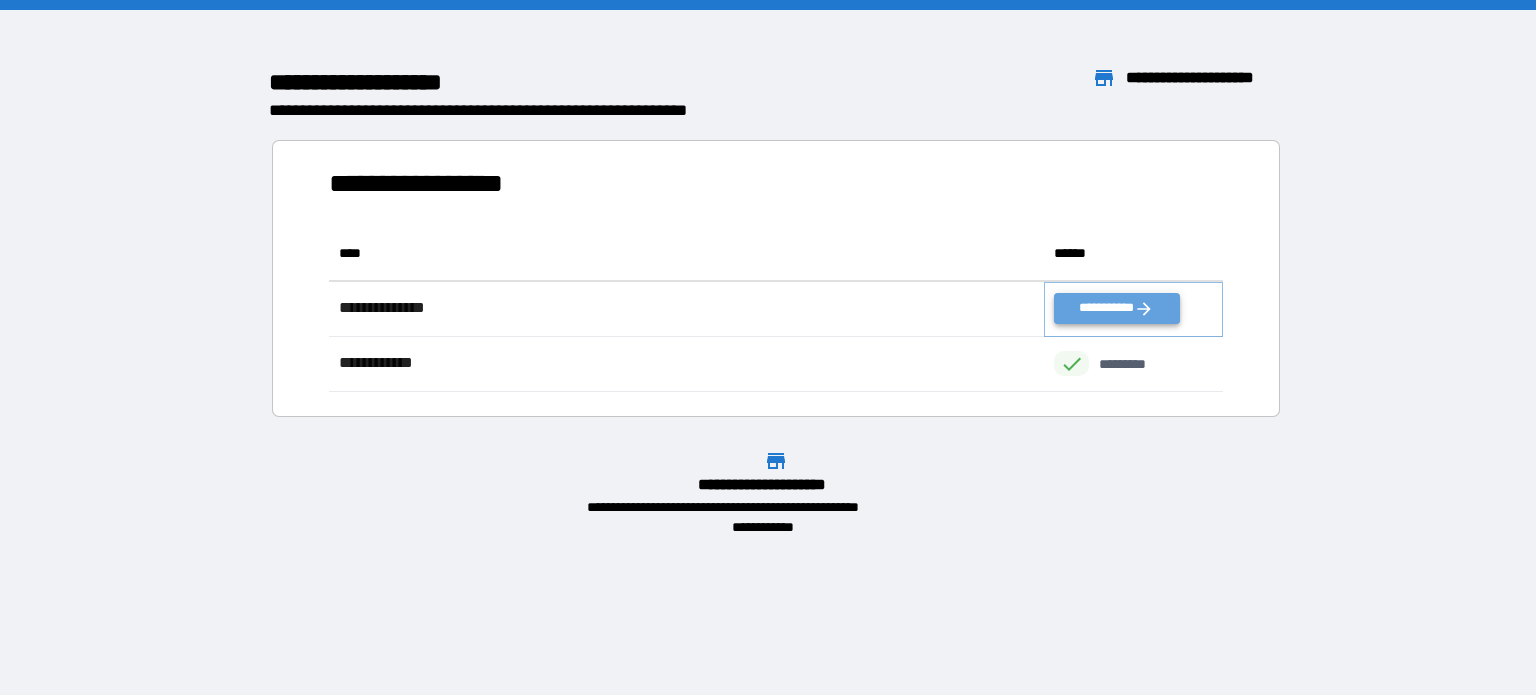 click on "**********" at bounding box center (1116, 308) 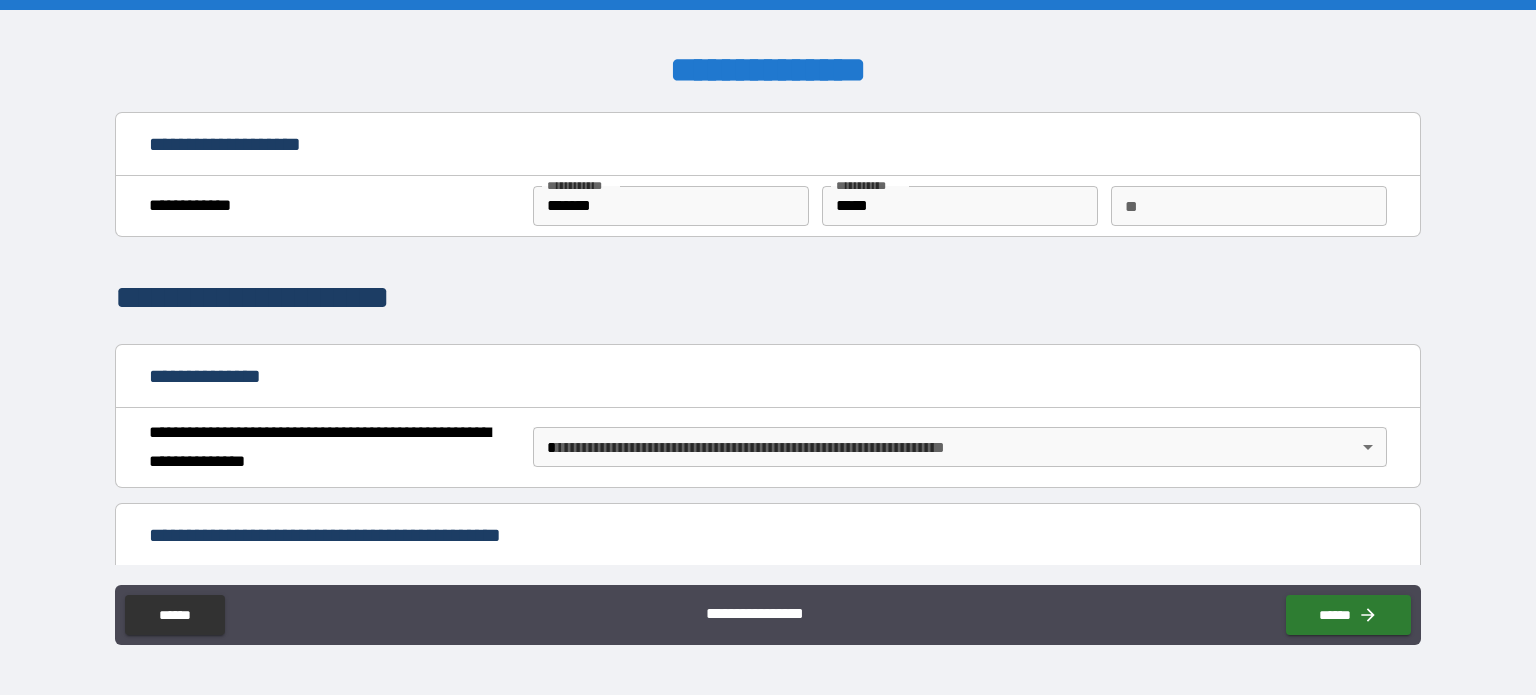 click on "**" at bounding box center (1249, 206) 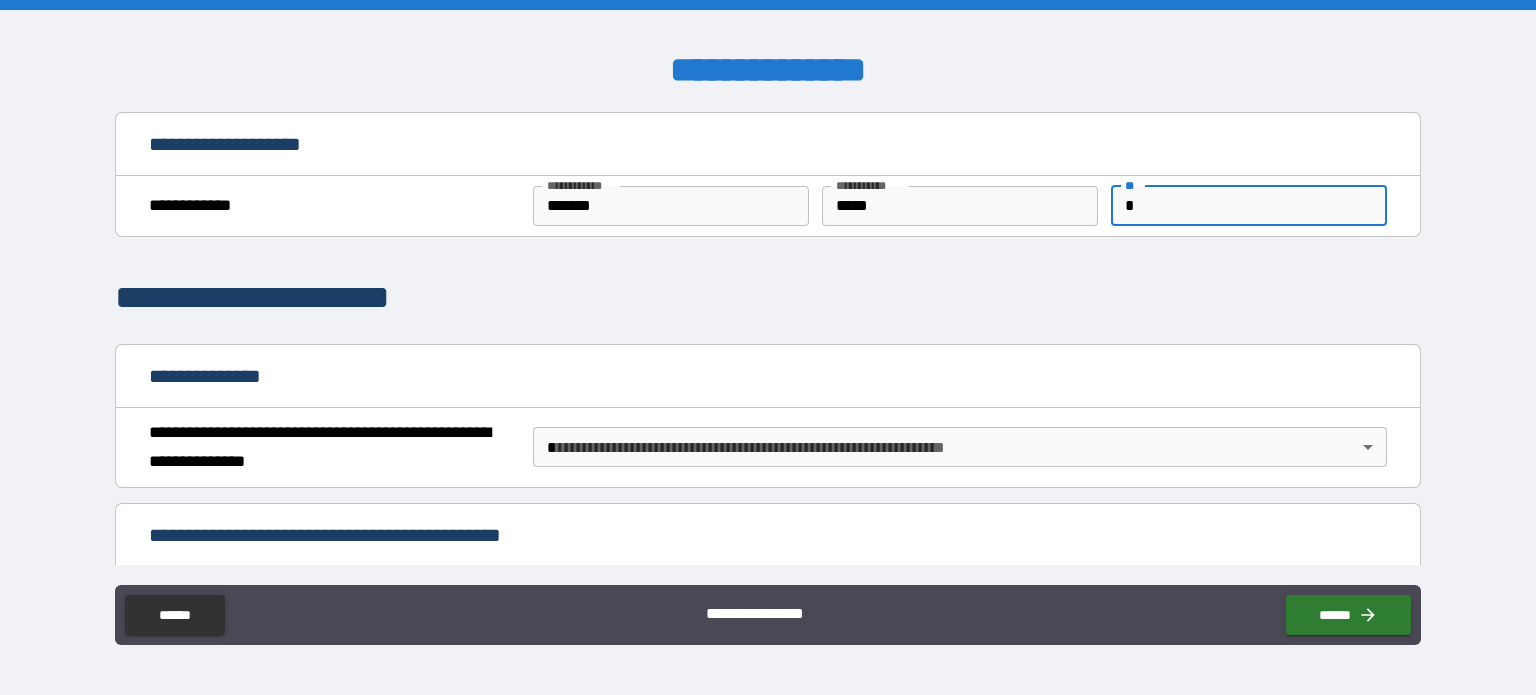 type on "*" 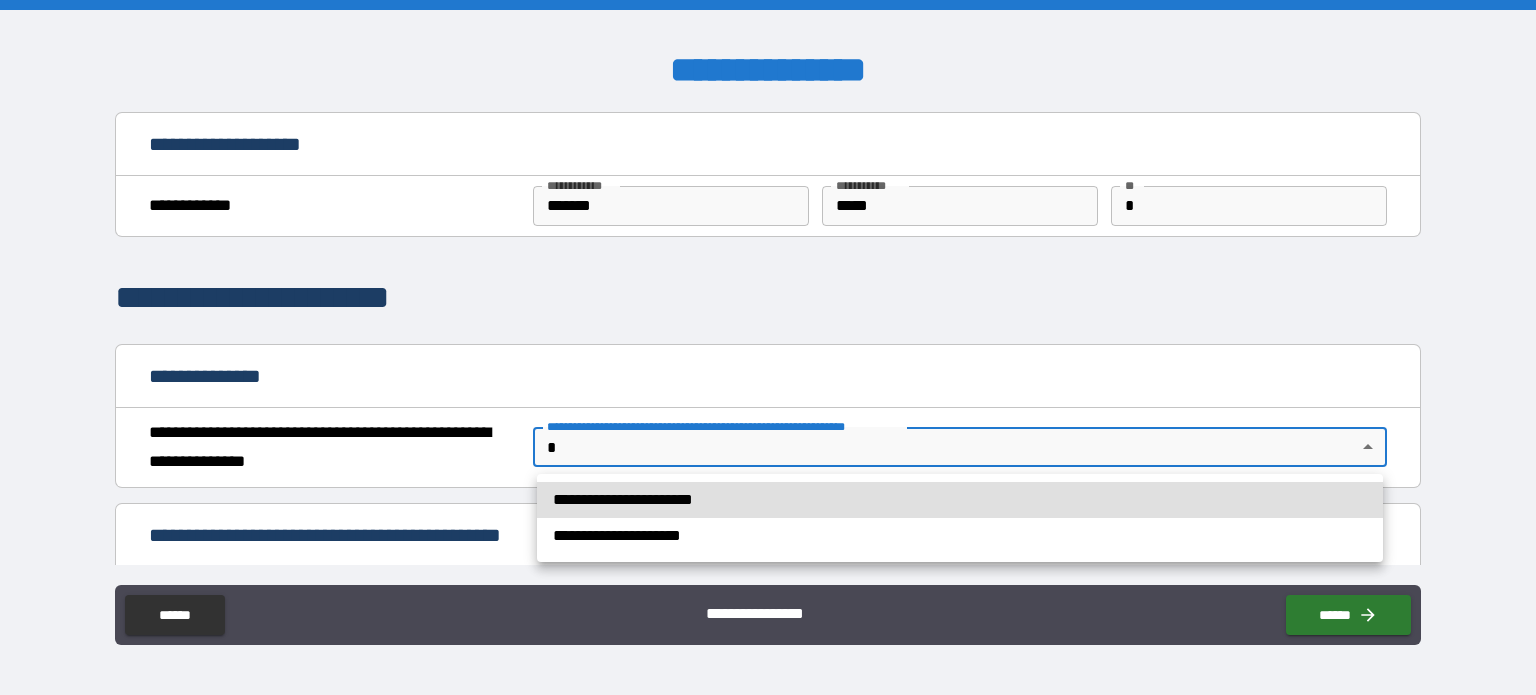 click on "**********" at bounding box center [768, 347] 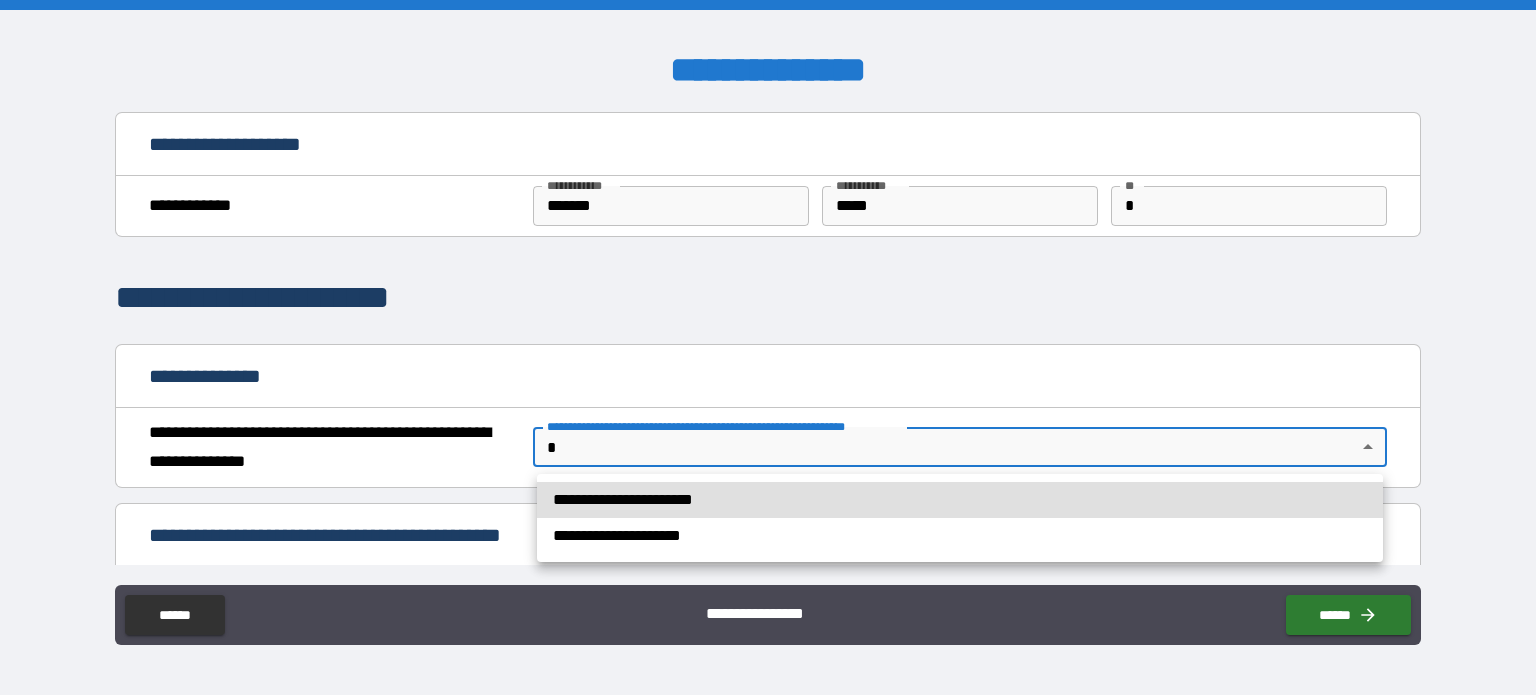 click on "**********" at bounding box center [960, 500] 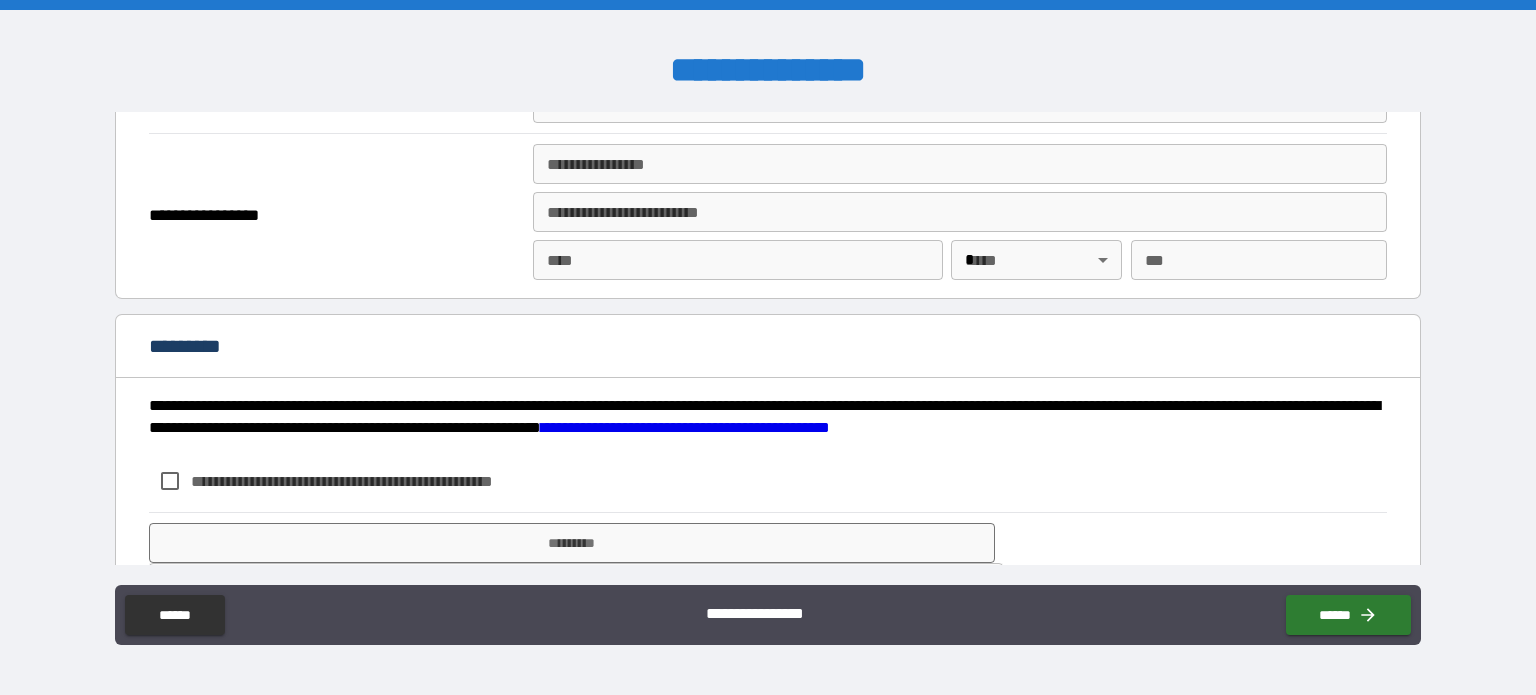 scroll, scrollTop: 2562, scrollLeft: 0, axis: vertical 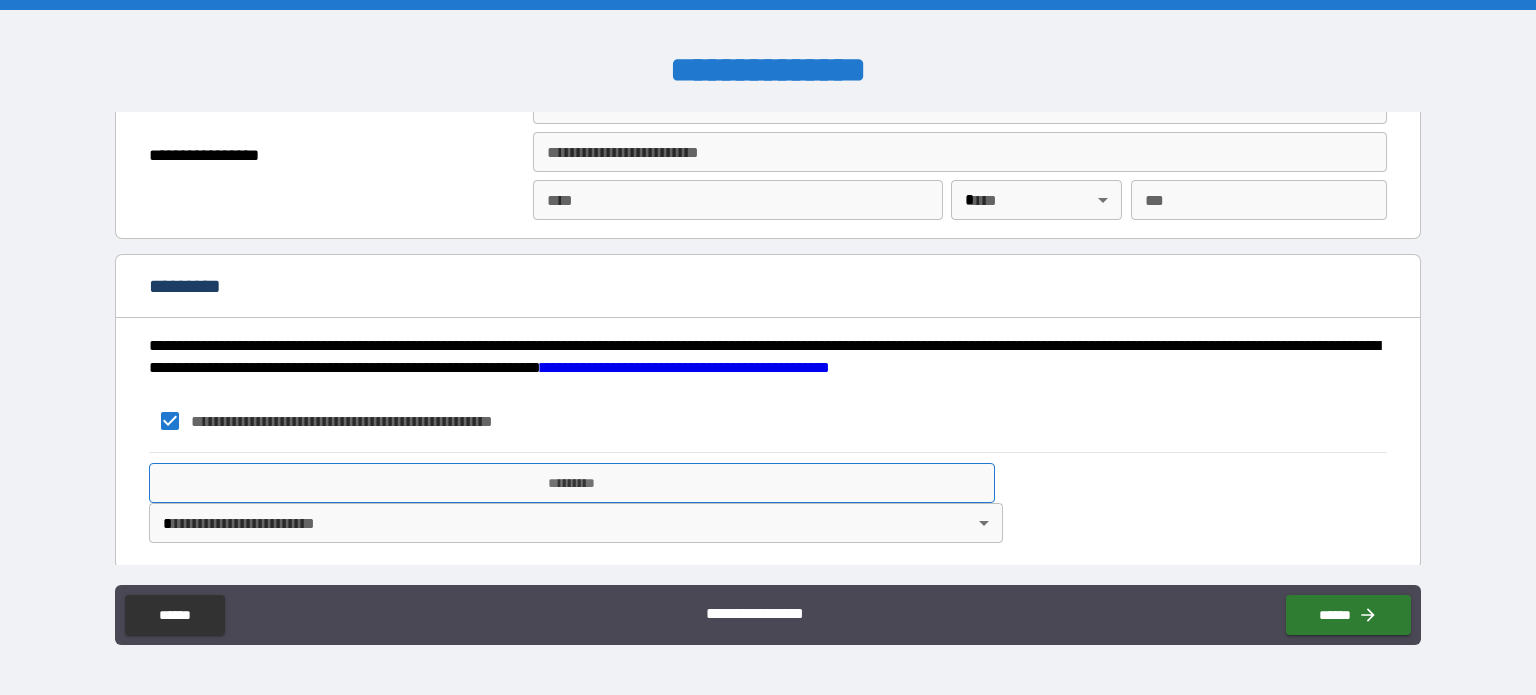 click on "*********" at bounding box center [572, 483] 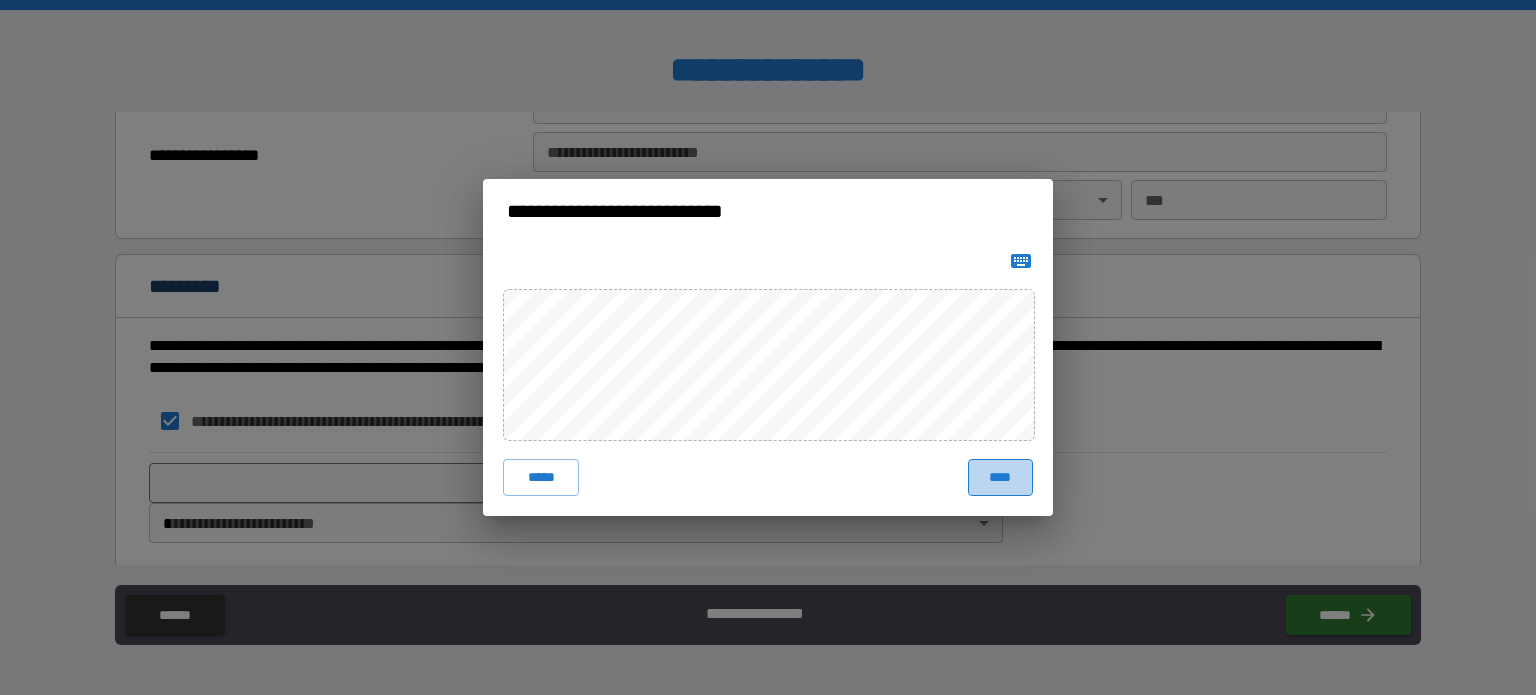 click on "****" at bounding box center [1000, 477] 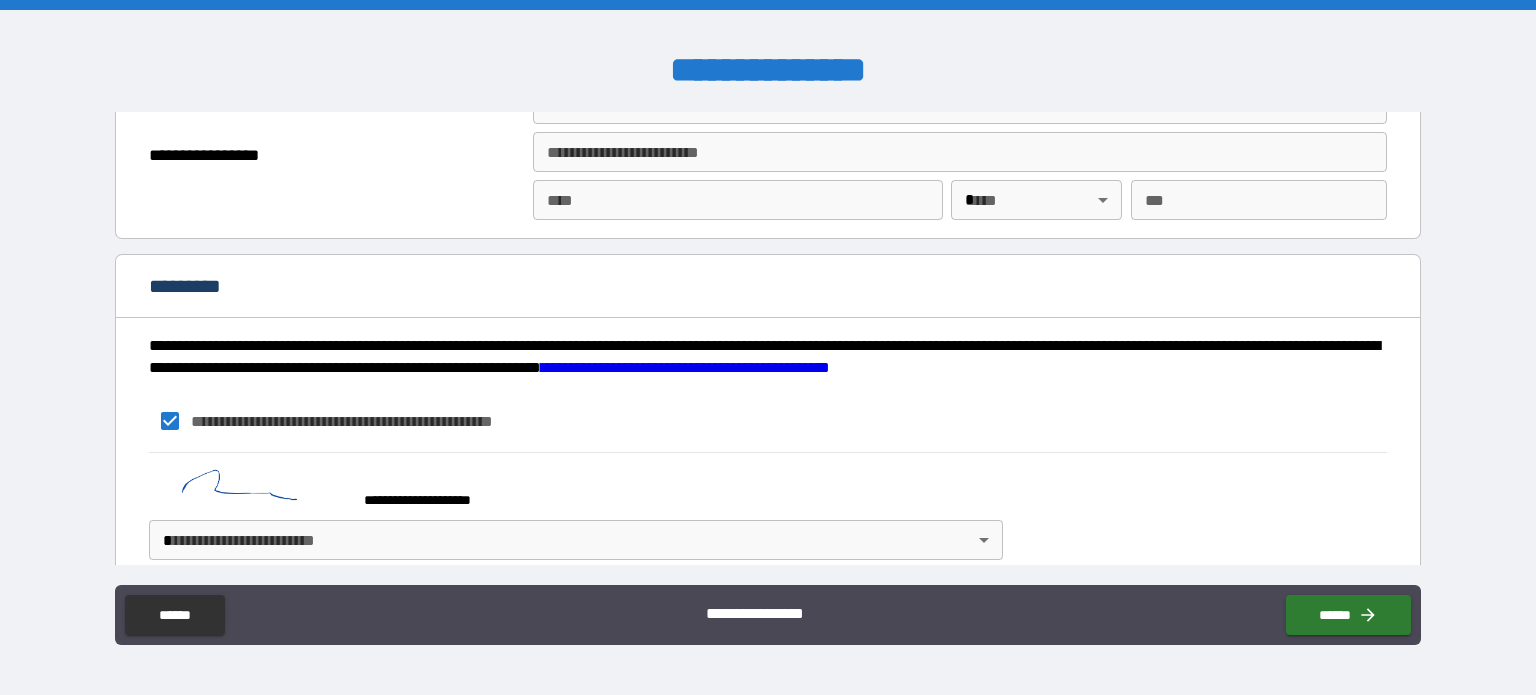 click on "**********" at bounding box center (768, 347) 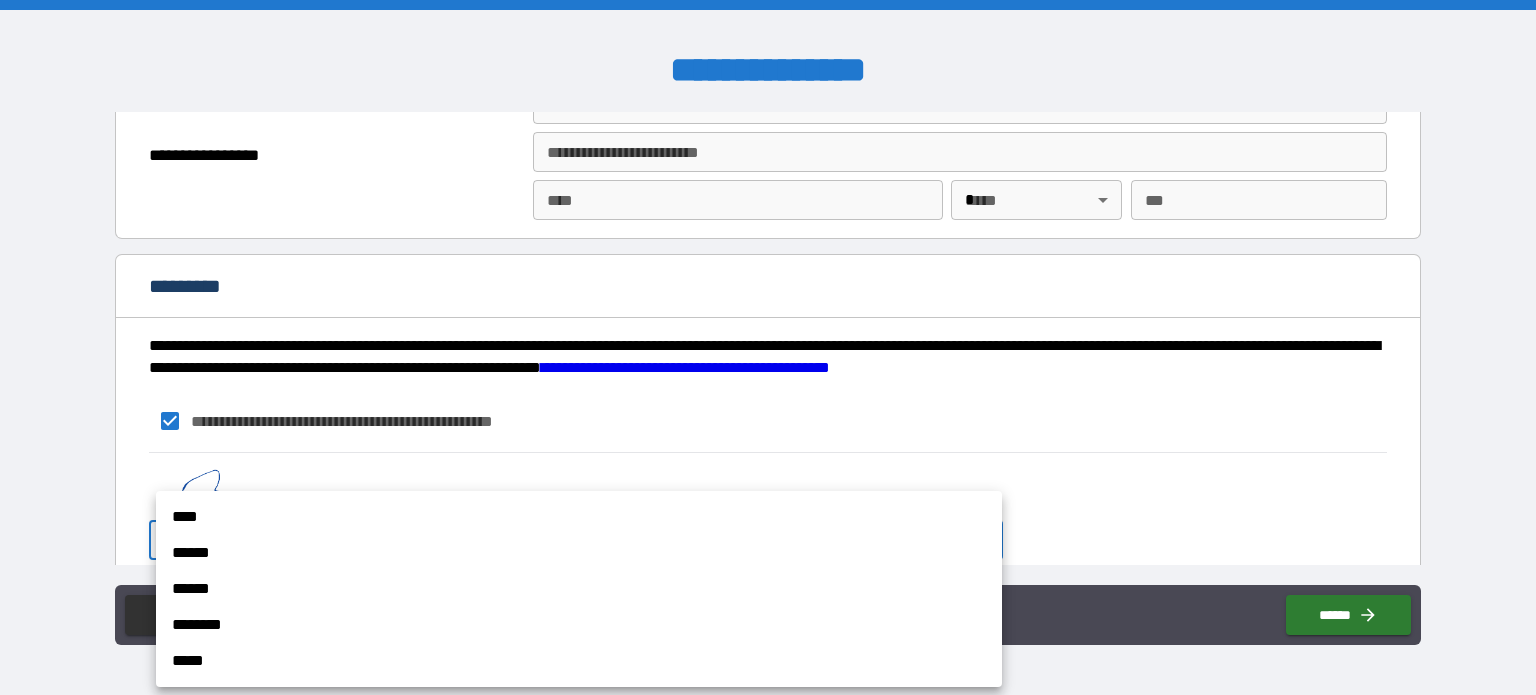 click on "******" at bounding box center (579, 553) 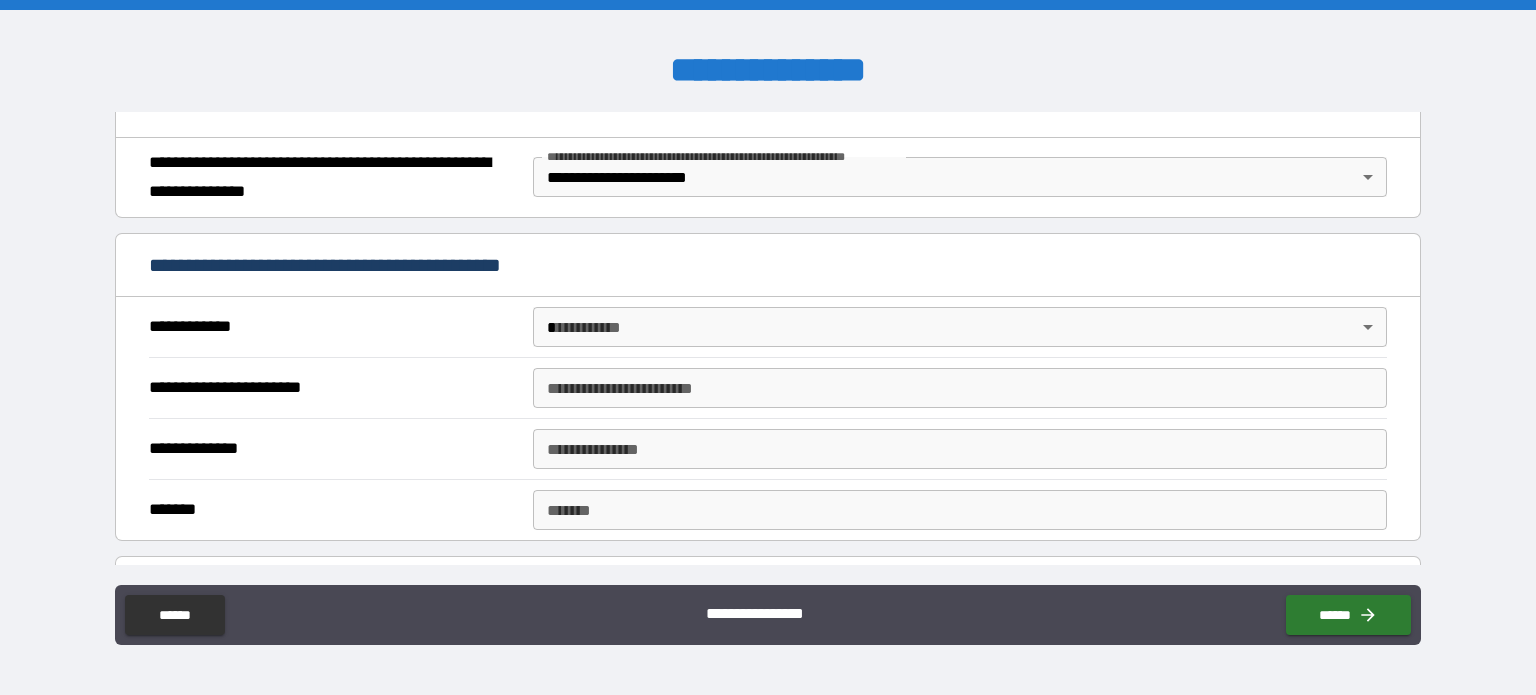 scroll, scrollTop: 300, scrollLeft: 0, axis: vertical 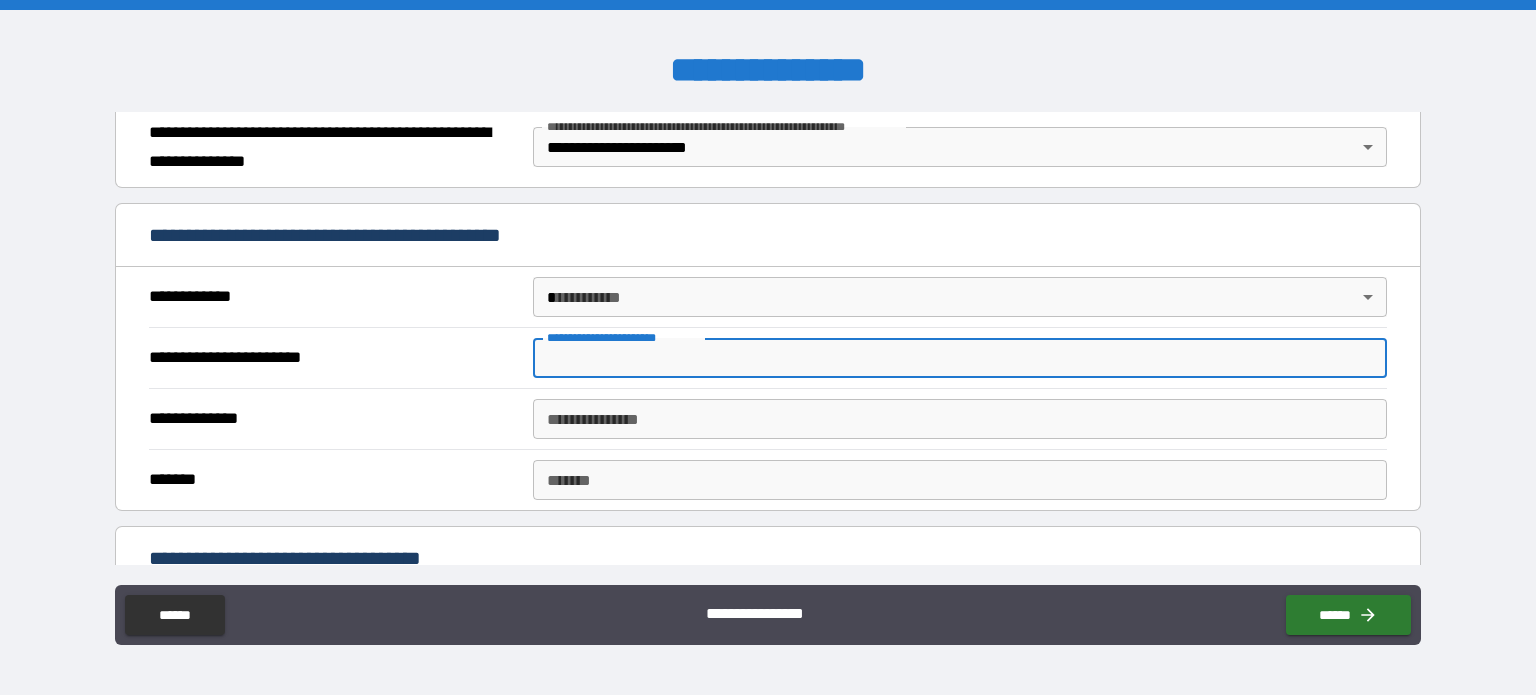 click on "**********" at bounding box center (960, 358) 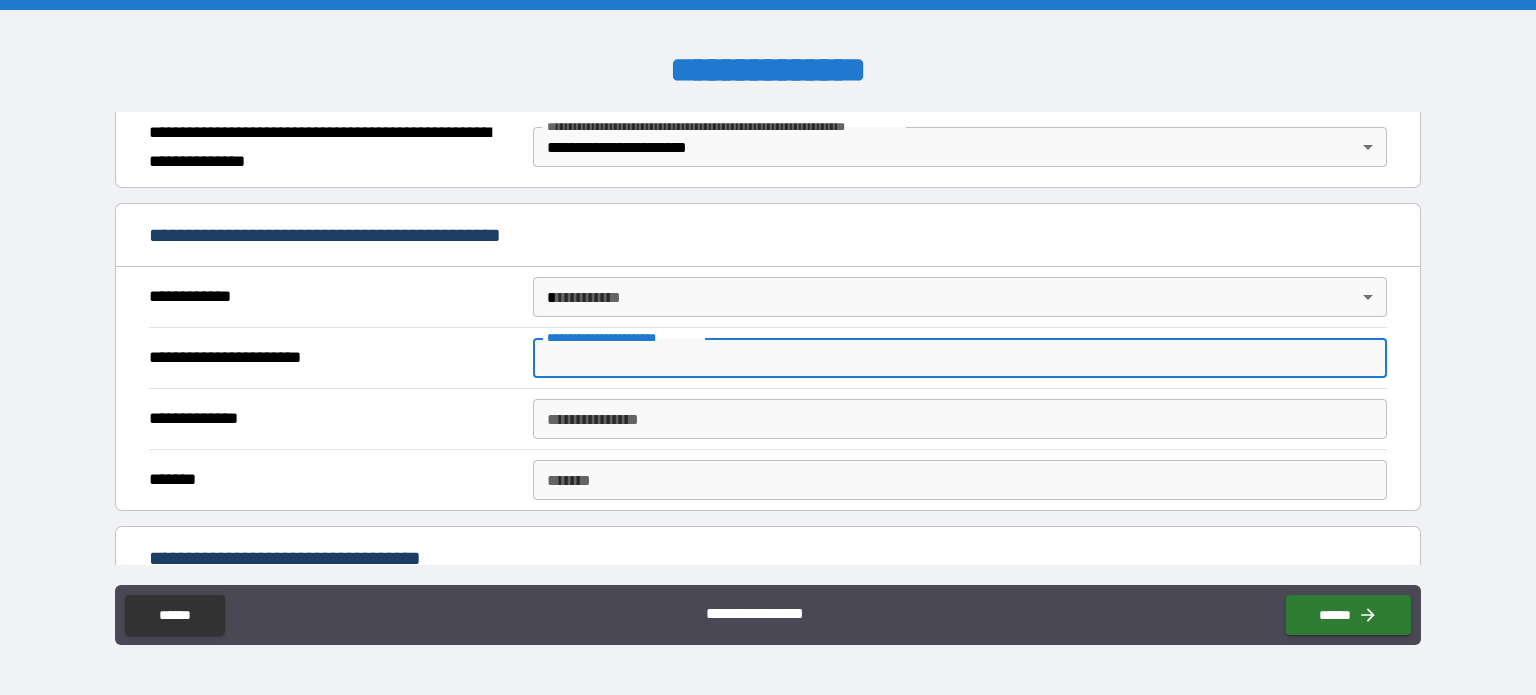 type on "**********" 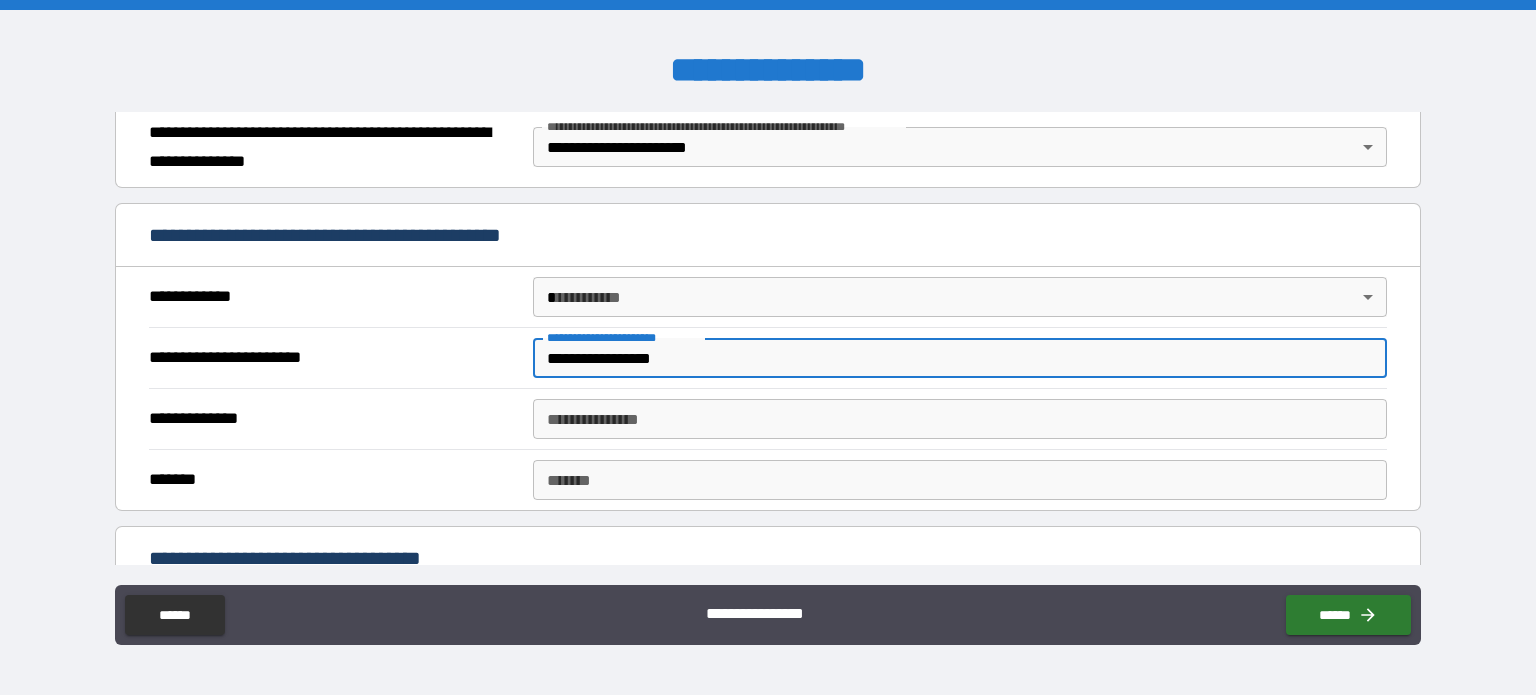 click on "**********" at bounding box center [768, 347] 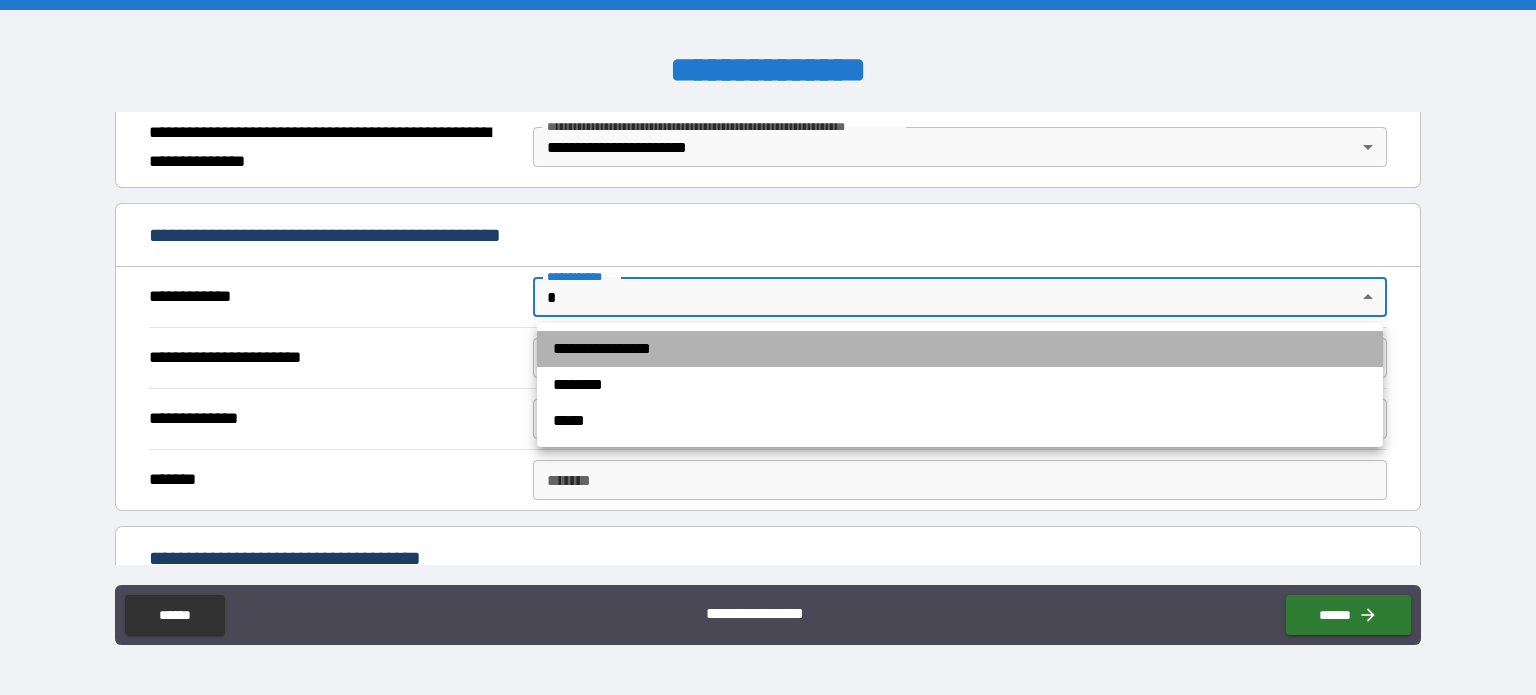 click on "**********" at bounding box center [960, 349] 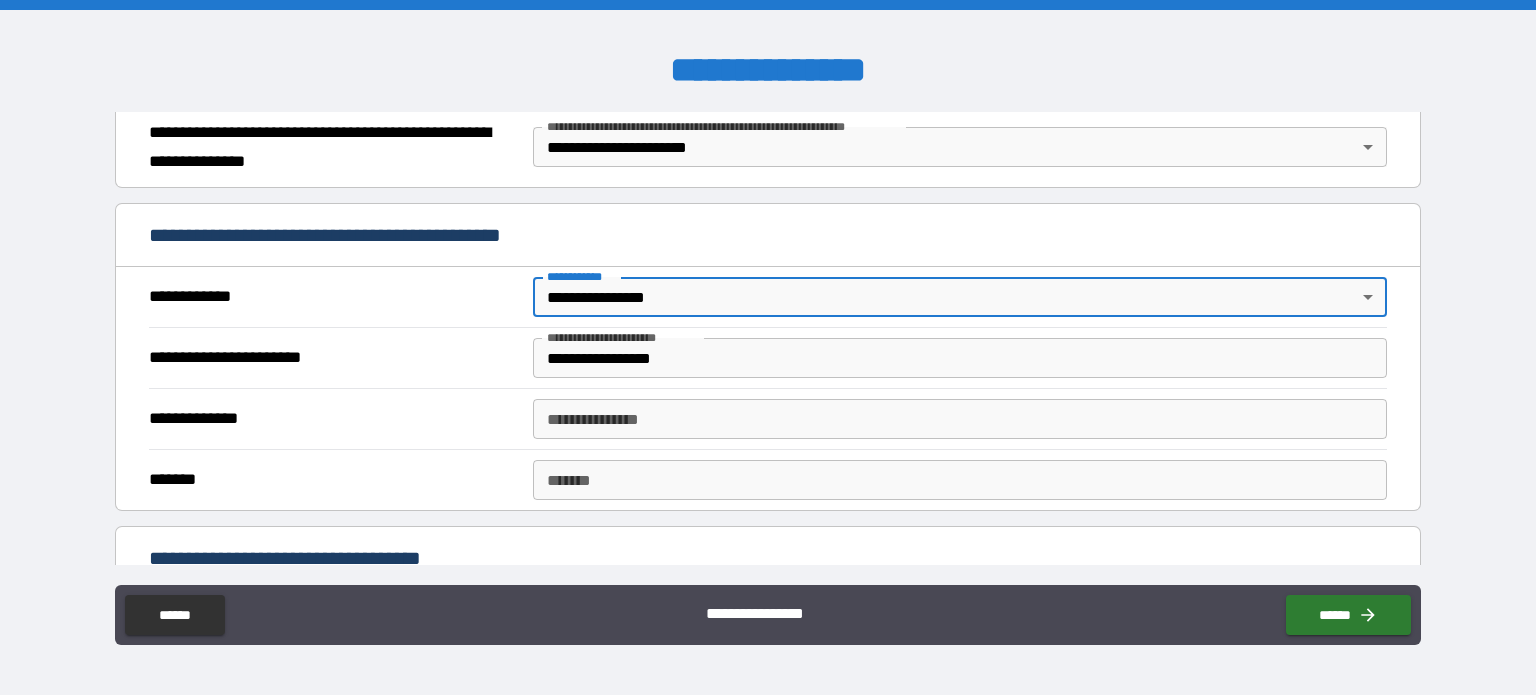 click on "**********" at bounding box center [960, 419] 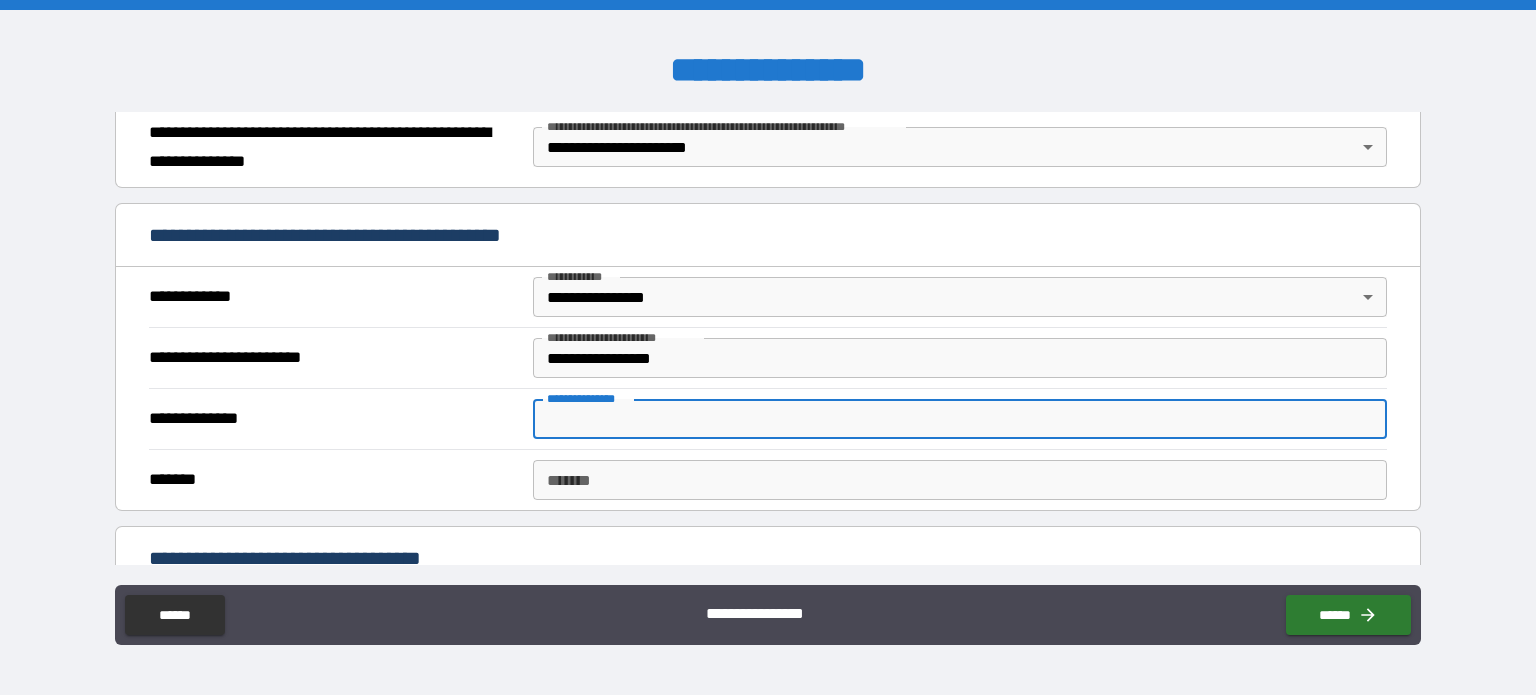 click on "**********" at bounding box center (960, 419) 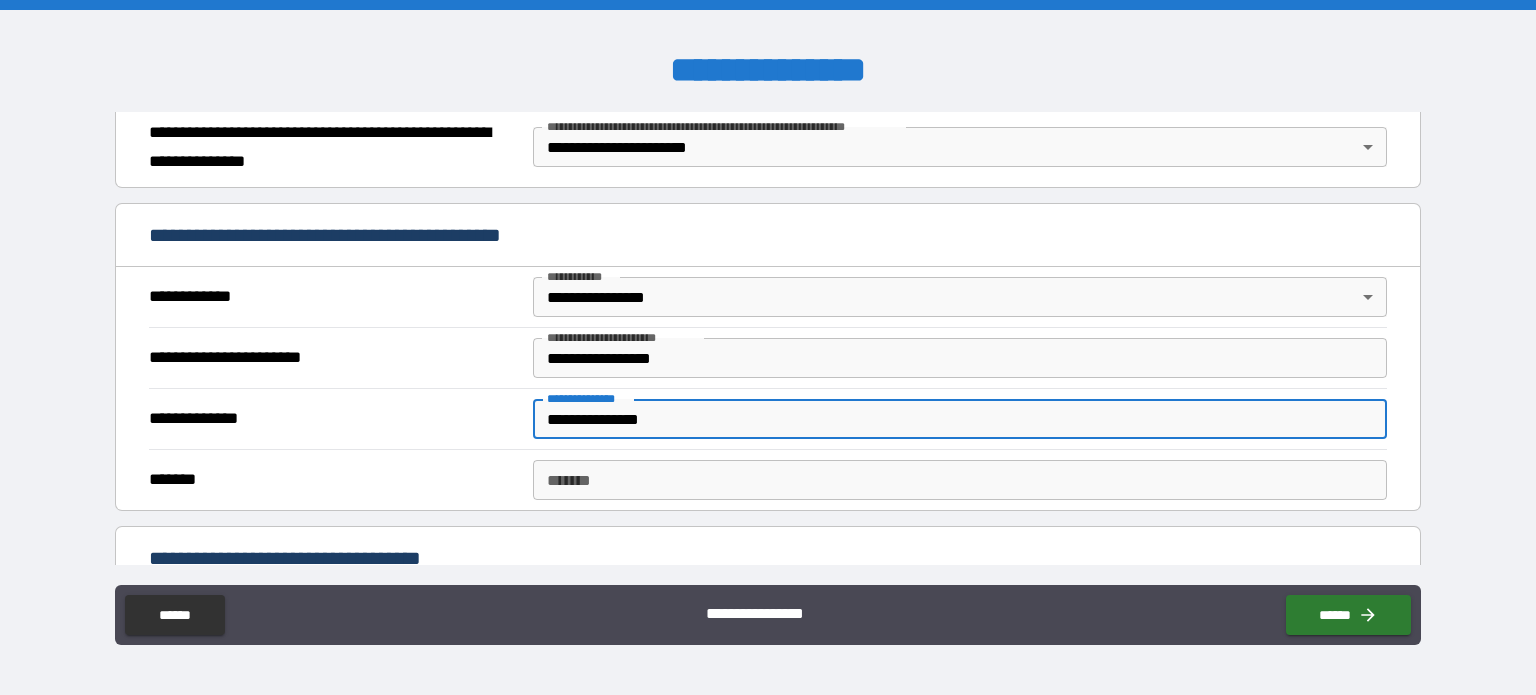 type on "**********" 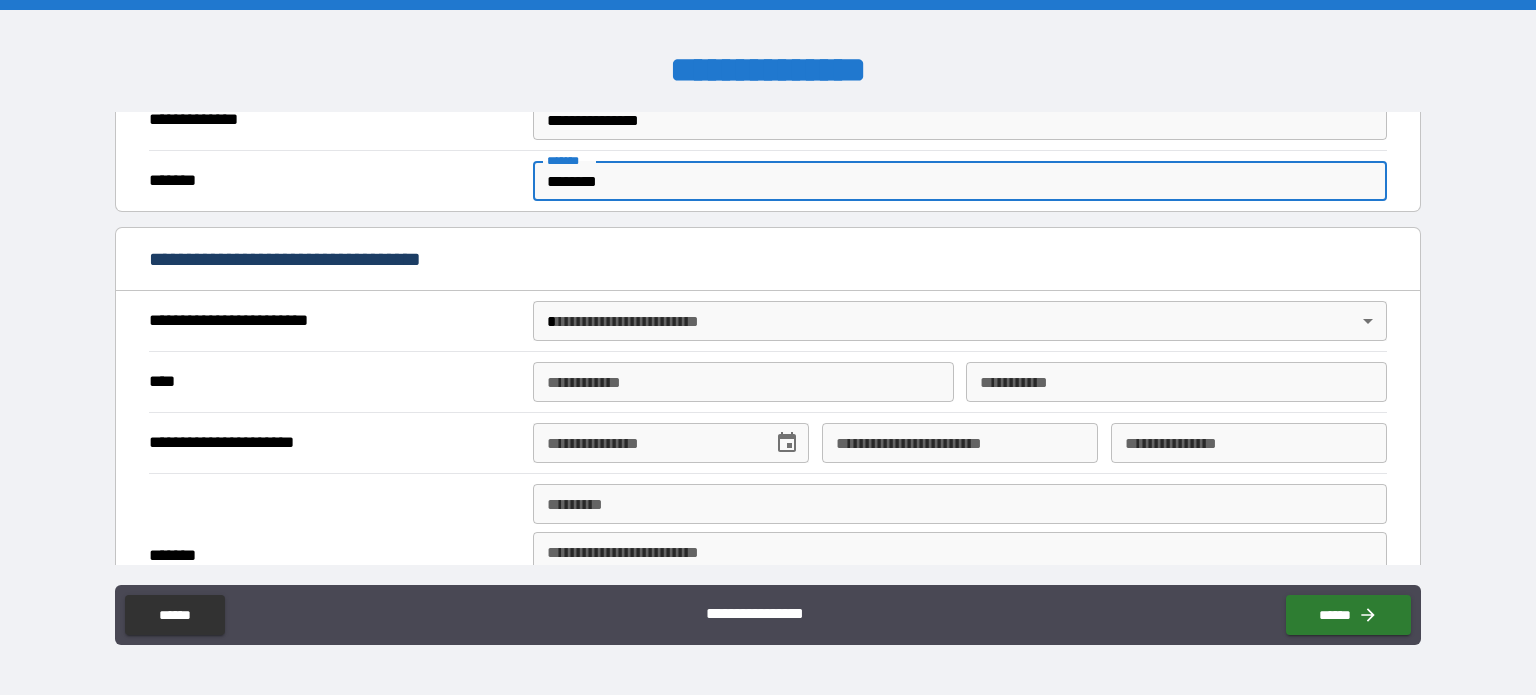 scroll, scrollTop: 600, scrollLeft: 0, axis: vertical 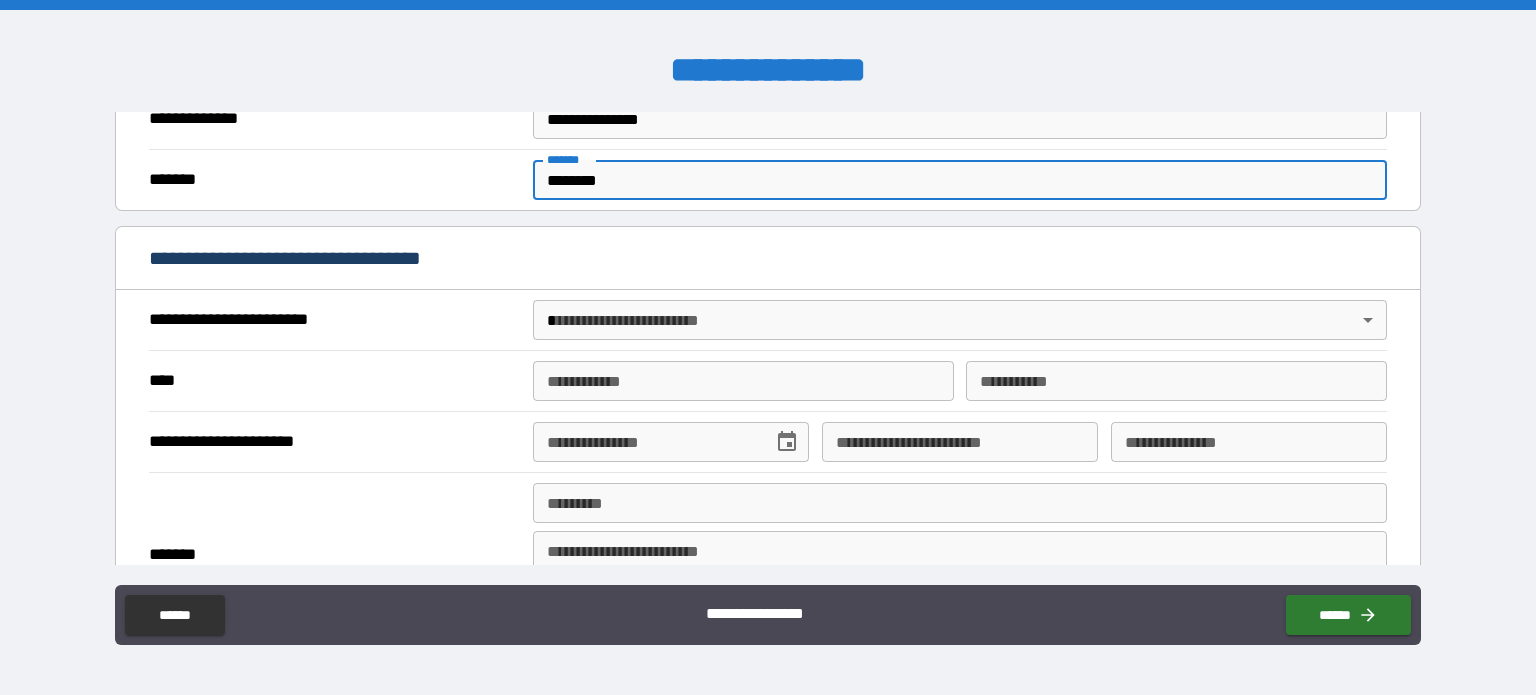 type on "********" 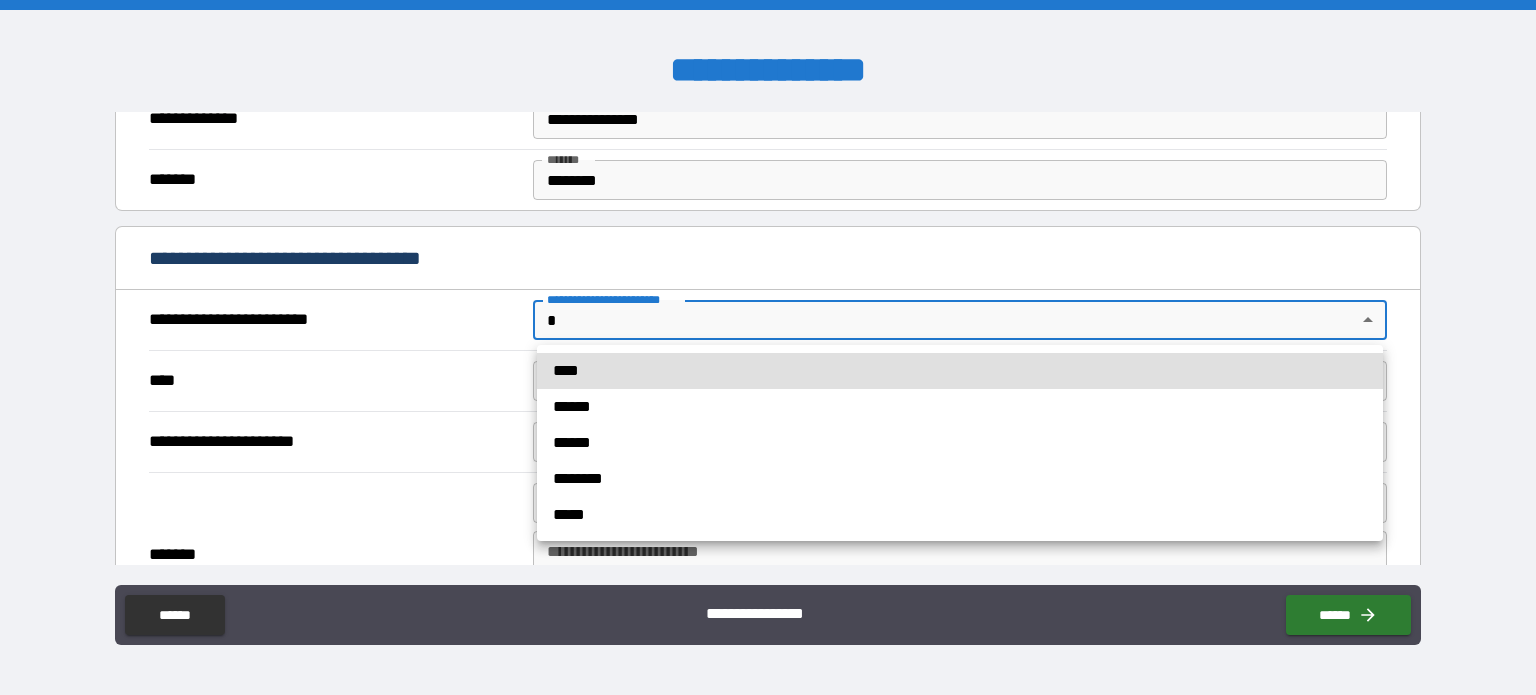 click on "**********" at bounding box center [768, 347] 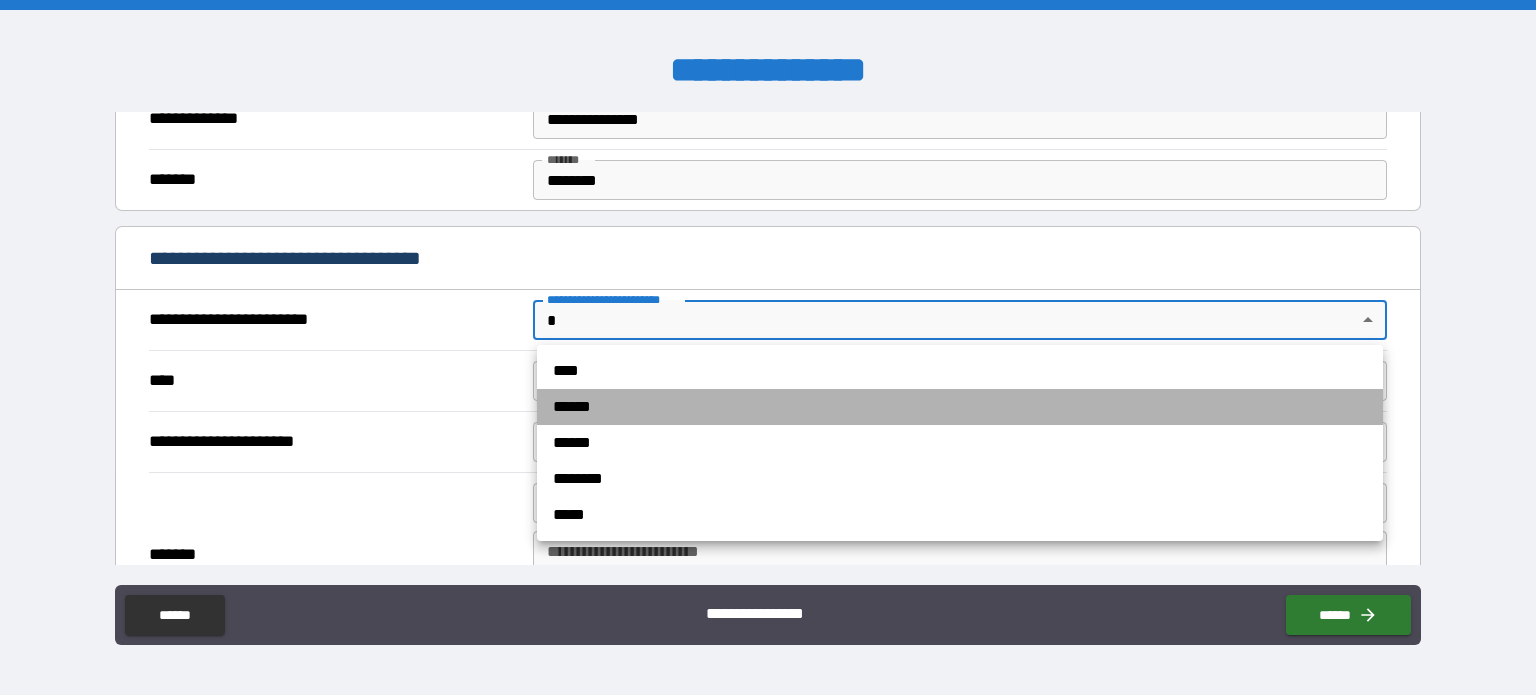 click on "******" at bounding box center (960, 407) 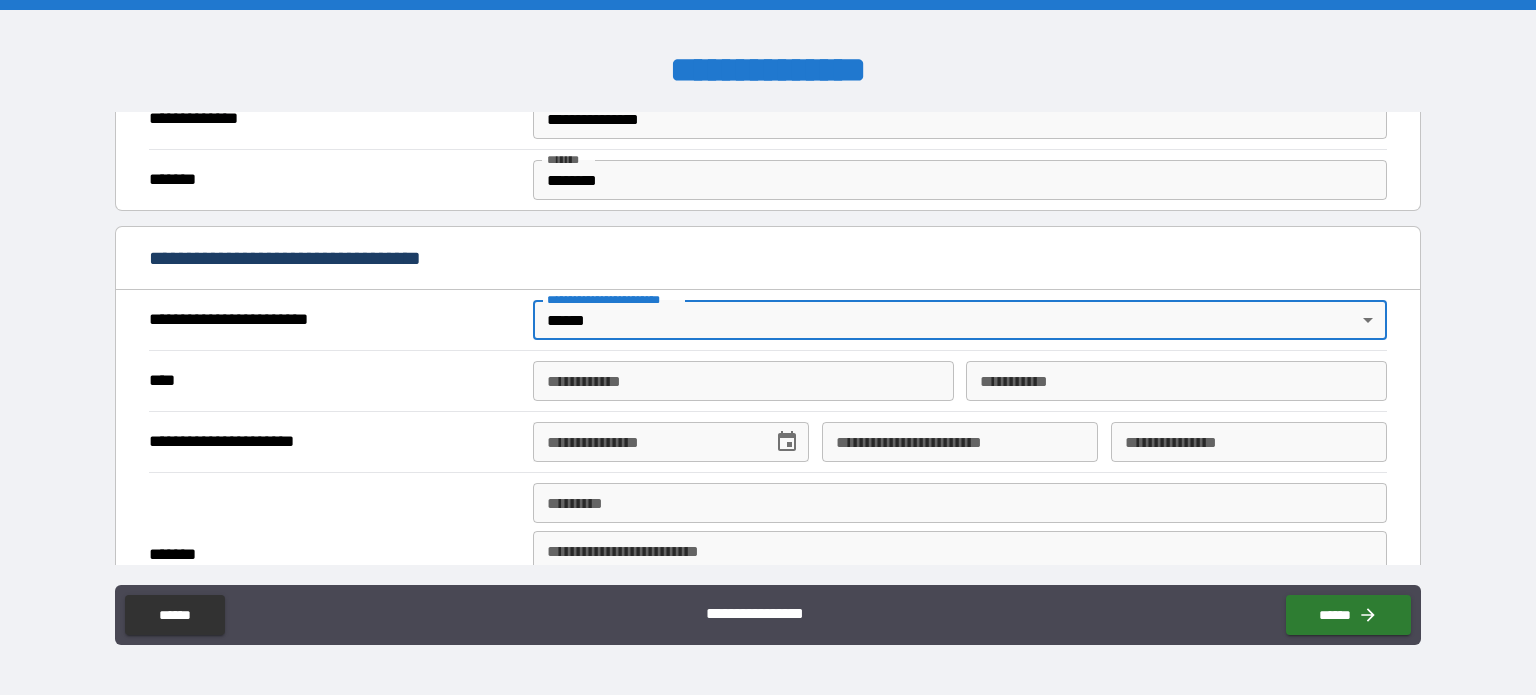 click on "**********" at bounding box center (743, 381) 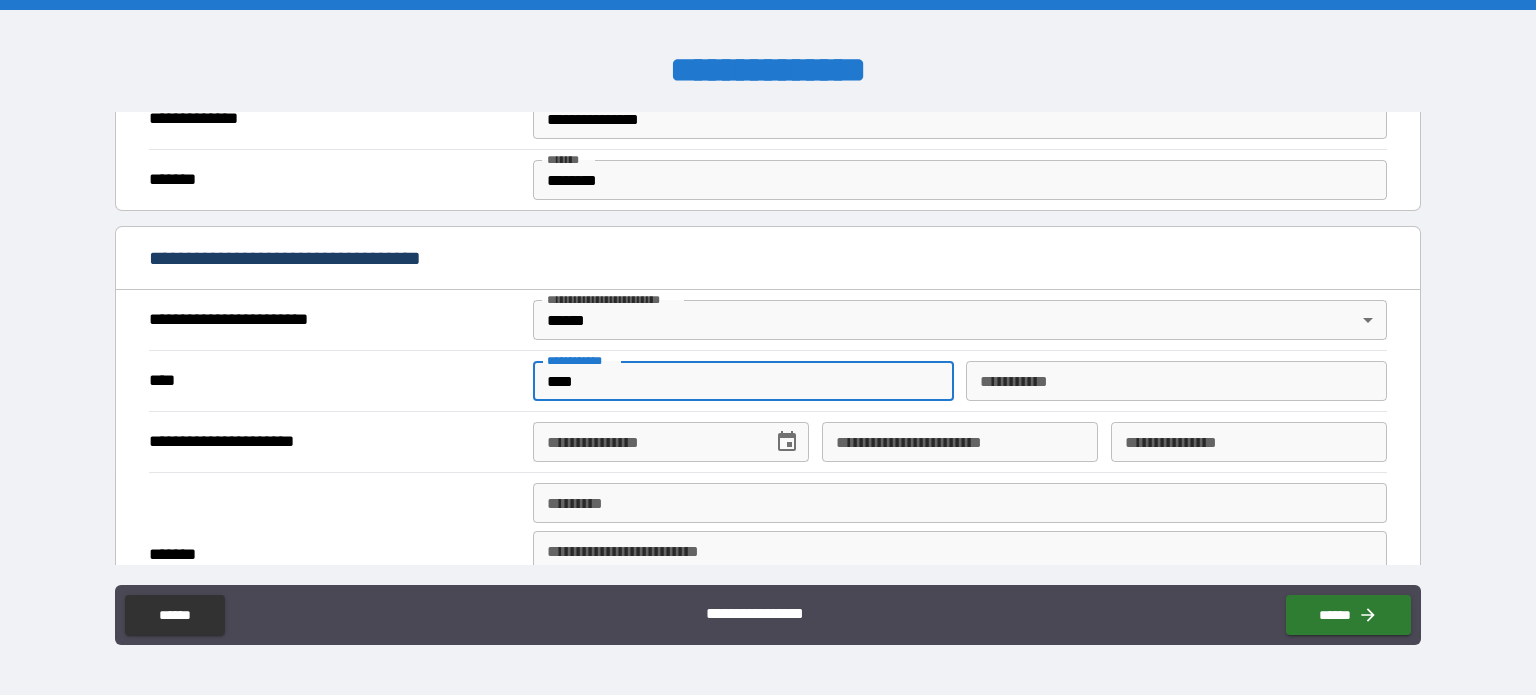 type on "****" 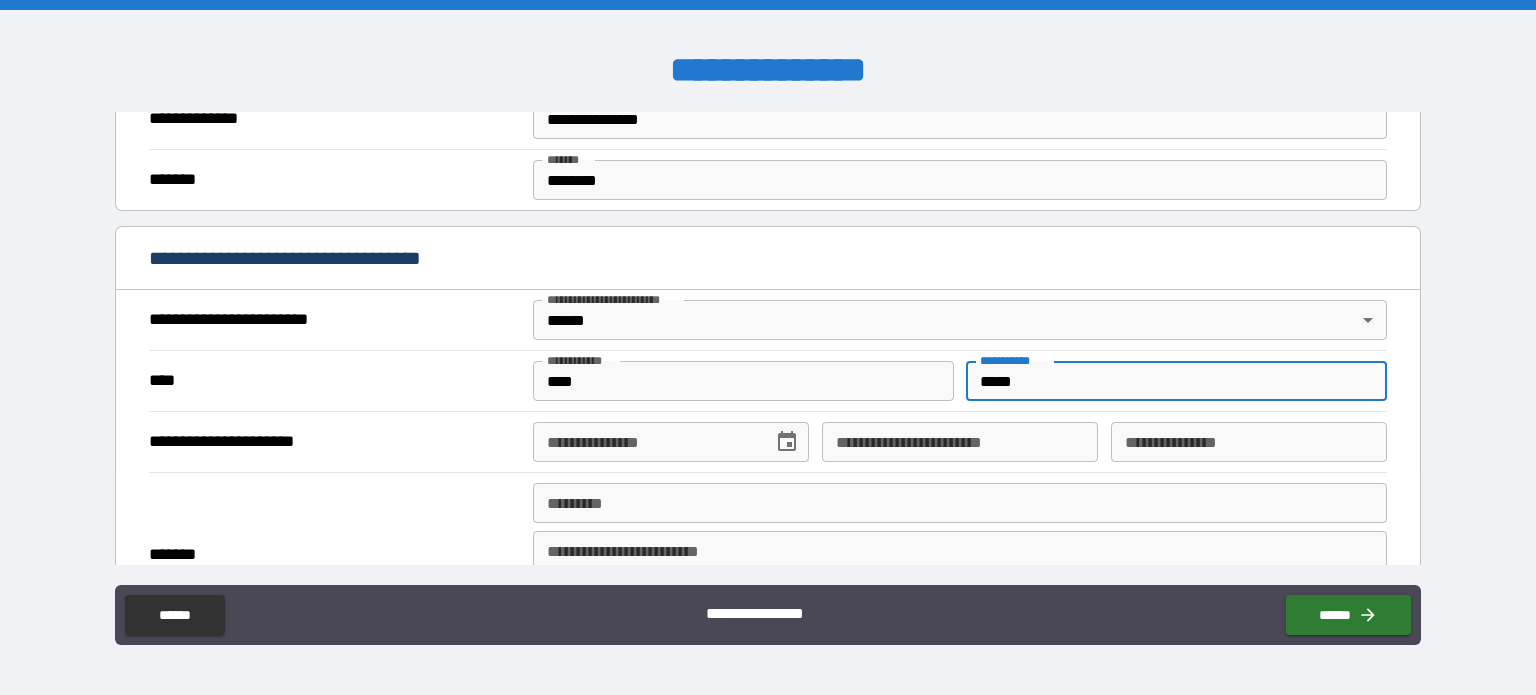 type on "*****" 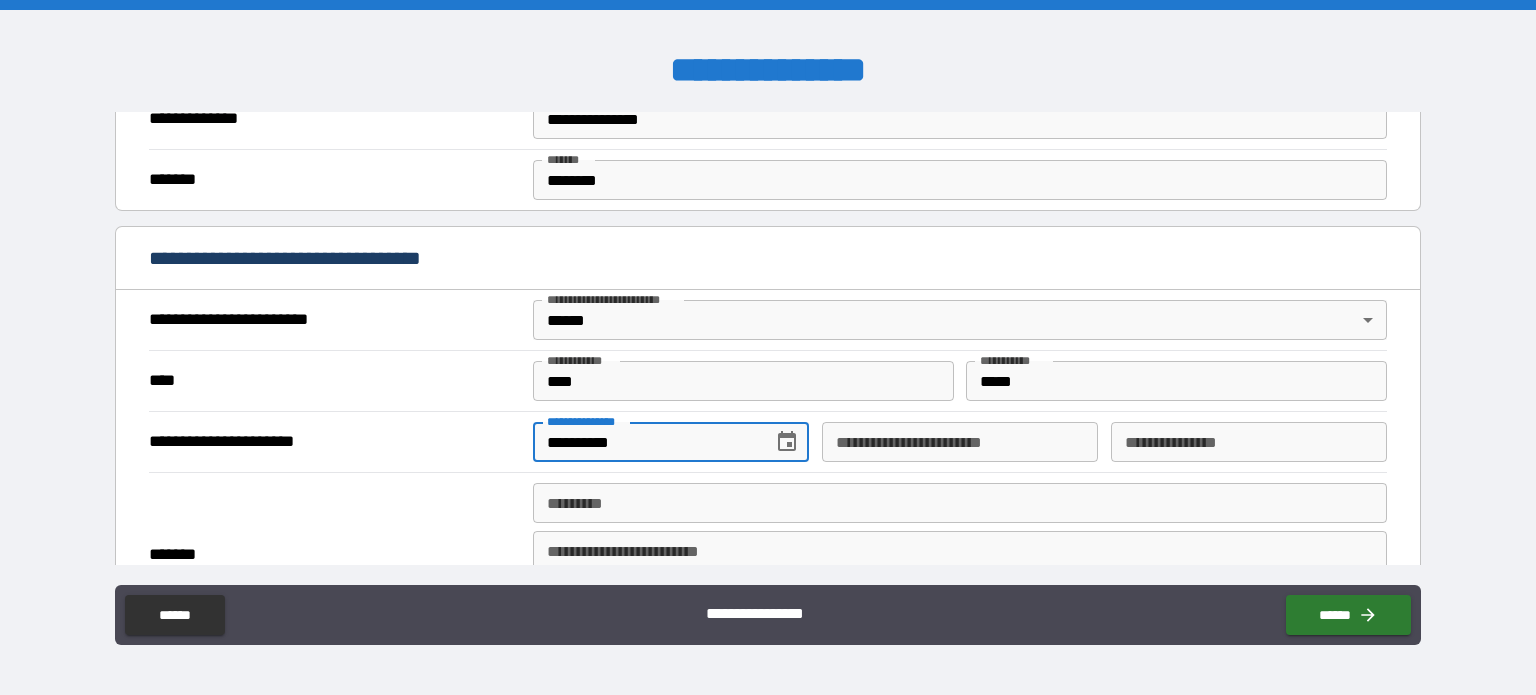 type on "**********" 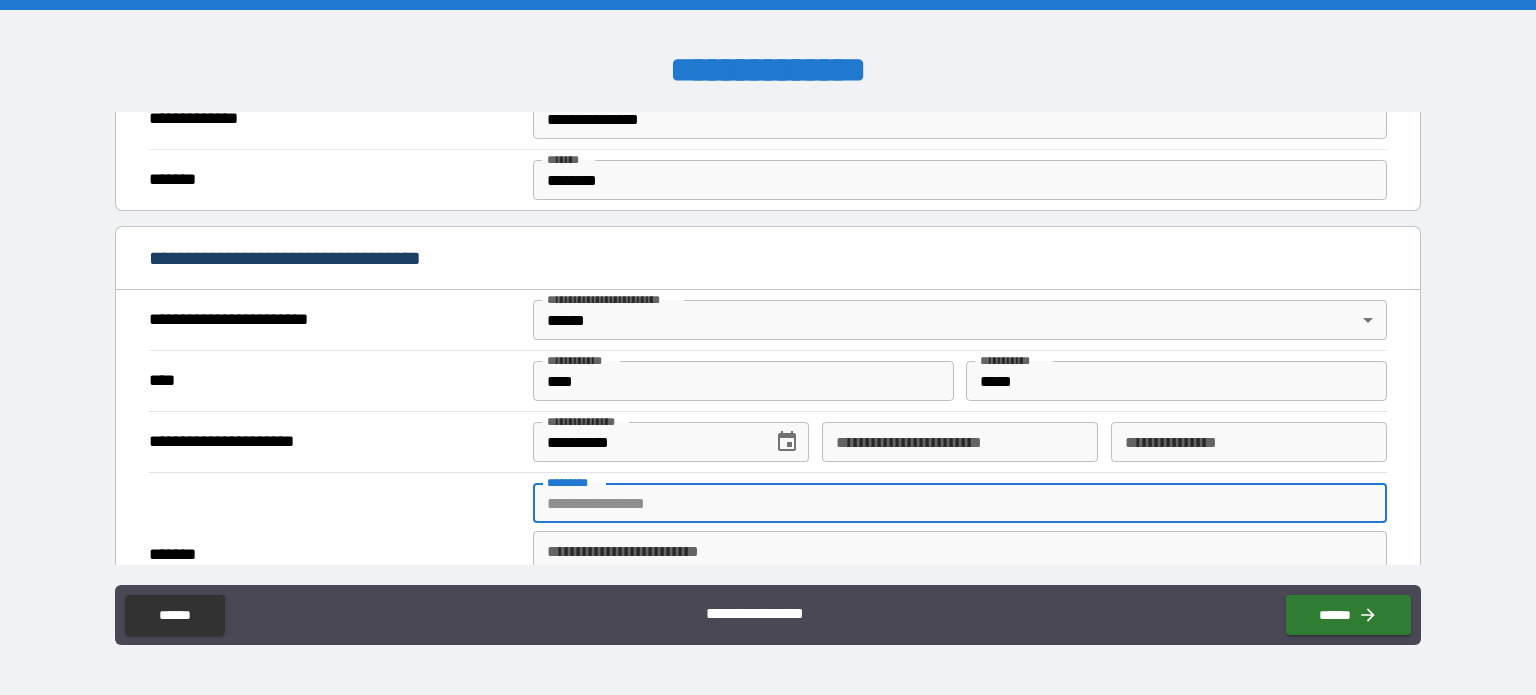 click on "*******   *" at bounding box center (960, 503) 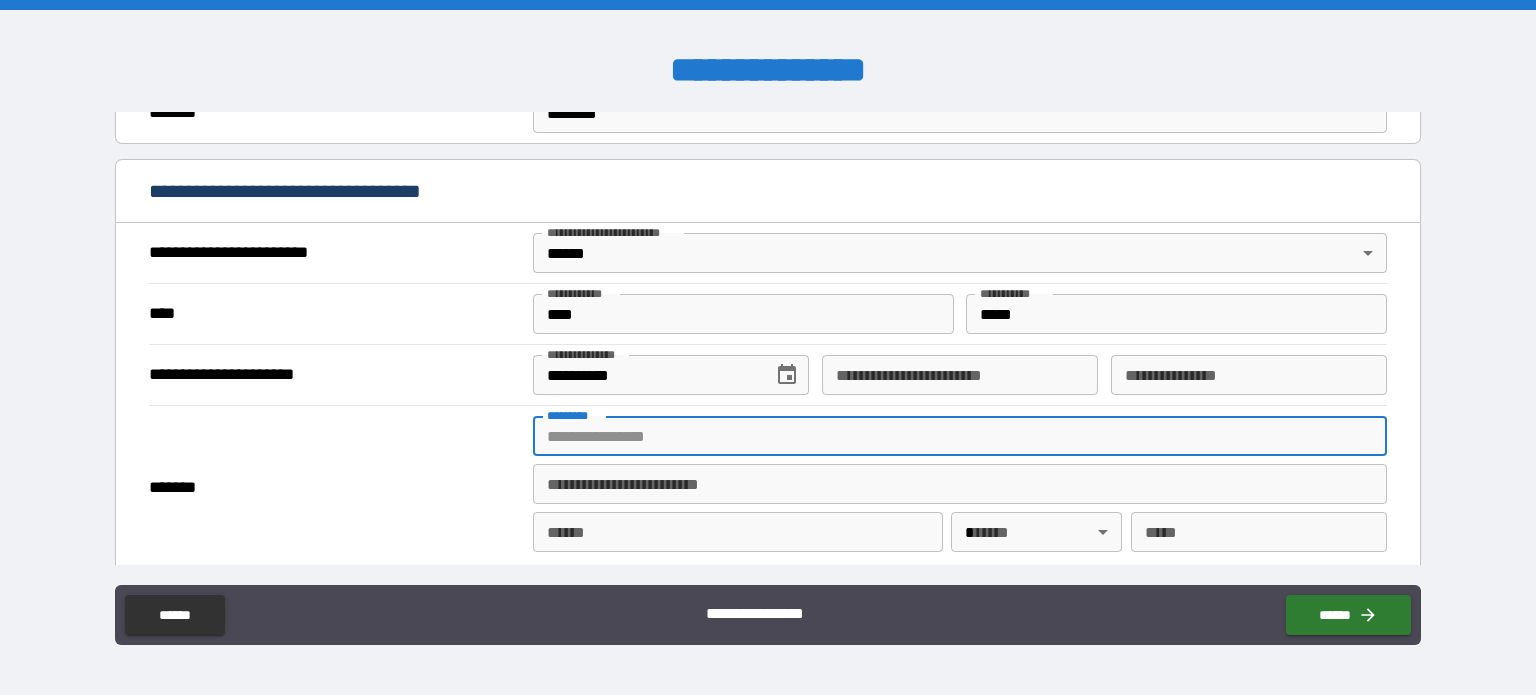 scroll, scrollTop: 800, scrollLeft: 0, axis: vertical 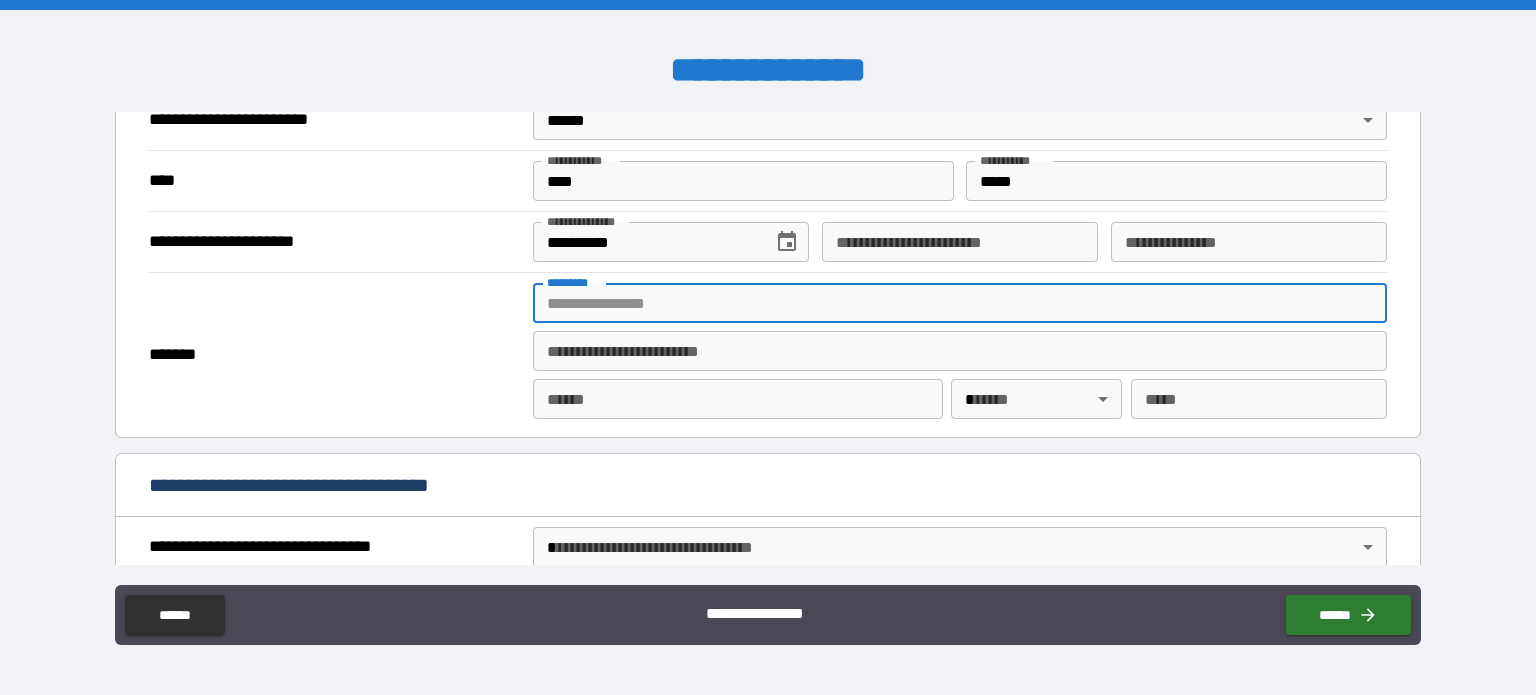 click on "**********" at bounding box center (960, 242) 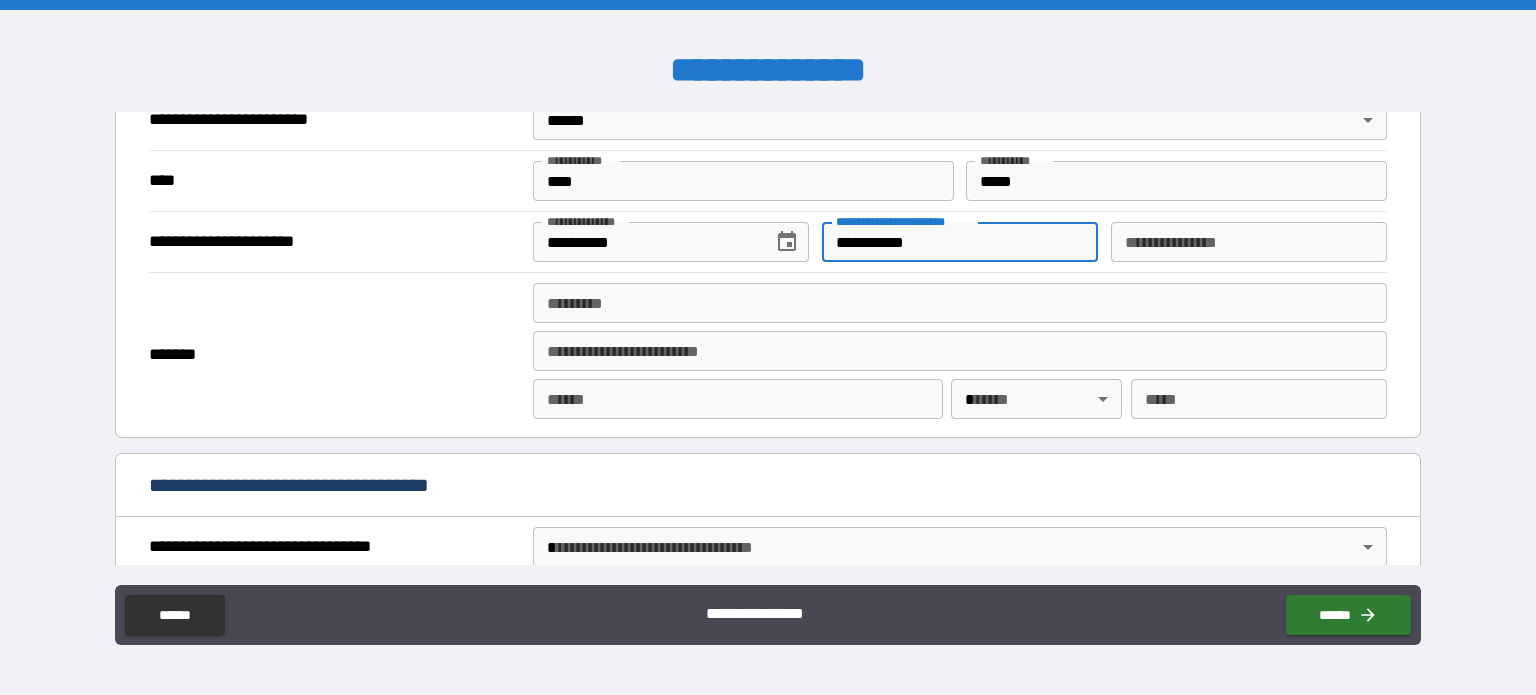 type on "**********" 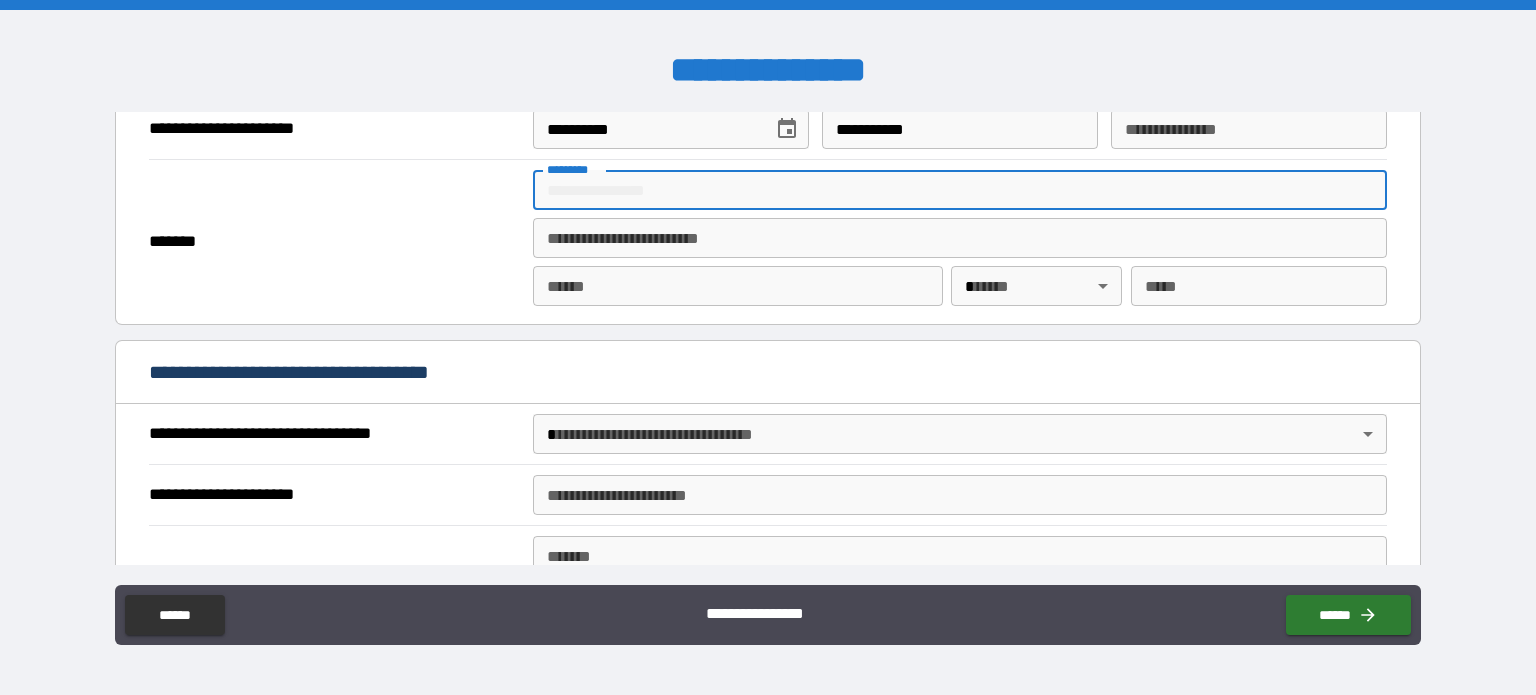 scroll, scrollTop: 1100, scrollLeft: 0, axis: vertical 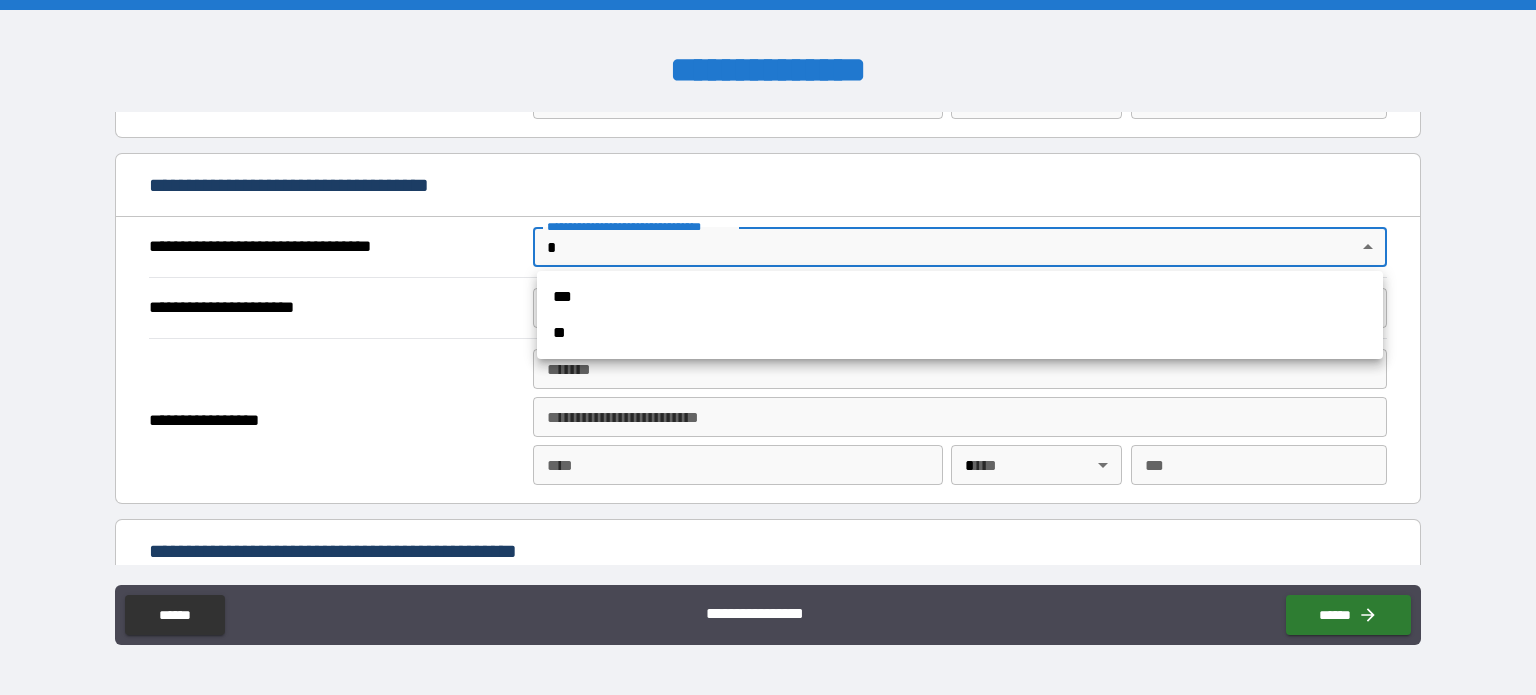 click on "**********" at bounding box center [768, 347] 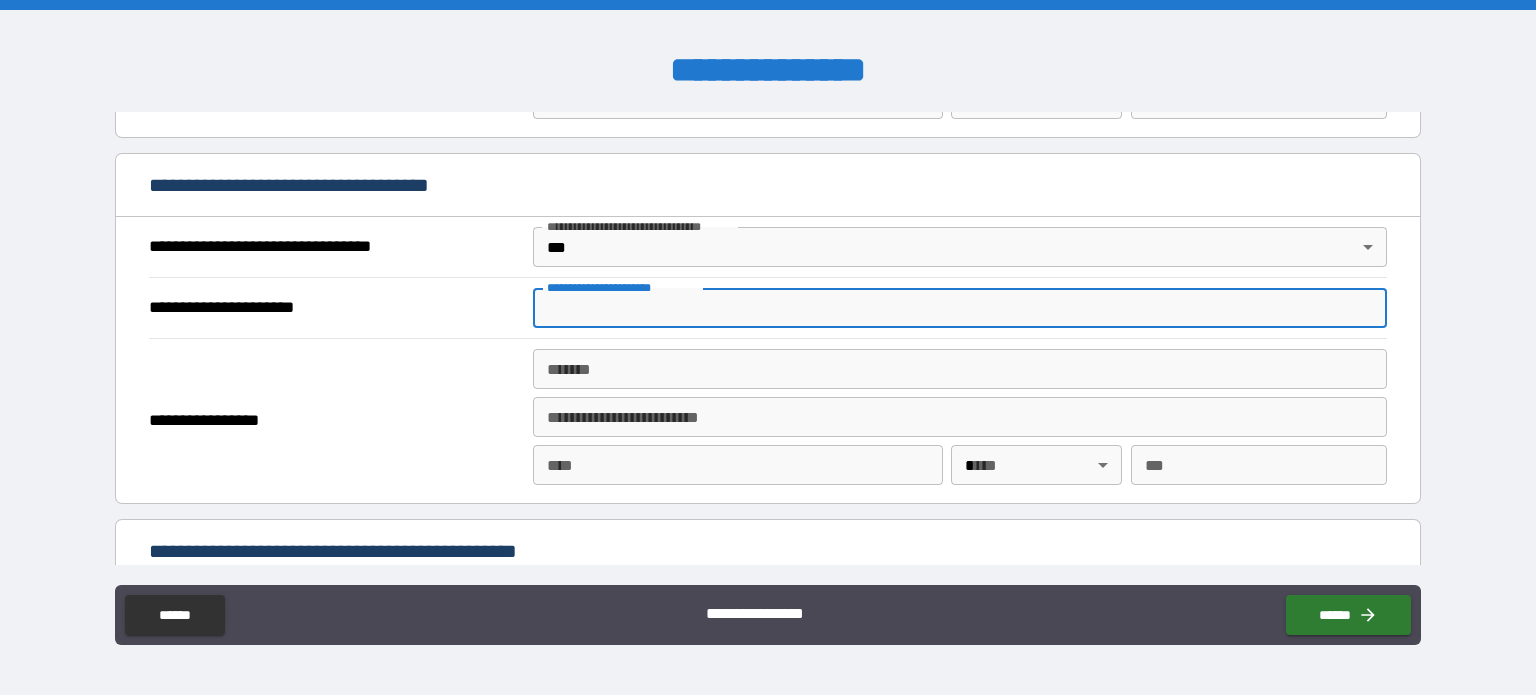 click on "**********" at bounding box center (960, 308) 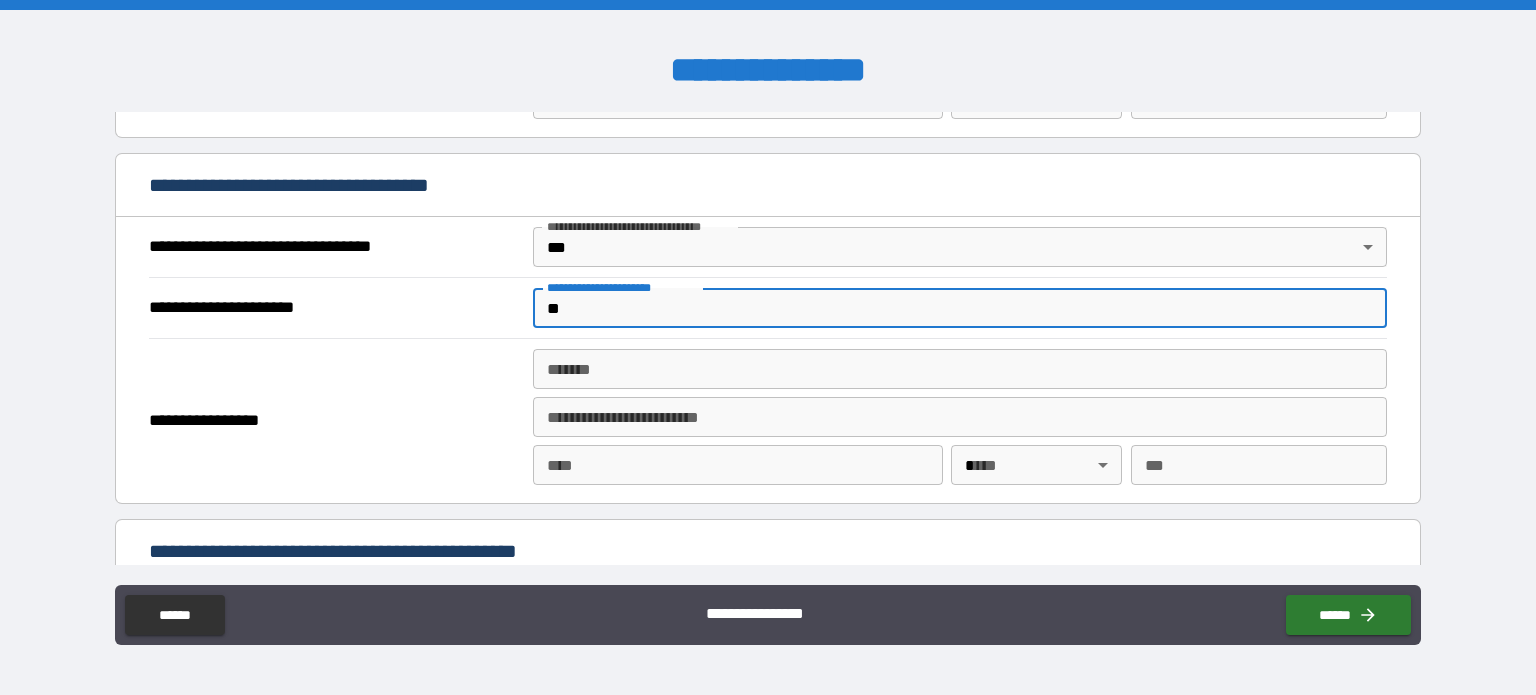 type on "*" 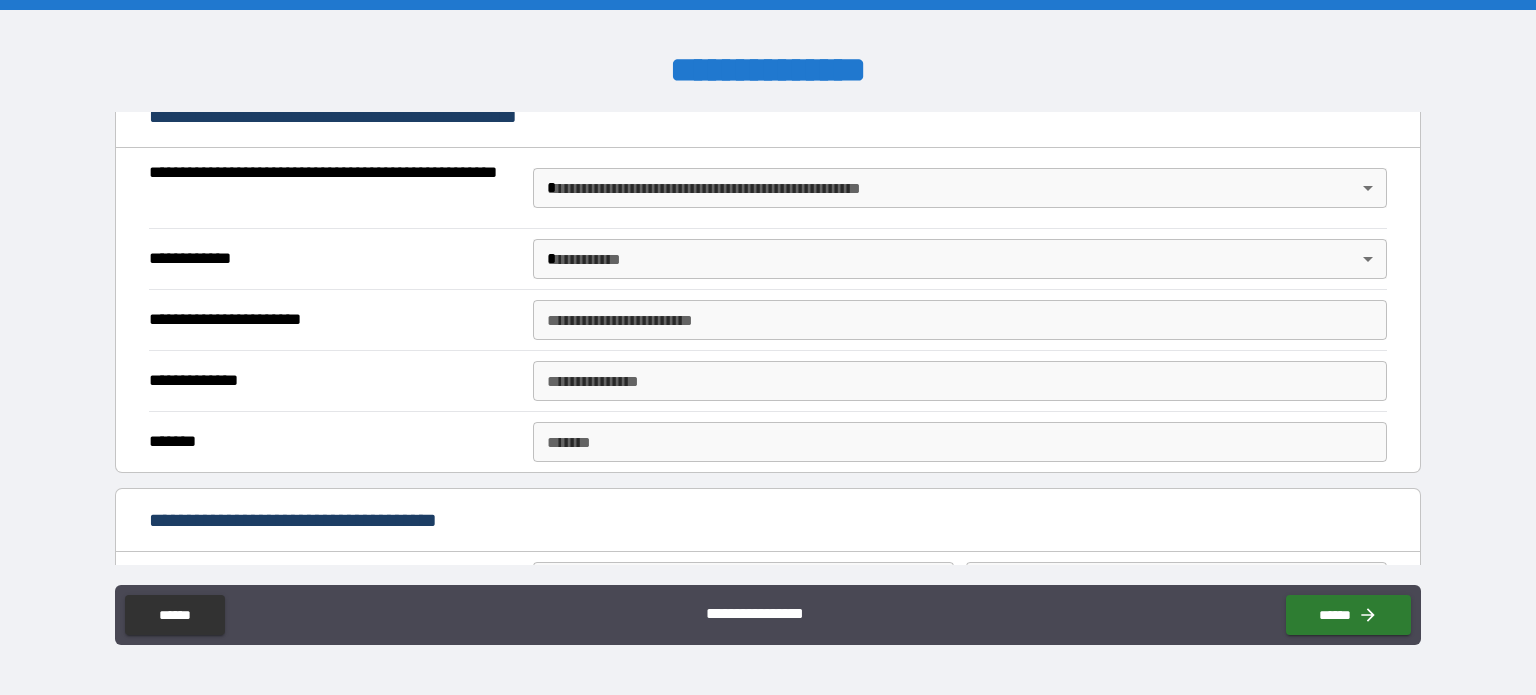 scroll, scrollTop: 1500, scrollLeft: 0, axis: vertical 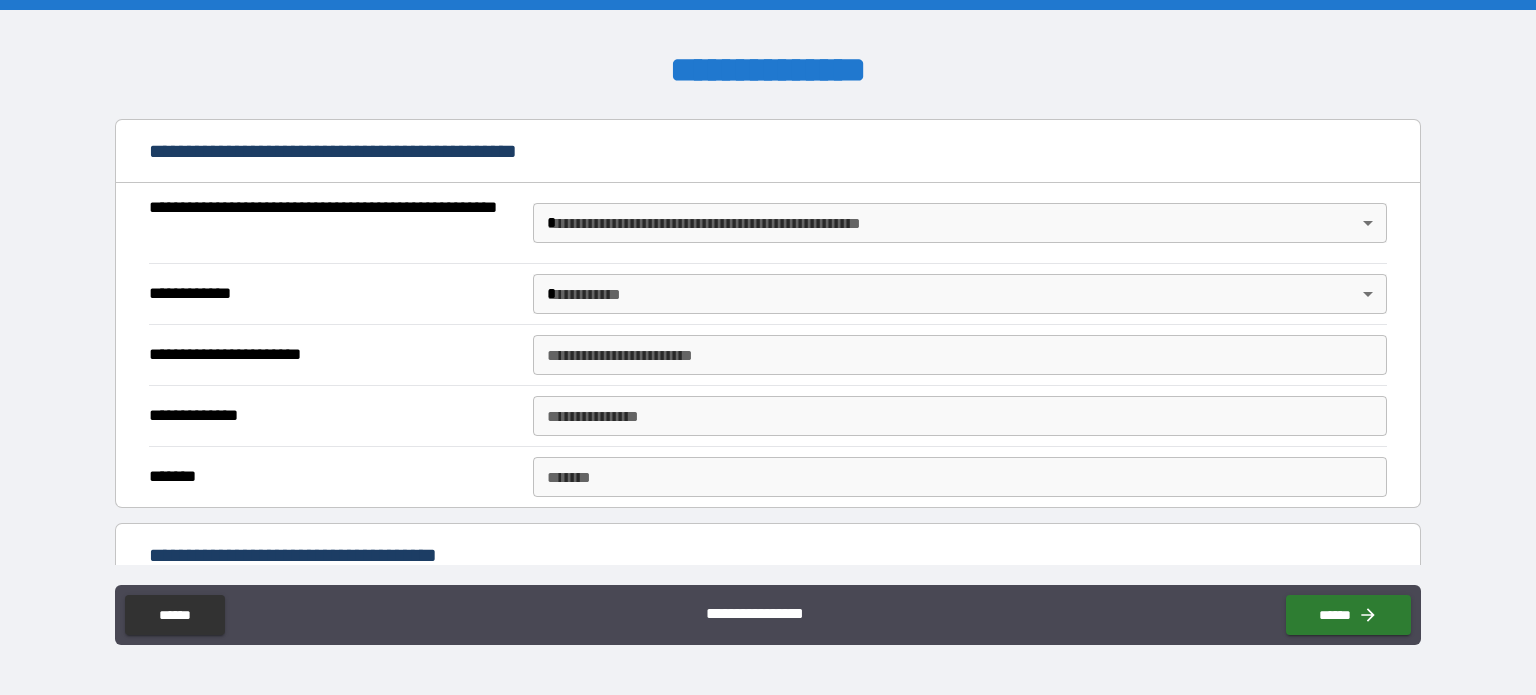 type on "**********" 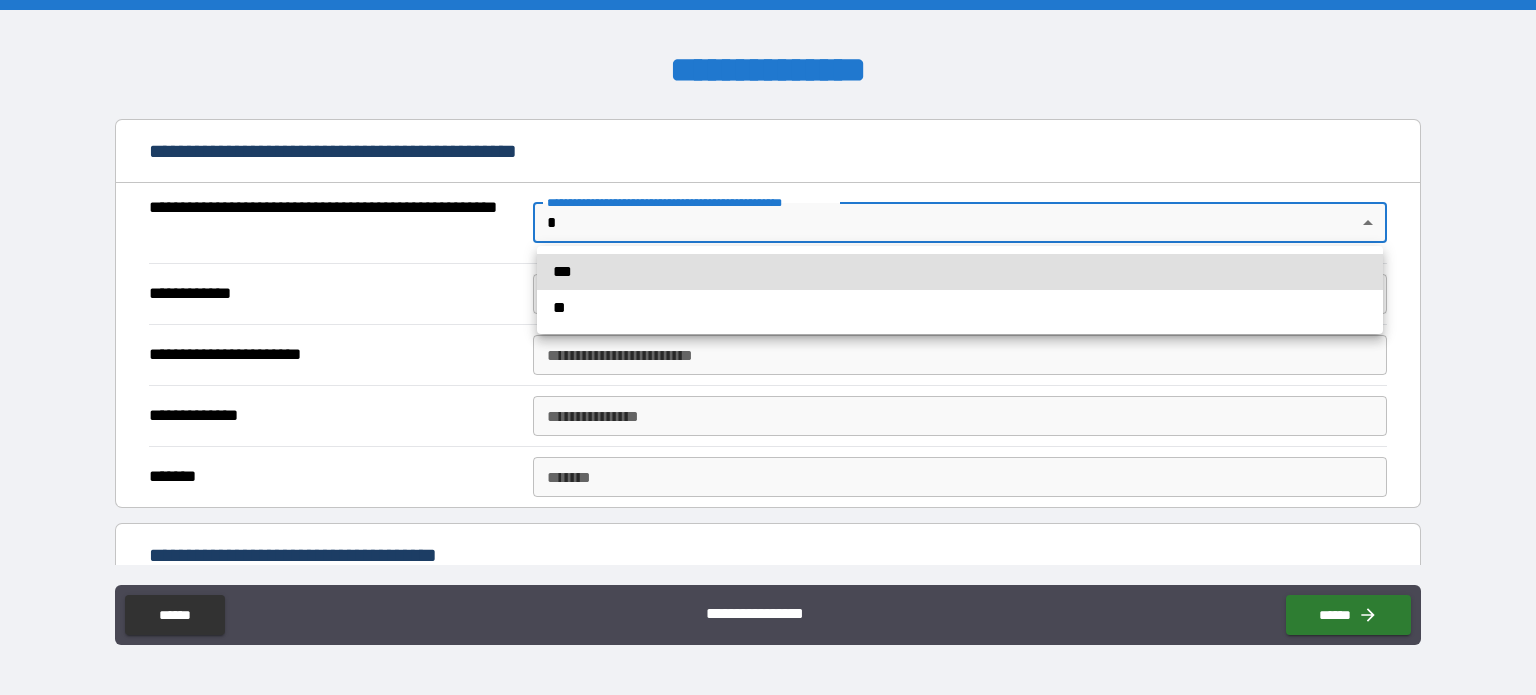 click on "**********" at bounding box center [768, 347] 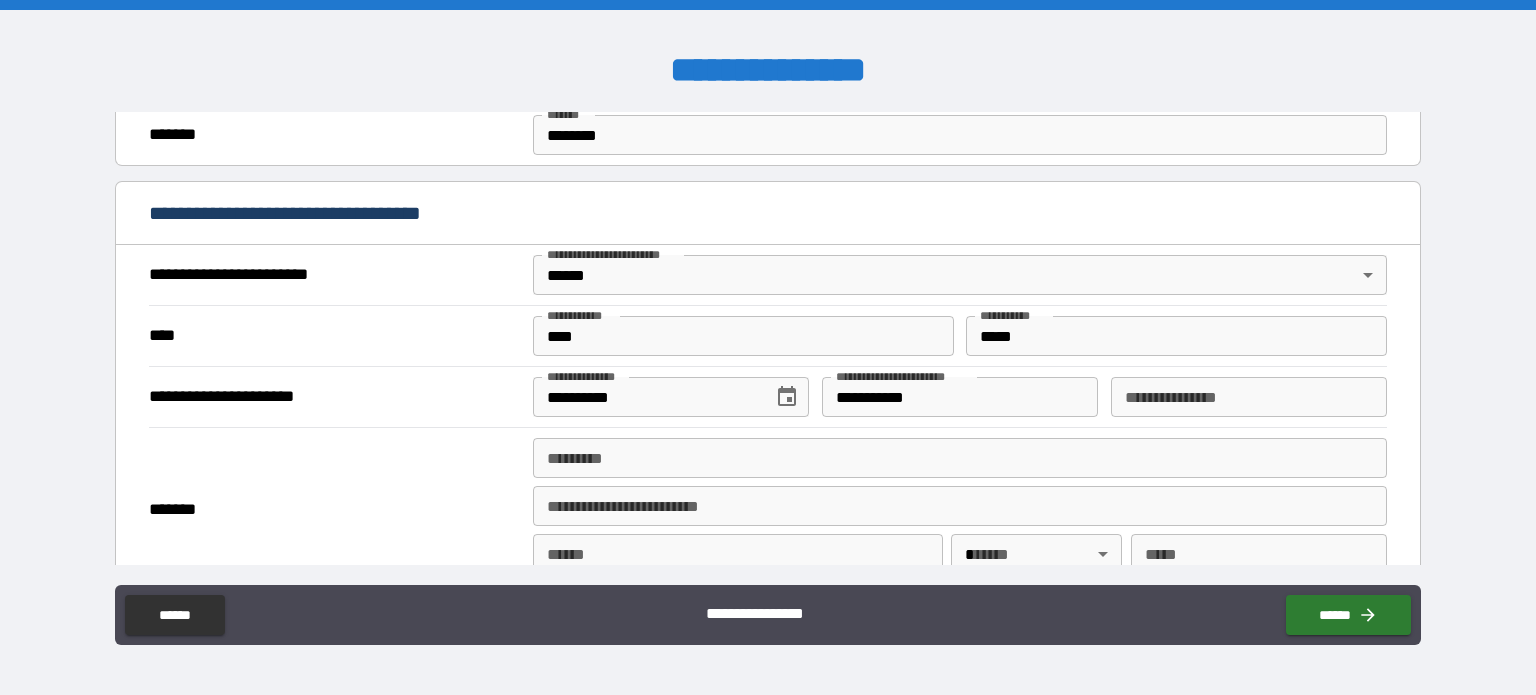 scroll, scrollTop: 745, scrollLeft: 0, axis: vertical 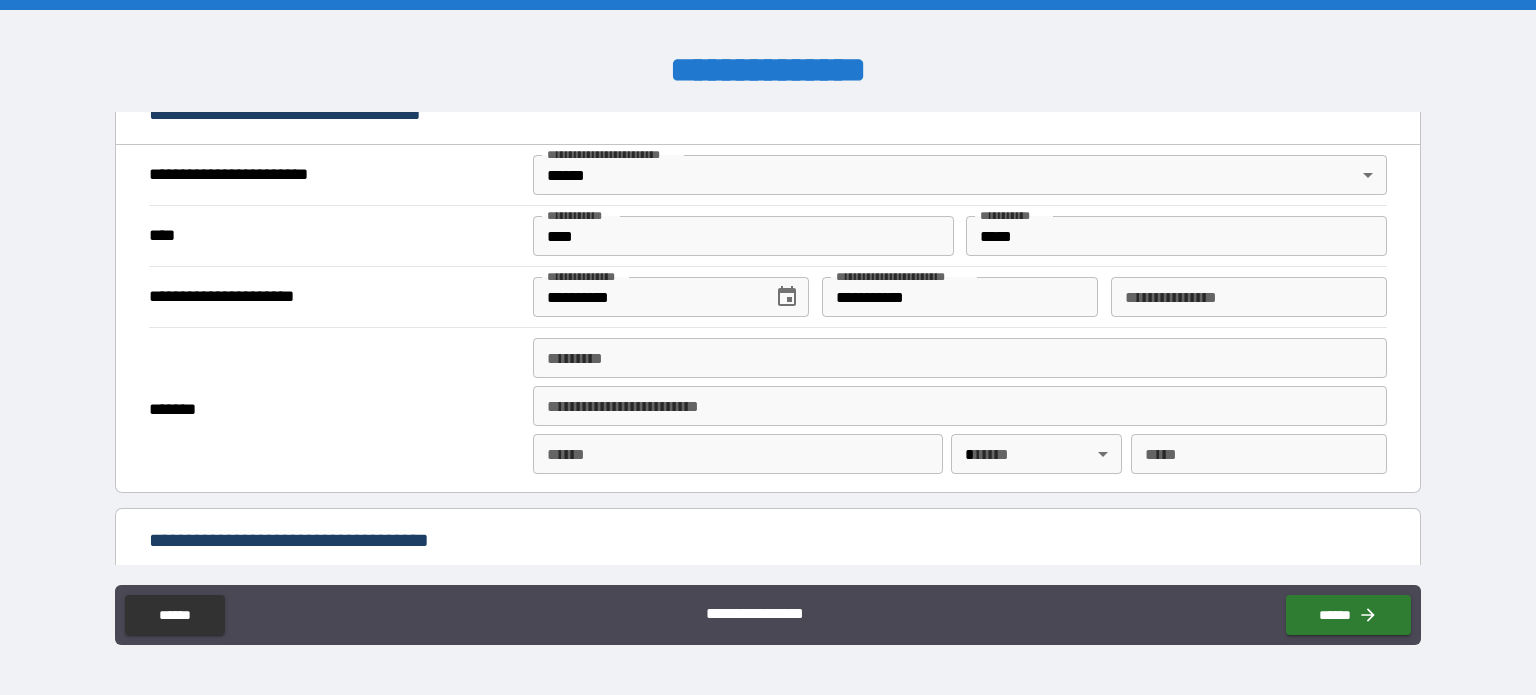 click on "*******   * *******   *" at bounding box center [960, 358] 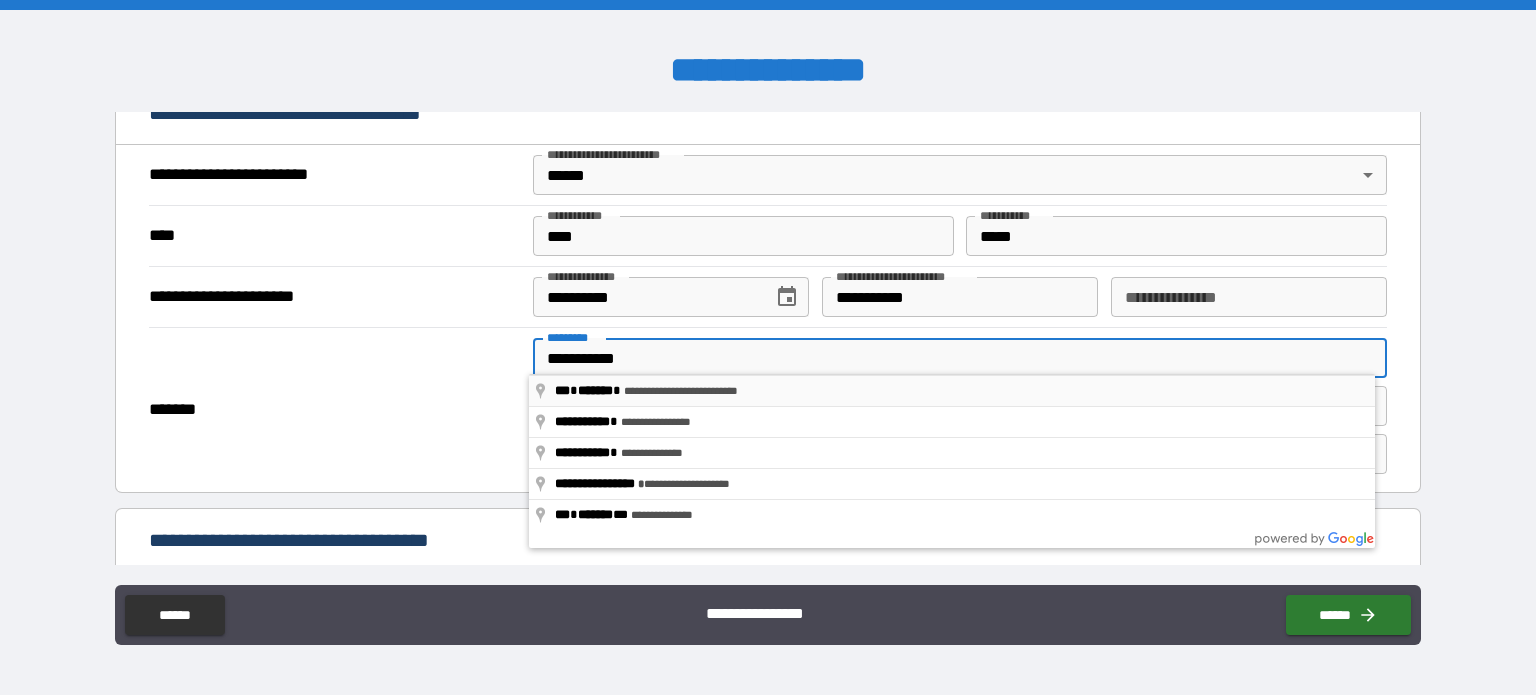 type on "**********" 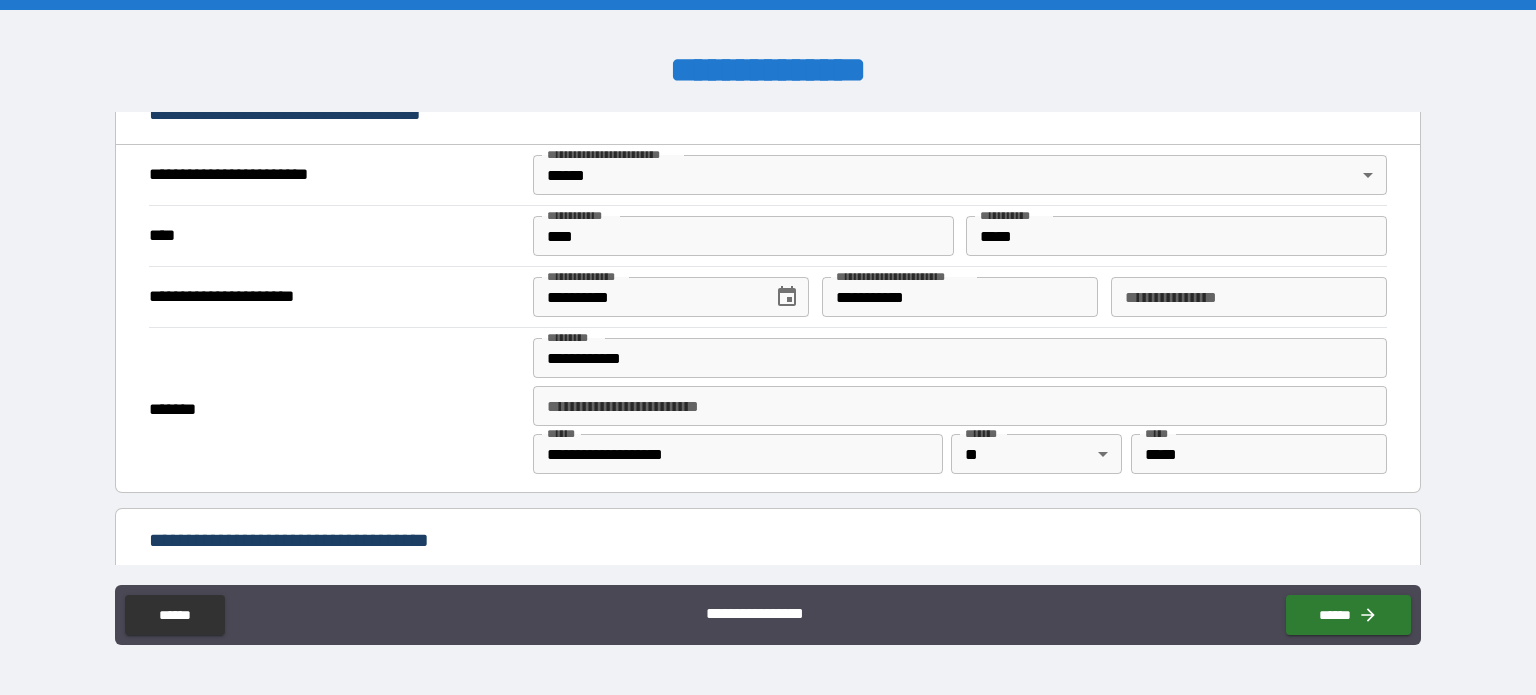 click on "**********" at bounding box center (960, 358) 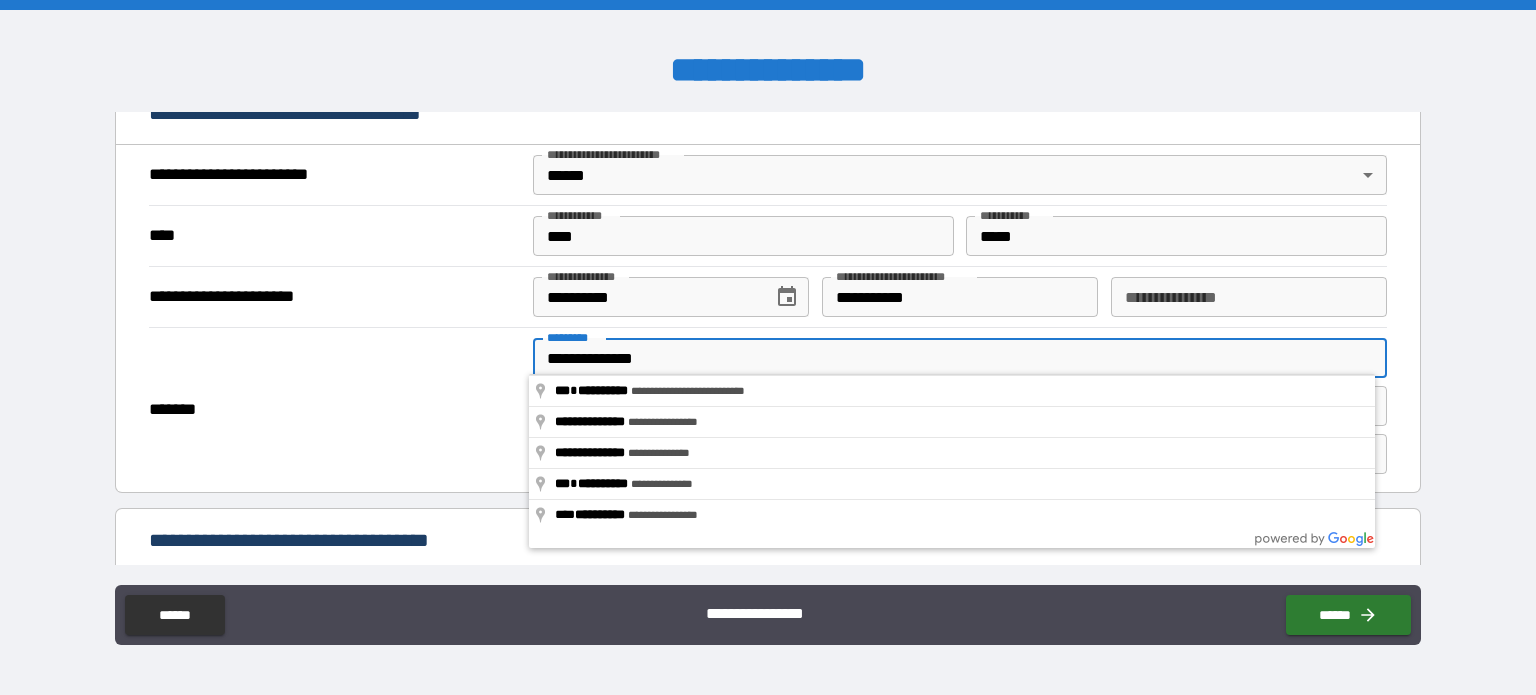 type on "**********" 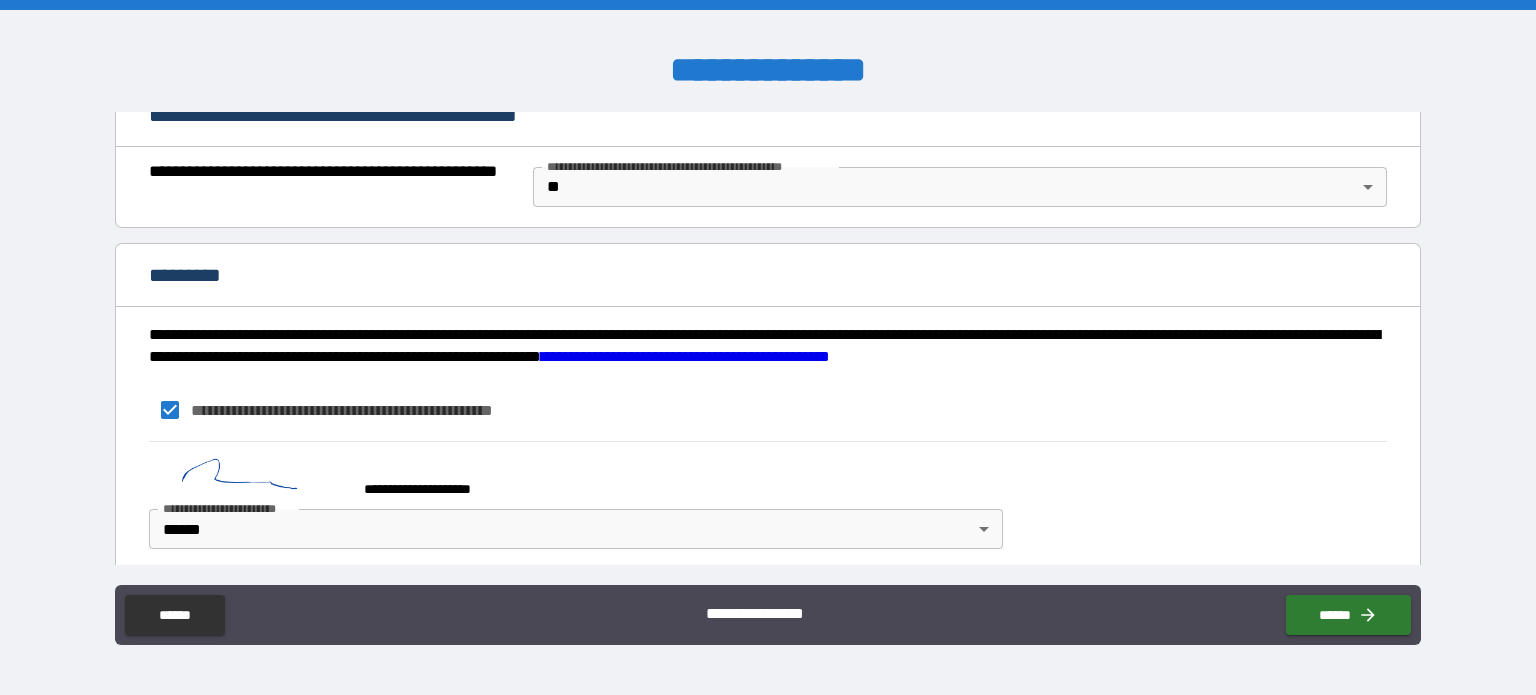 scroll, scrollTop: 1545, scrollLeft: 0, axis: vertical 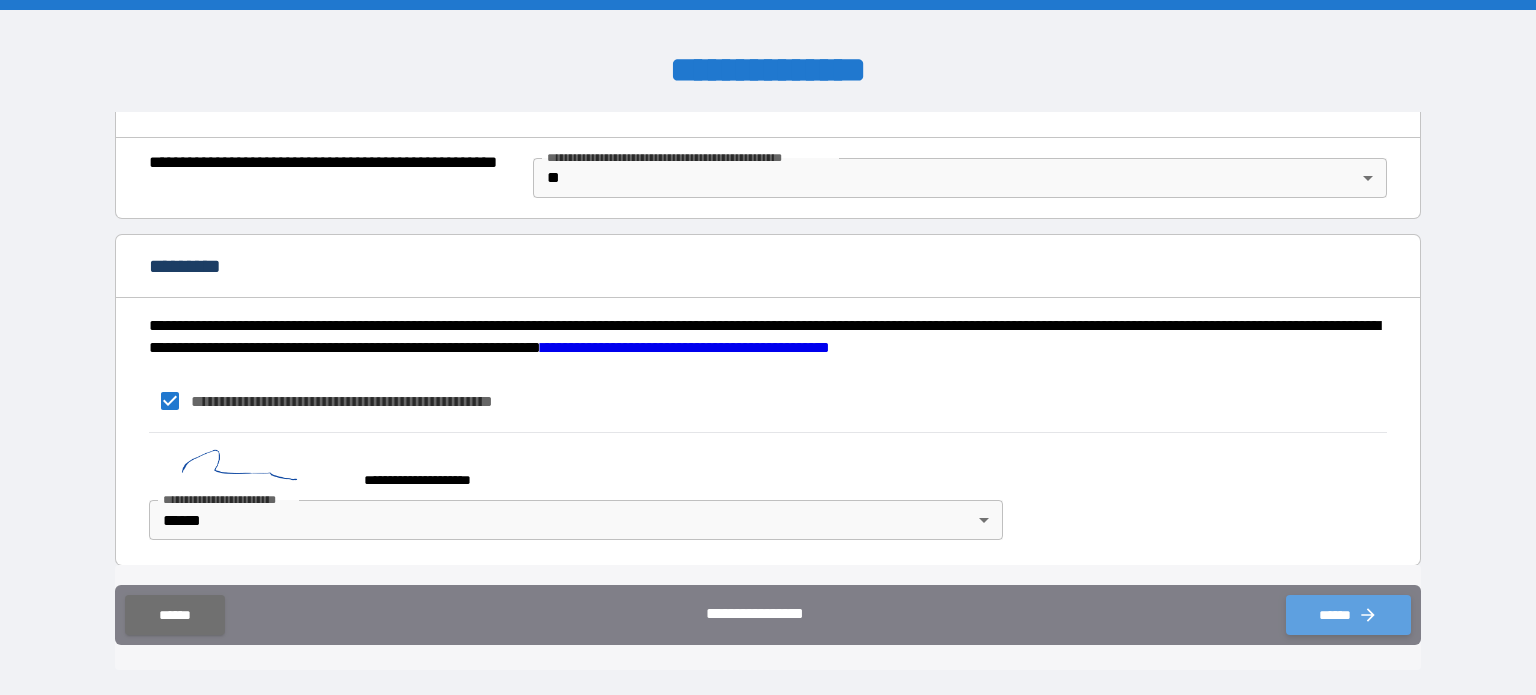 click on "******" at bounding box center (1348, 615) 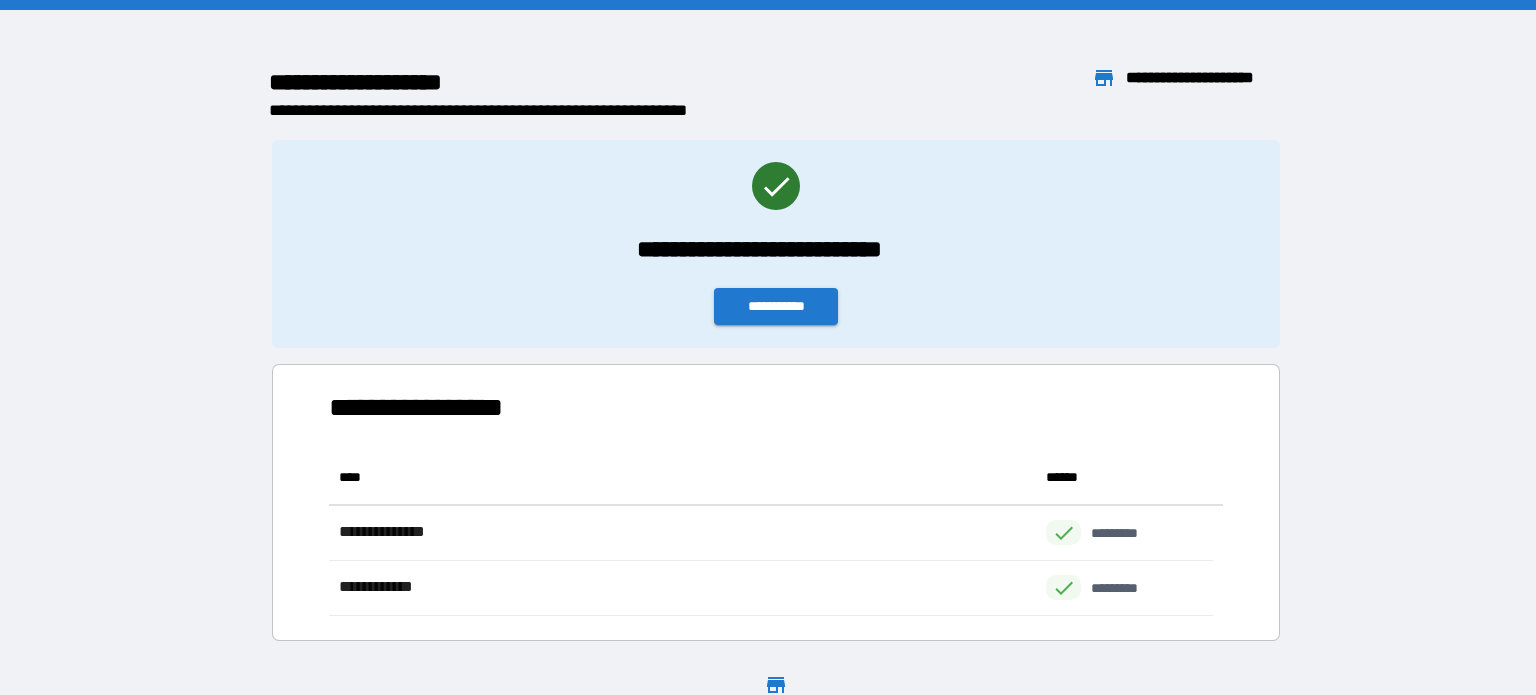 scroll, scrollTop: 16, scrollLeft: 16, axis: both 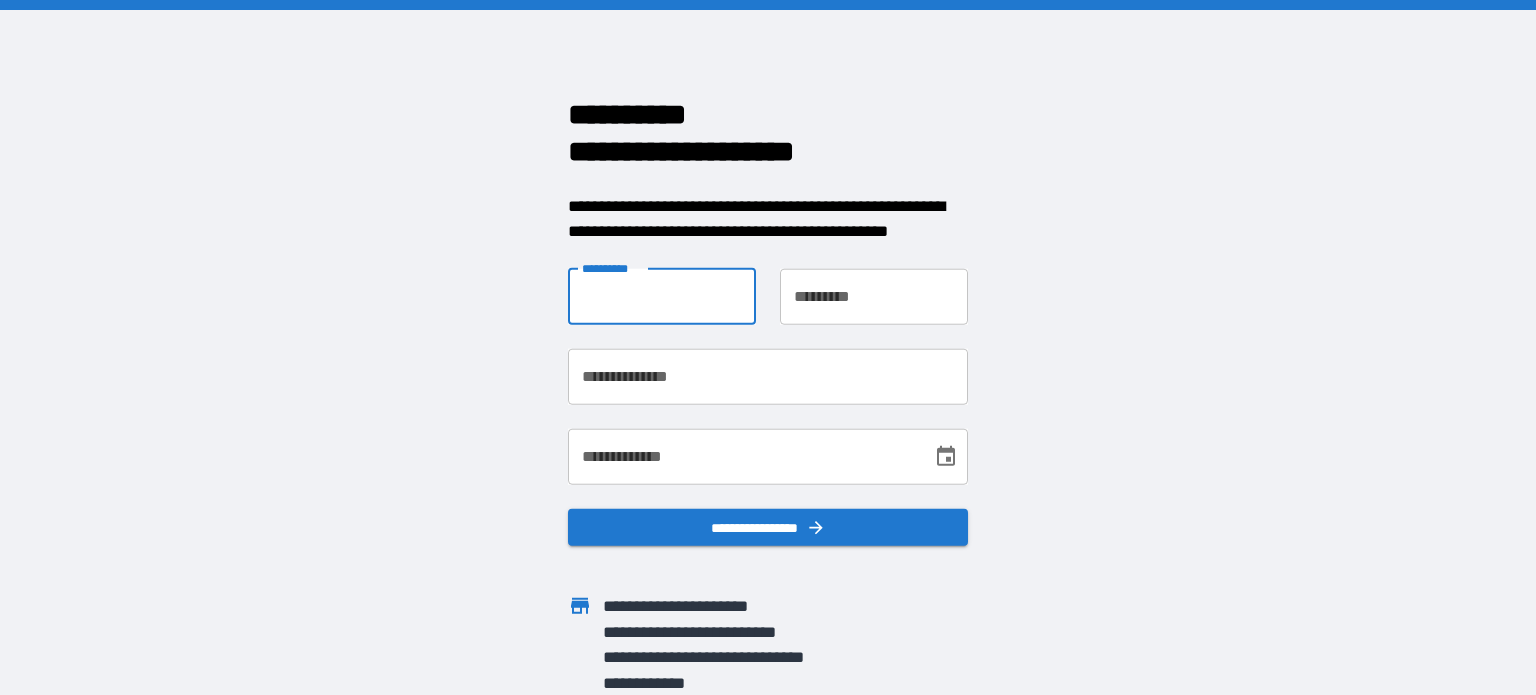 click on "**********" at bounding box center (662, 296) 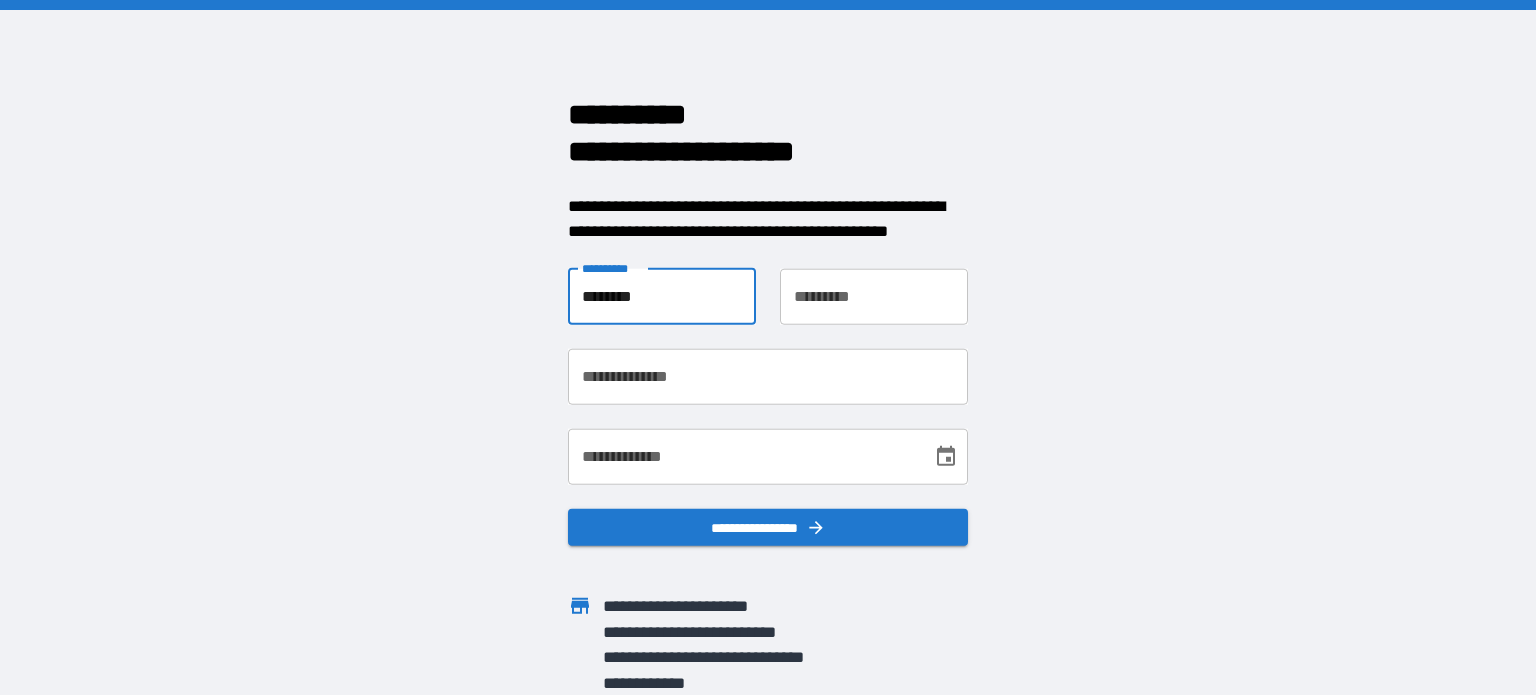 type on "*****" 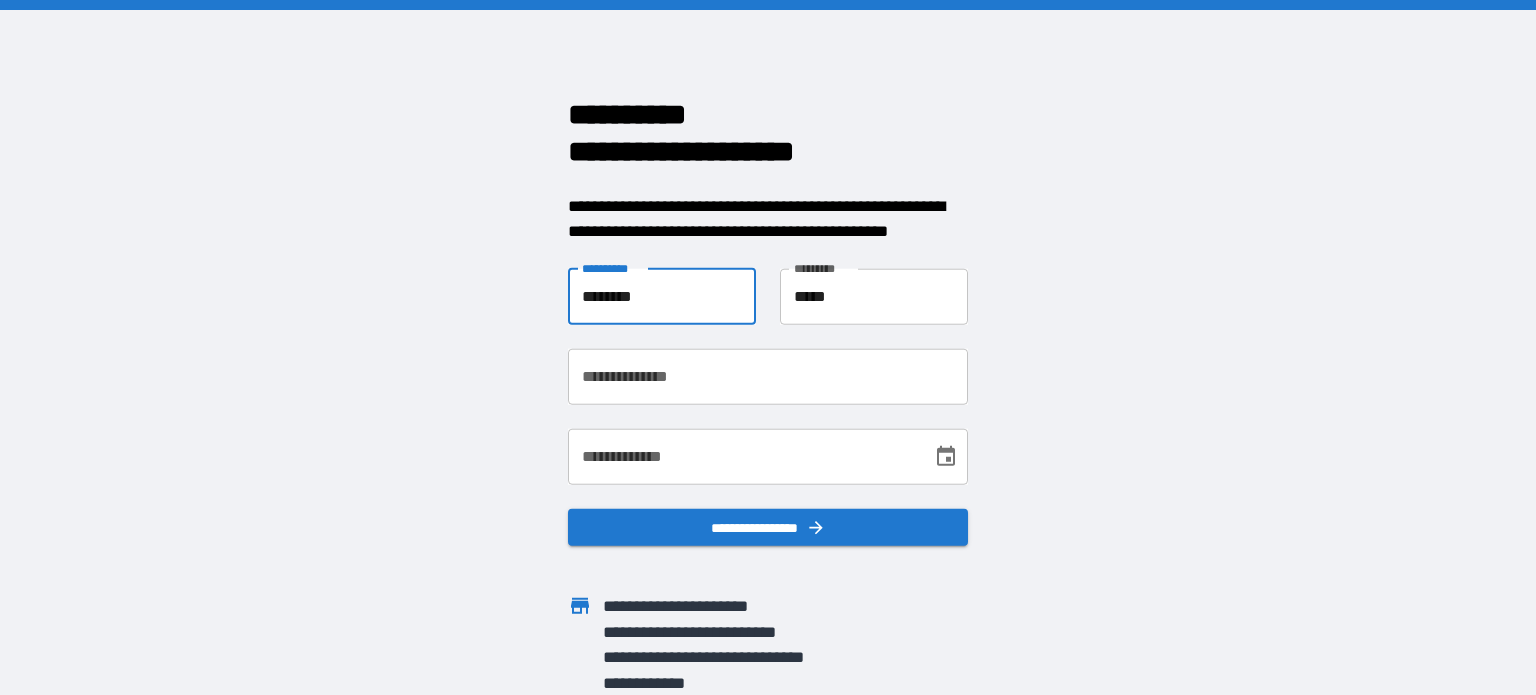 click on "**********" at bounding box center (768, 376) 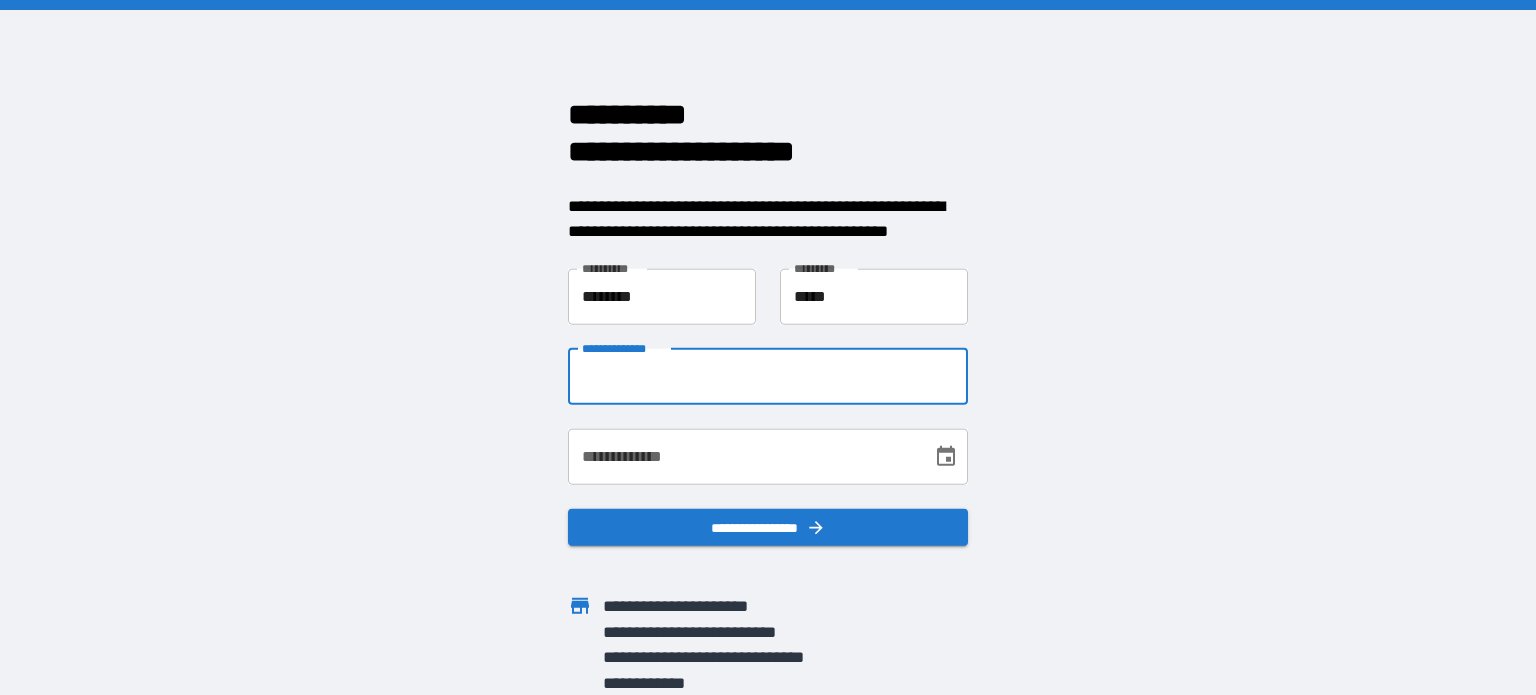 type on "**********" 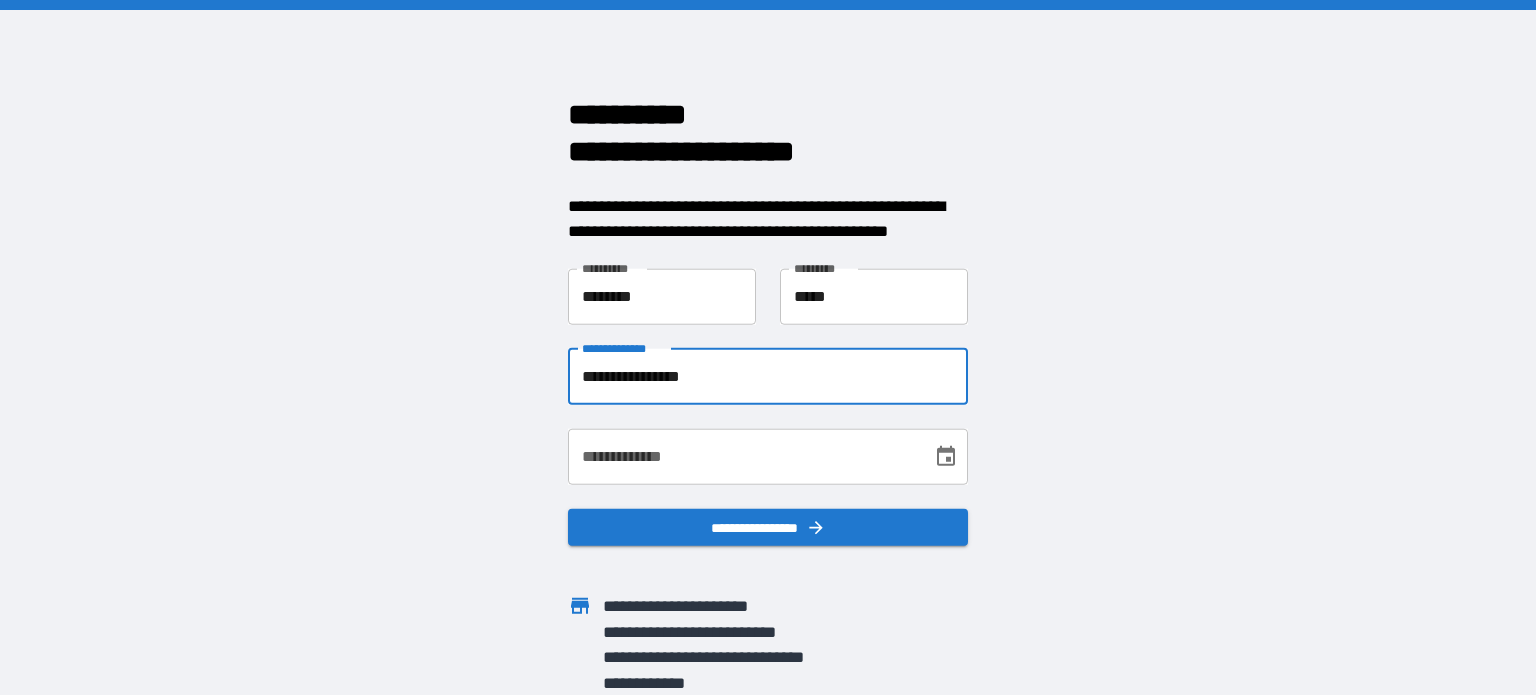 click on "**********" at bounding box center (743, 456) 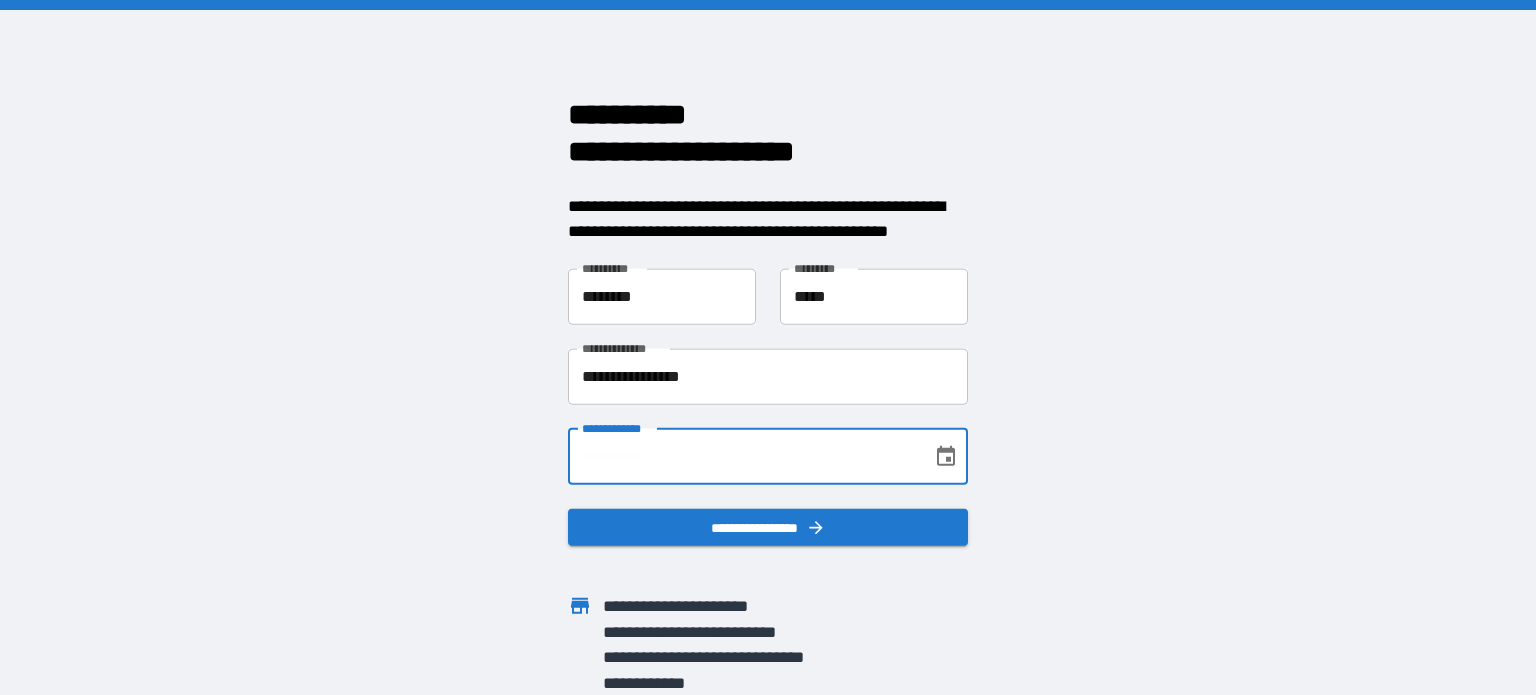 type on "**********" 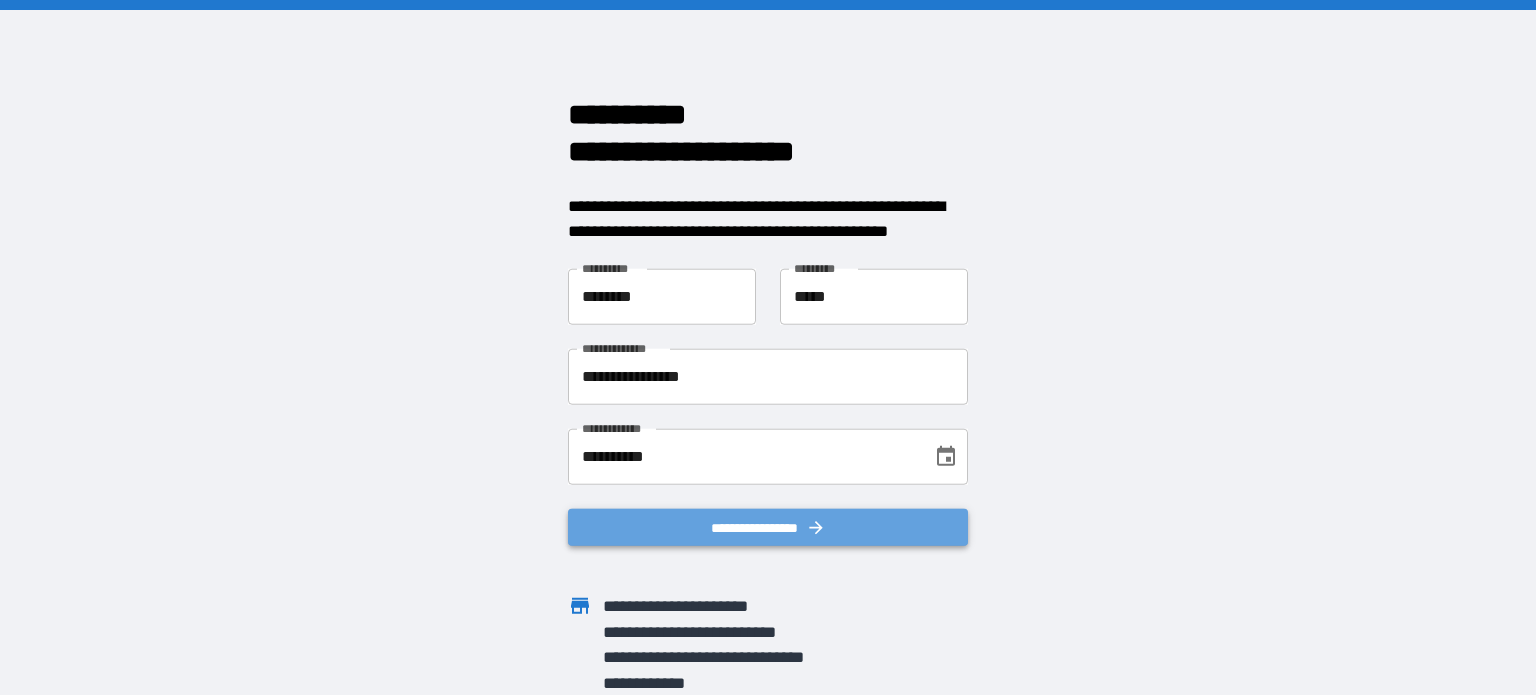 click on "**********" at bounding box center (768, 527) 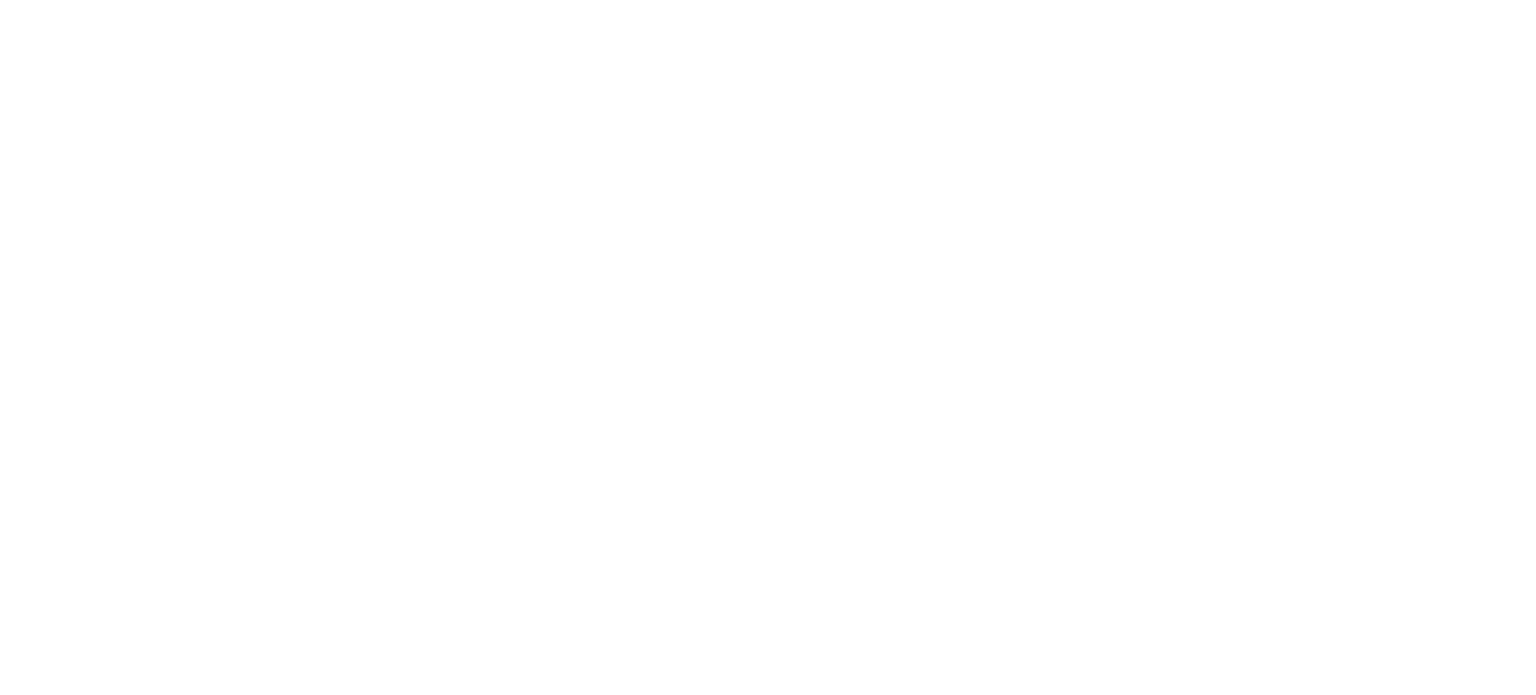 scroll, scrollTop: 0, scrollLeft: 0, axis: both 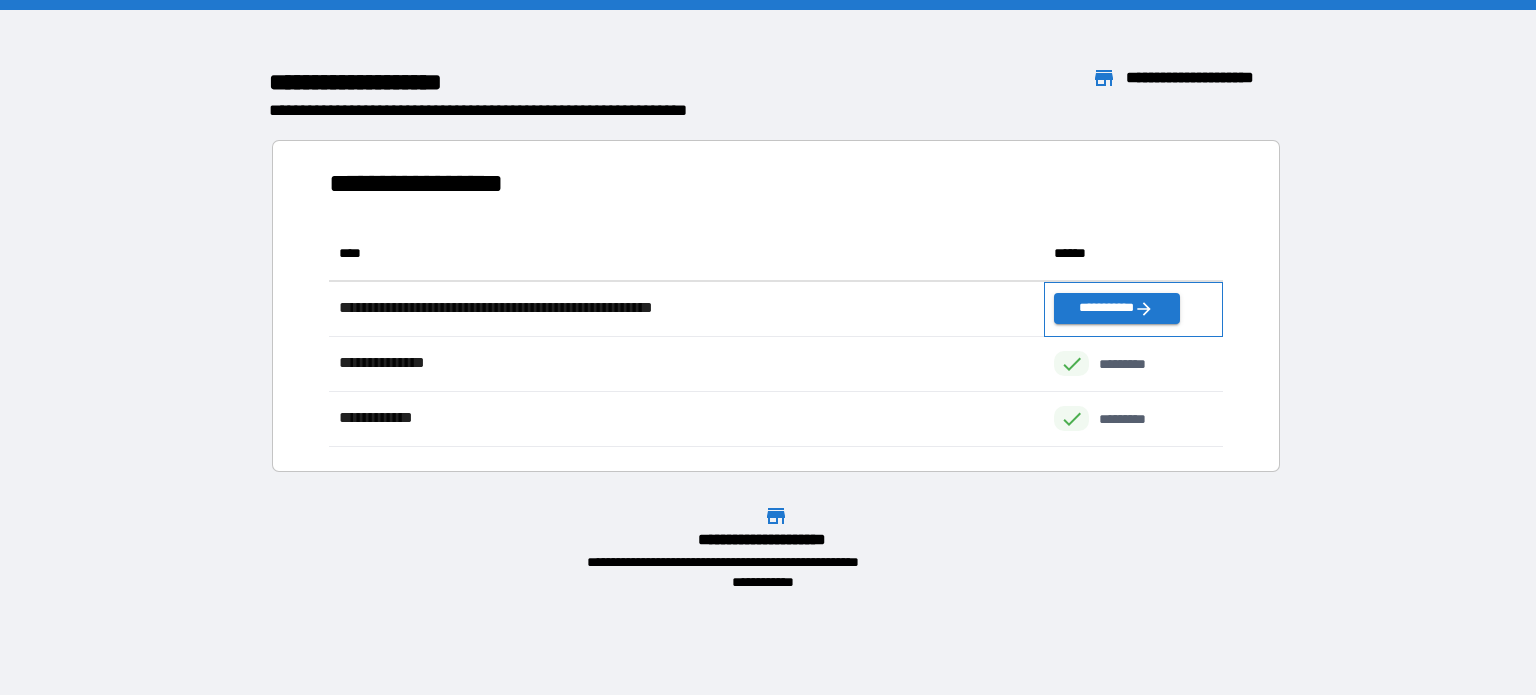 click on "**********" at bounding box center [1133, 309] 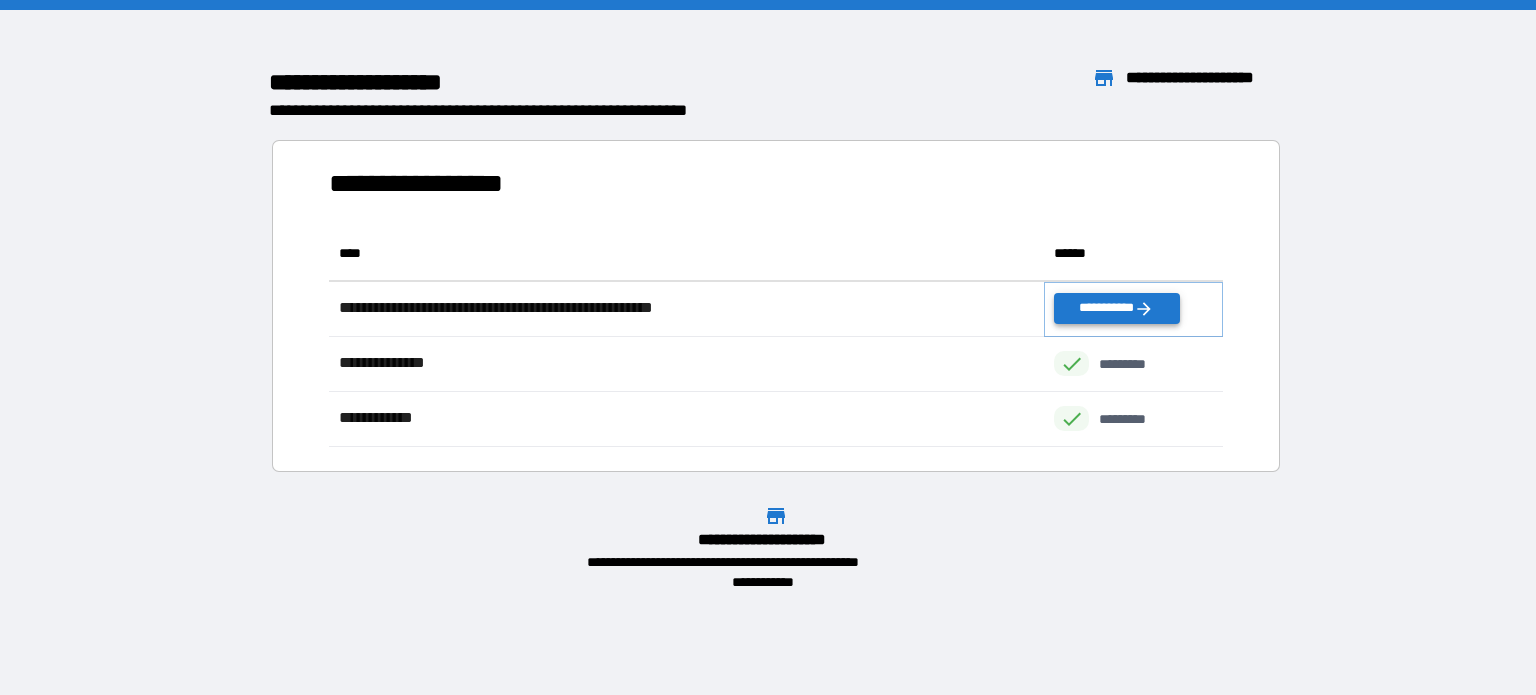 click on "**********" at bounding box center (1116, 308) 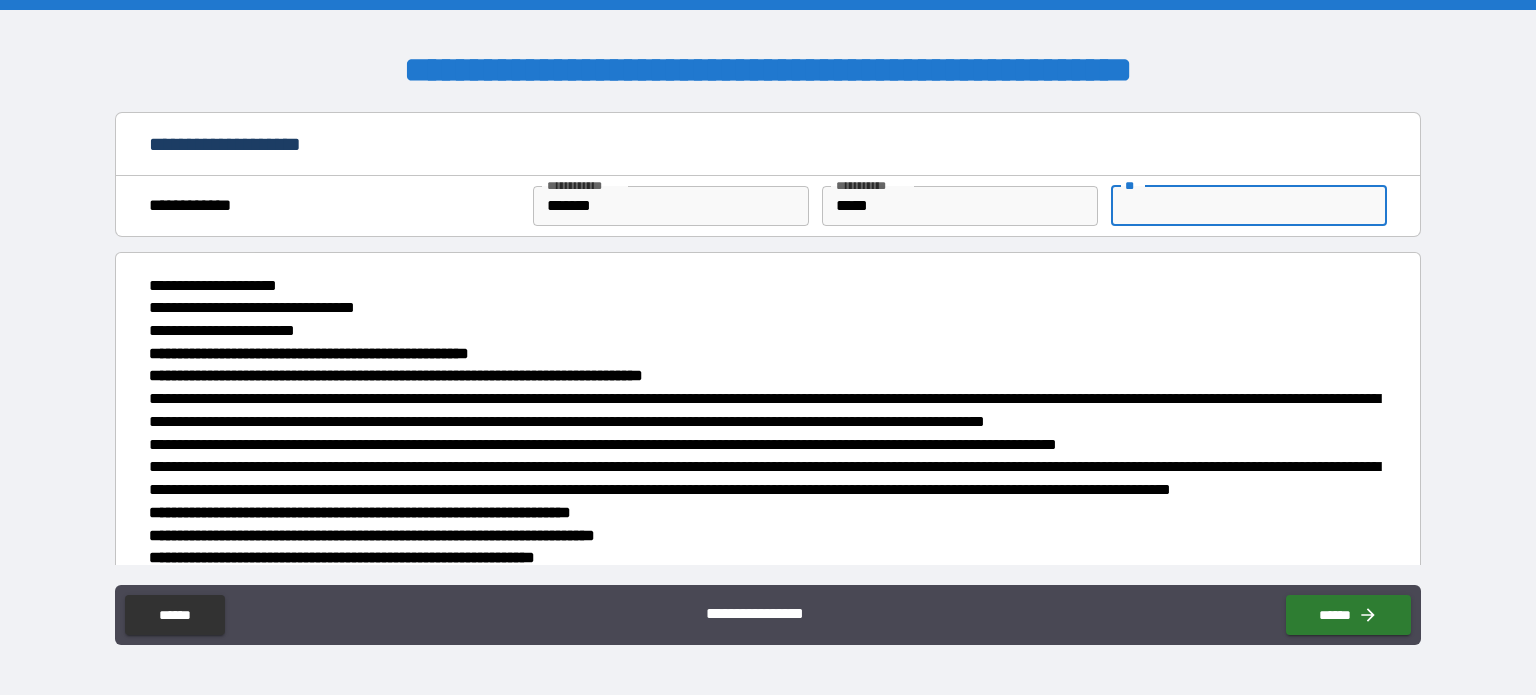 click on "**" at bounding box center [1249, 206] 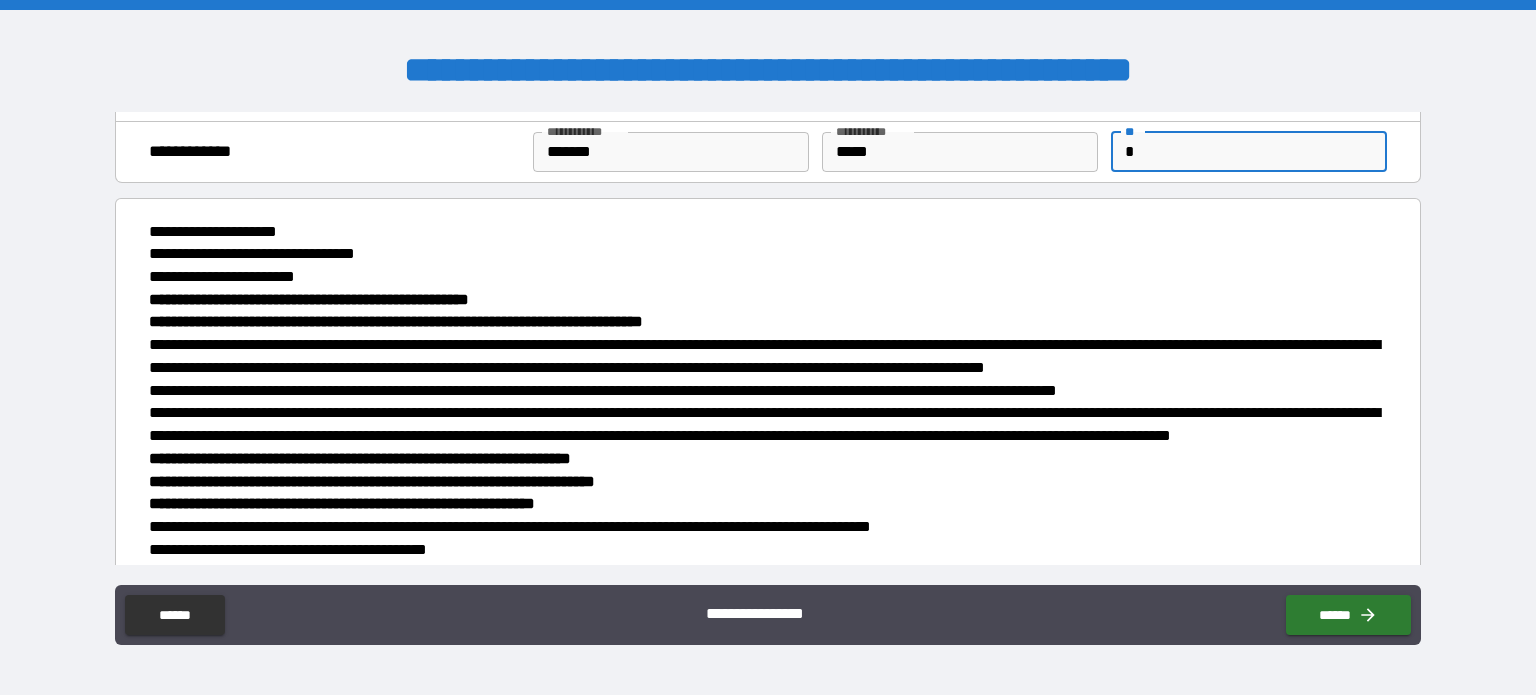 scroll, scrollTop: 103, scrollLeft: 0, axis: vertical 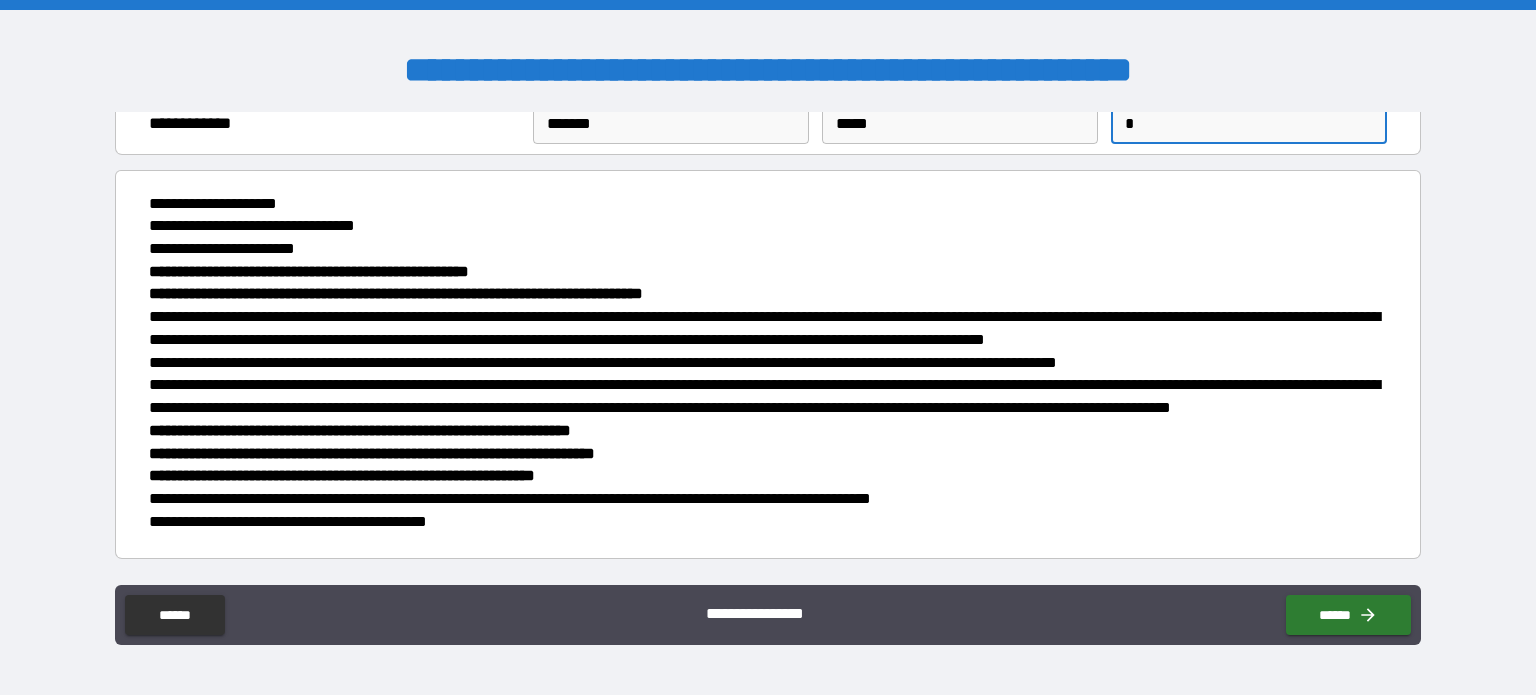 type on "*" 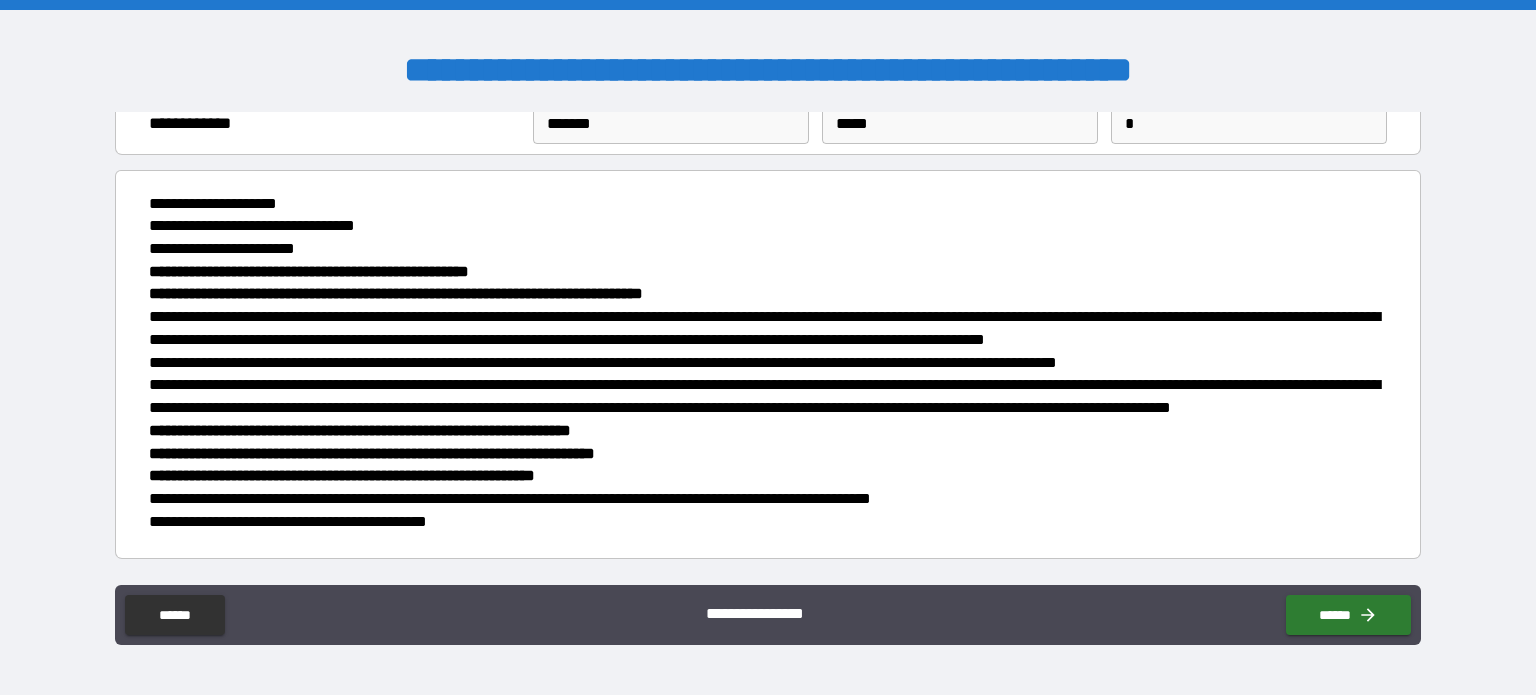 click on "**********" at bounding box center [768, 522] 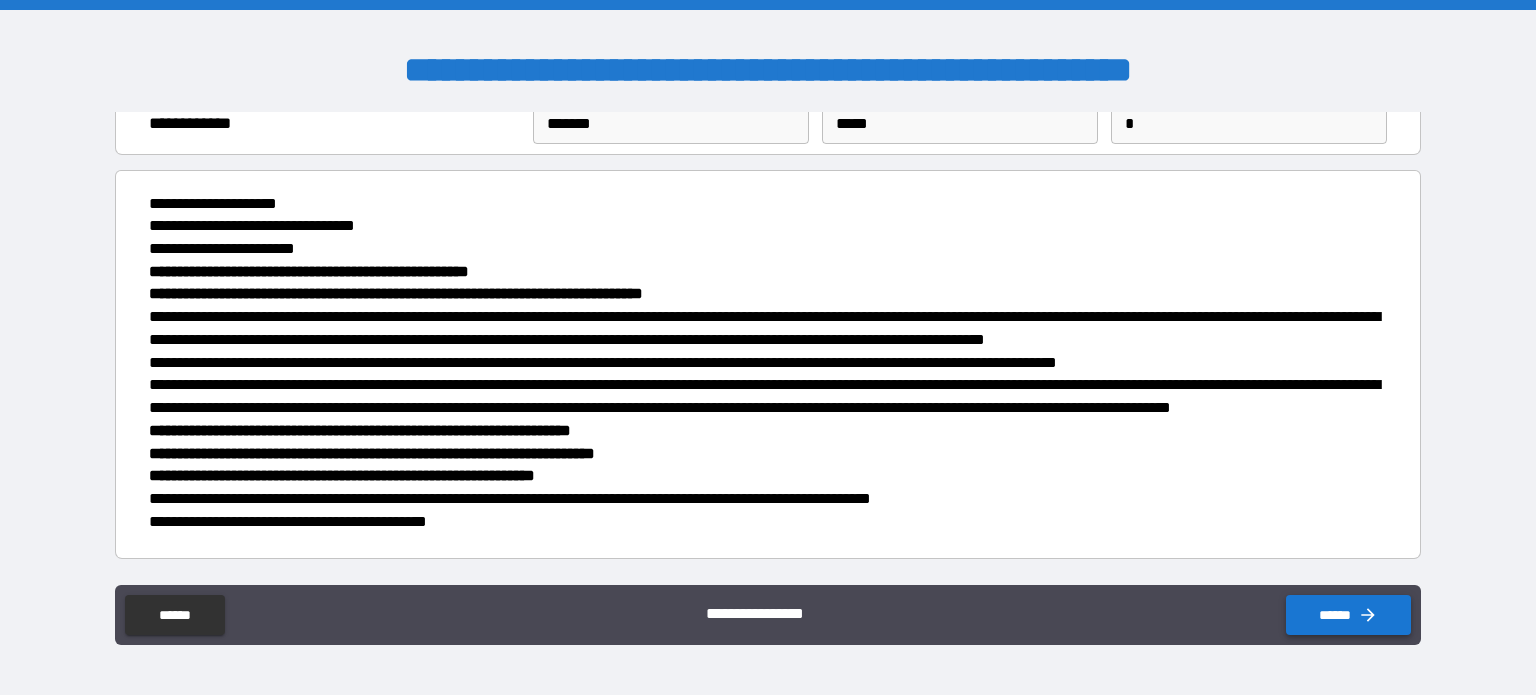 click on "******" at bounding box center [1348, 615] 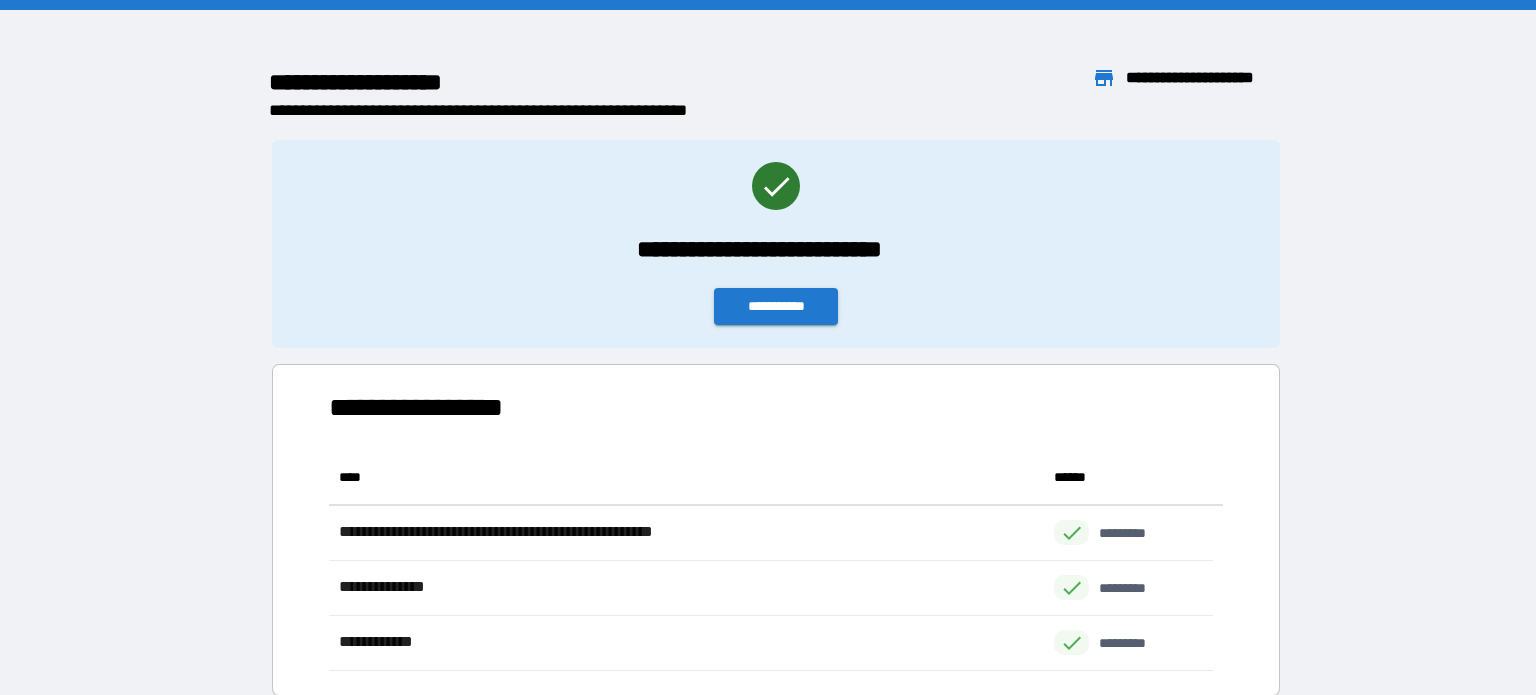 scroll, scrollTop: 16, scrollLeft: 16, axis: both 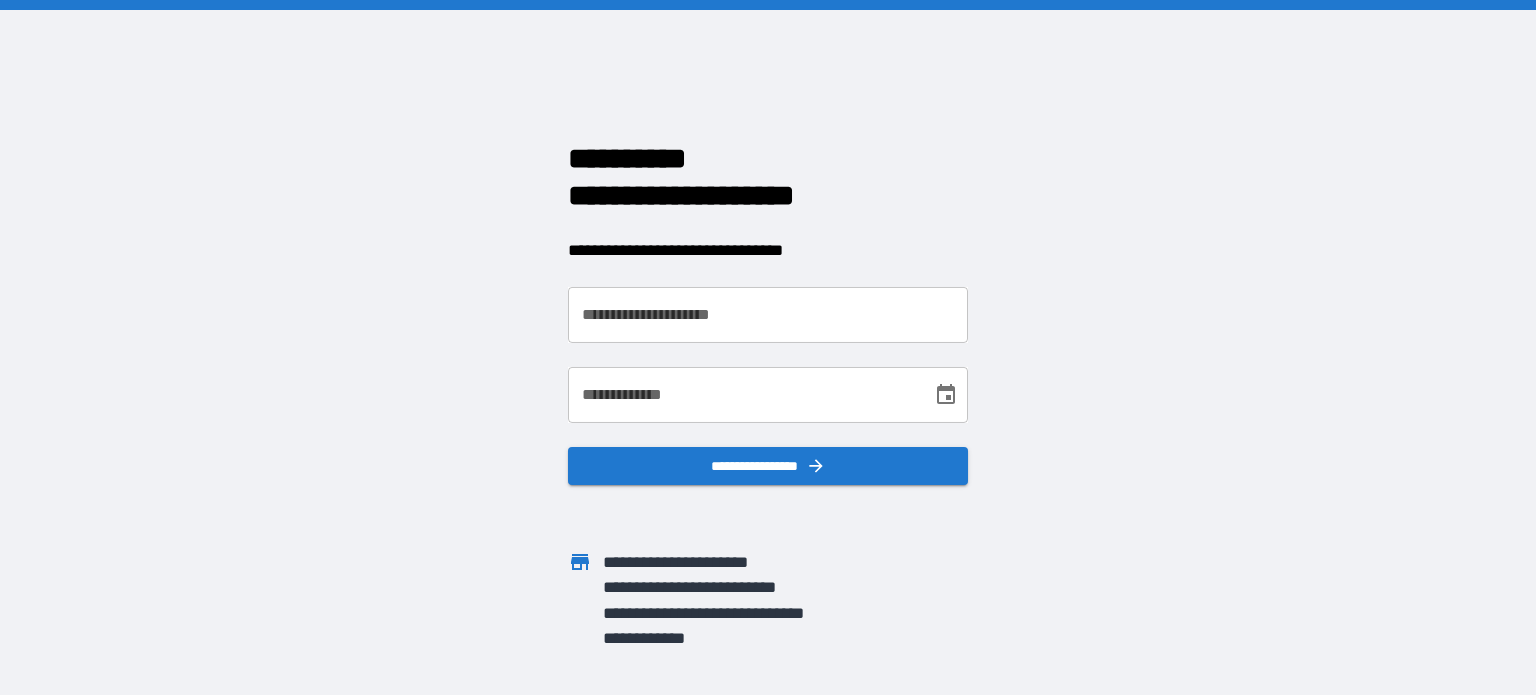 click on "**********" at bounding box center [768, 315] 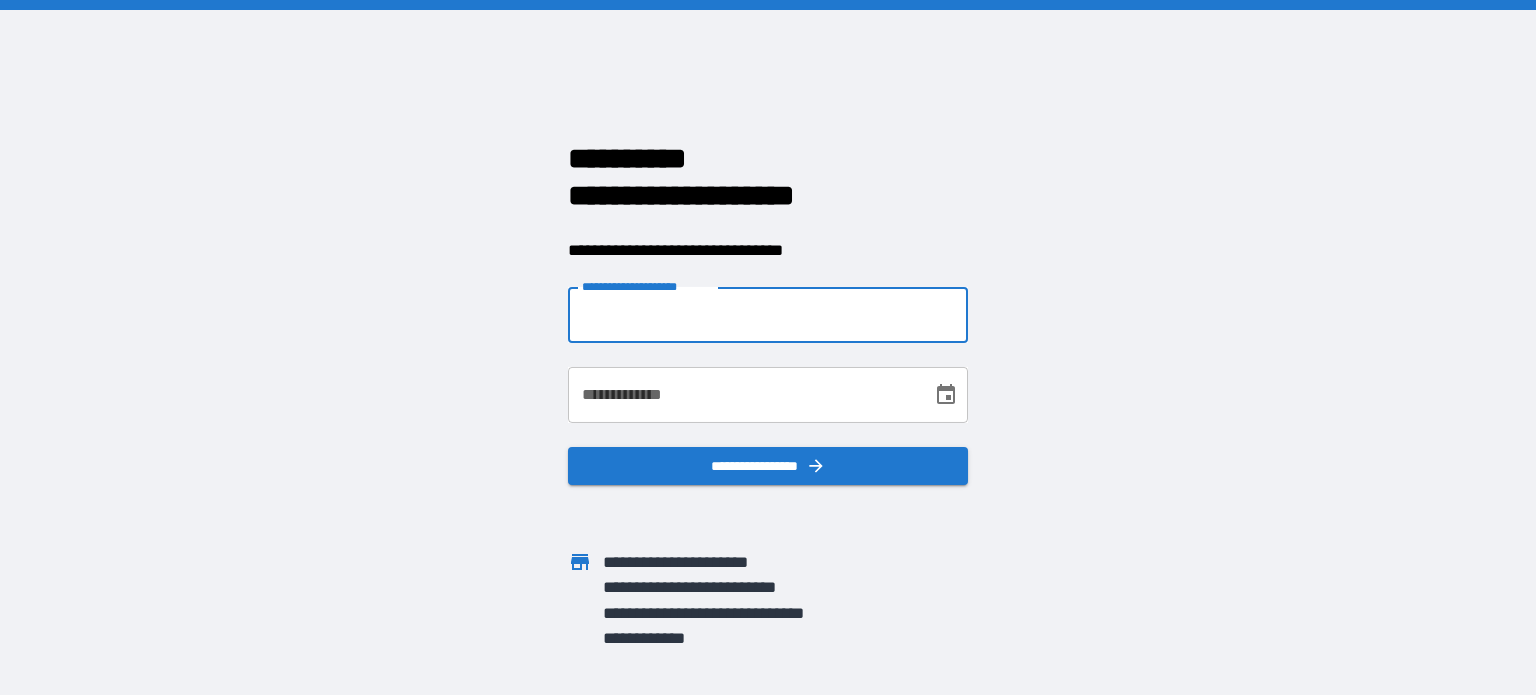 type on "**********" 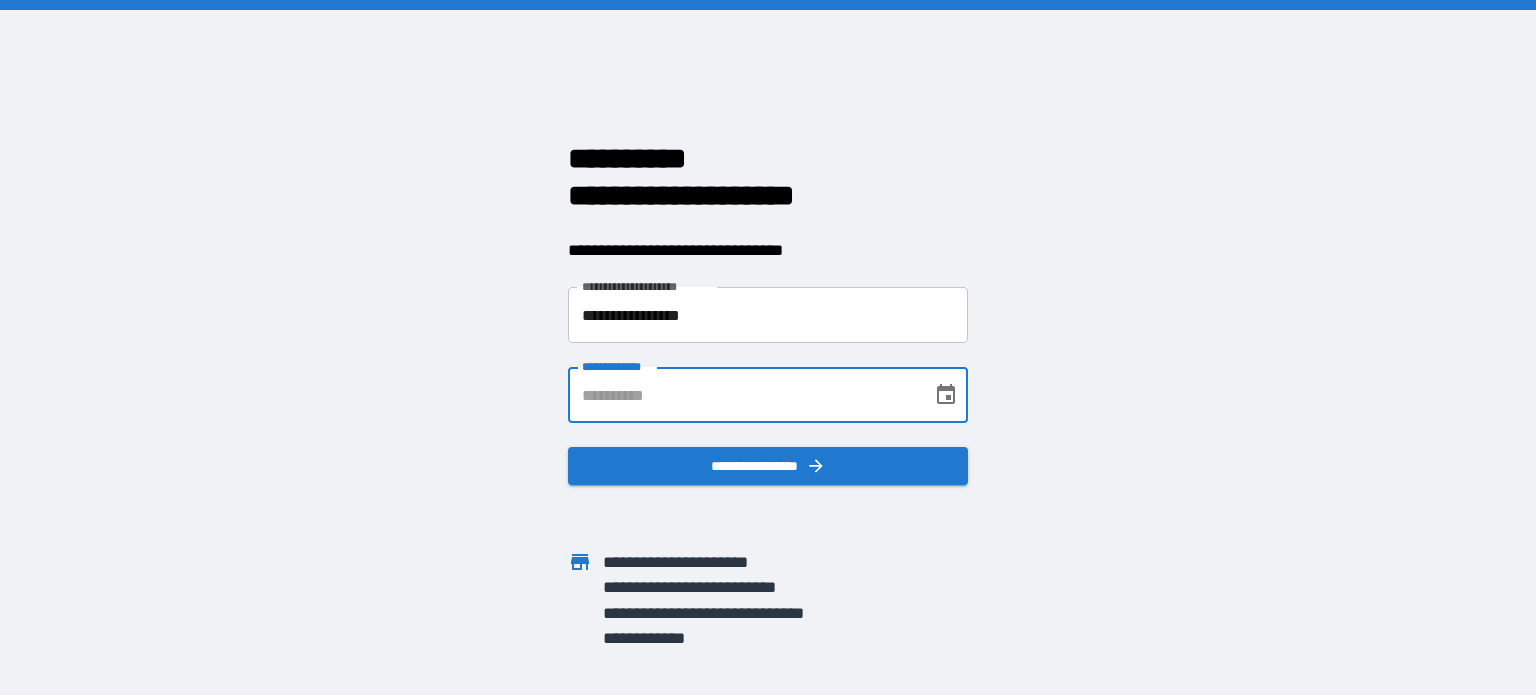 click on "**********" at bounding box center [743, 395] 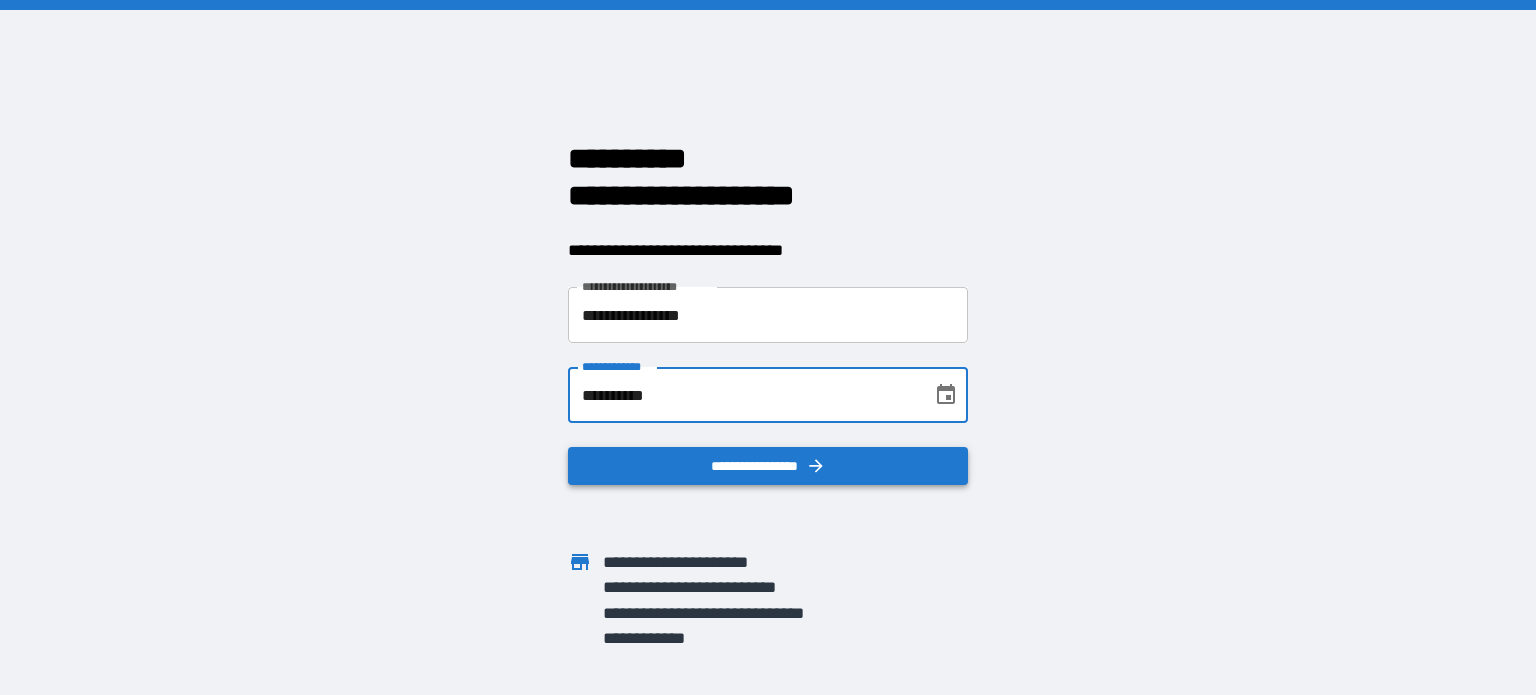 type on "**********" 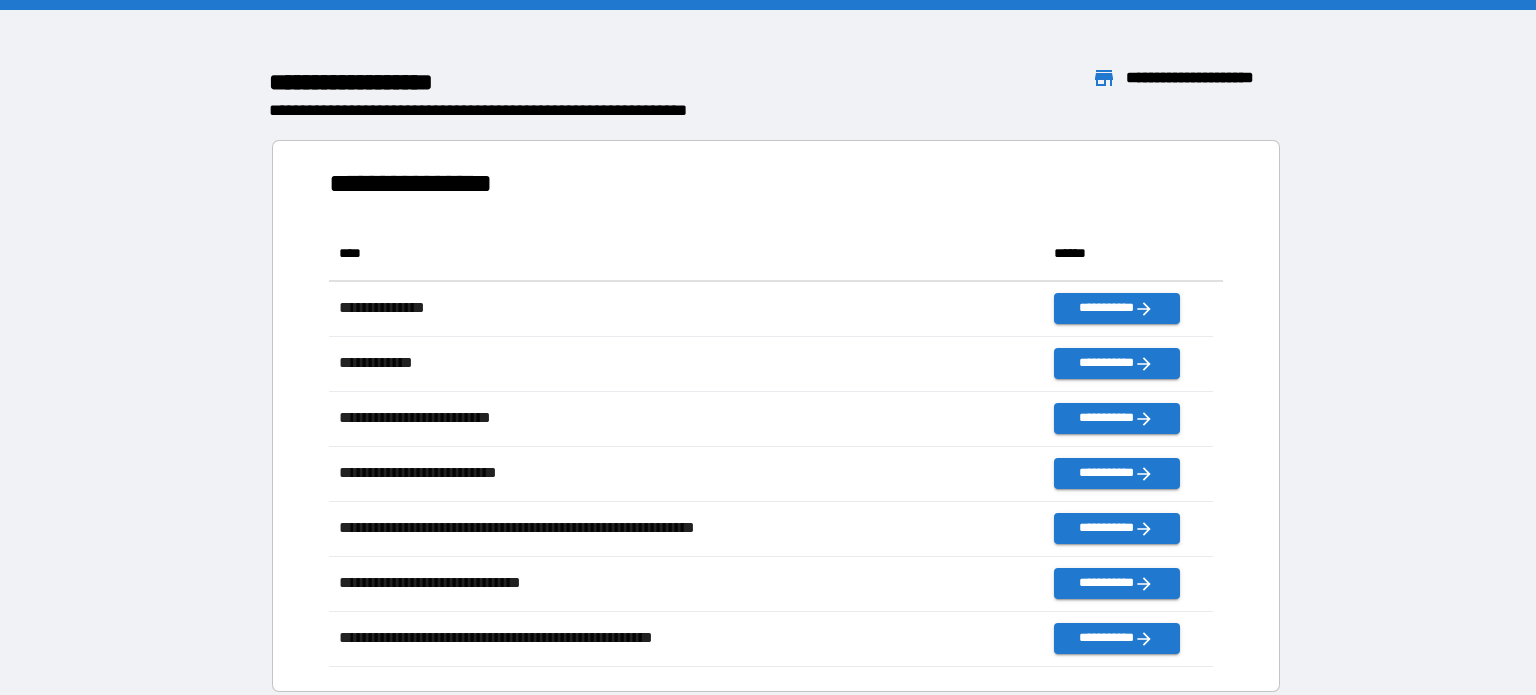 scroll, scrollTop: 16, scrollLeft: 16, axis: both 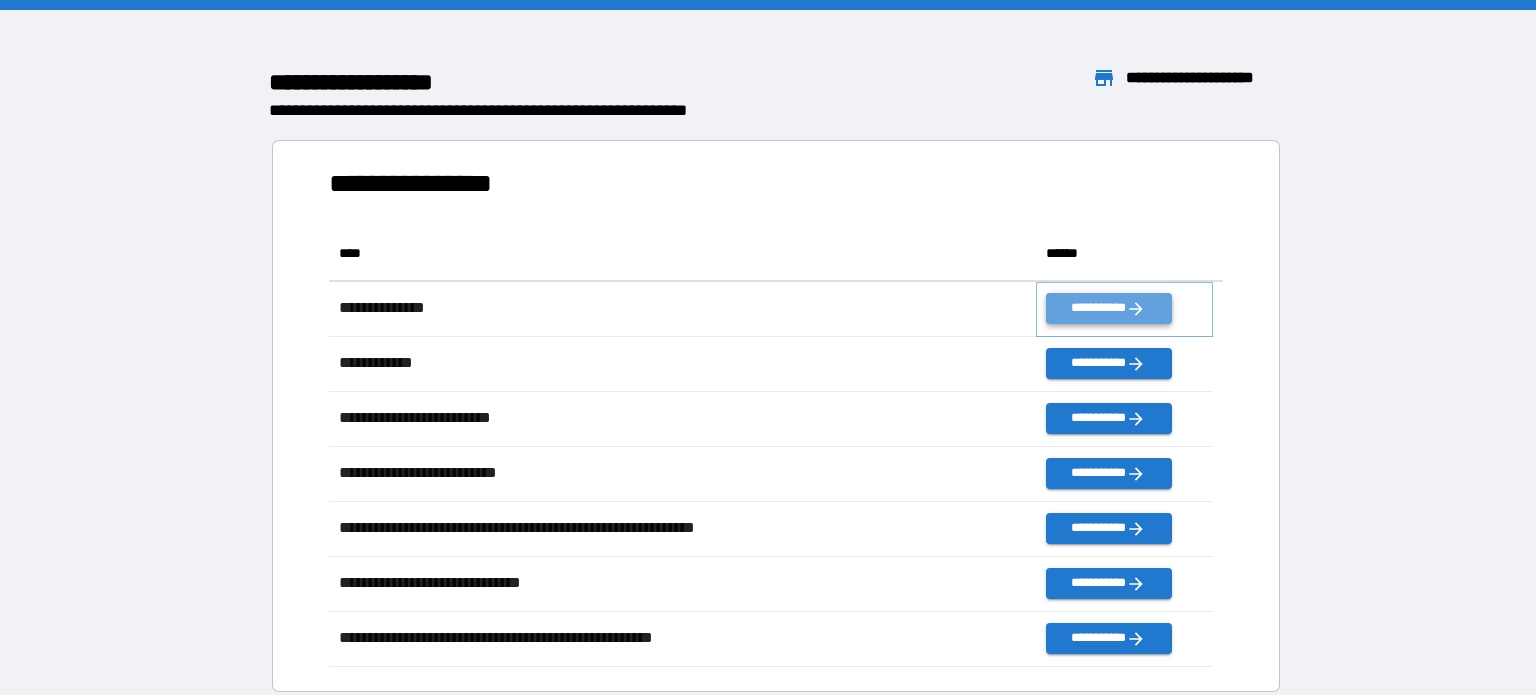 click on "**********" at bounding box center [1108, 308] 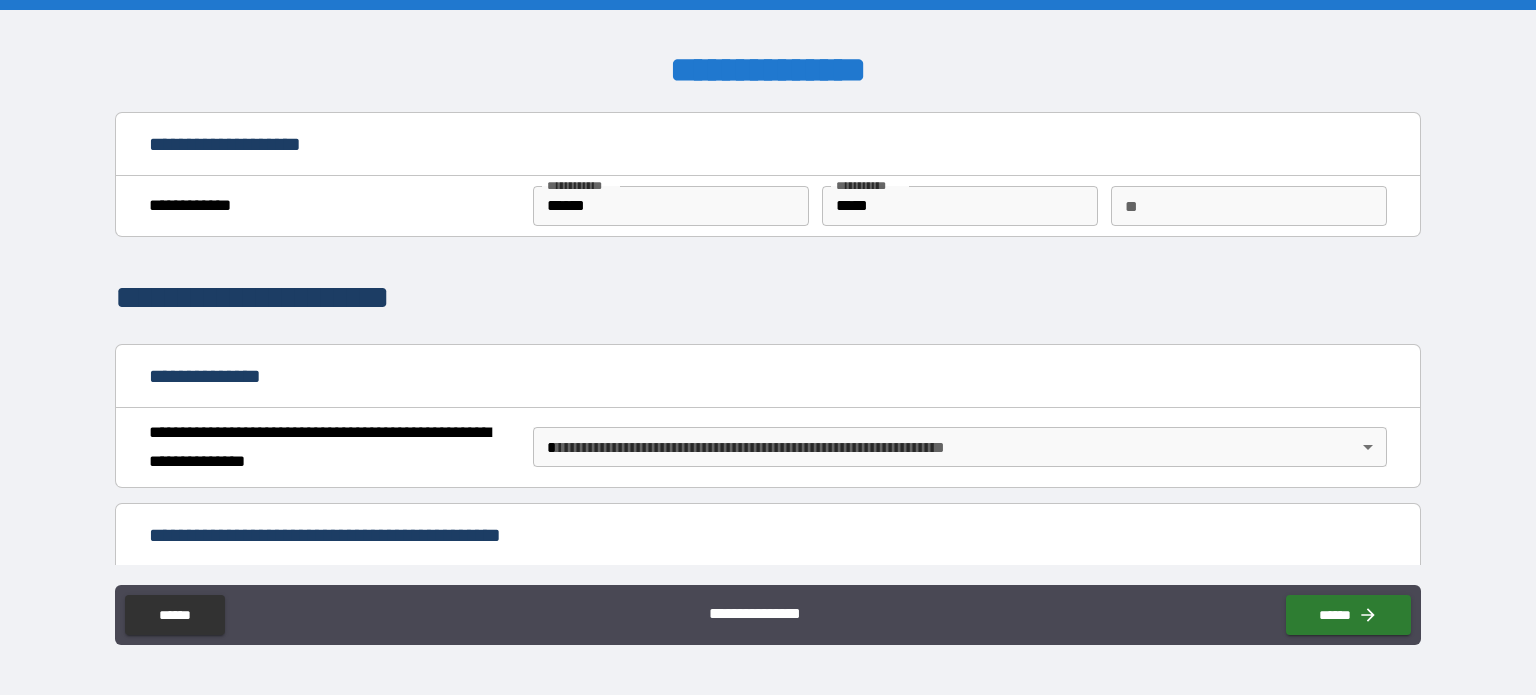 click on "**" at bounding box center [1249, 206] 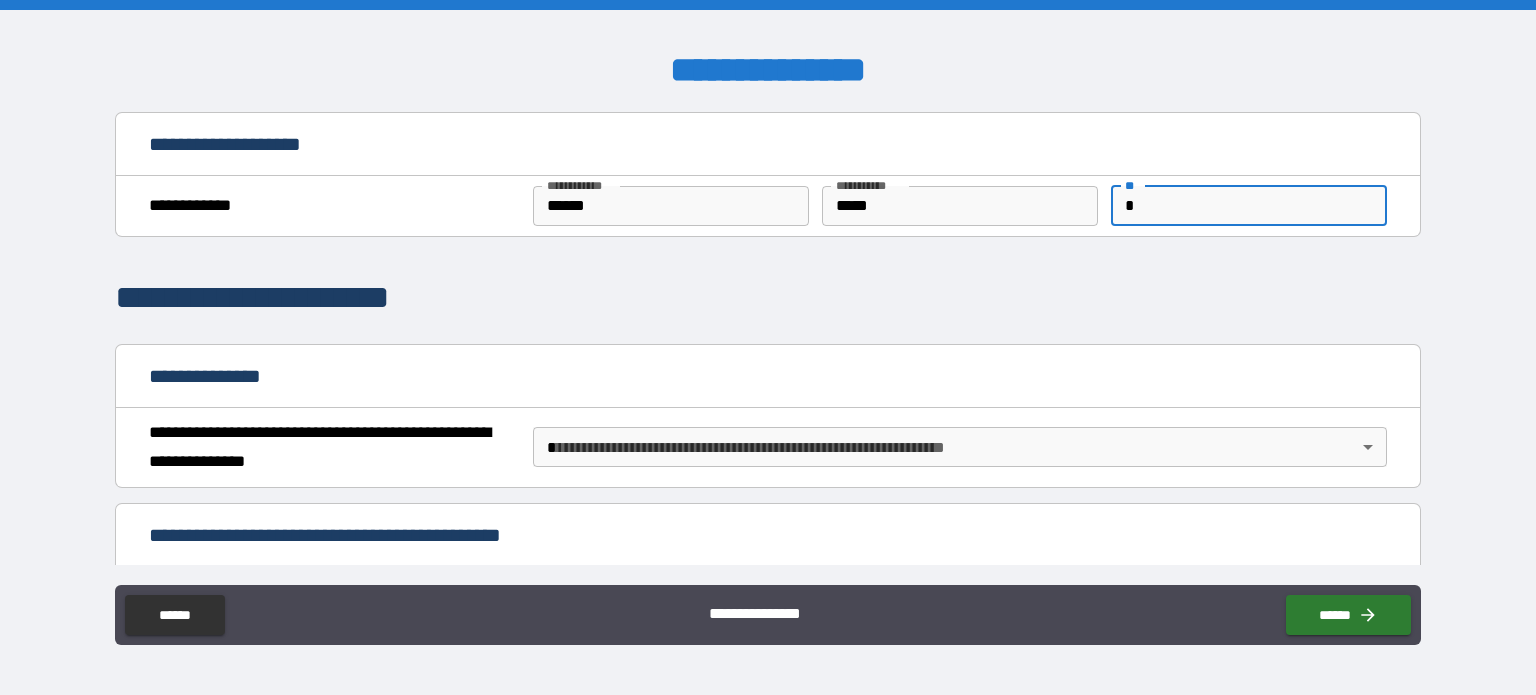 scroll, scrollTop: 100, scrollLeft: 0, axis: vertical 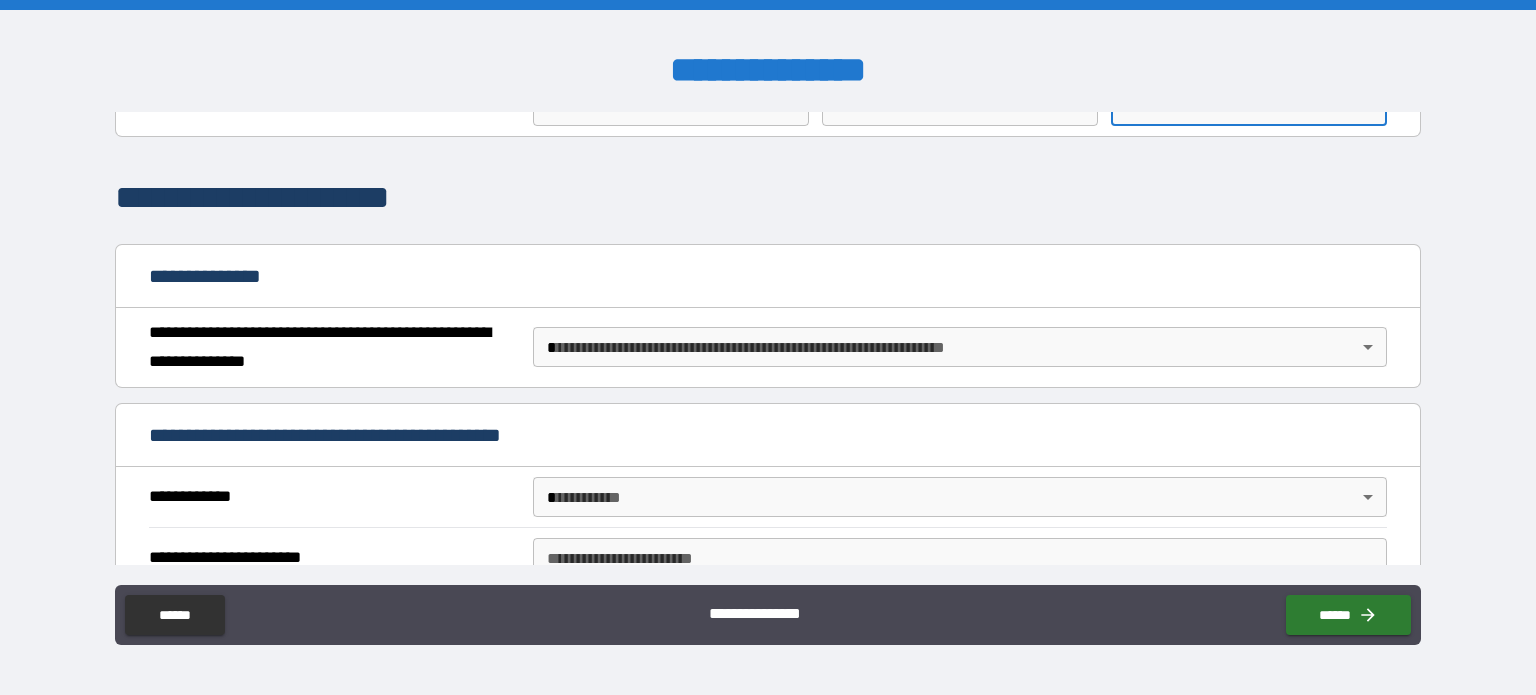 type on "*" 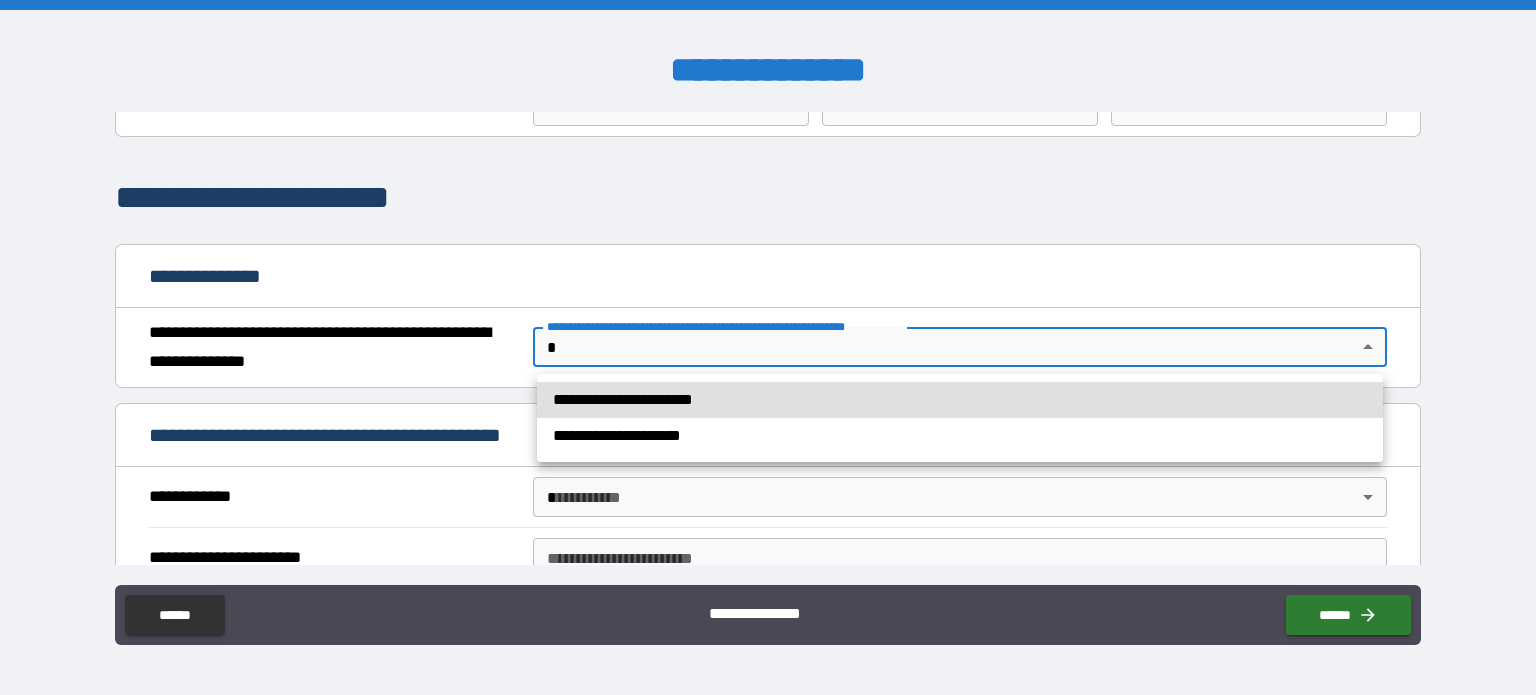 click on "**********" at bounding box center (768, 347) 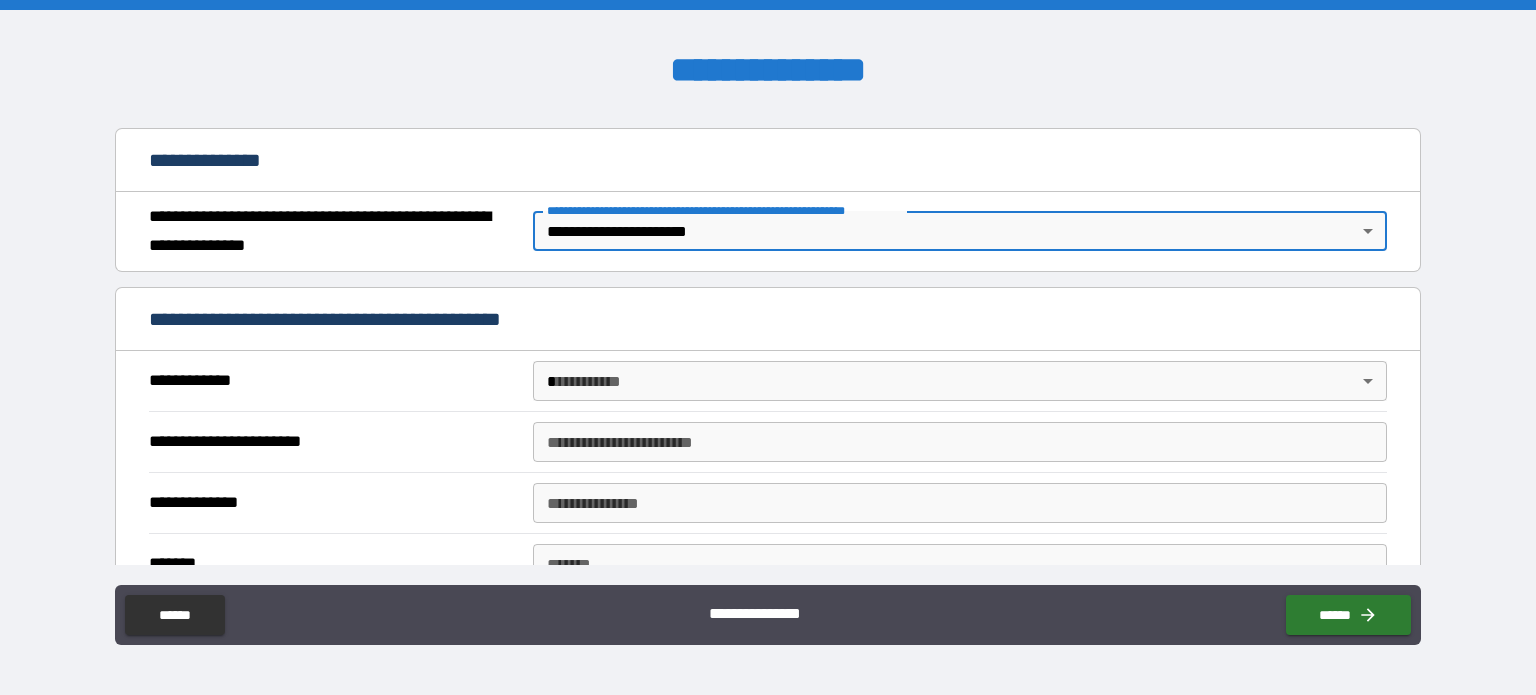 scroll, scrollTop: 400, scrollLeft: 0, axis: vertical 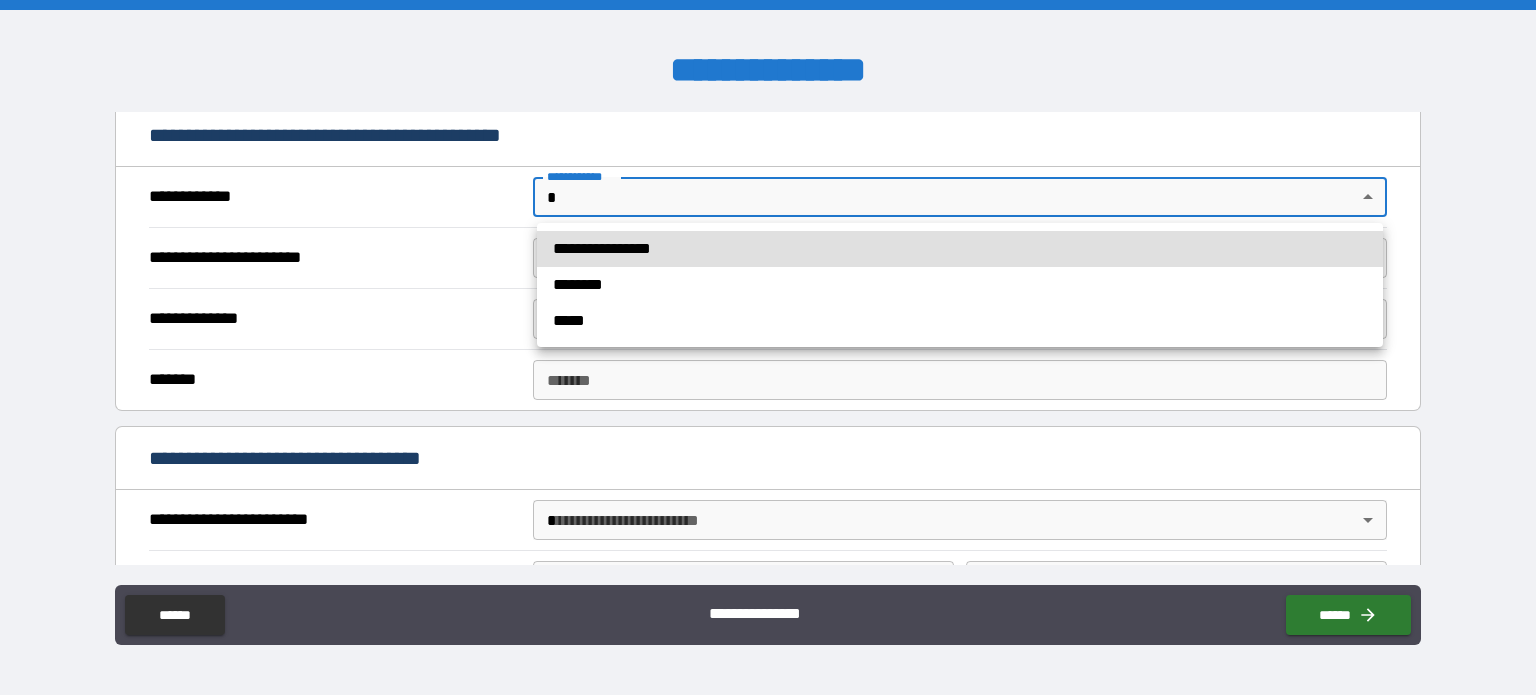 click on "**********" at bounding box center [768, 347] 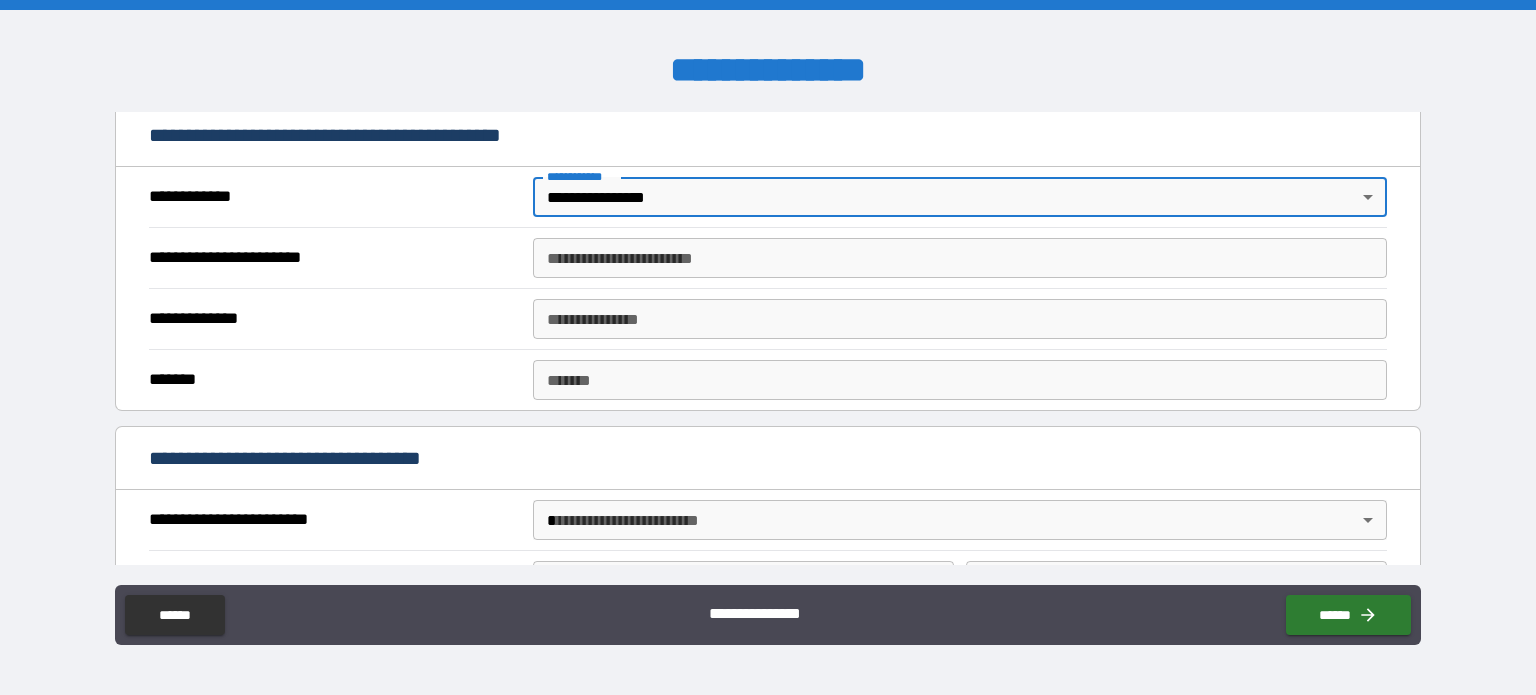 click on "**********" at bounding box center [960, 258] 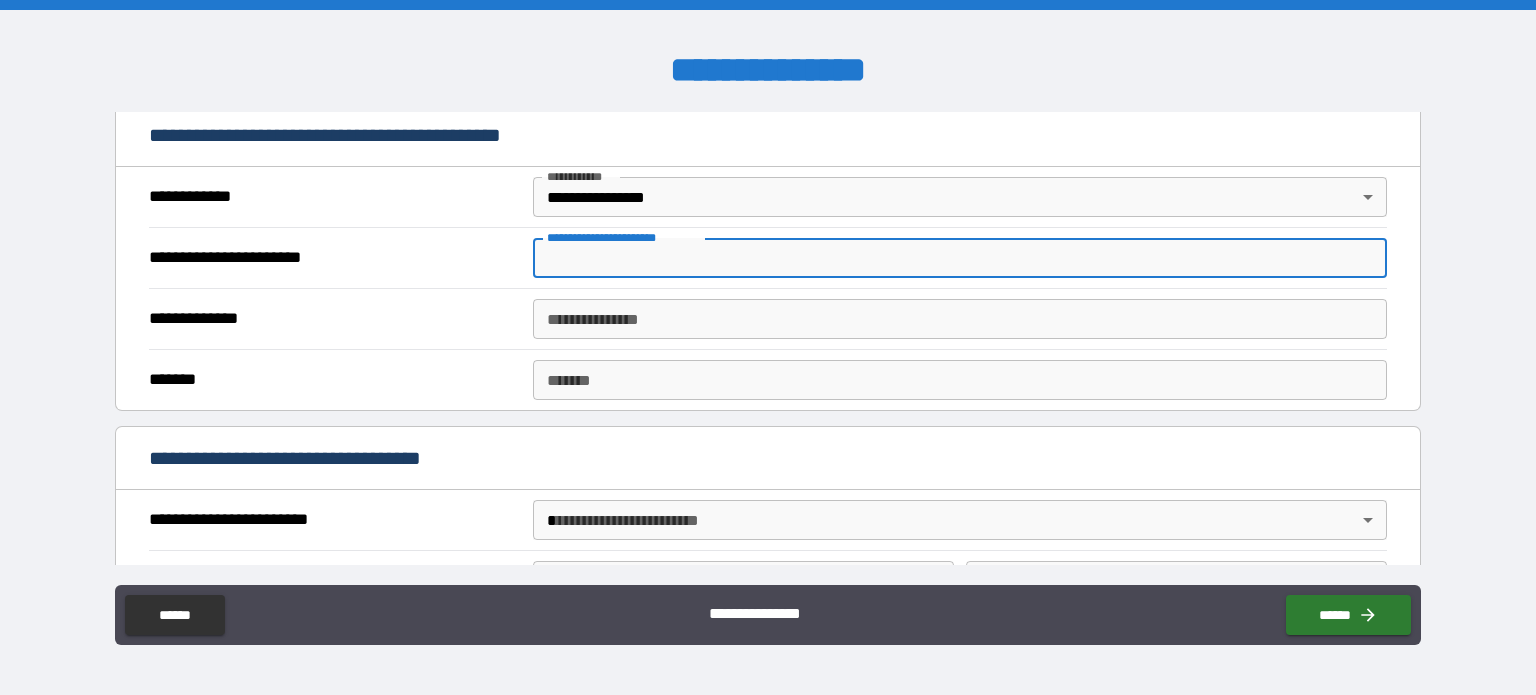 type on "**********" 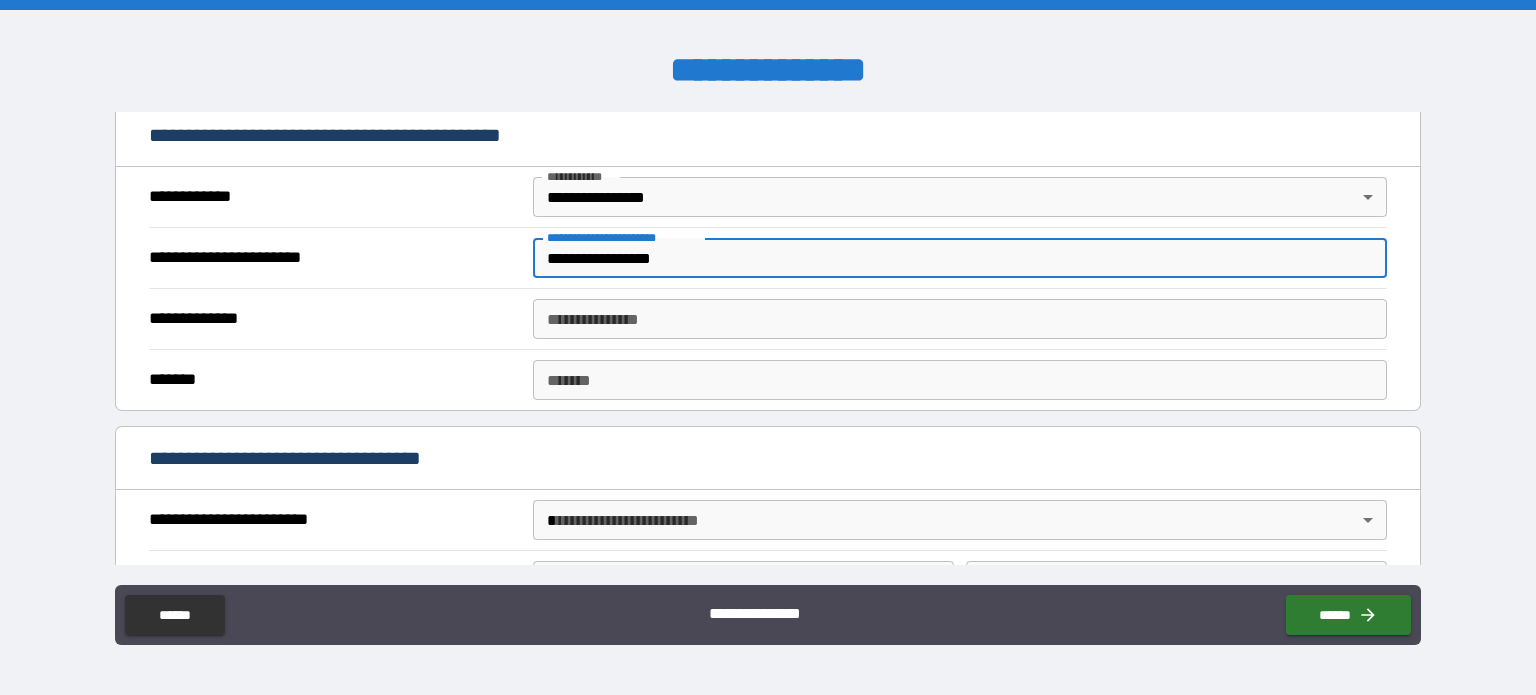 click on "**********" at bounding box center [960, 319] 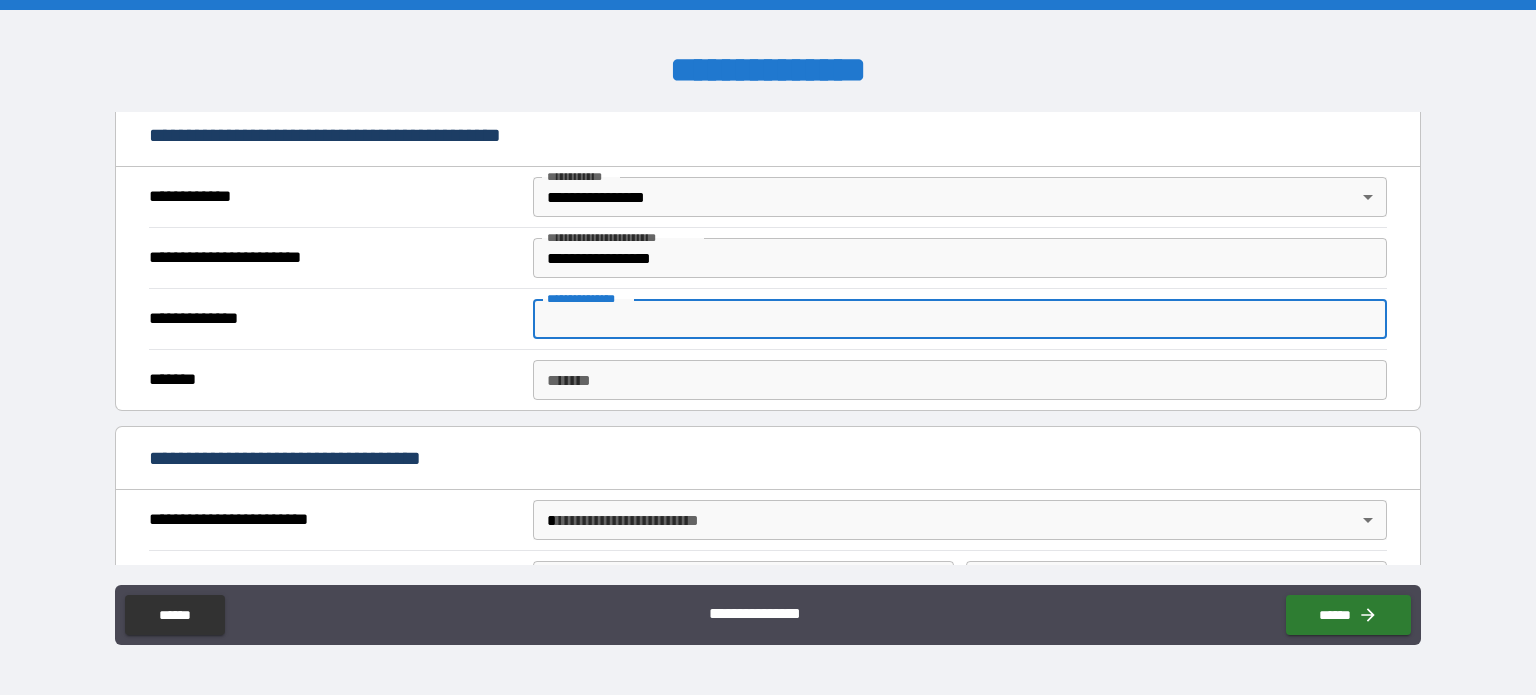 type on "**********" 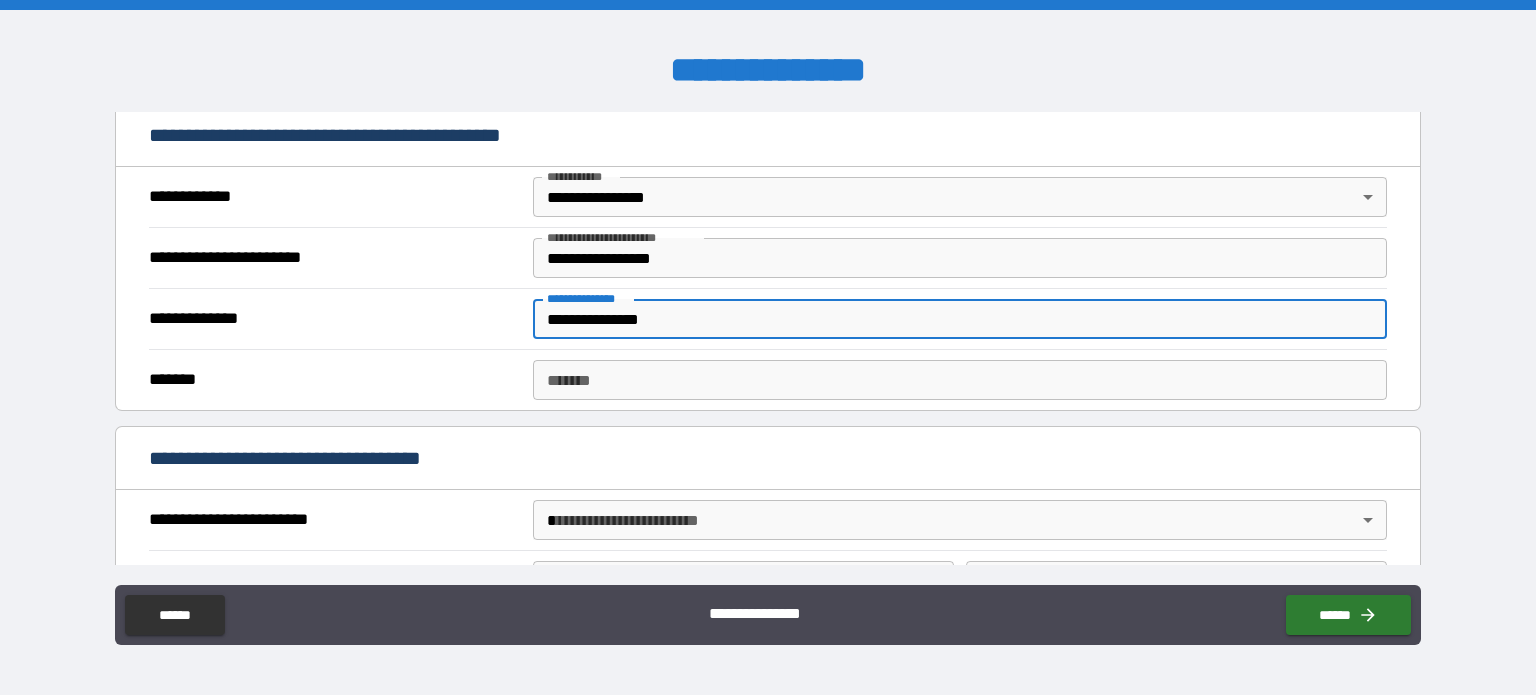 click on "*******" at bounding box center (960, 380) 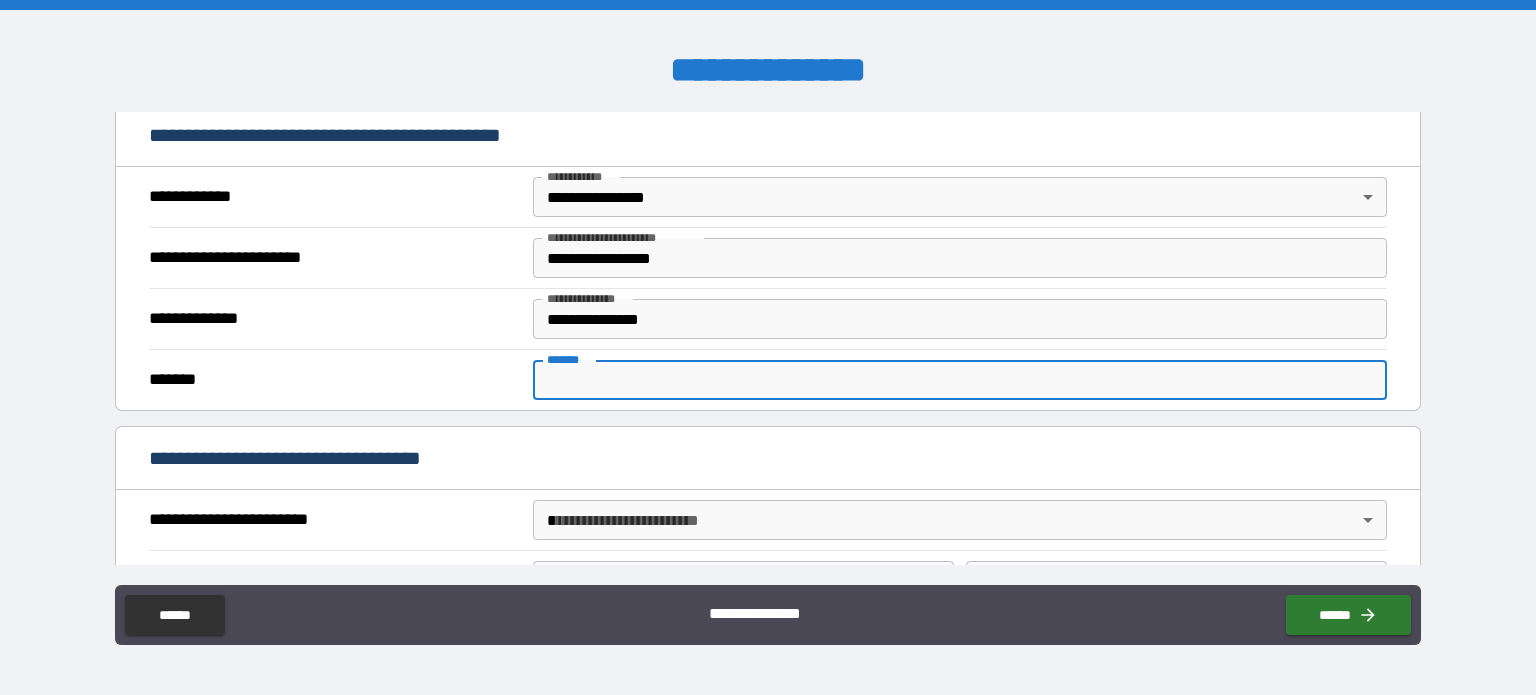 type on "********" 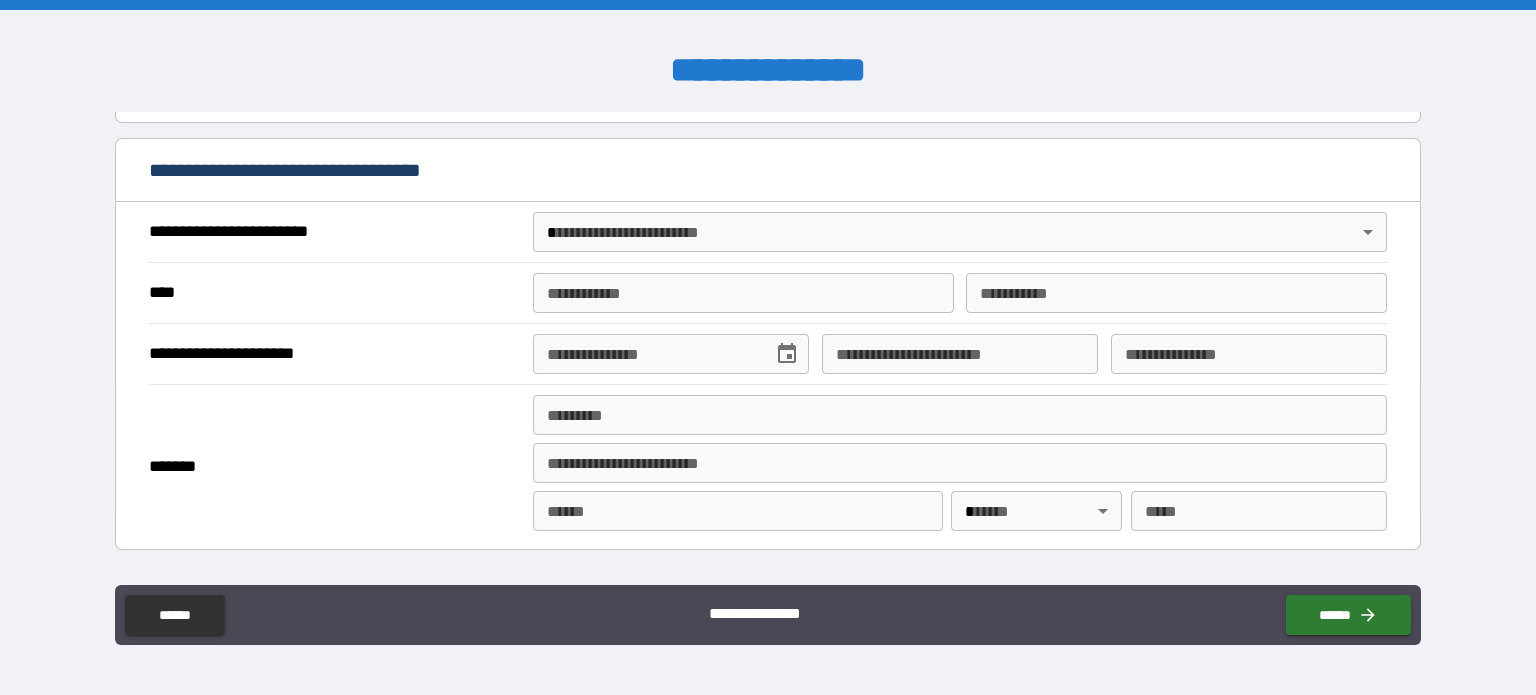 scroll, scrollTop: 700, scrollLeft: 0, axis: vertical 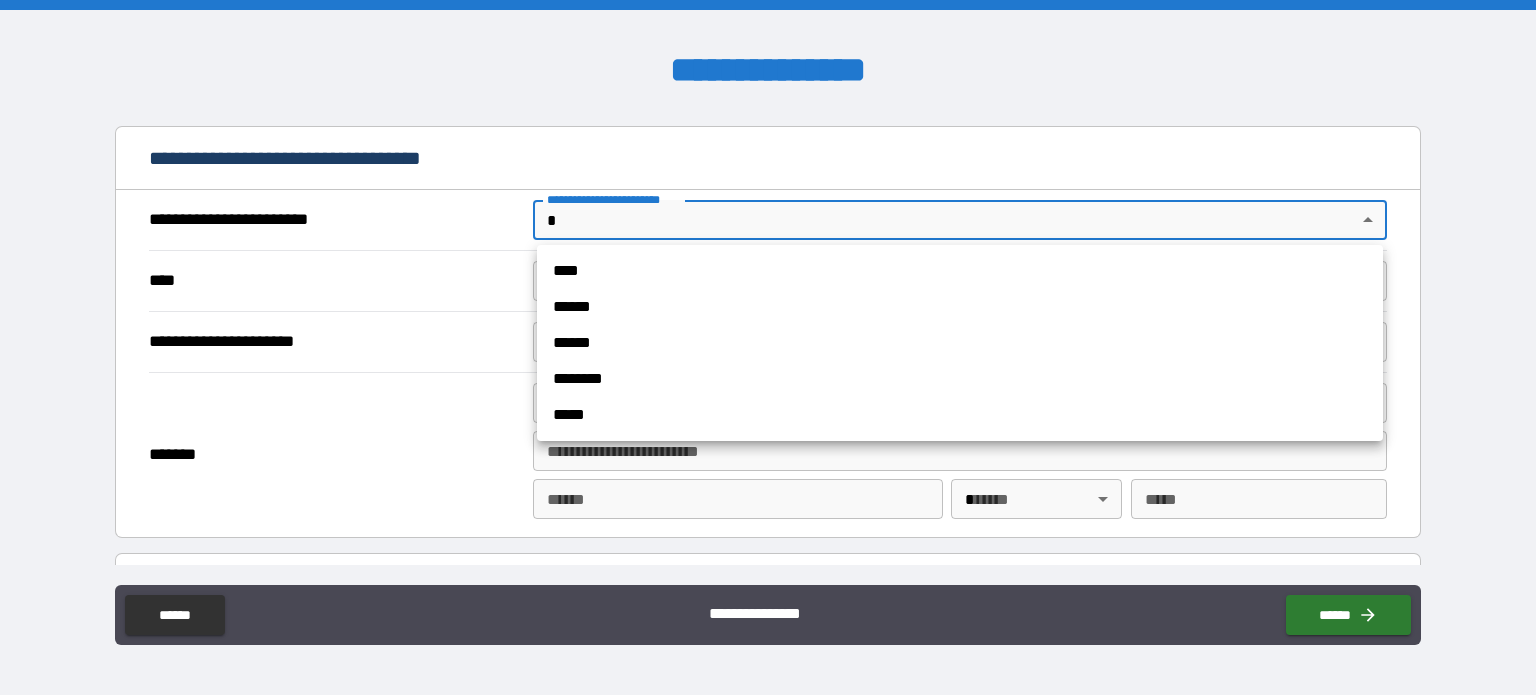 click on "**********" at bounding box center [768, 347] 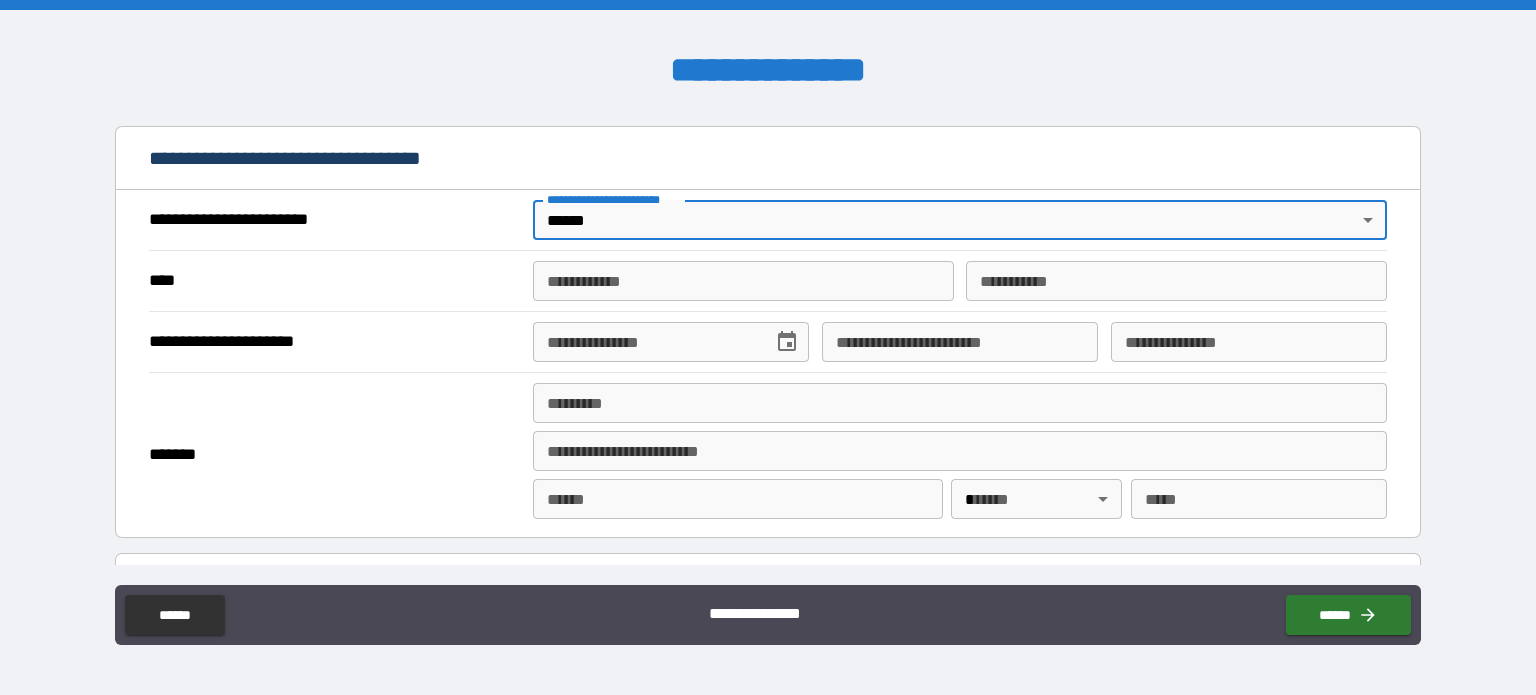 click on "**********" at bounding box center (743, 281) 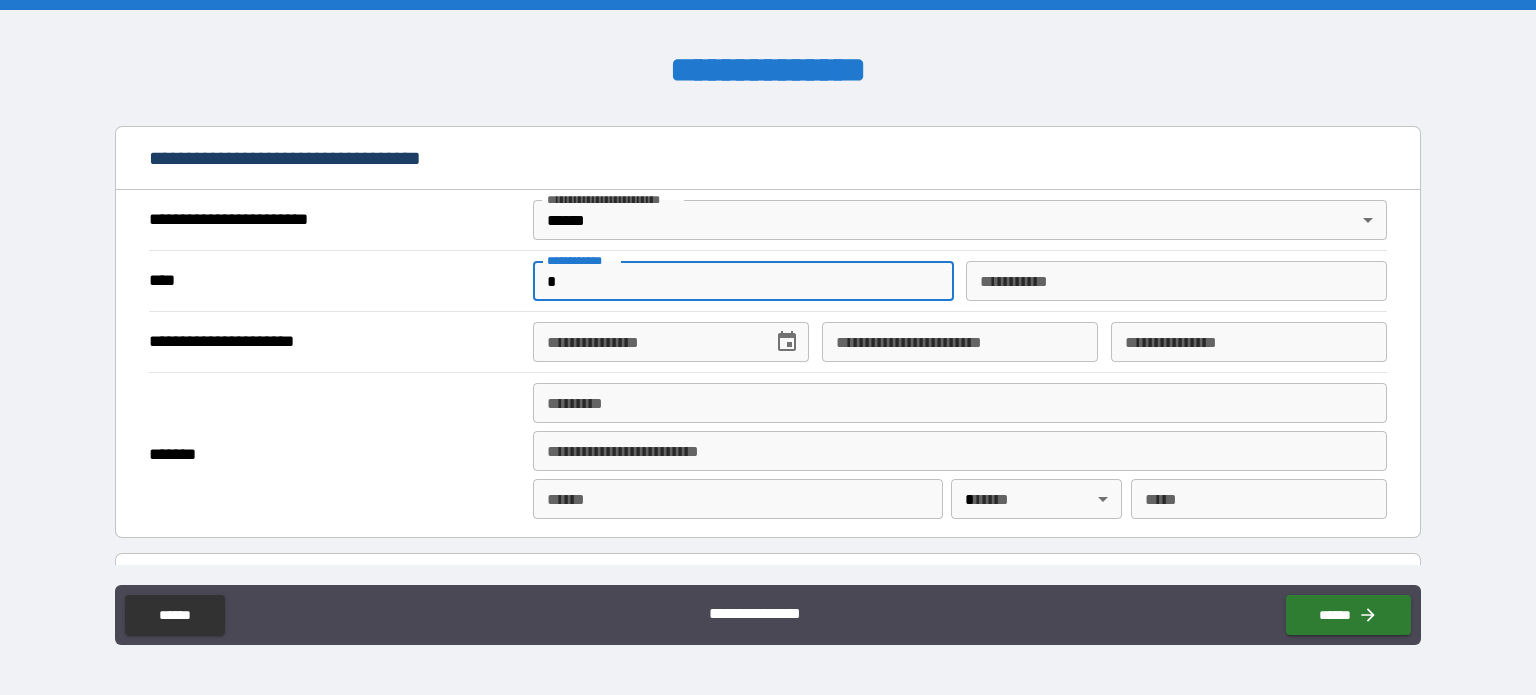 type on "****" 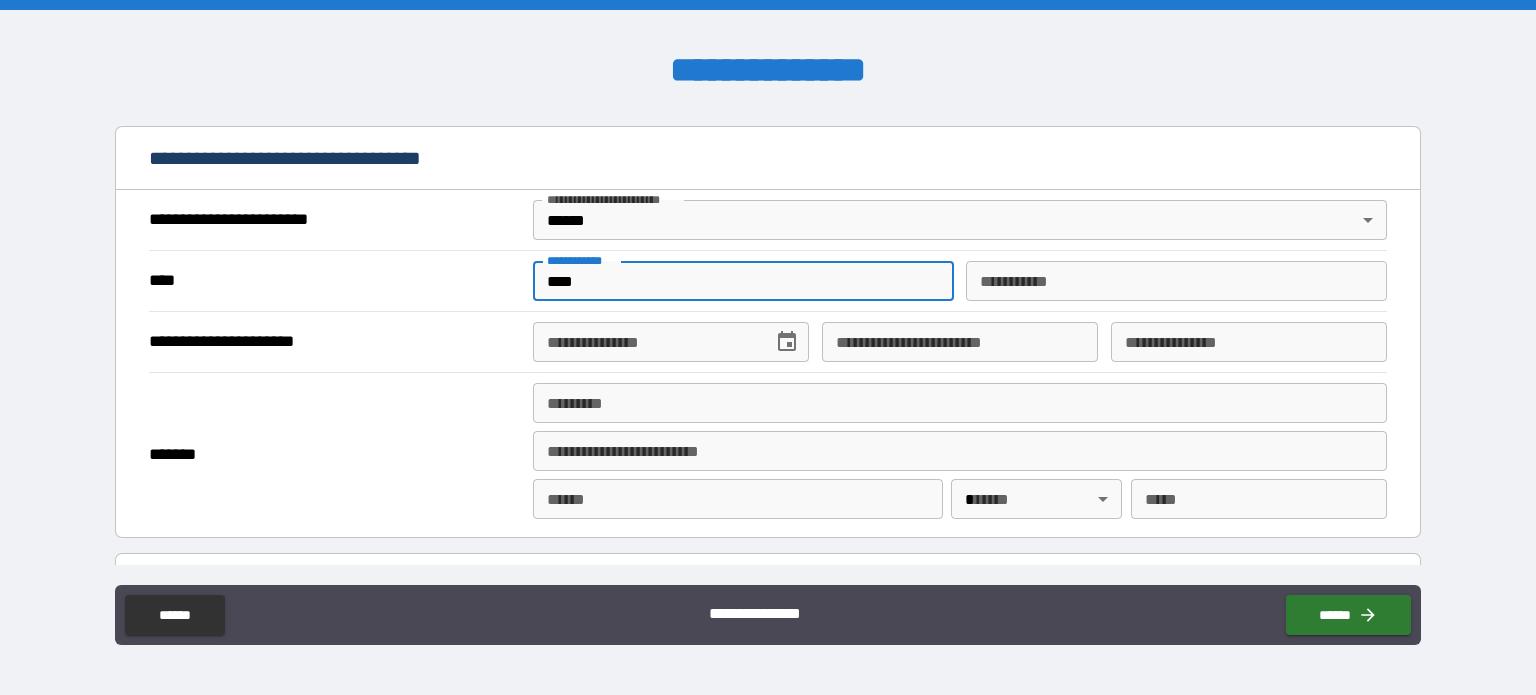 click on "*********   *" at bounding box center [1176, 281] 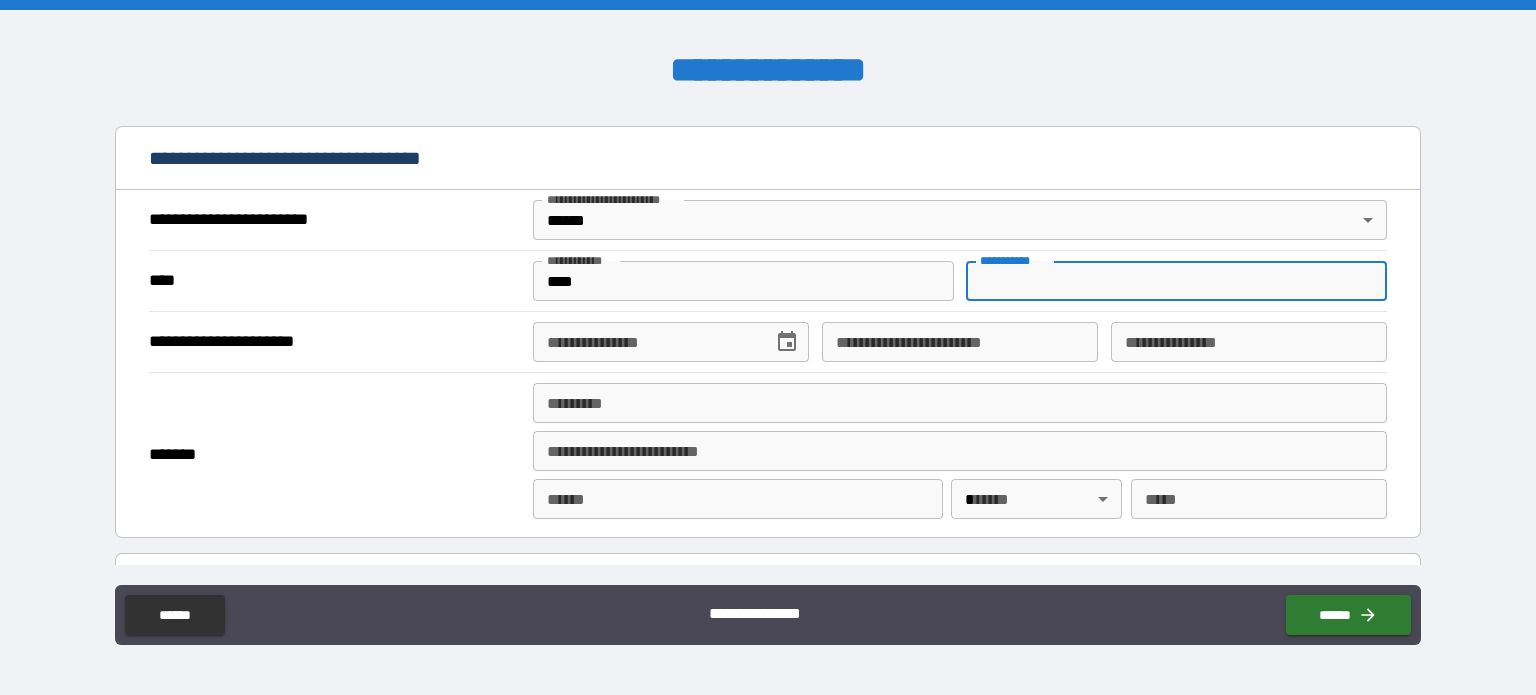type on "*****" 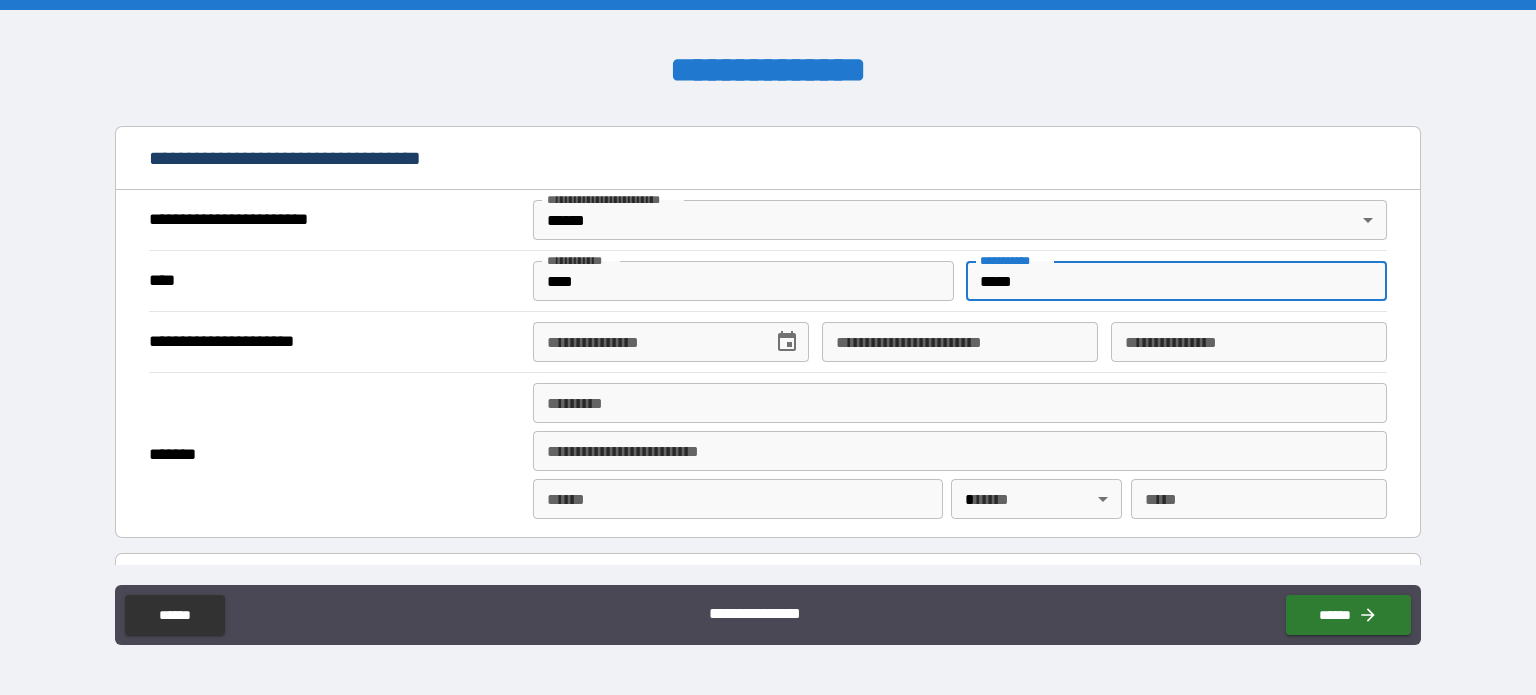 type on "**********" 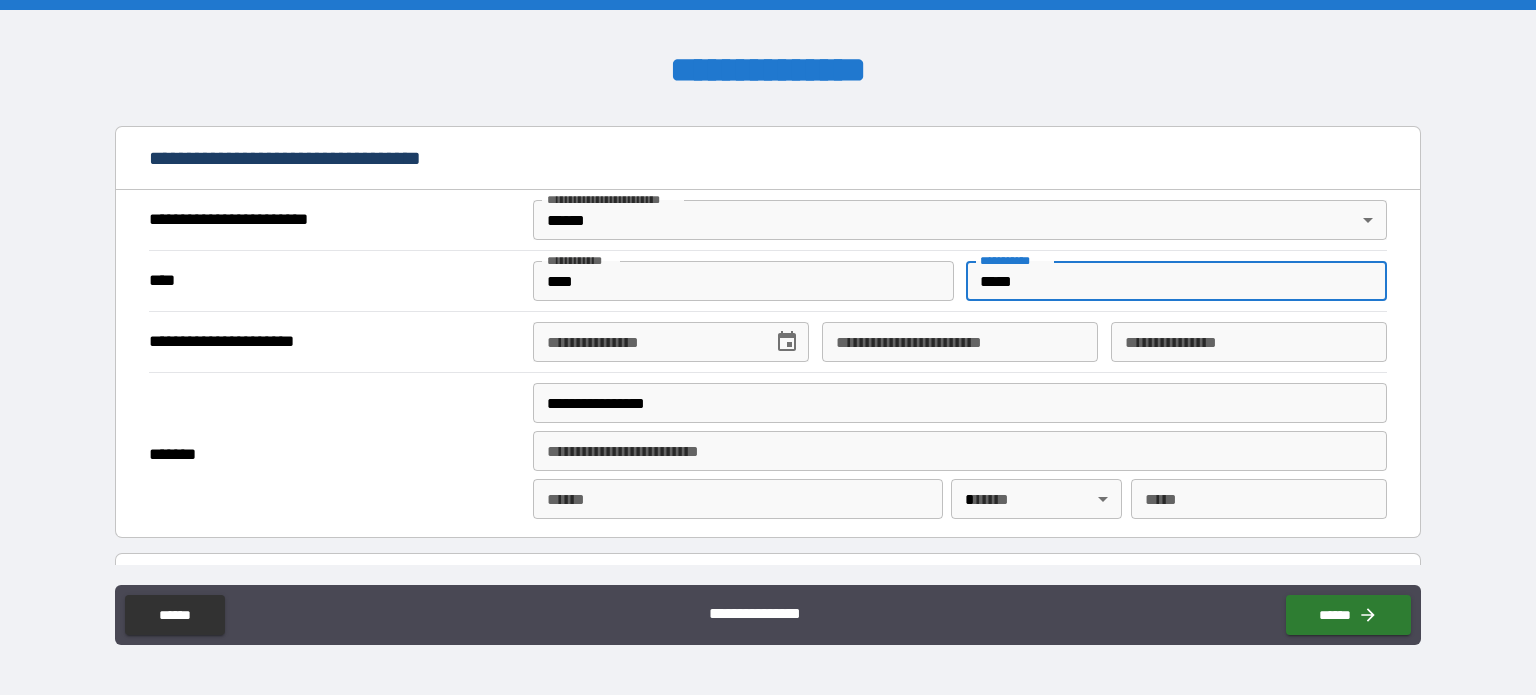 type on "**********" 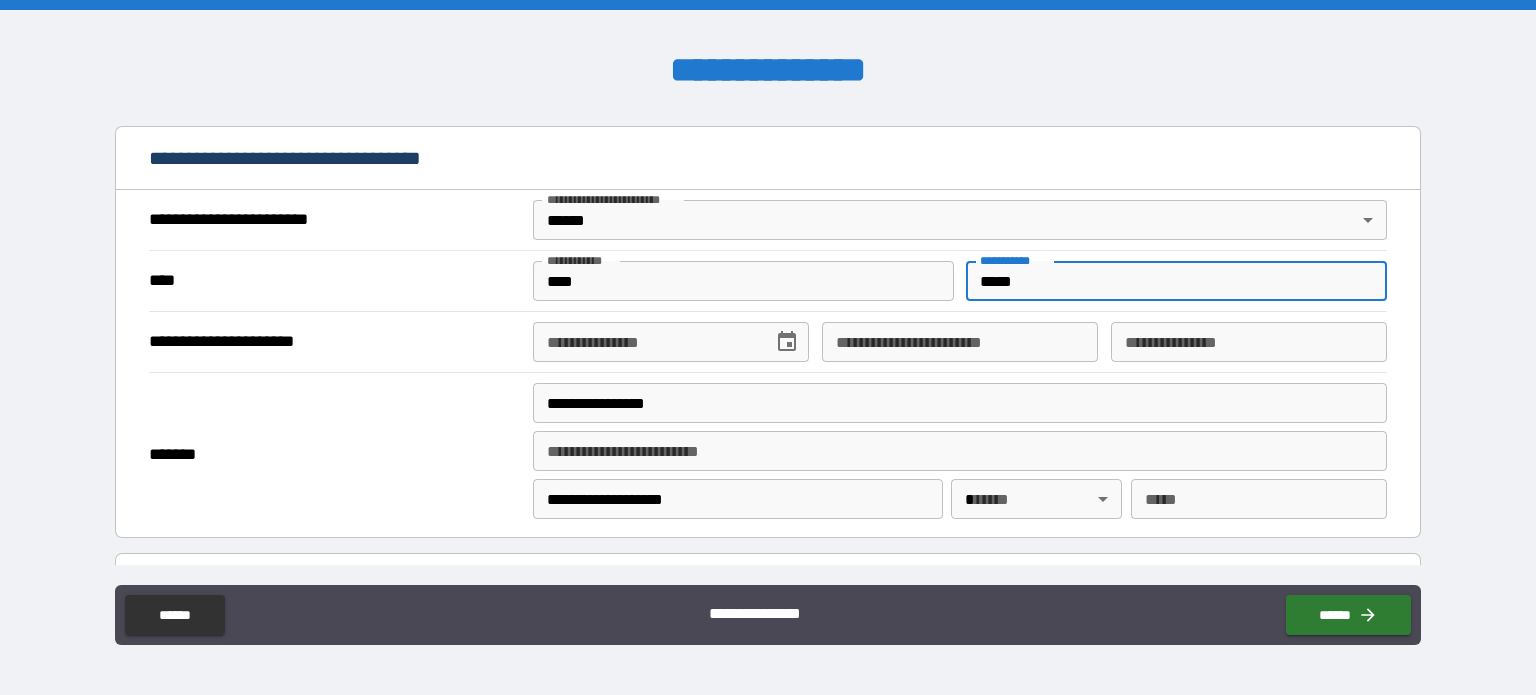 type on "**" 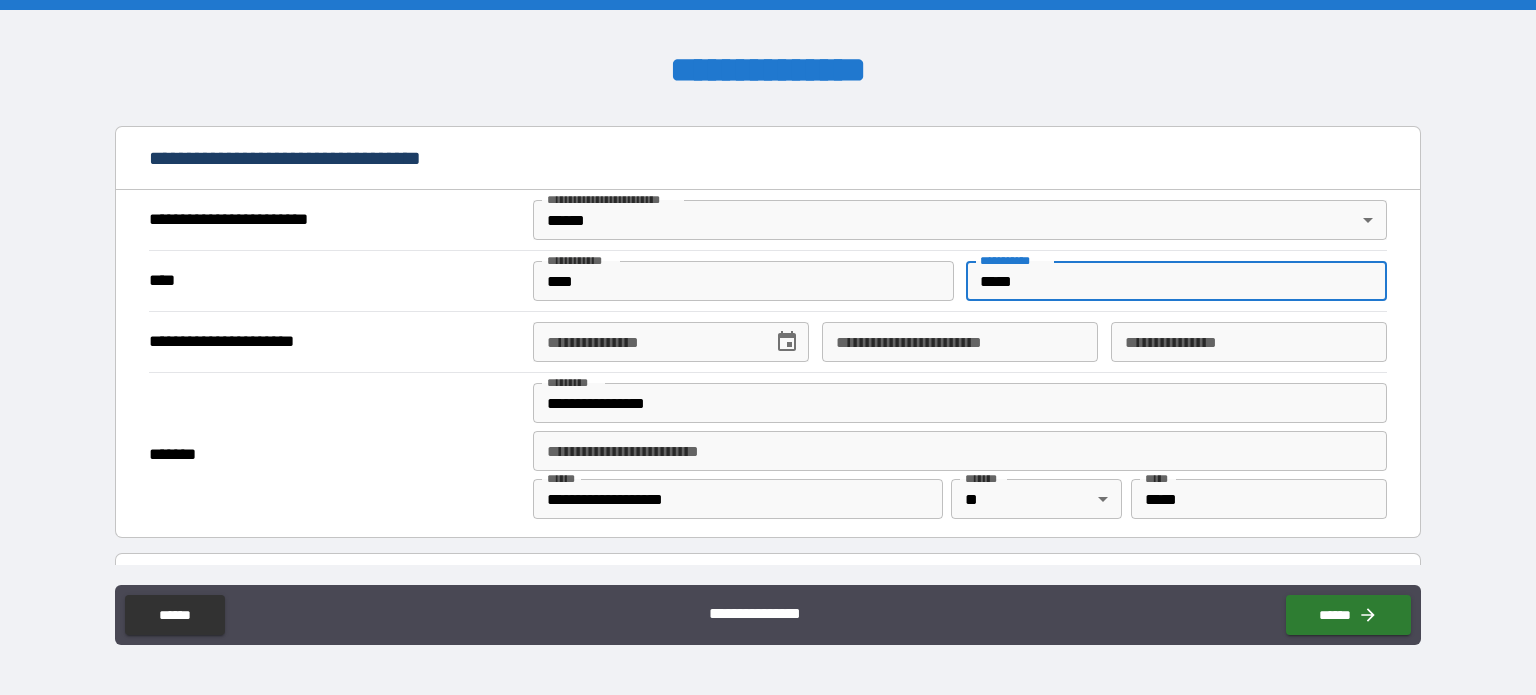 click on "**********" at bounding box center (646, 342) 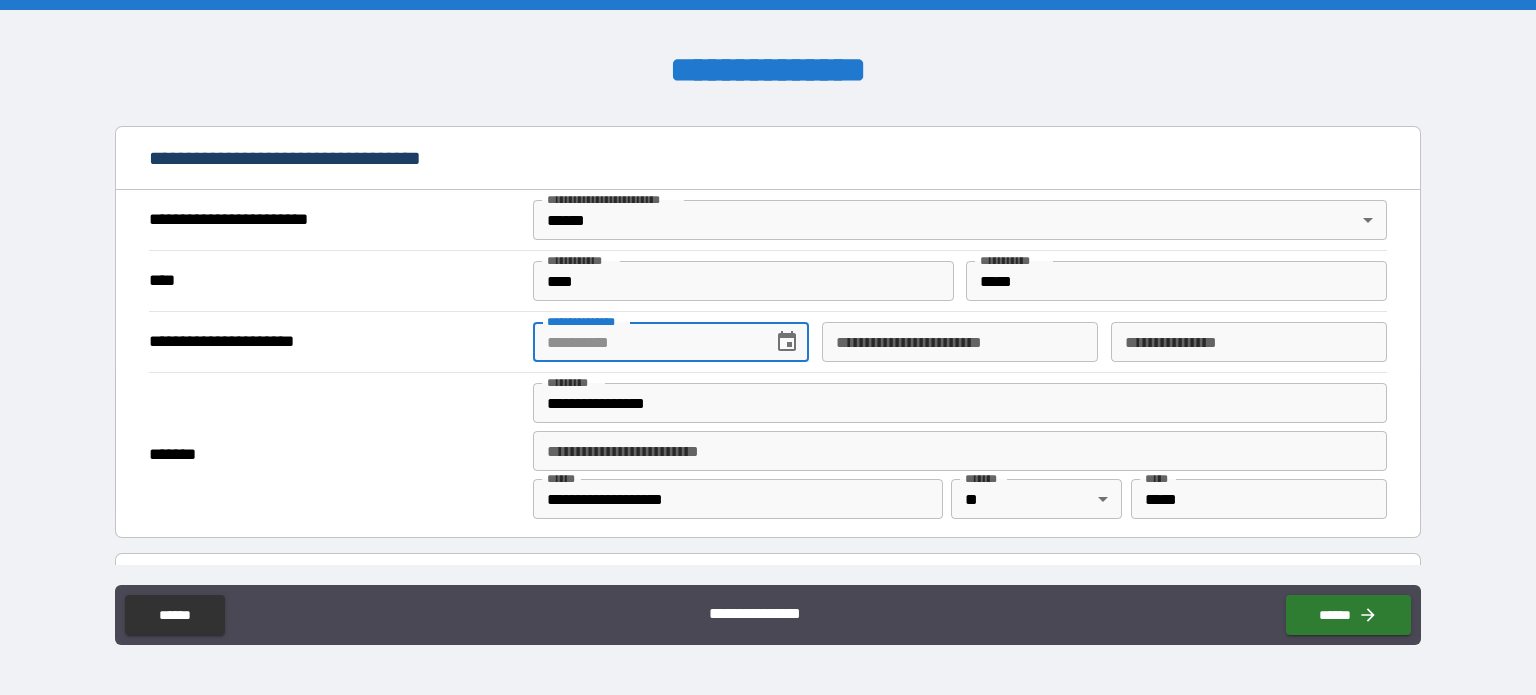 type on "**********" 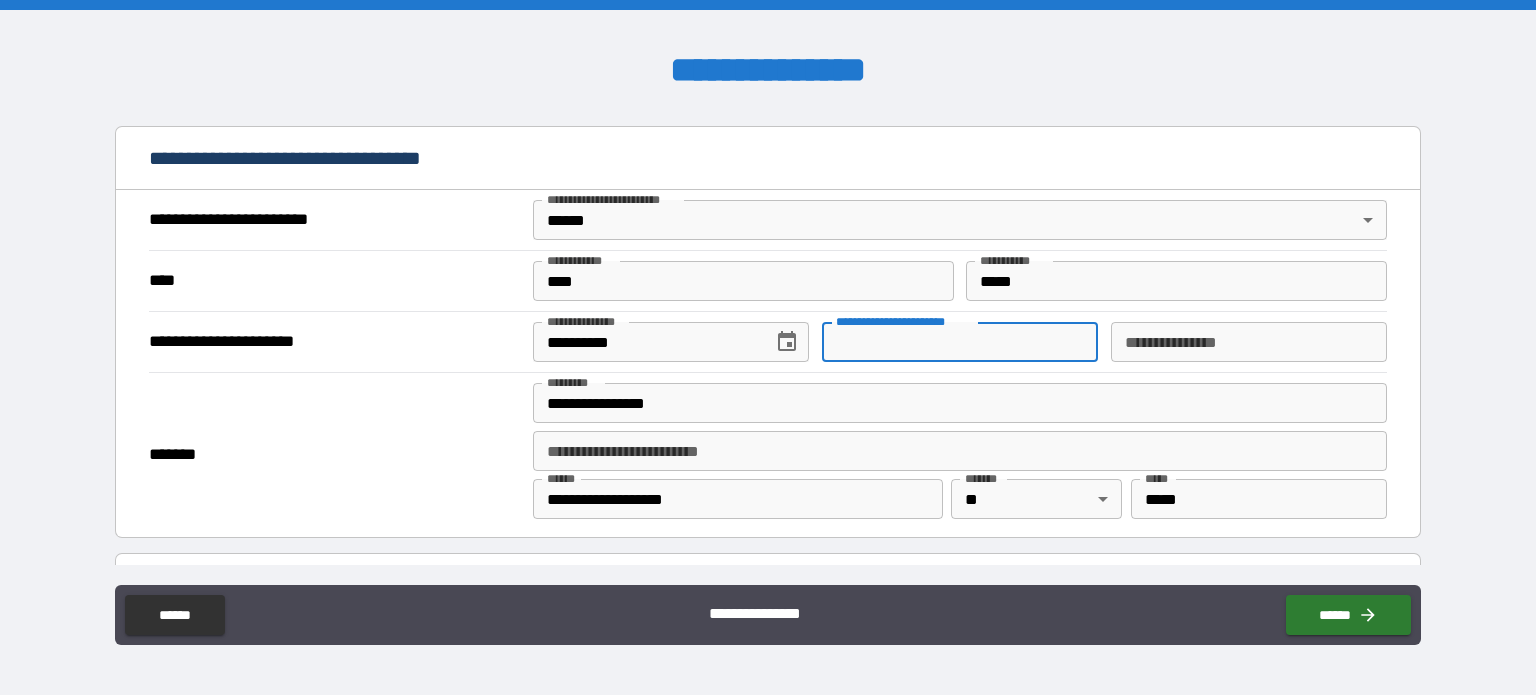 click on "**********" at bounding box center (960, 342) 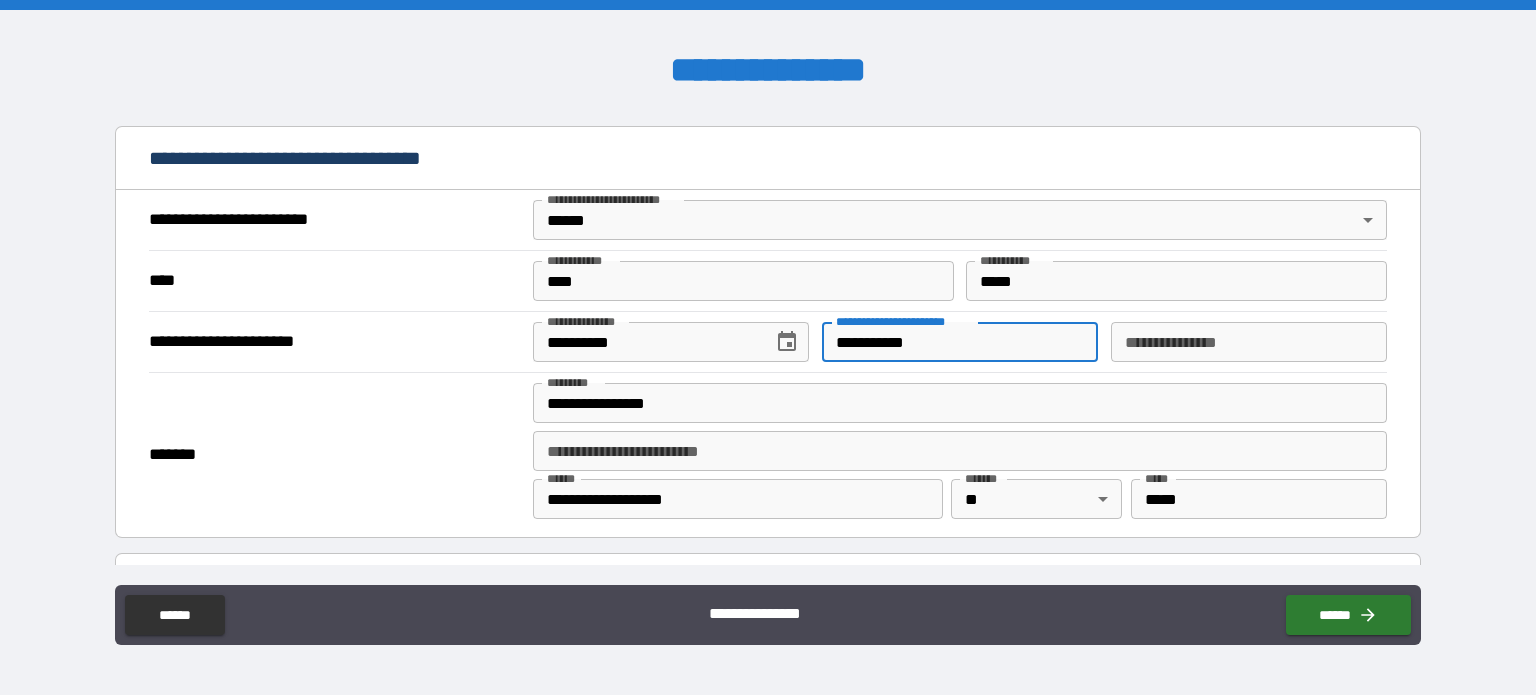 type on "**********" 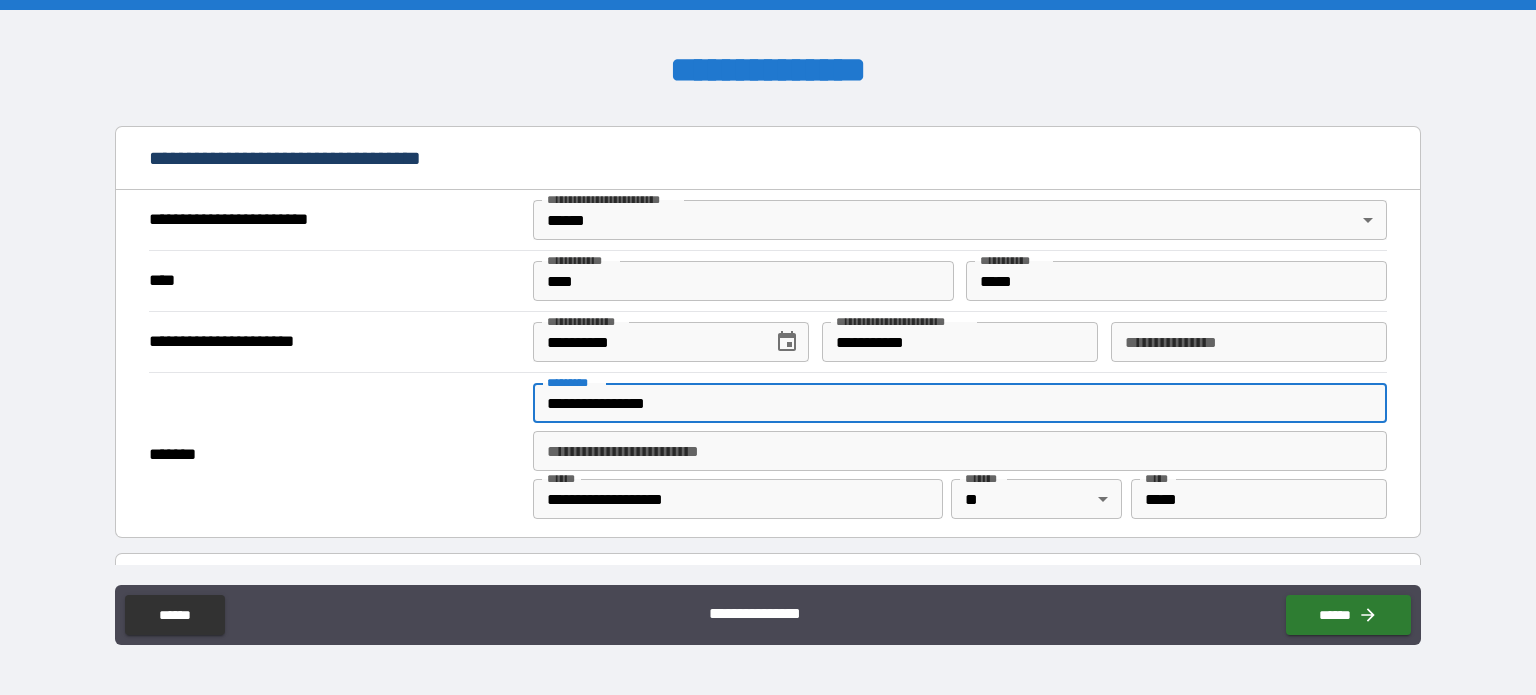 drag, startPoint x: 700, startPoint y: 394, endPoint x: 278, endPoint y: 385, distance: 422.09595 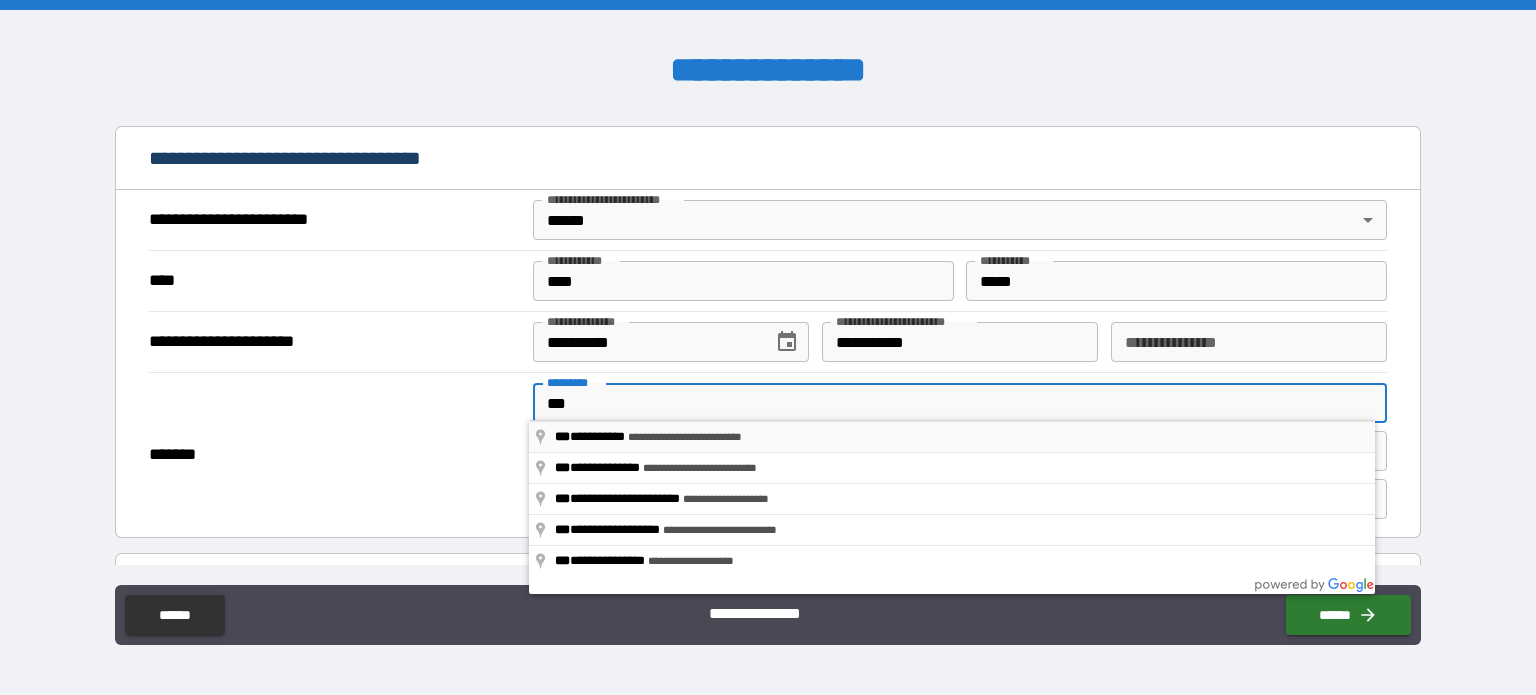 type on "**********" 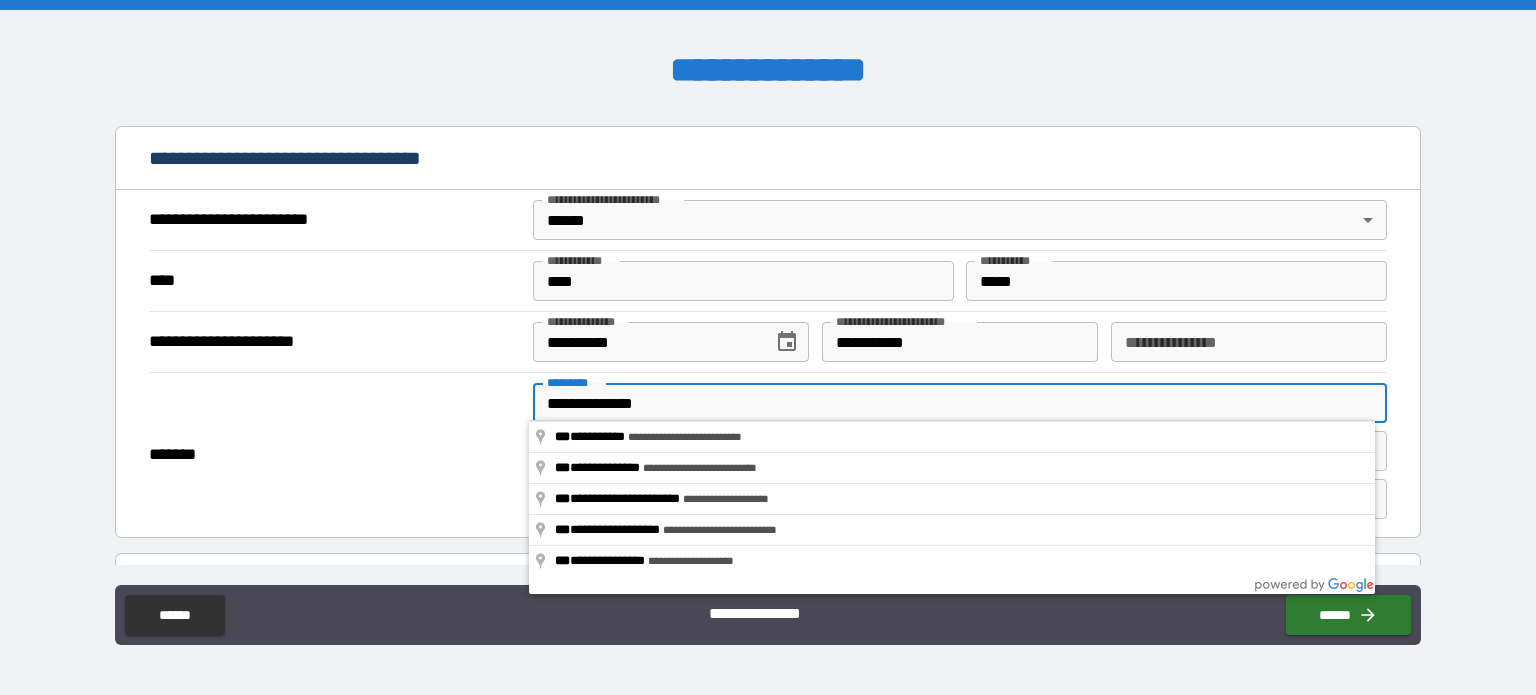 click on "**********" at bounding box center [333, 342] 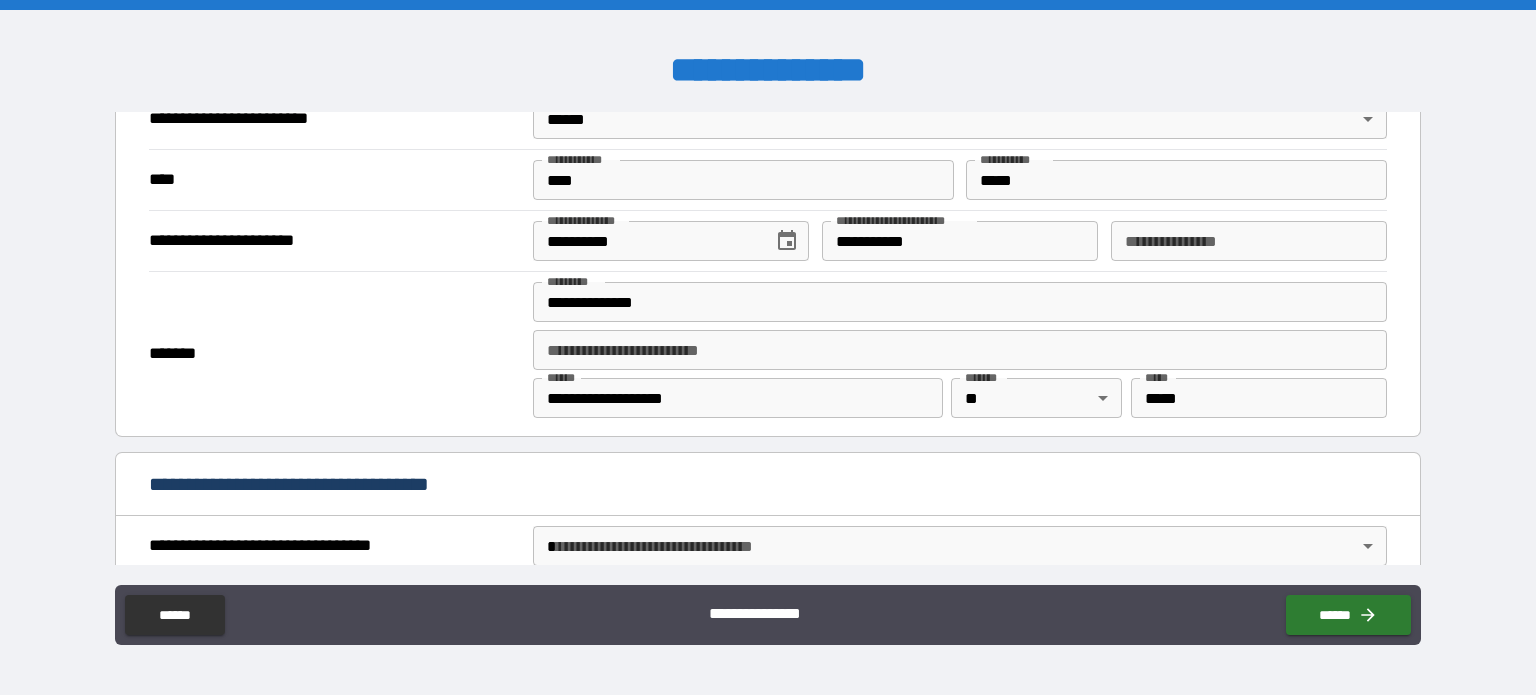 scroll, scrollTop: 900, scrollLeft: 0, axis: vertical 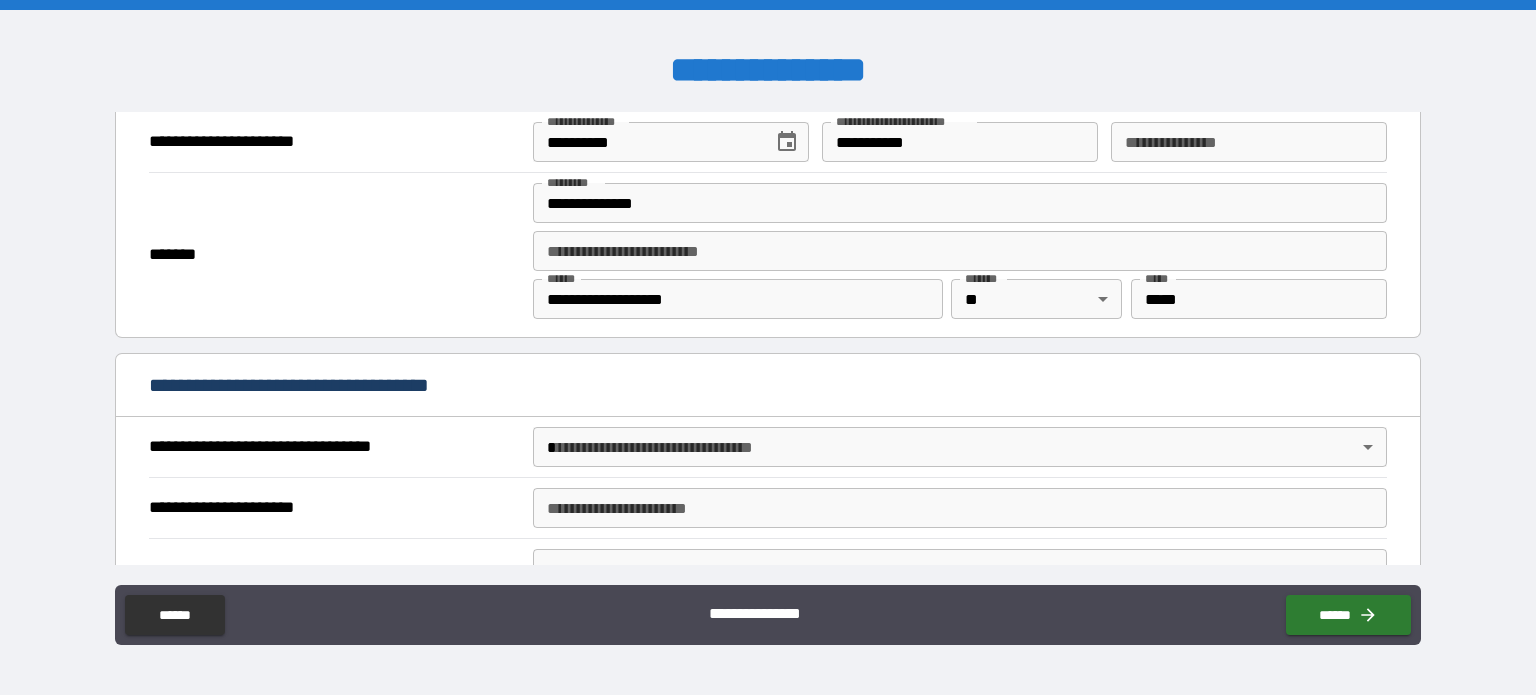 click on "**********" at bounding box center [768, 347] 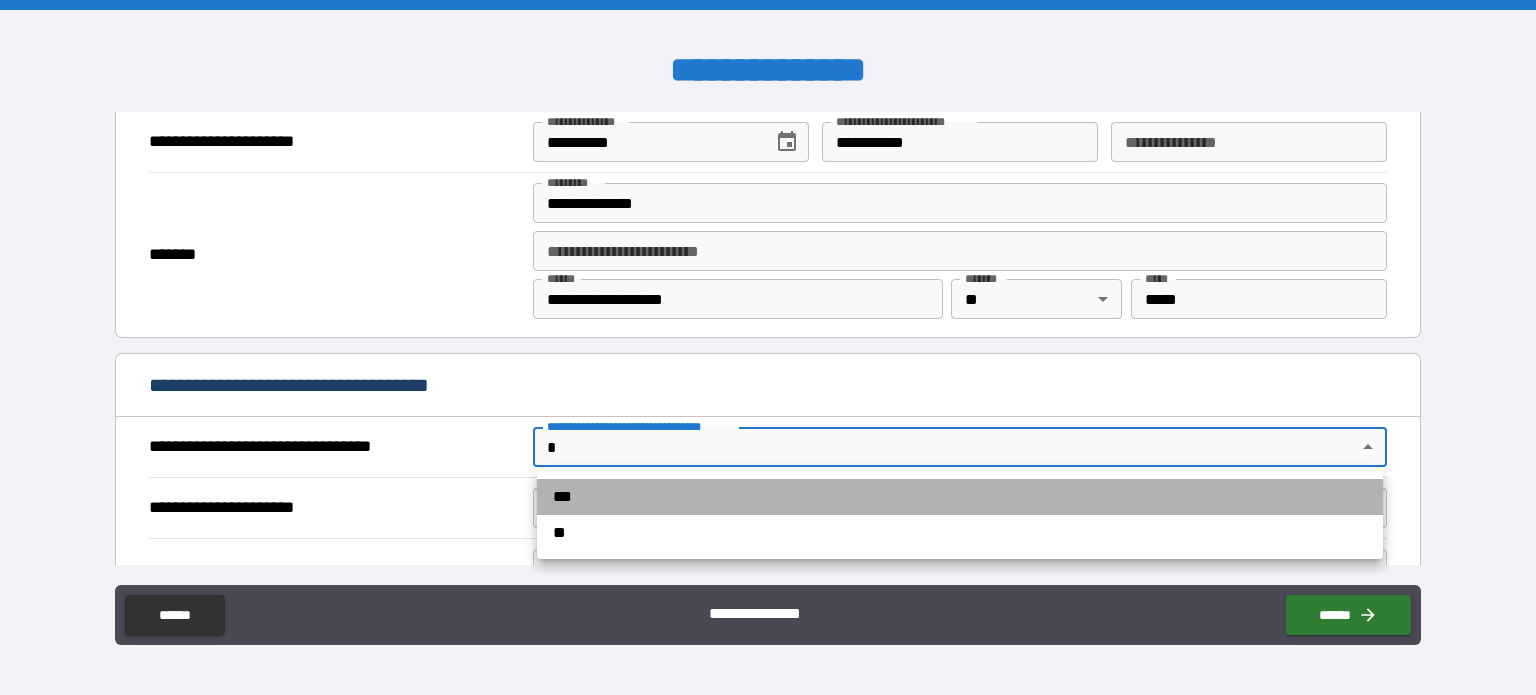 click on "***" at bounding box center [960, 497] 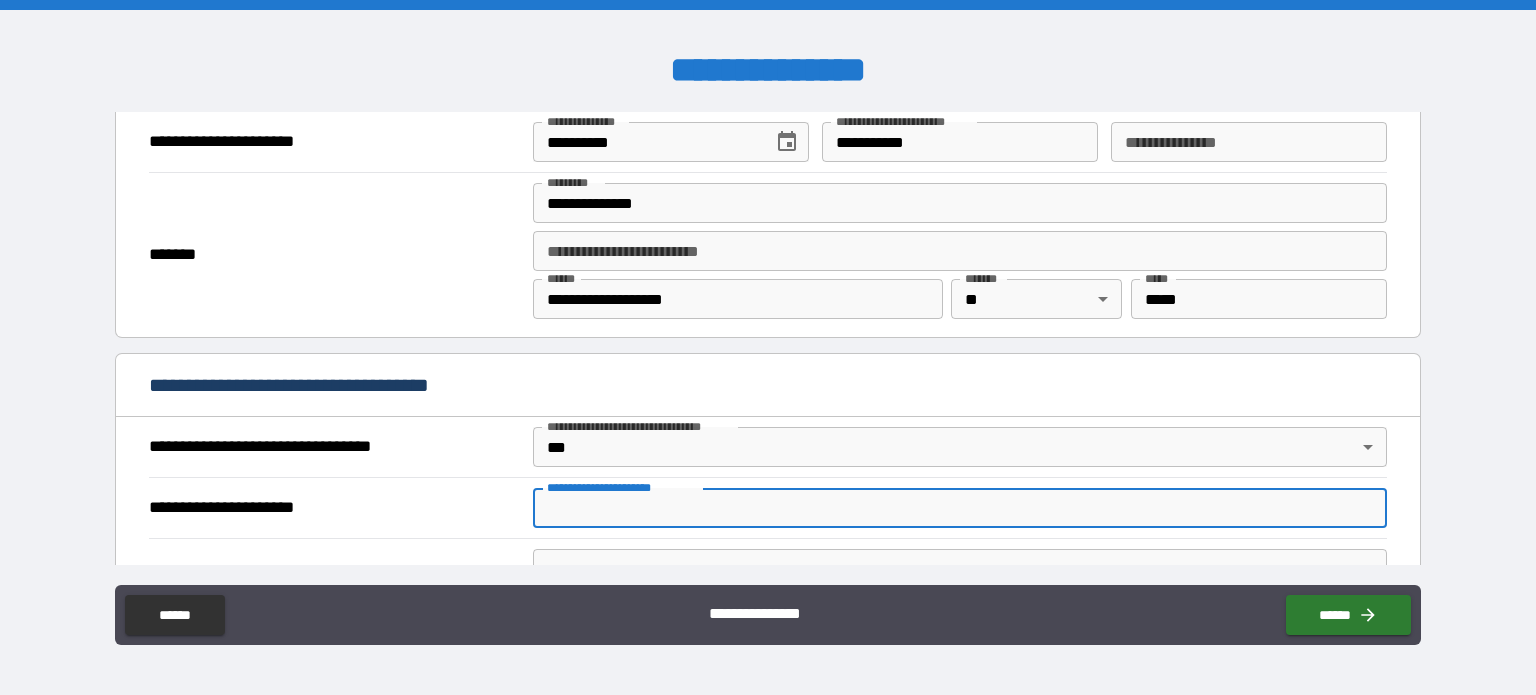 click on "**********" at bounding box center [960, 508] 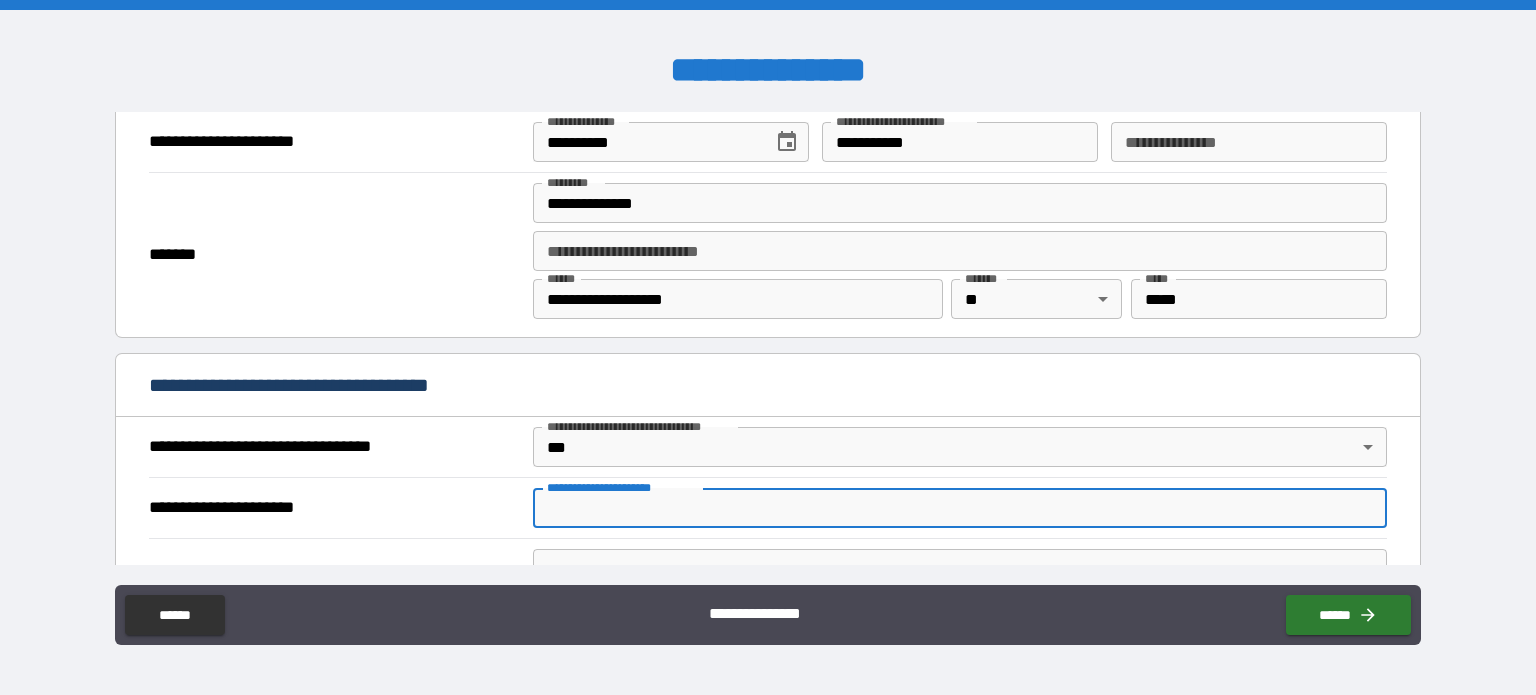 type on "**********" 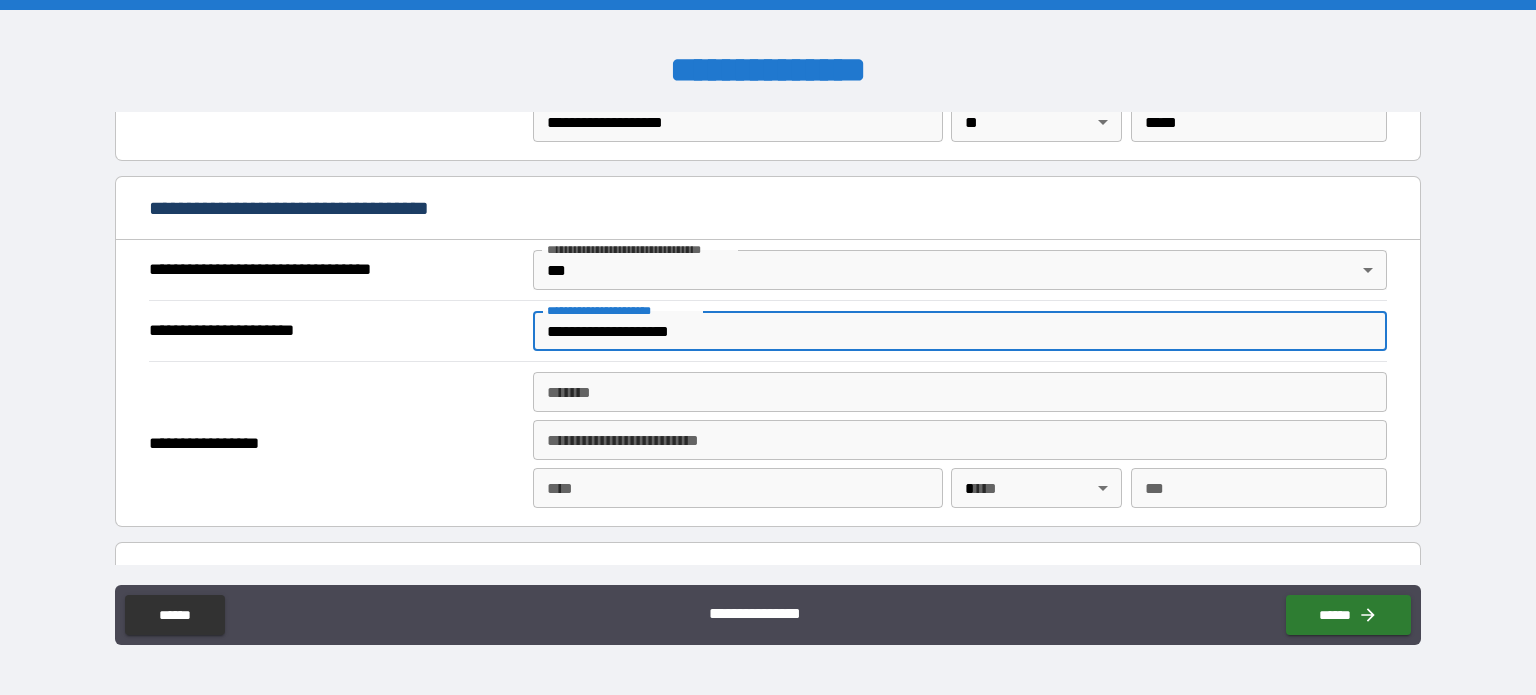 scroll, scrollTop: 1300, scrollLeft: 0, axis: vertical 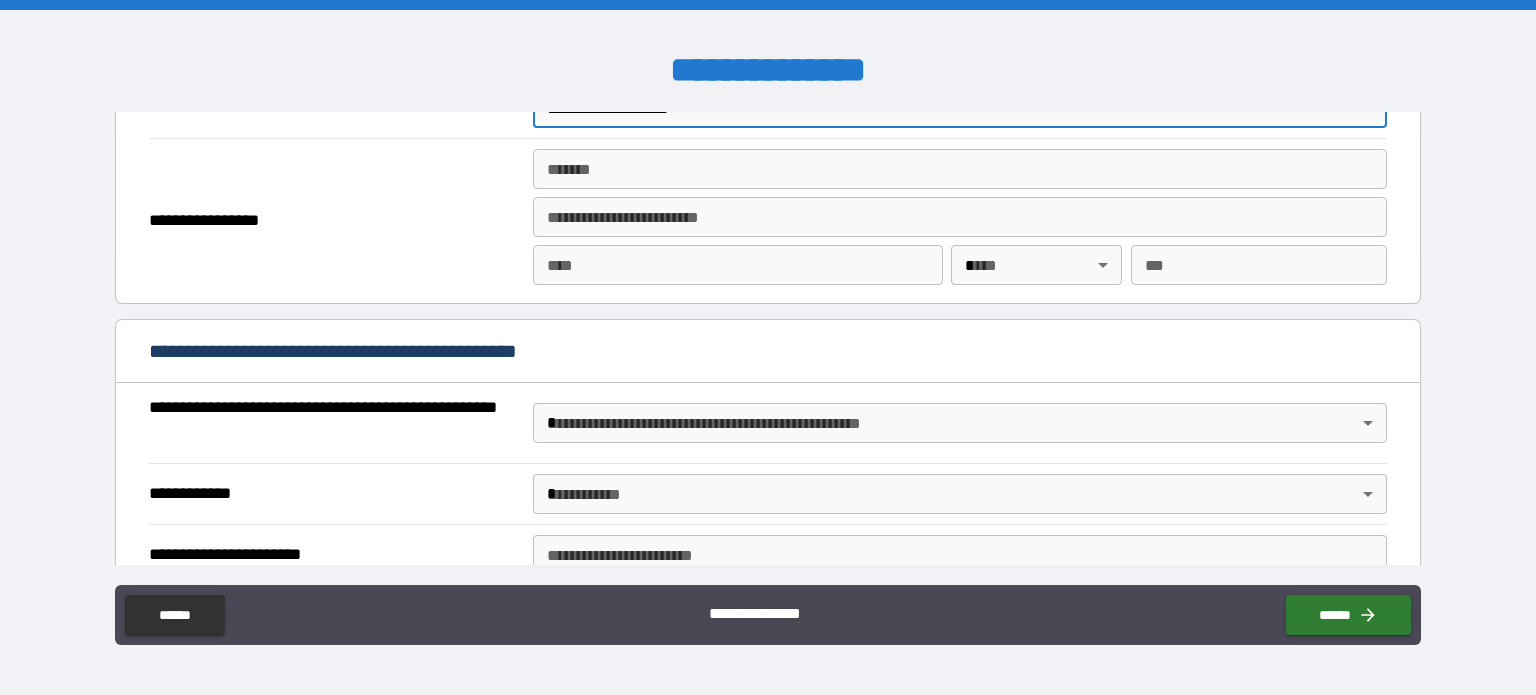 click on "**********" at bounding box center [768, 347] 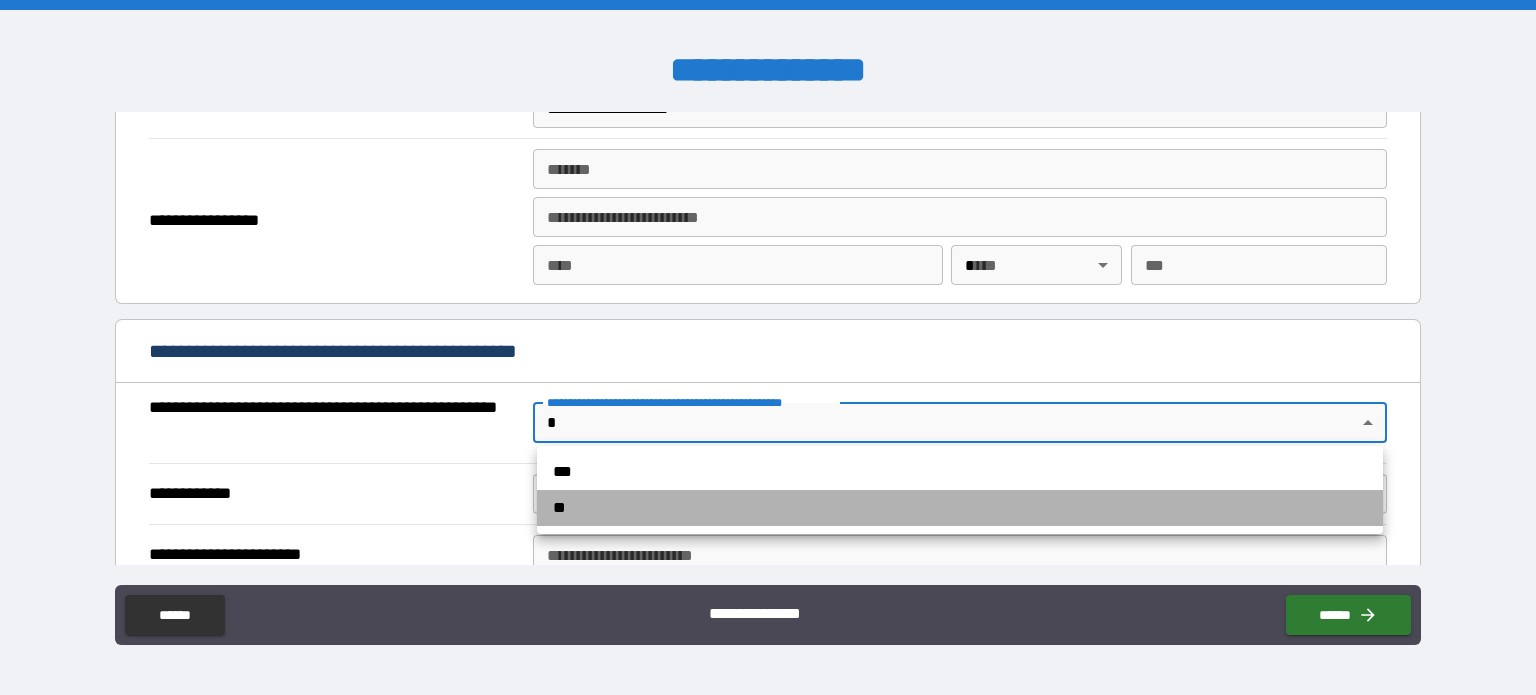 click on "**" at bounding box center (960, 508) 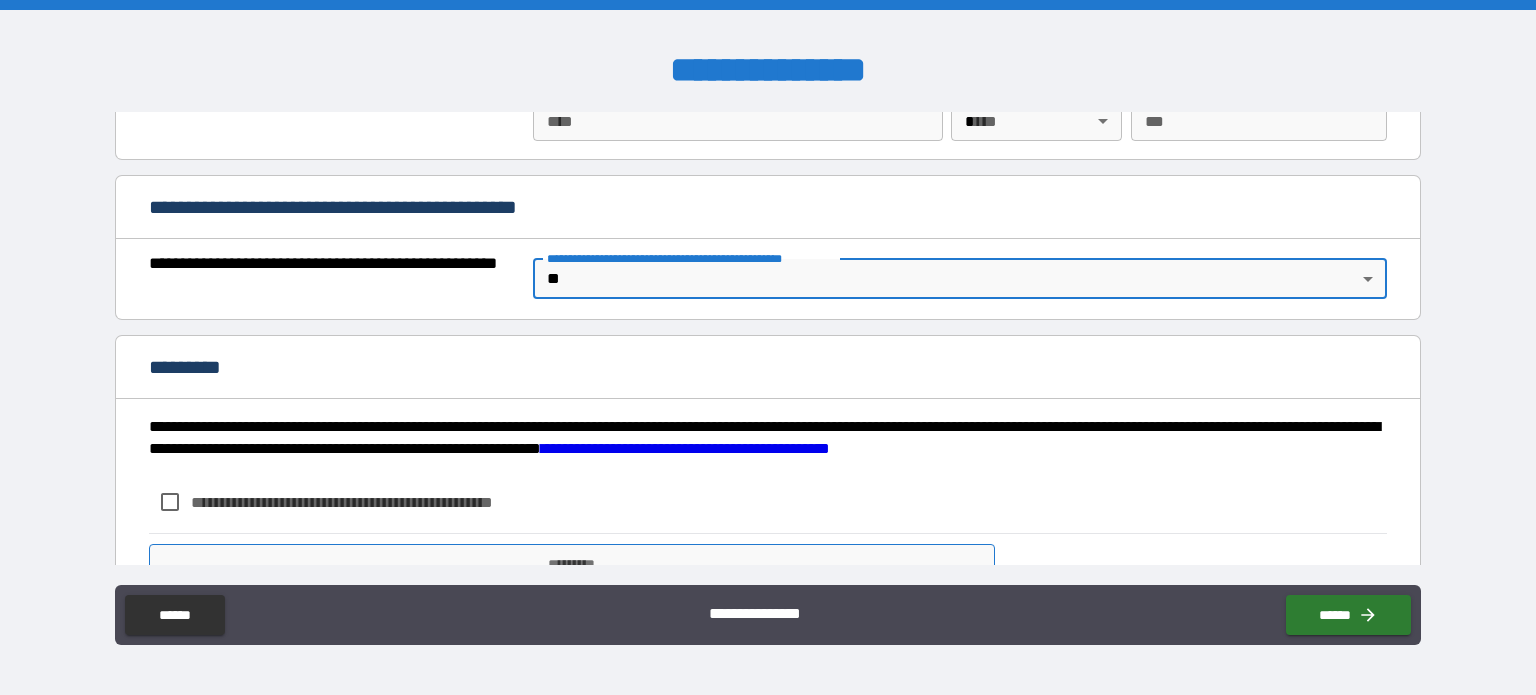 scroll, scrollTop: 1528, scrollLeft: 0, axis: vertical 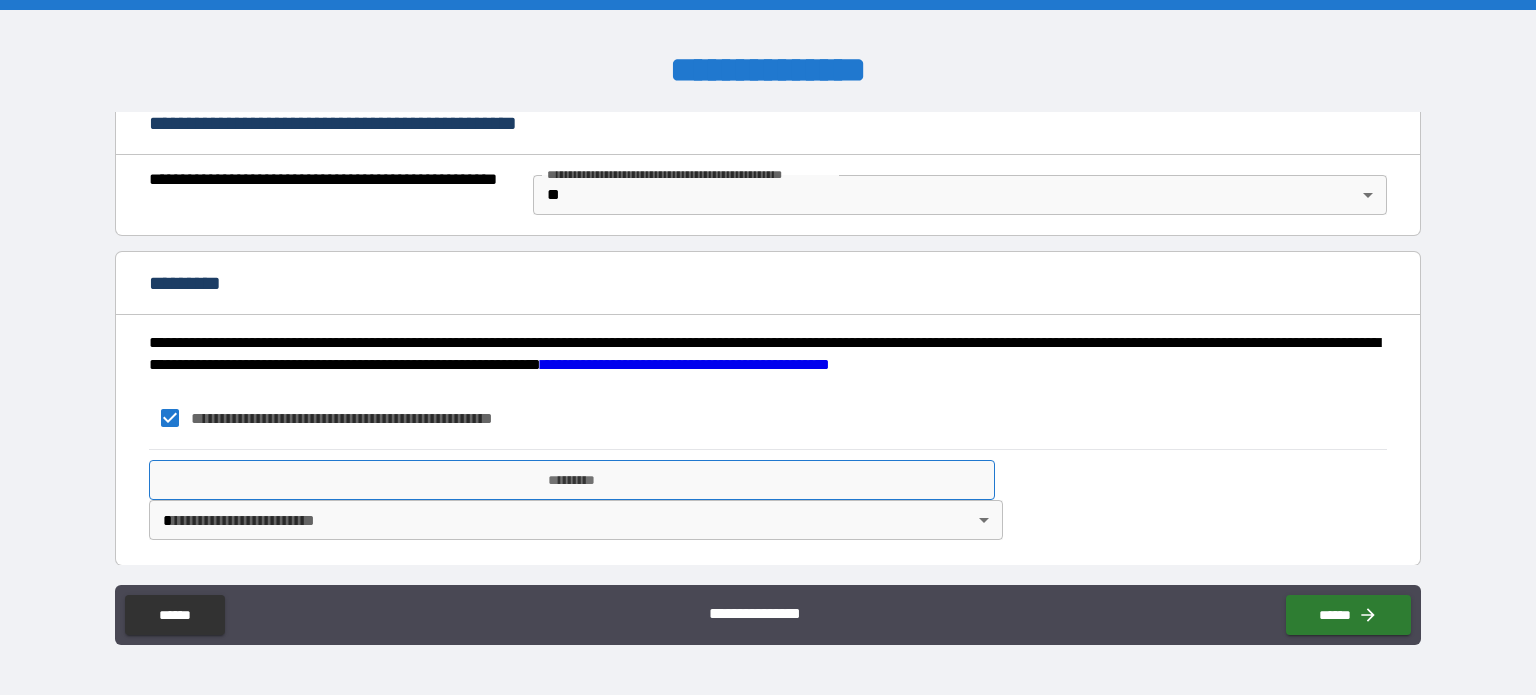 click on "*********" at bounding box center [572, 480] 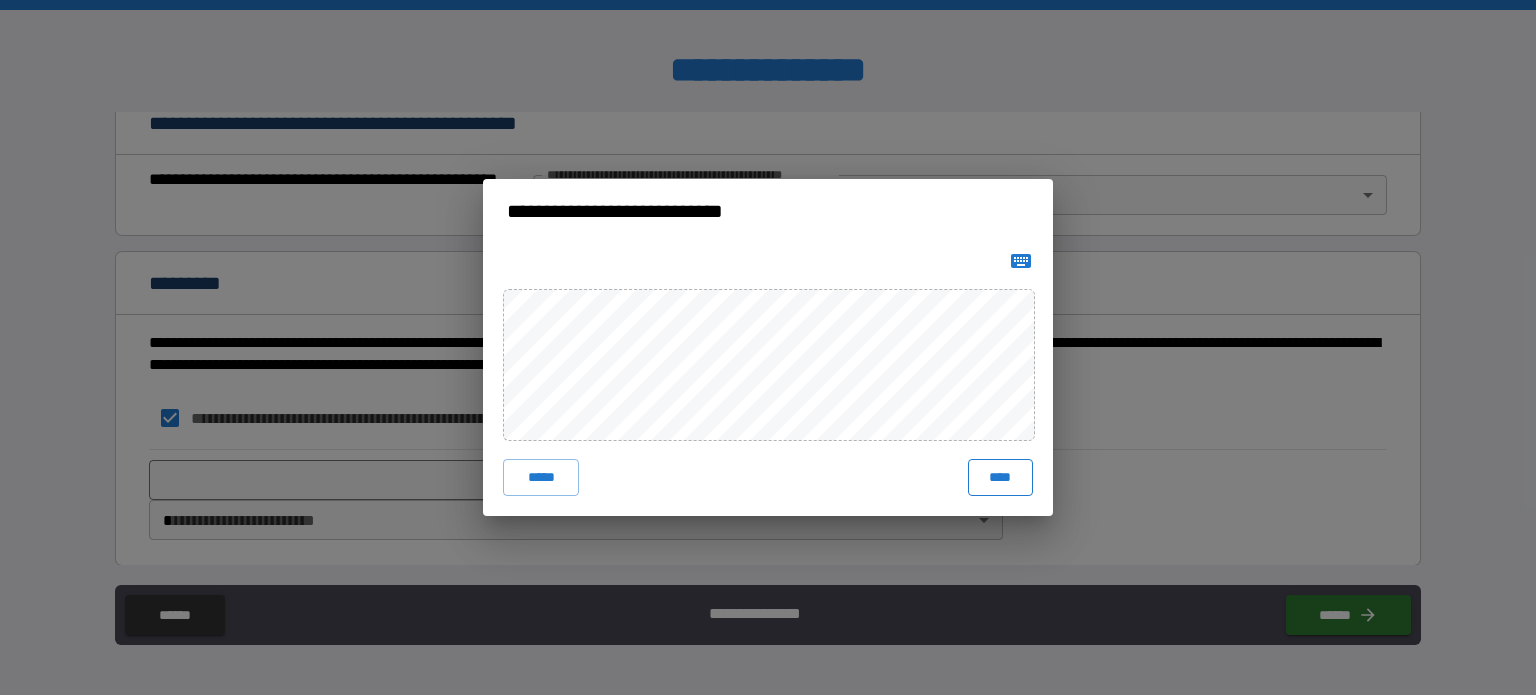 click on "****" at bounding box center [1000, 477] 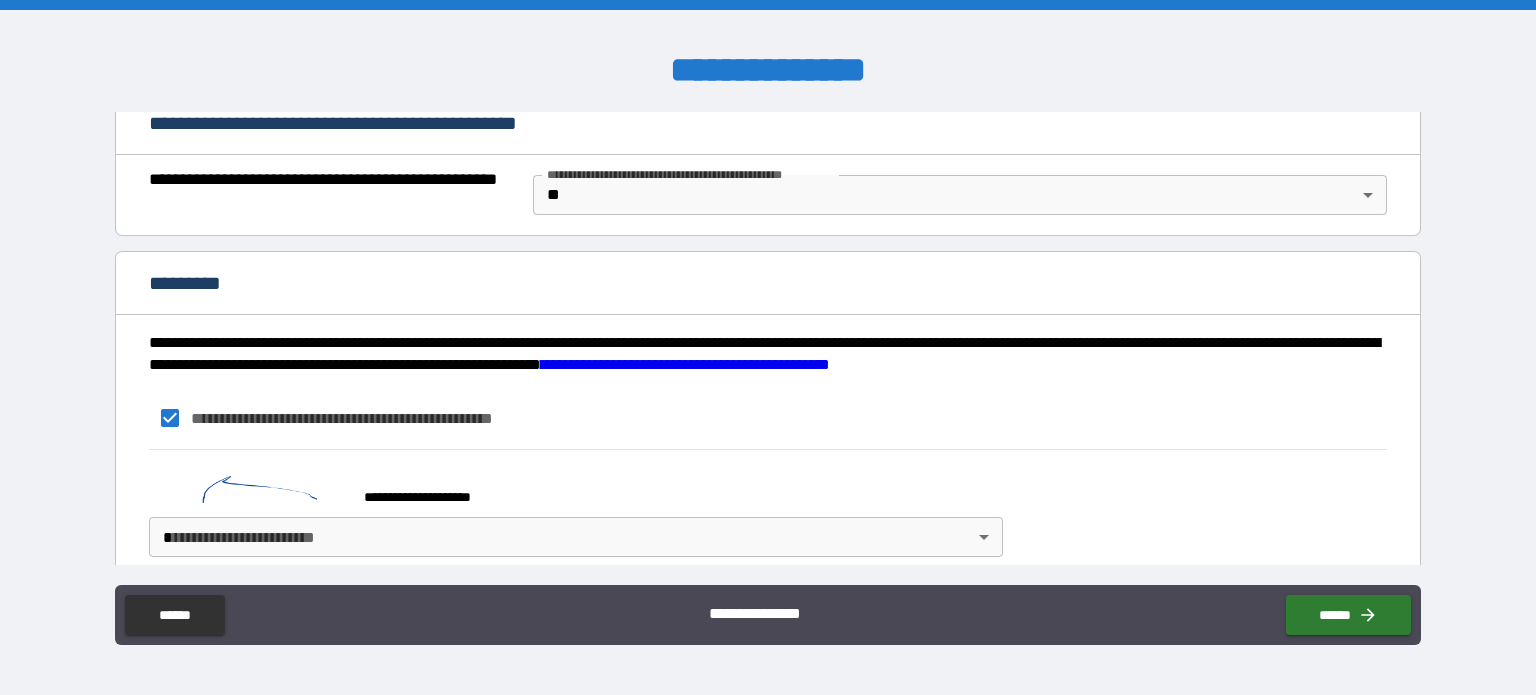 click on "**********" at bounding box center [768, 347] 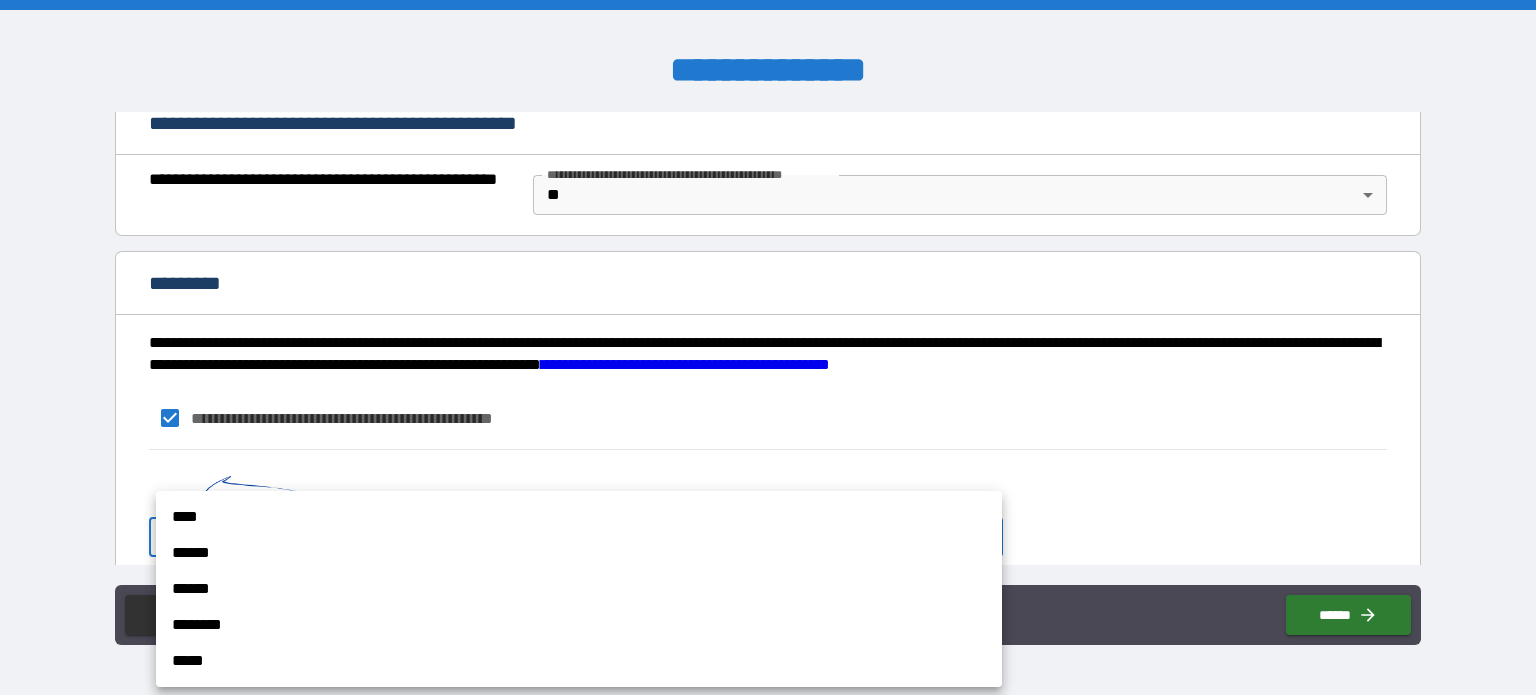click on "******" at bounding box center [579, 553] 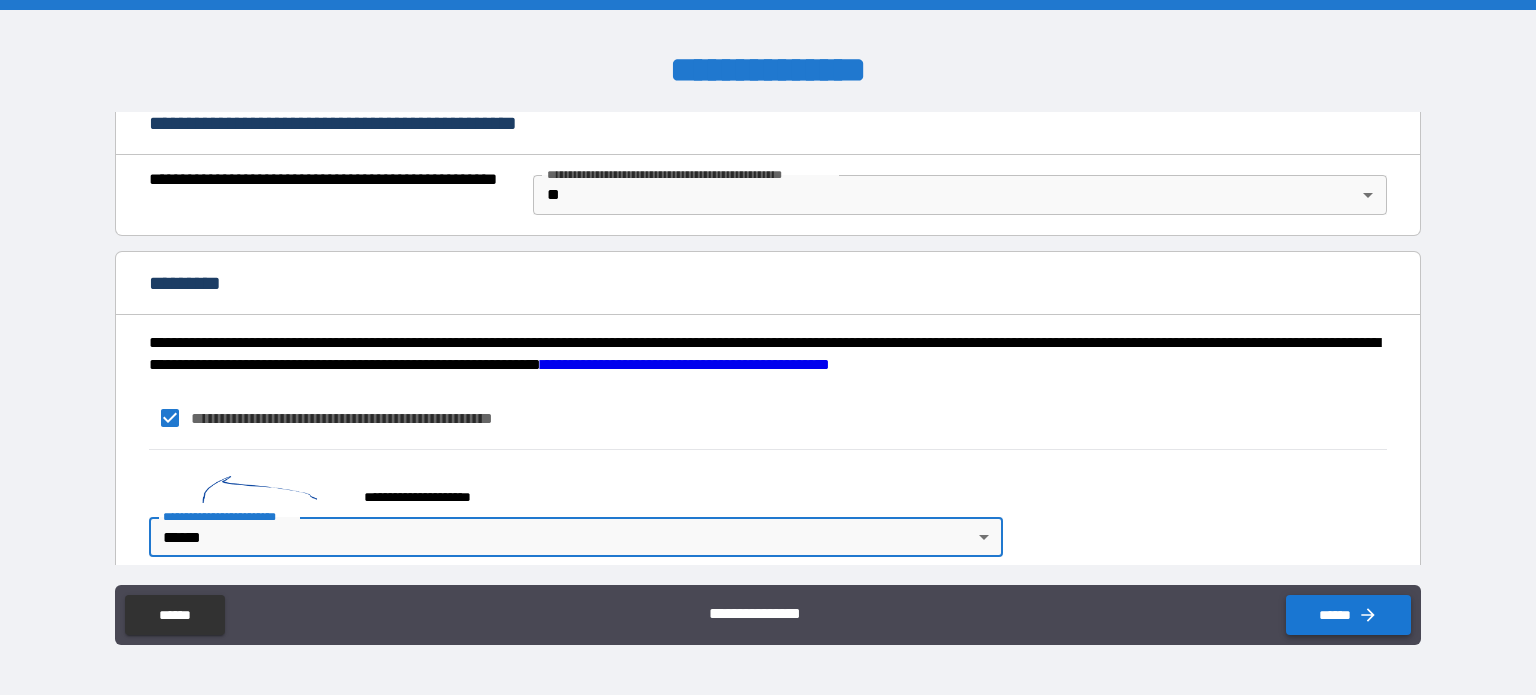 click on "******" at bounding box center [1348, 615] 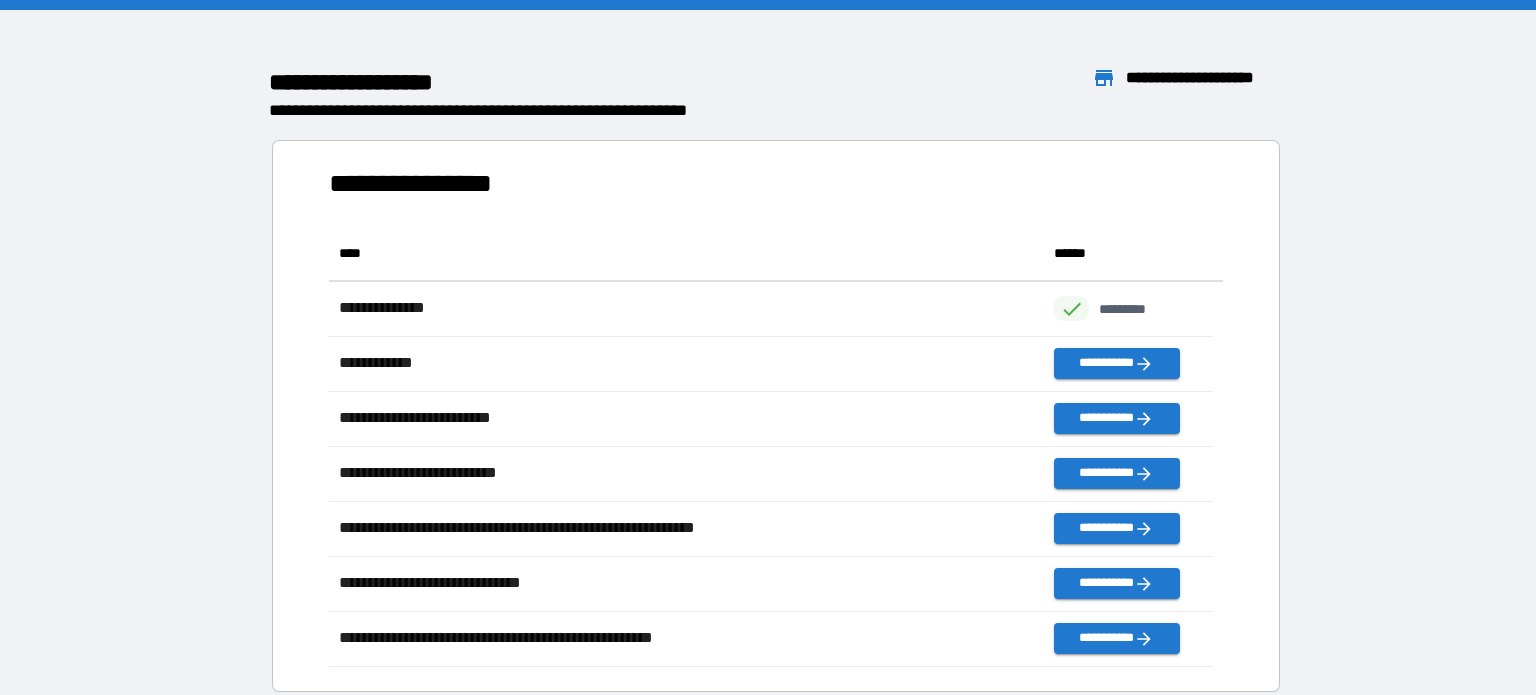 scroll, scrollTop: 426, scrollLeft: 869, axis: both 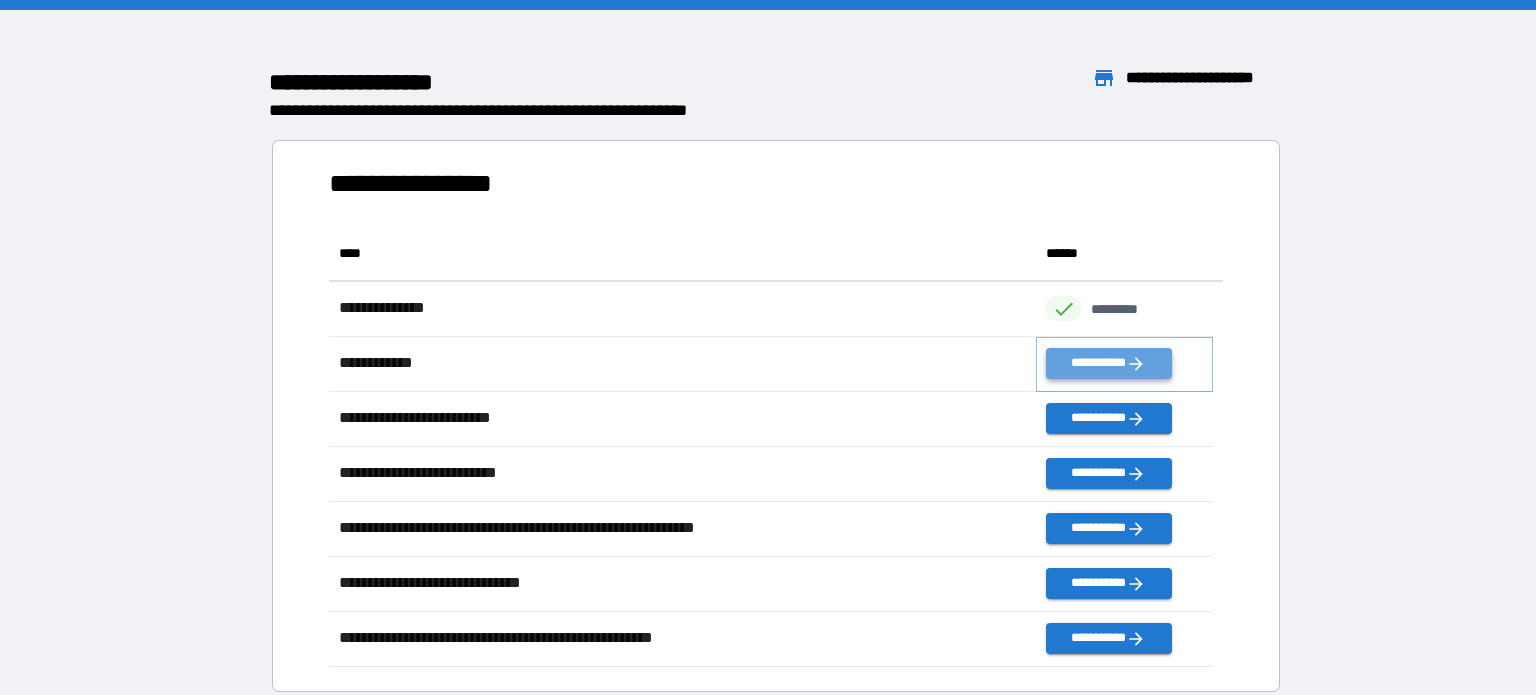 click on "**********" at bounding box center (1108, 363) 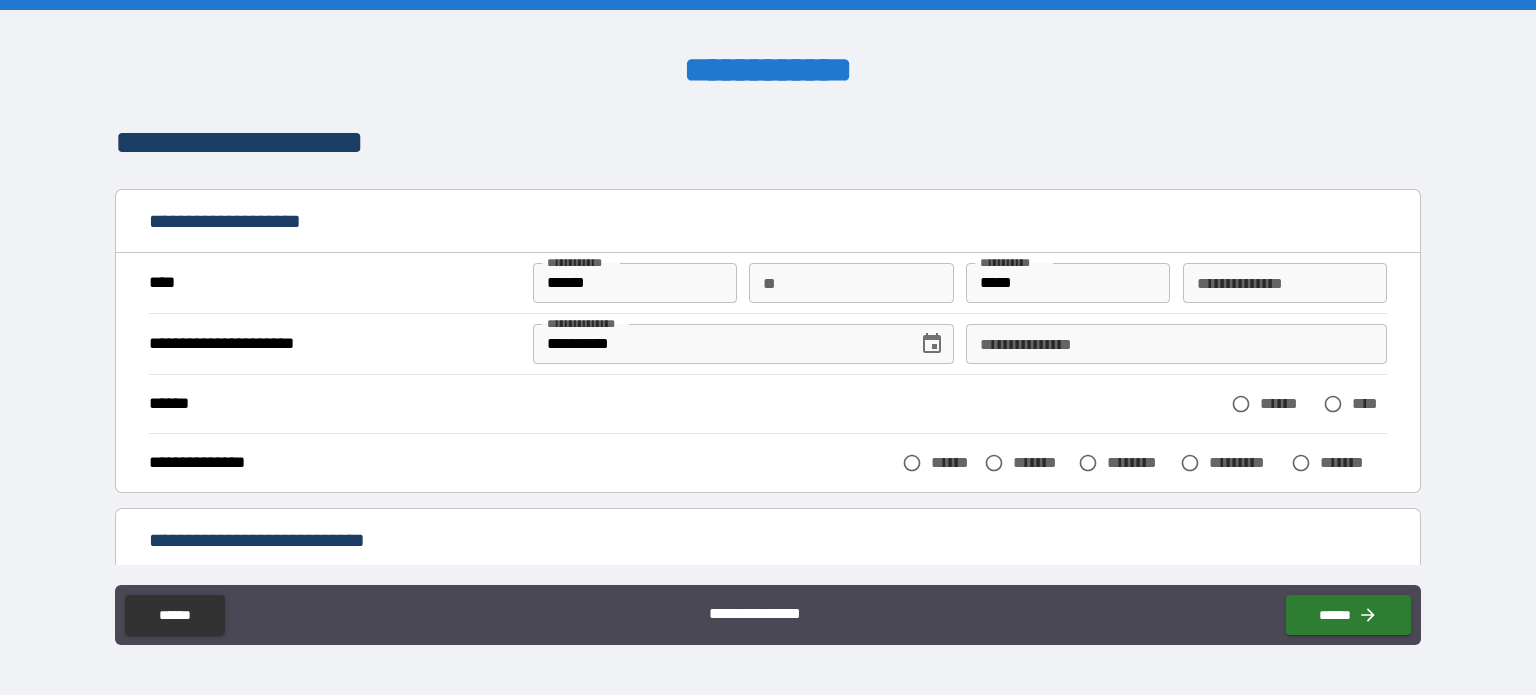click on "**********" at bounding box center [768, 288] 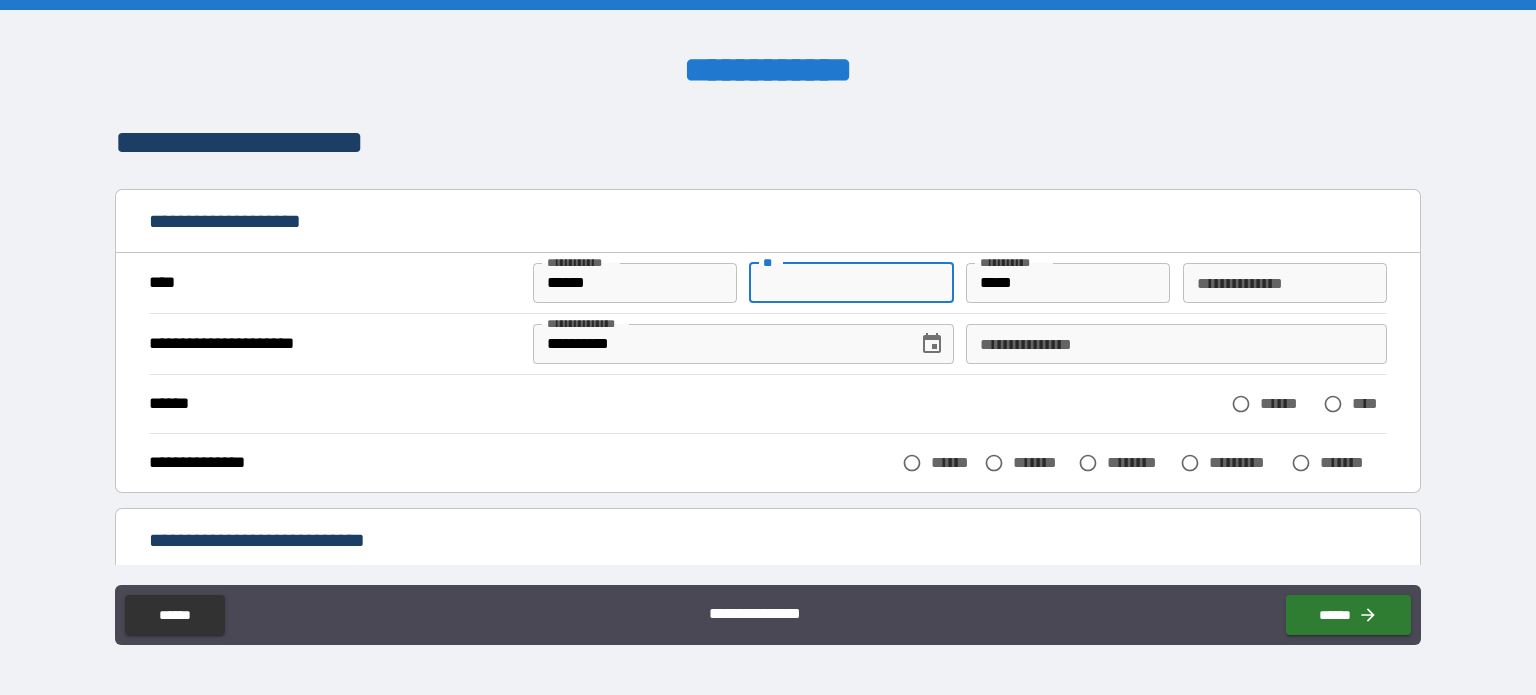 click on "**" at bounding box center [851, 283] 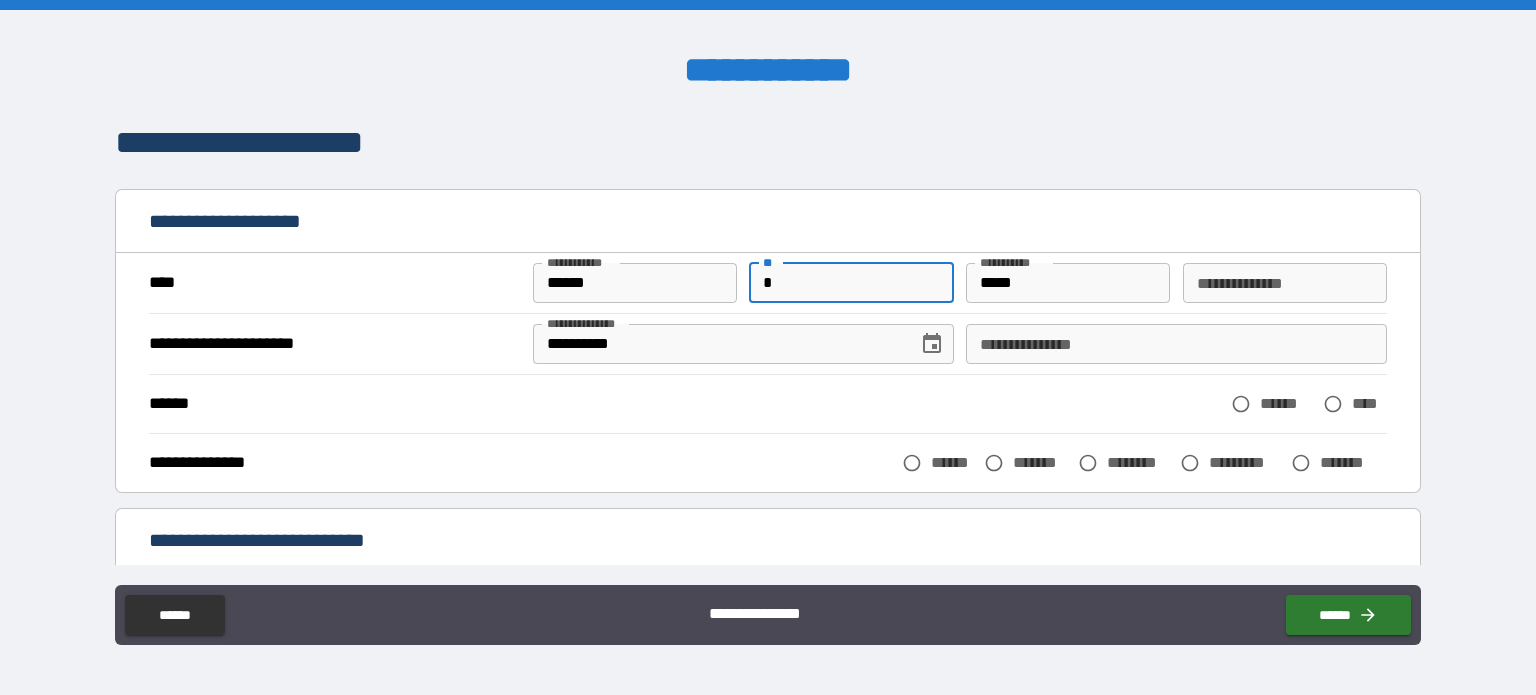 scroll, scrollTop: 100, scrollLeft: 0, axis: vertical 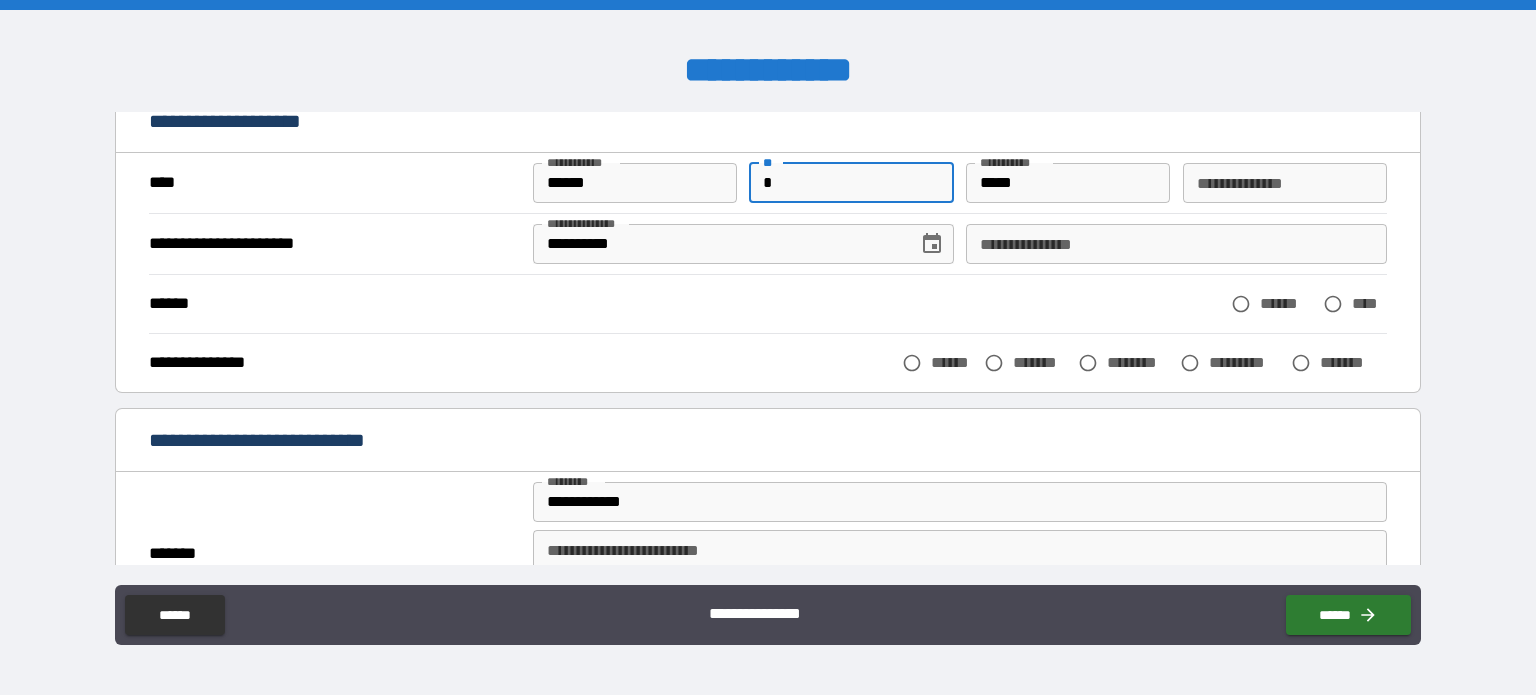 type on "*" 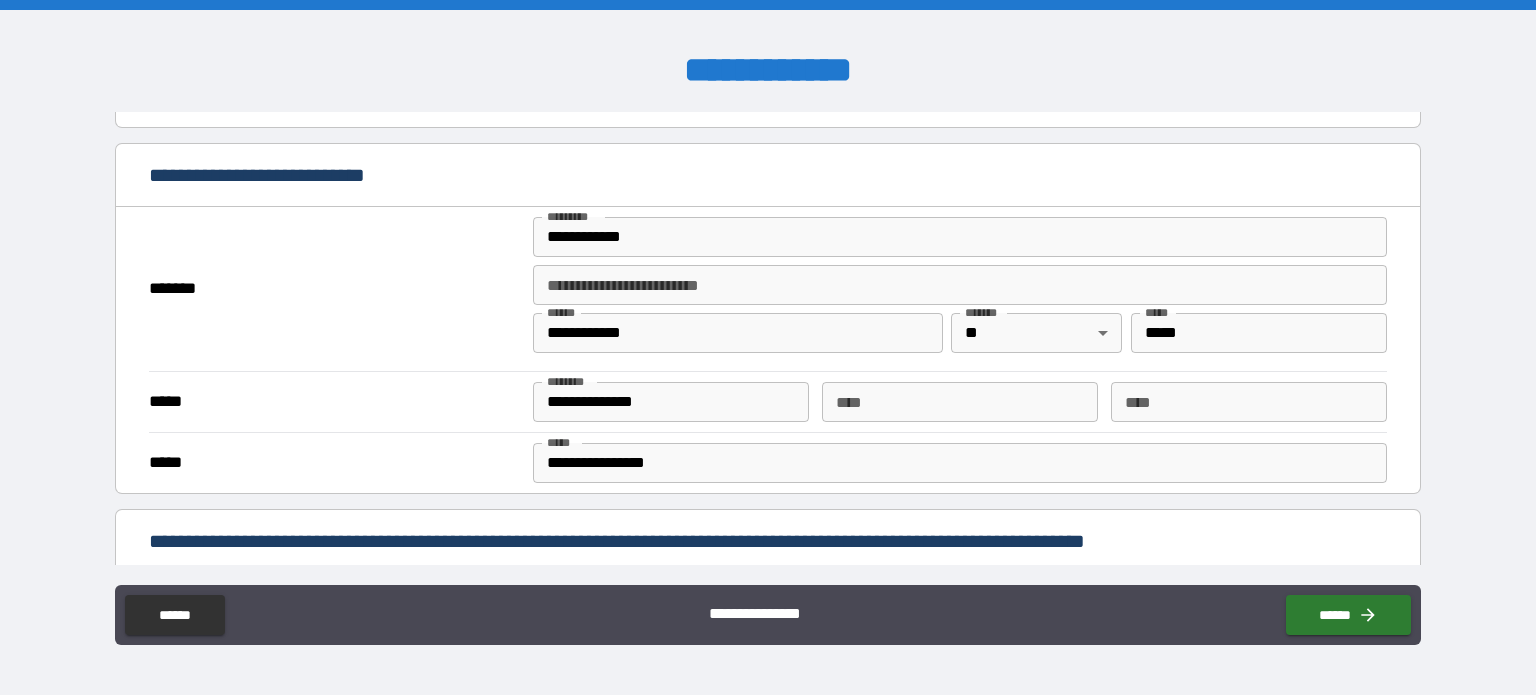 scroll, scrollTop: 400, scrollLeft: 0, axis: vertical 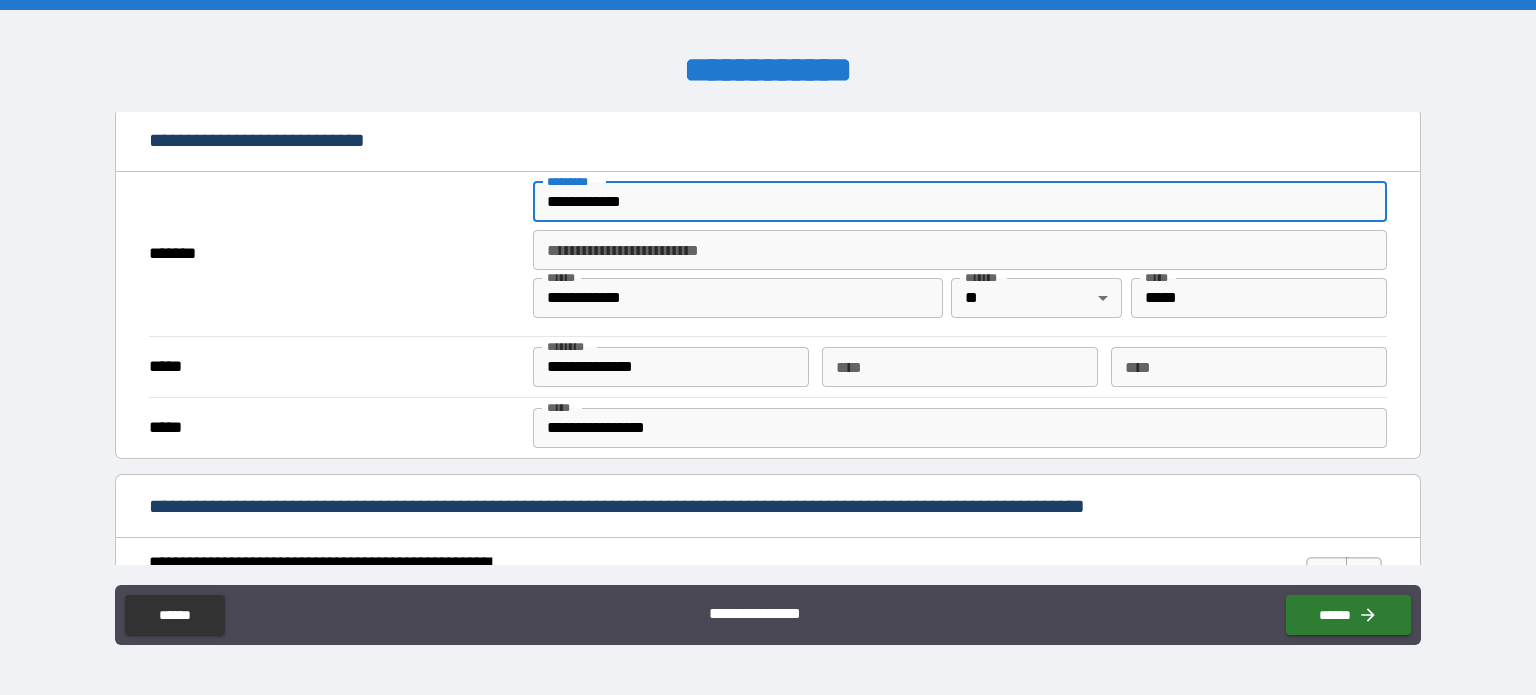 drag, startPoint x: 491, startPoint y: 214, endPoint x: 464, endPoint y: 215, distance: 27.018513 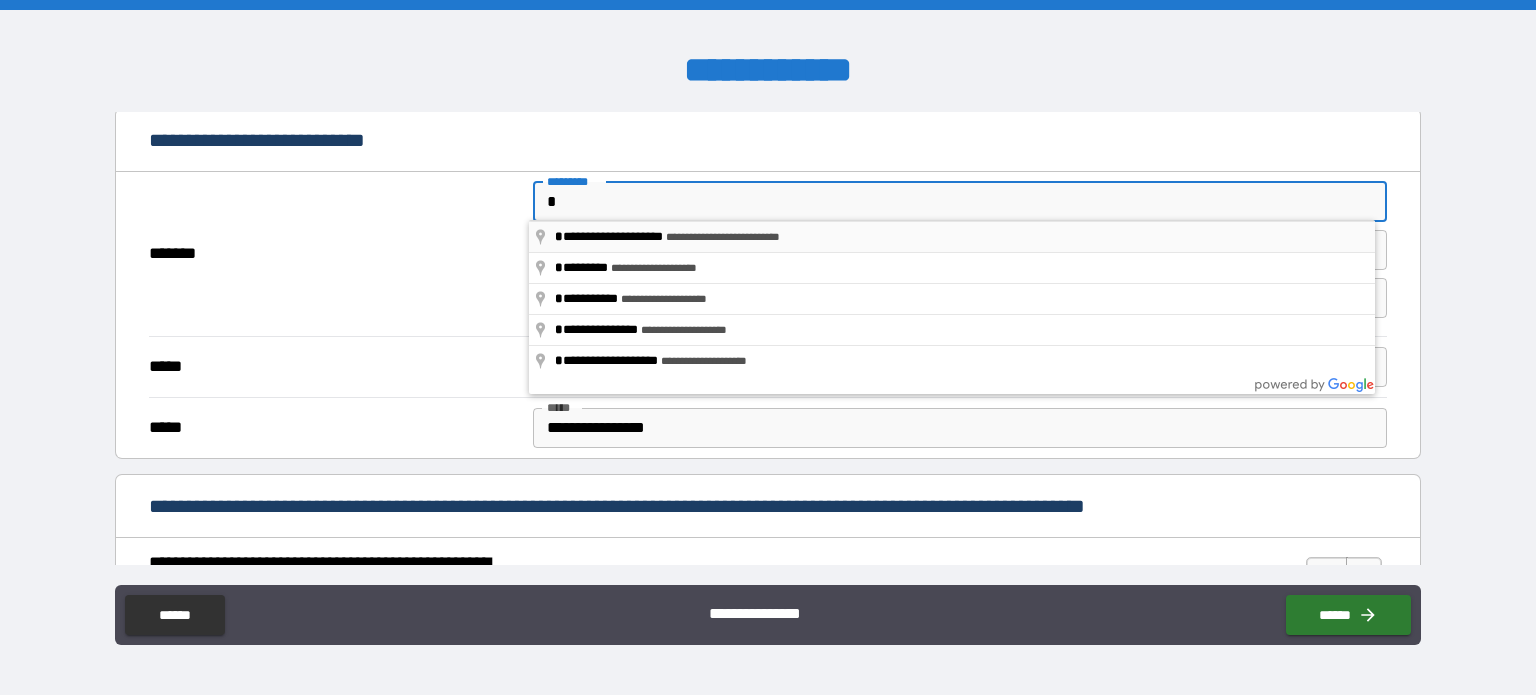 type on "**********" 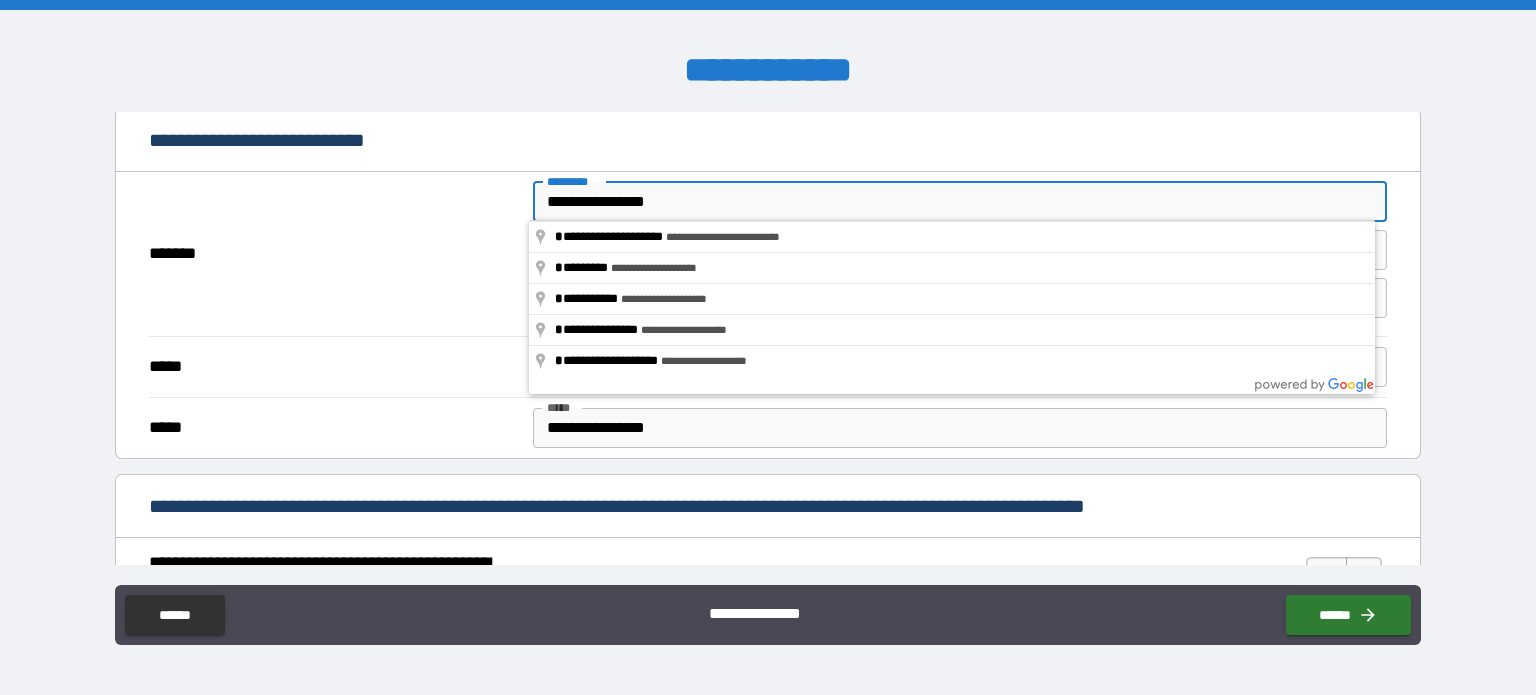 click on "*******" at bounding box center (335, 254) 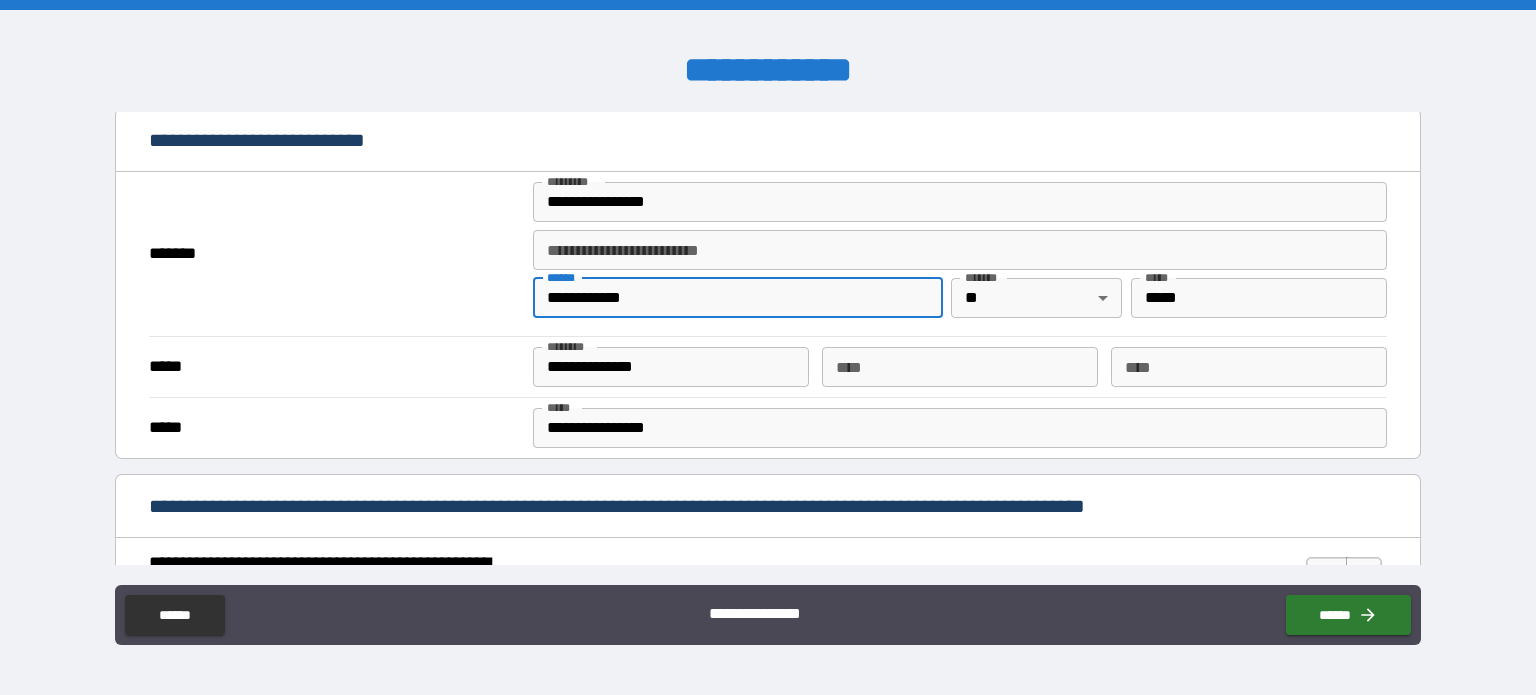 drag, startPoint x: 683, startPoint y: 283, endPoint x: 493, endPoint y: 298, distance: 190.59119 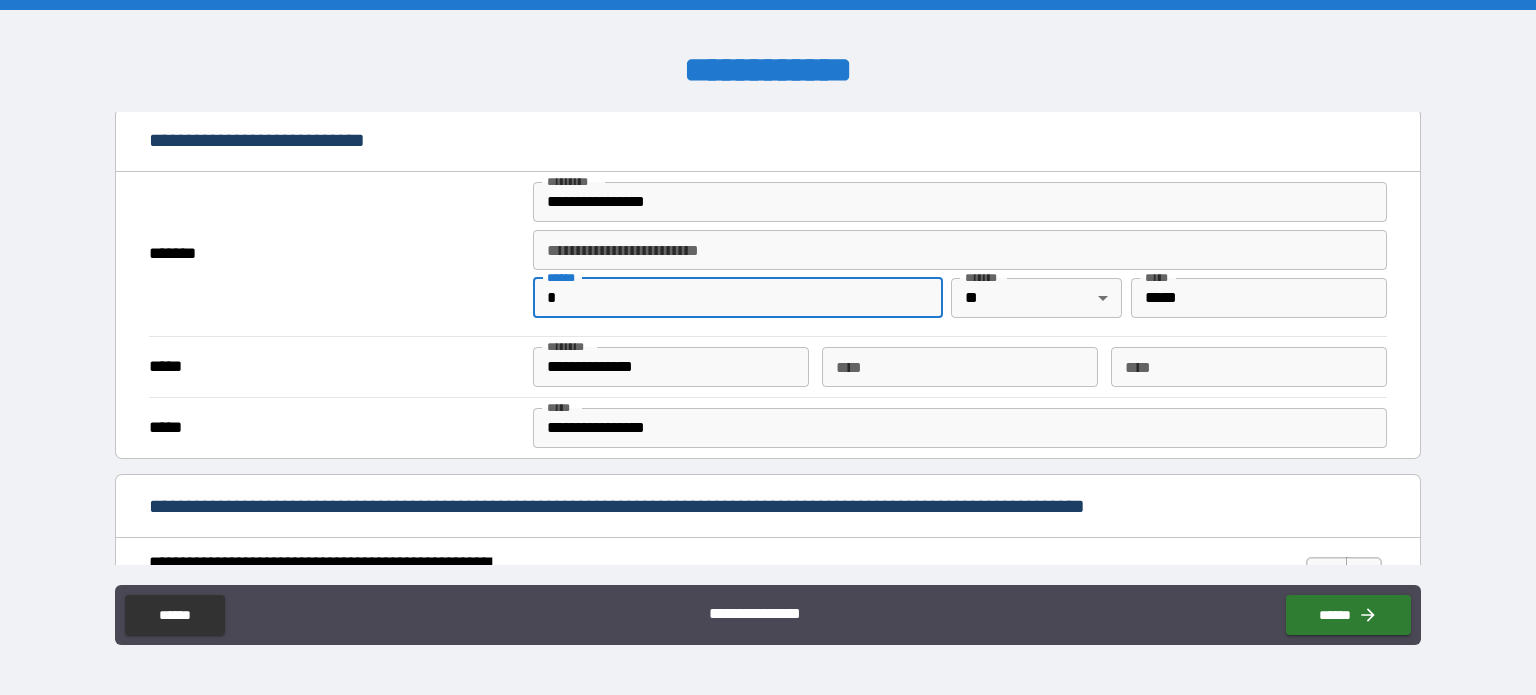 type on "**********" 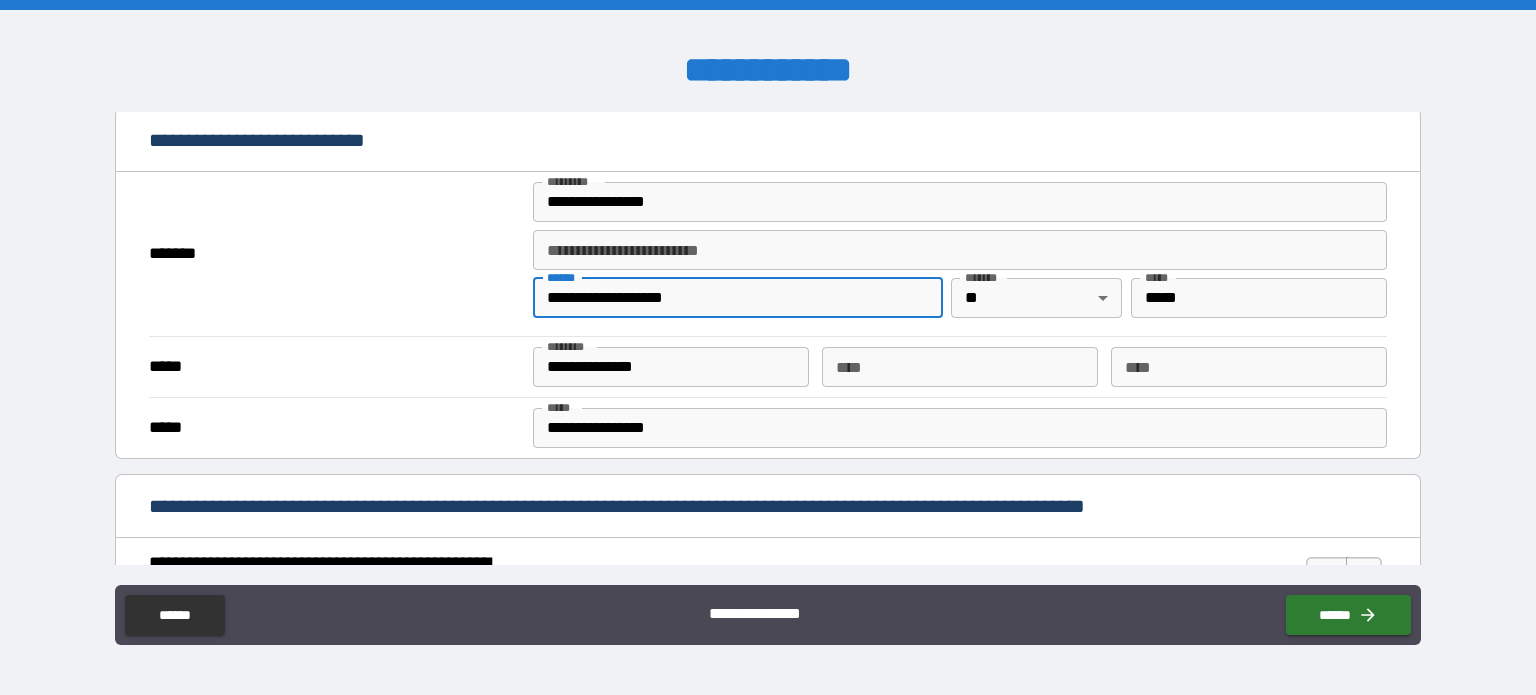 drag, startPoint x: 1199, startPoint y: 292, endPoint x: 999, endPoint y: 311, distance: 200.90047 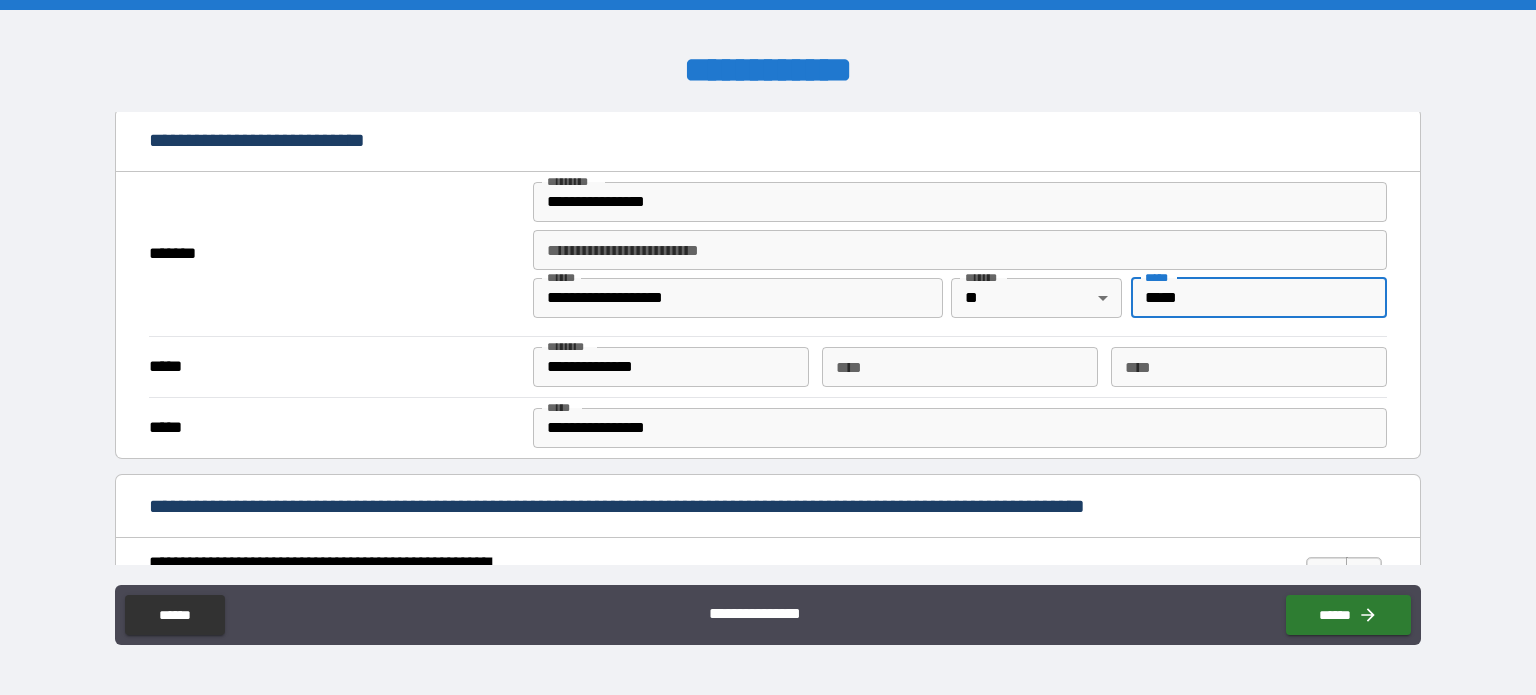 scroll, scrollTop: 600, scrollLeft: 0, axis: vertical 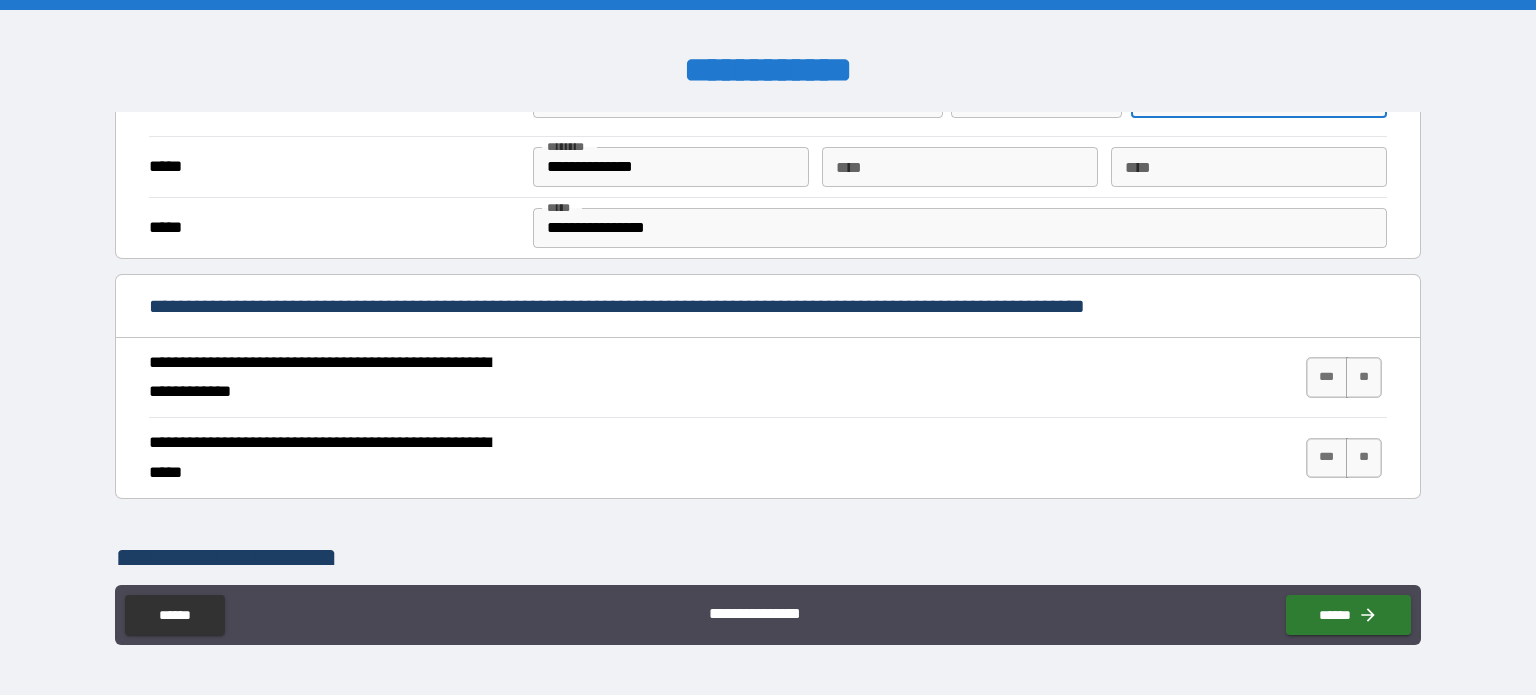 type on "*****" 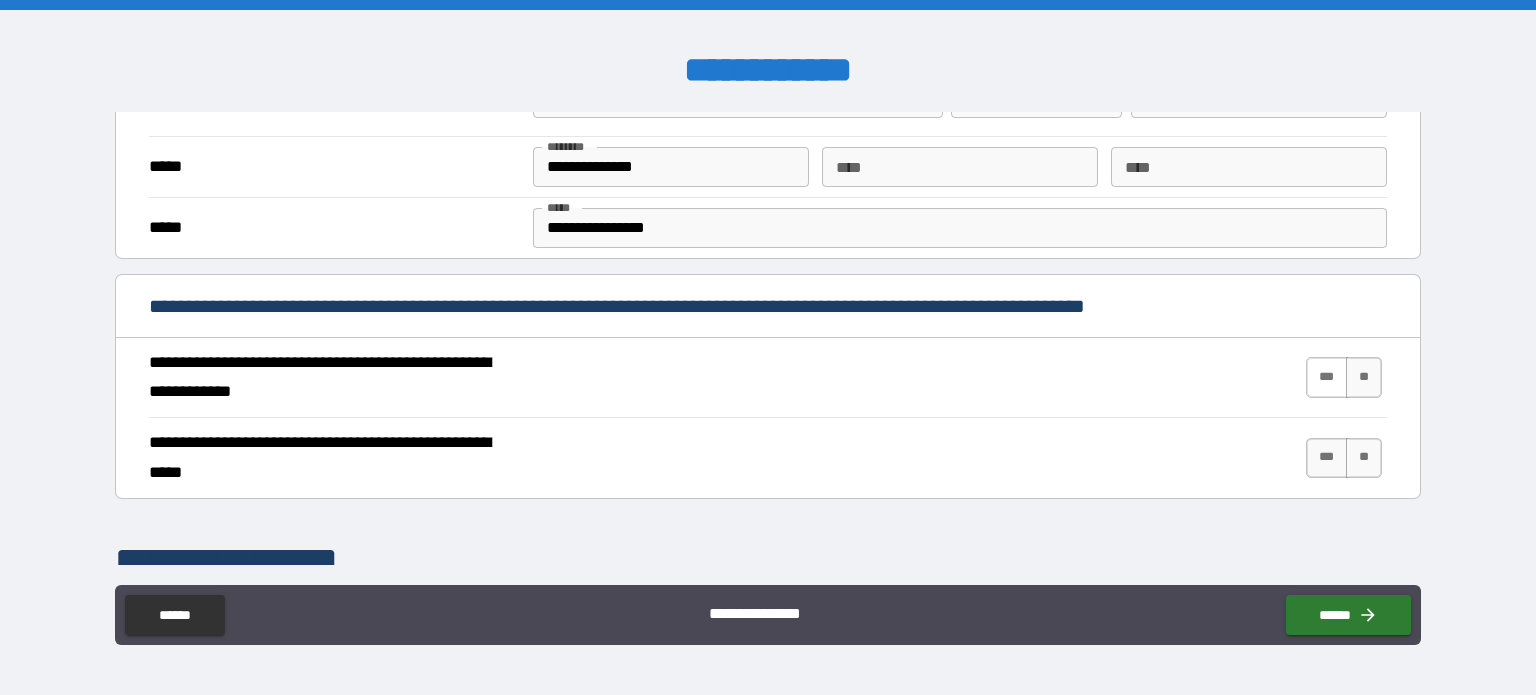 click on "***" at bounding box center [1327, 377] 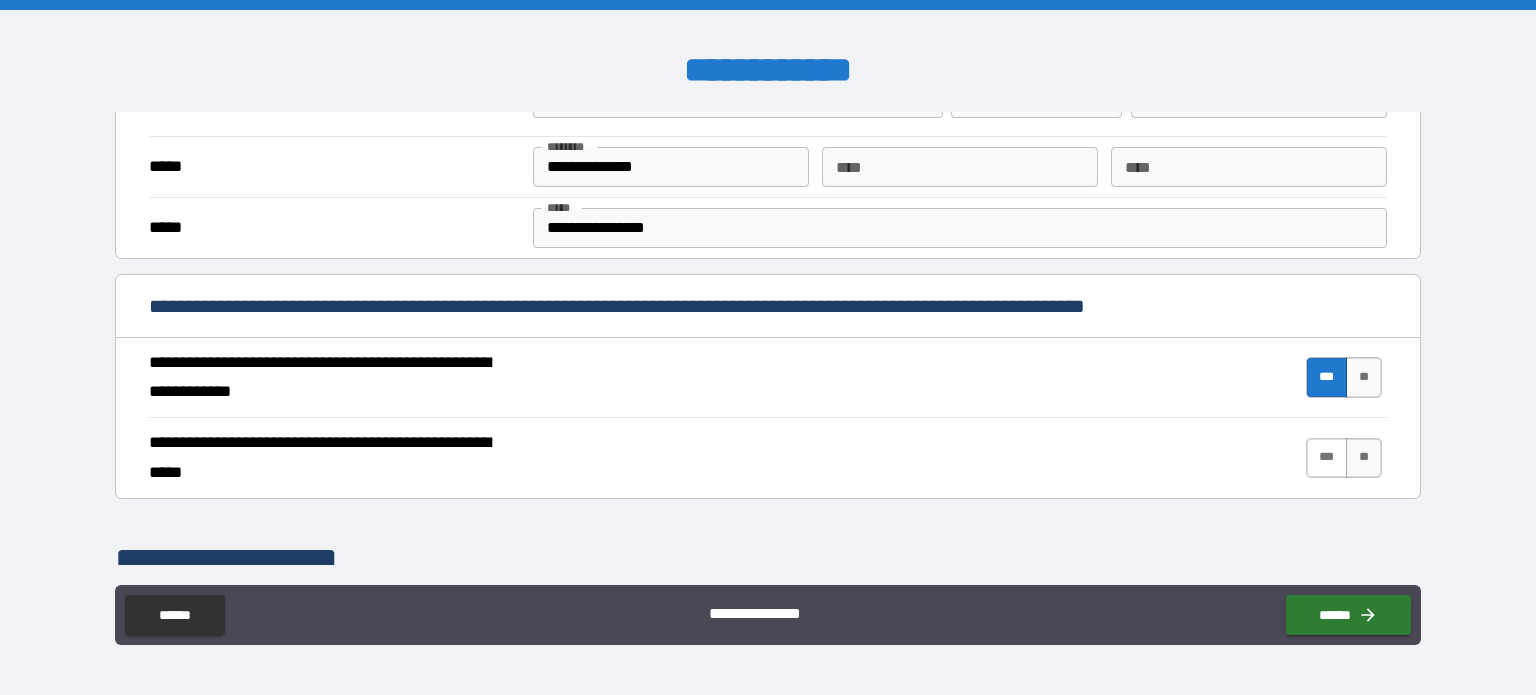 click on "***" at bounding box center [1327, 458] 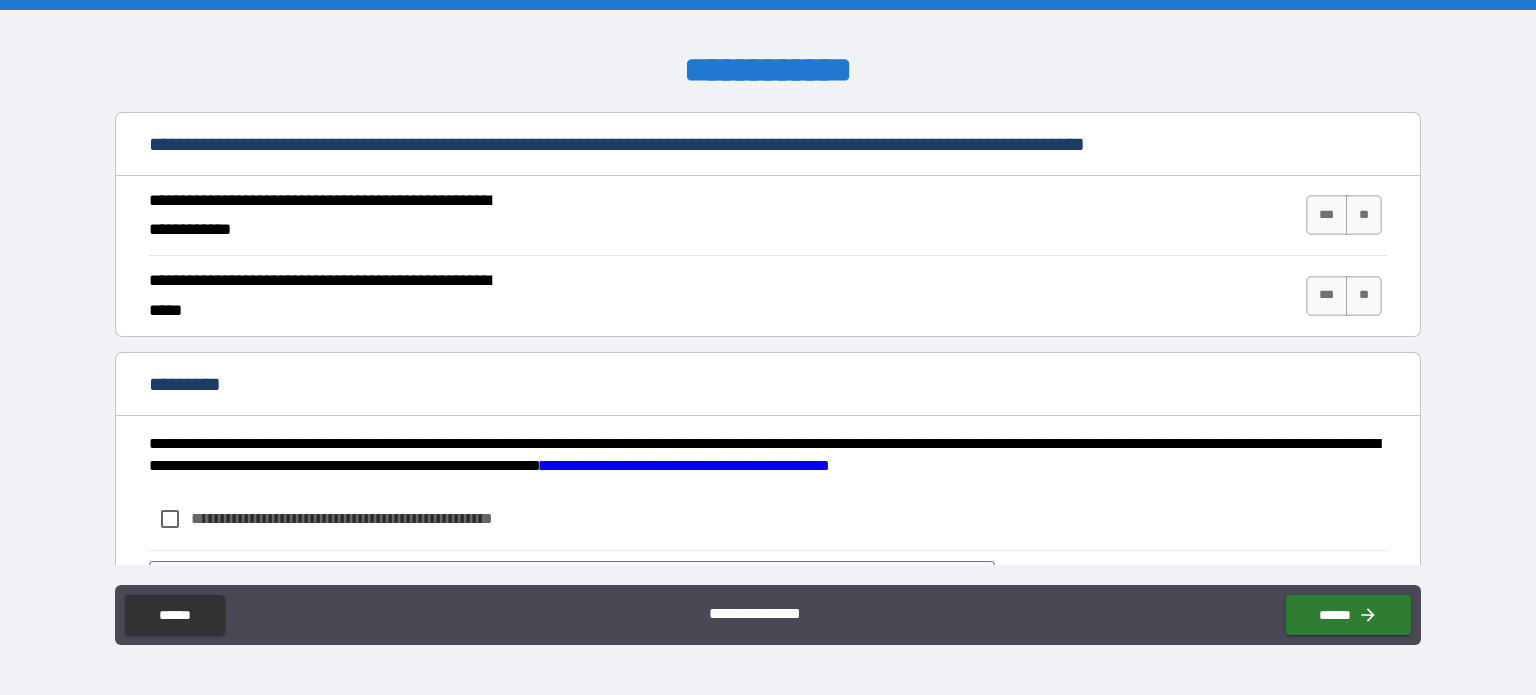 scroll, scrollTop: 1800, scrollLeft: 0, axis: vertical 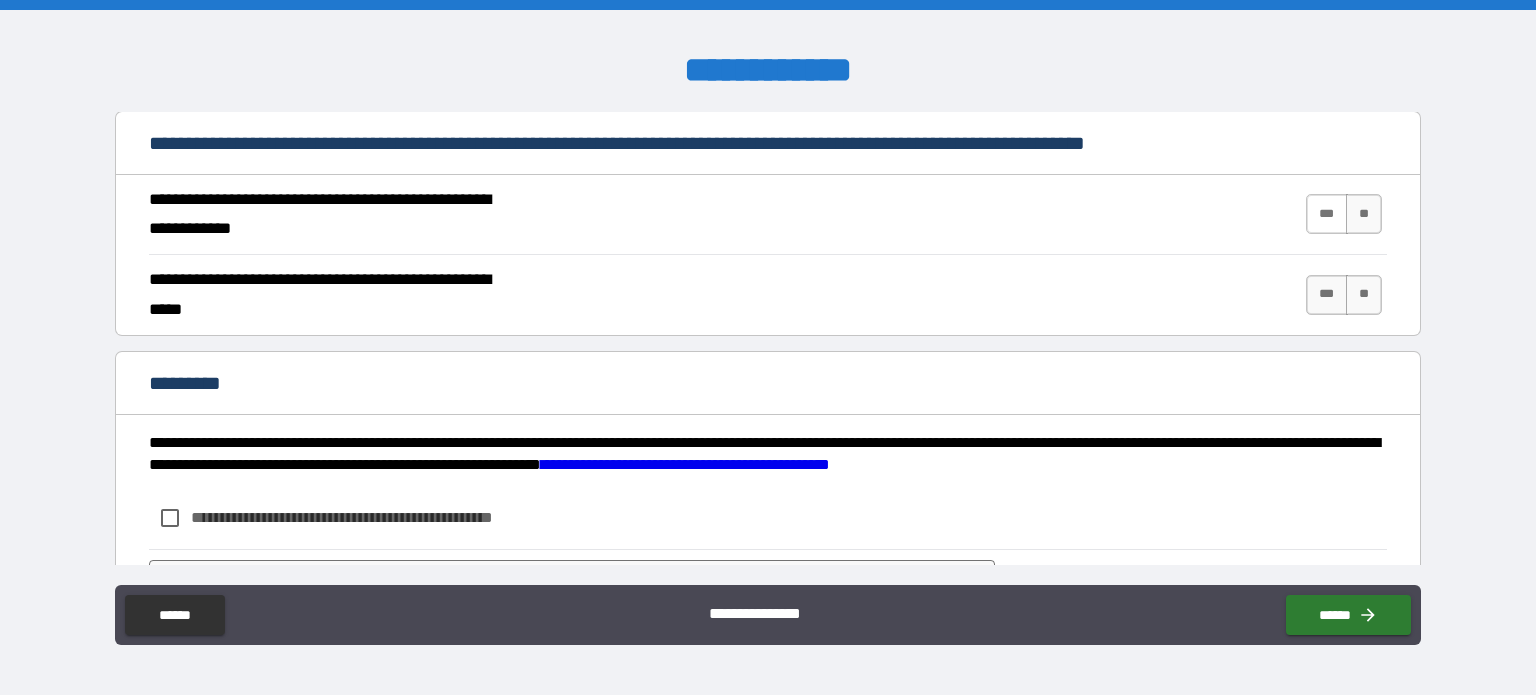 click on "***" at bounding box center (1327, 214) 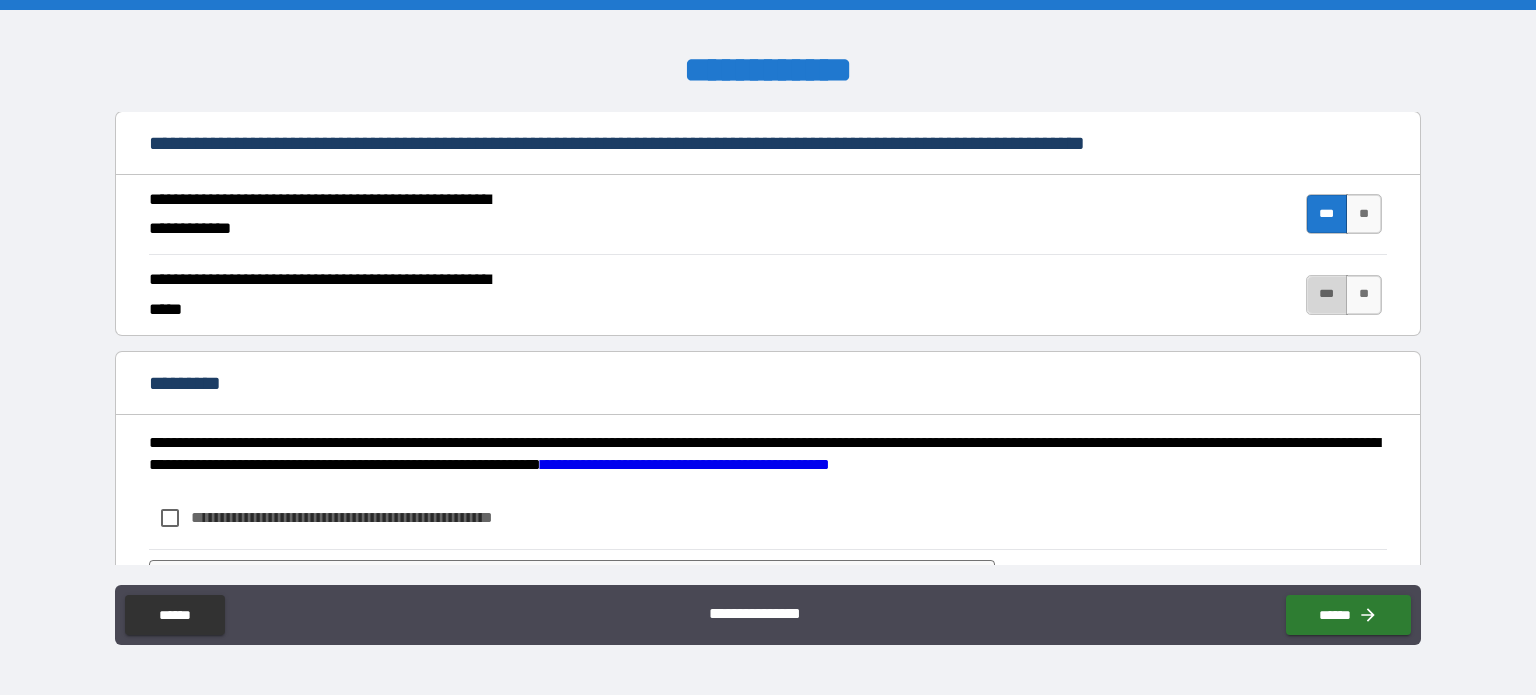 click on "***" at bounding box center (1327, 295) 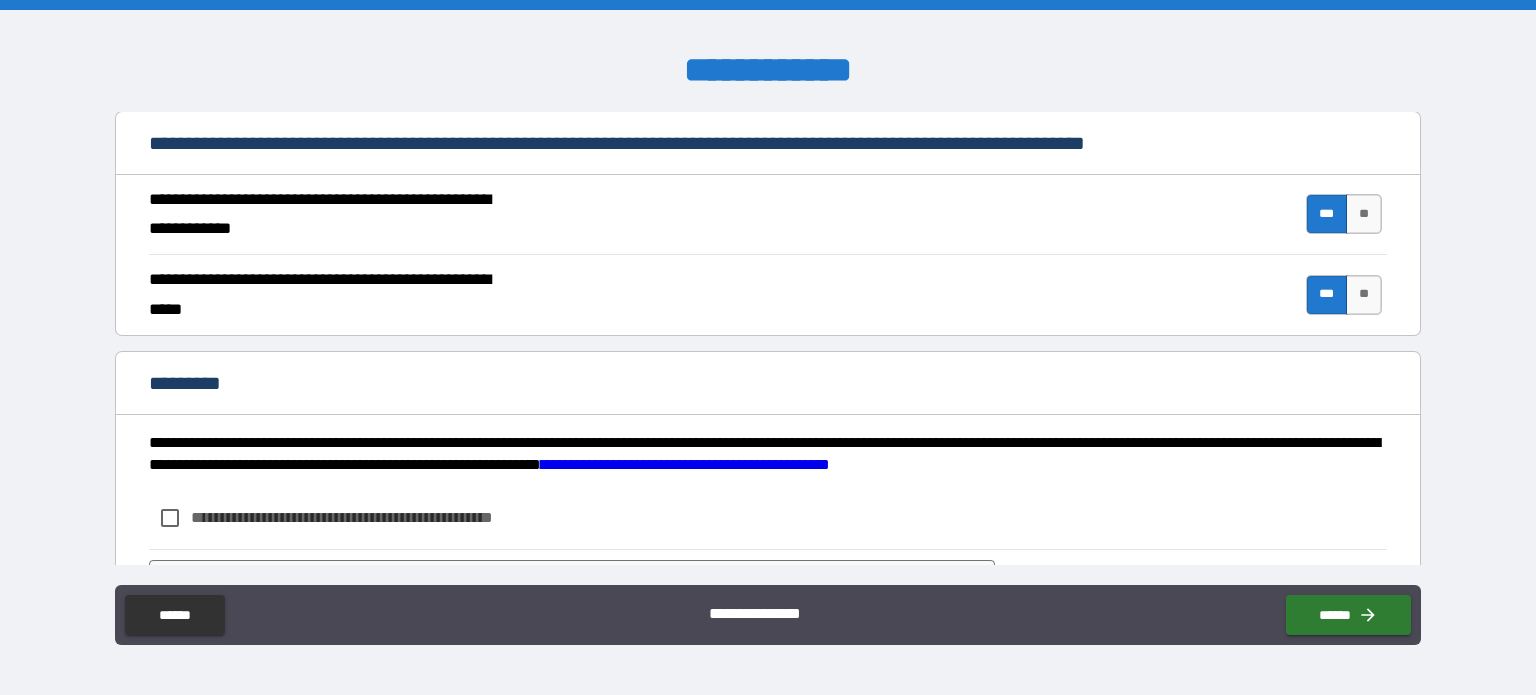 scroll, scrollTop: 1899, scrollLeft: 0, axis: vertical 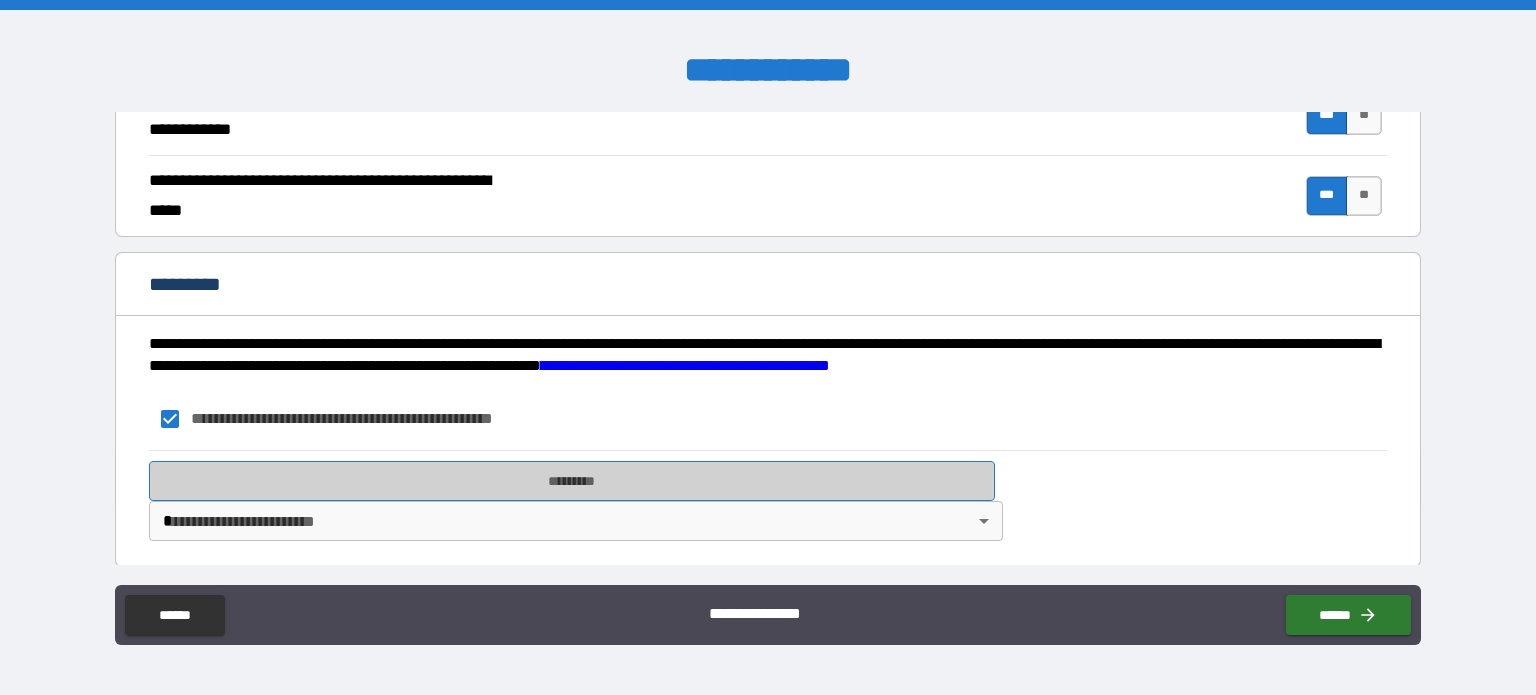 click on "*********" at bounding box center (572, 481) 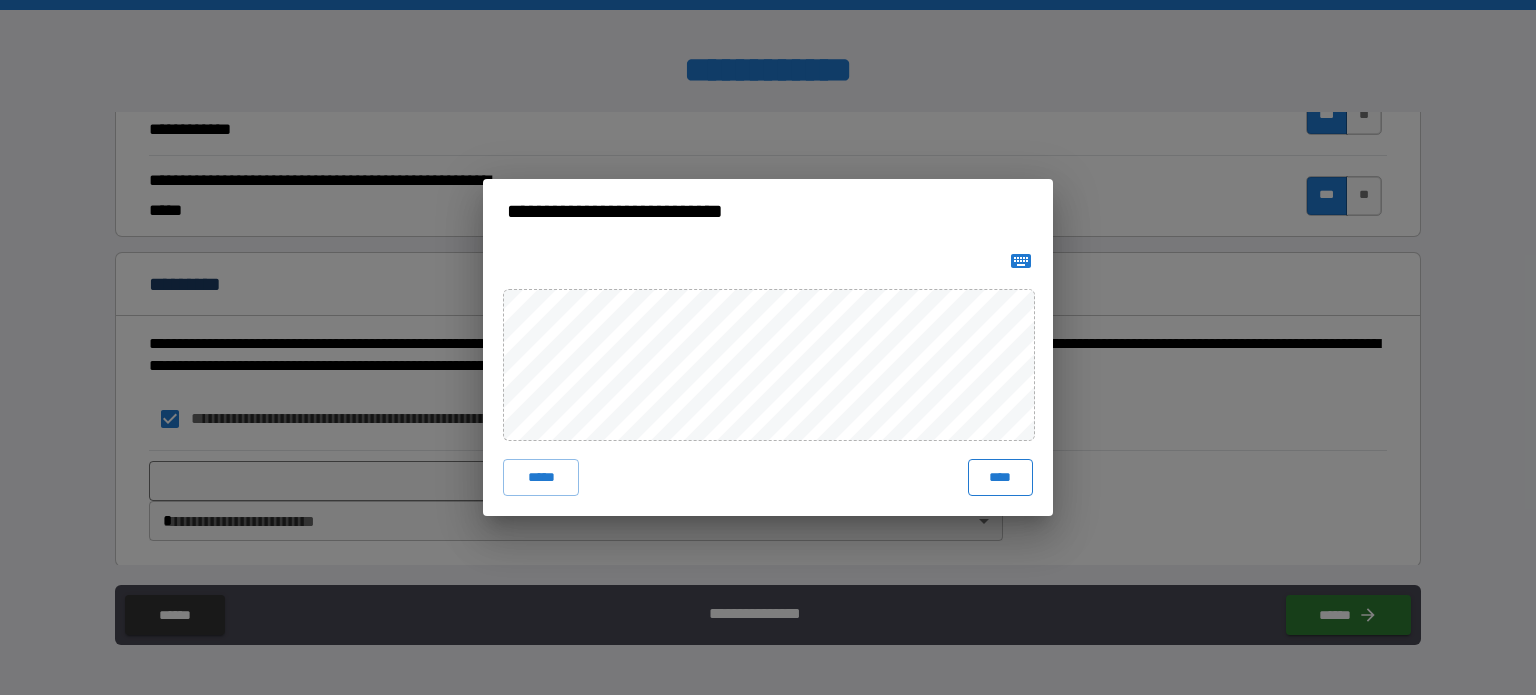 click on "****" at bounding box center [1000, 477] 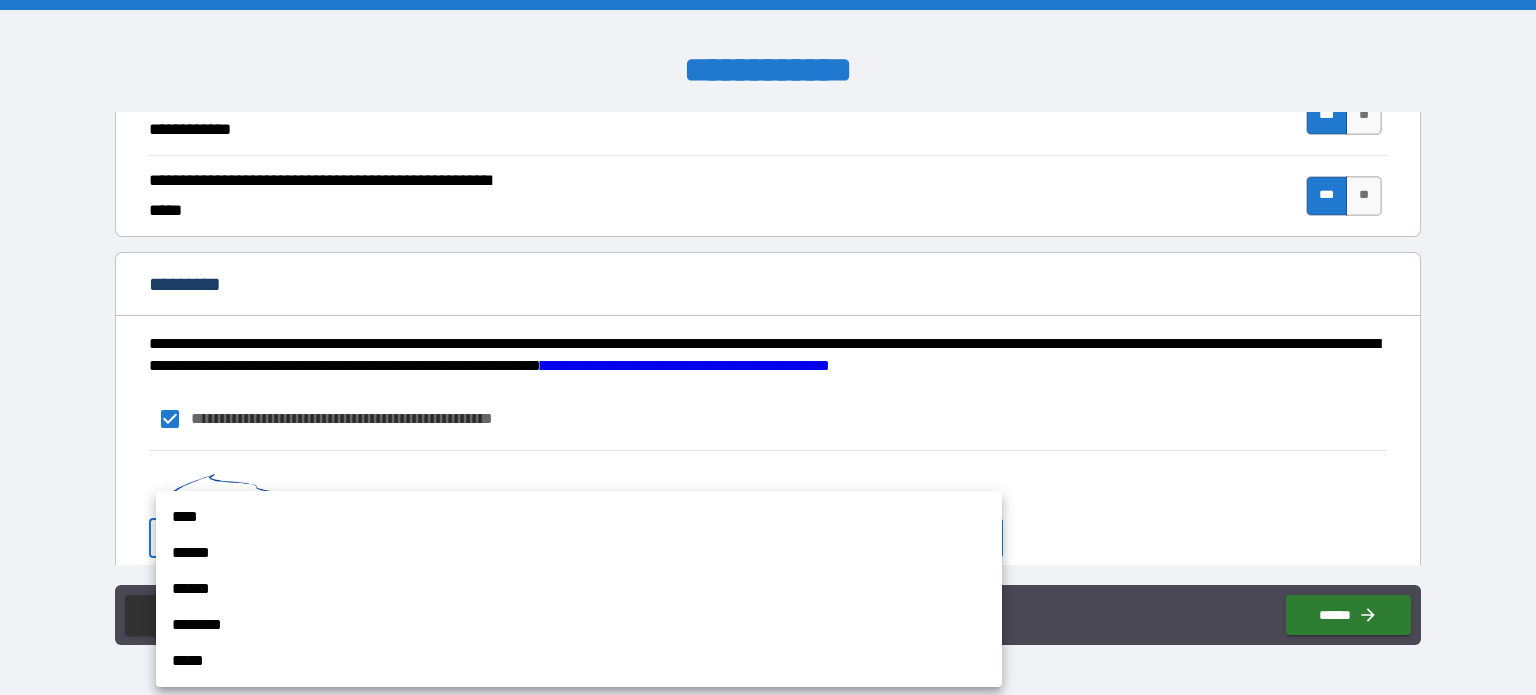 click on "**********" at bounding box center (768, 347) 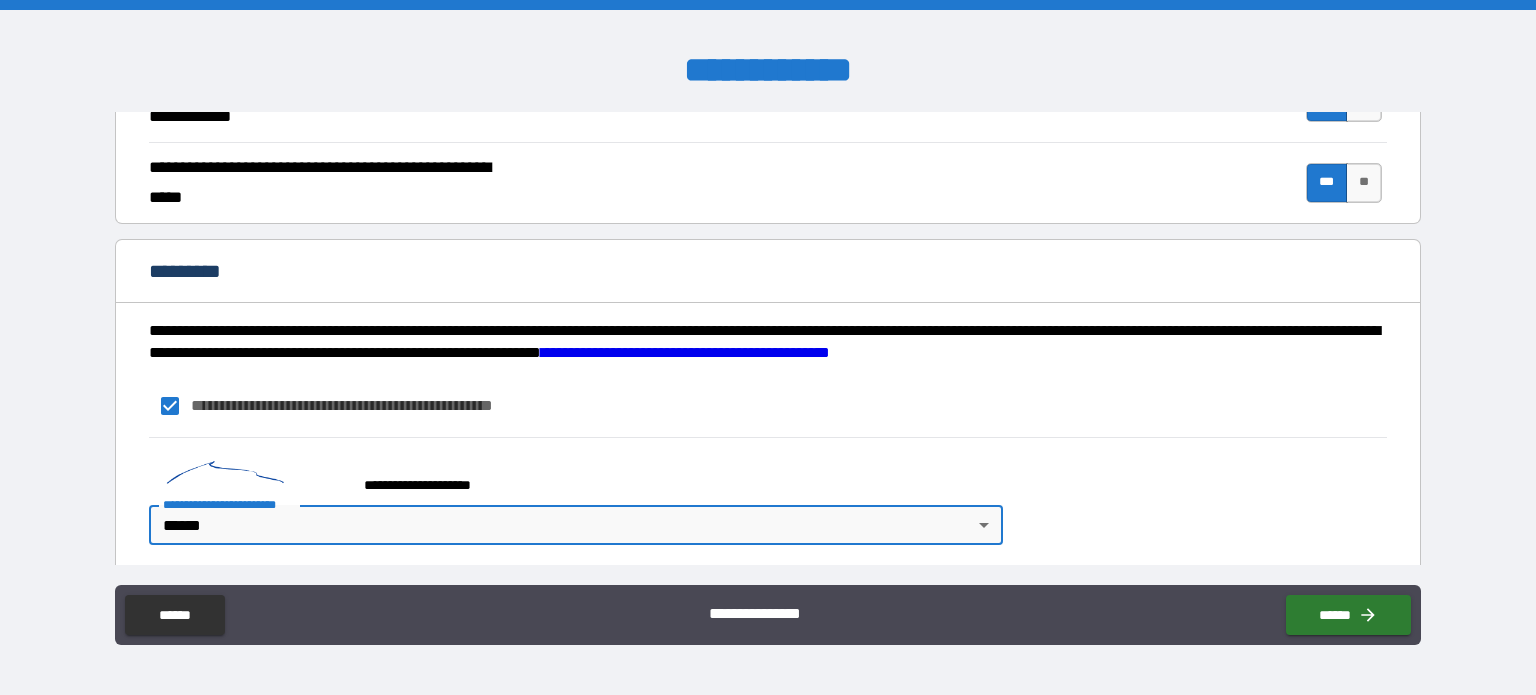 scroll, scrollTop: 1916, scrollLeft: 0, axis: vertical 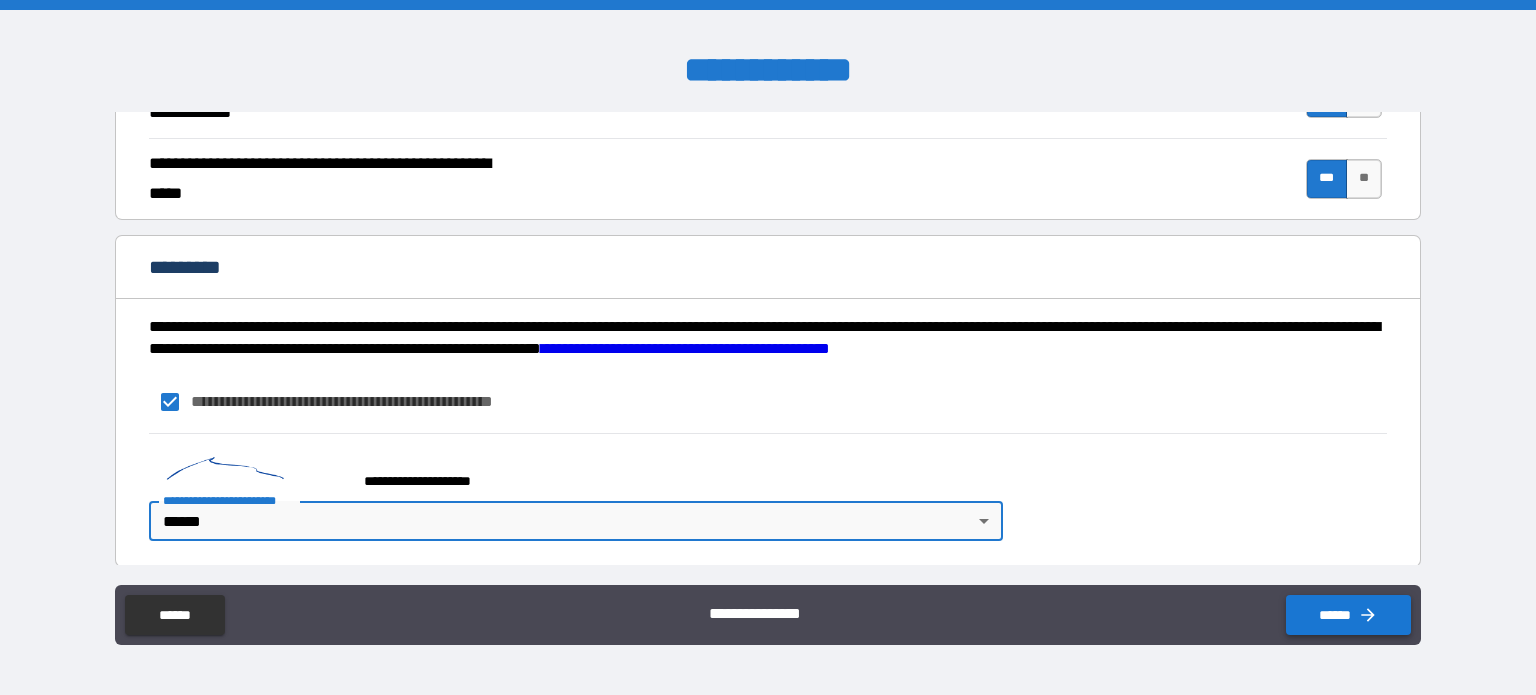 click on "******" at bounding box center [1348, 615] 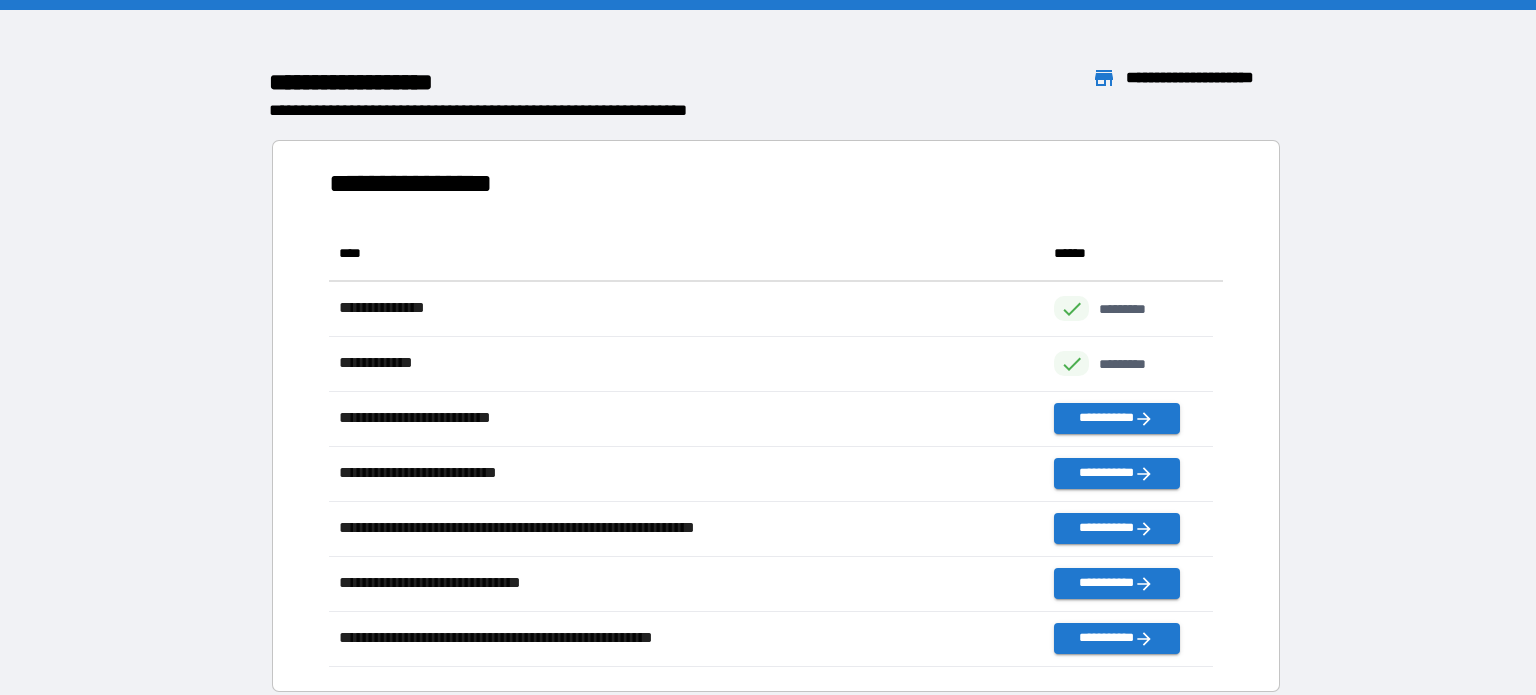 scroll, scrollTop: 16, scrollLeft: 16, axis: both 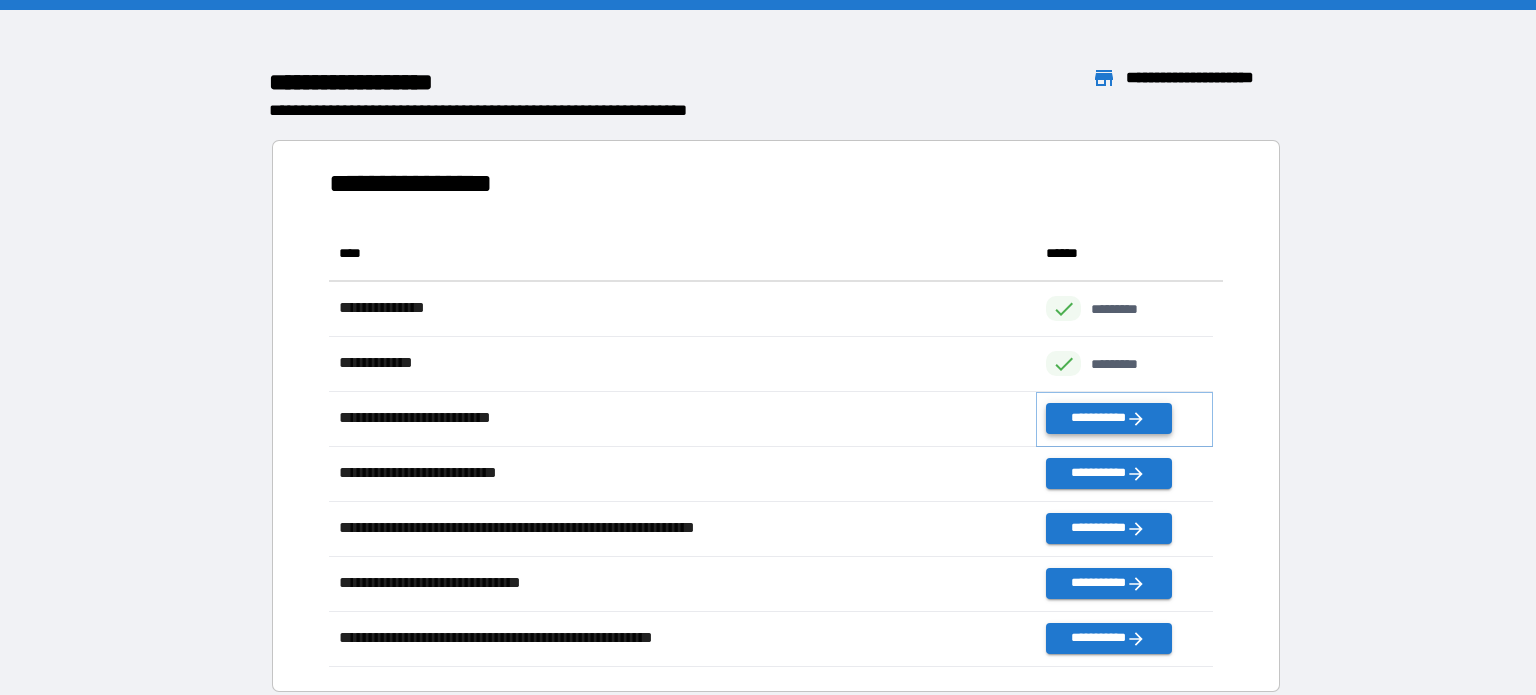 click on "**********" at bounding box center [1108, 418] 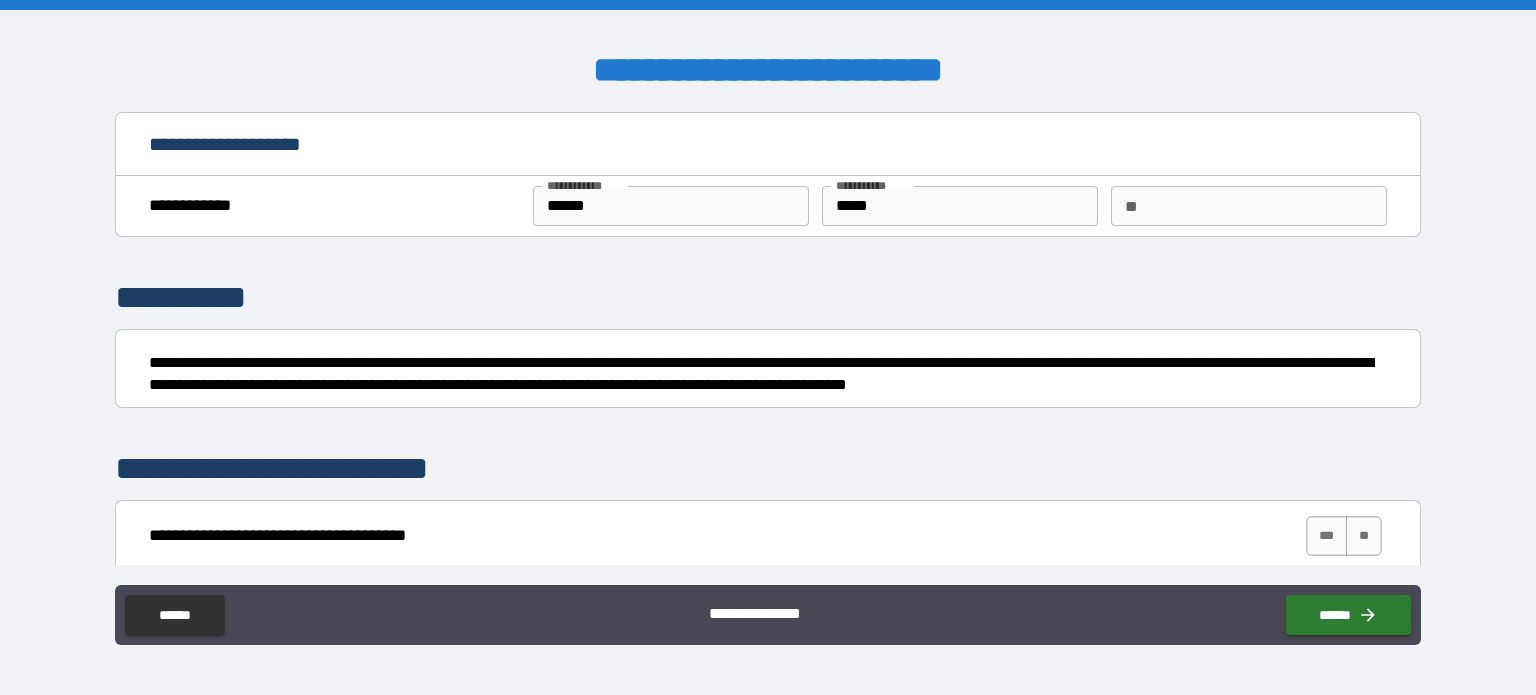 click on "**" at bounding box center [1249, 206] 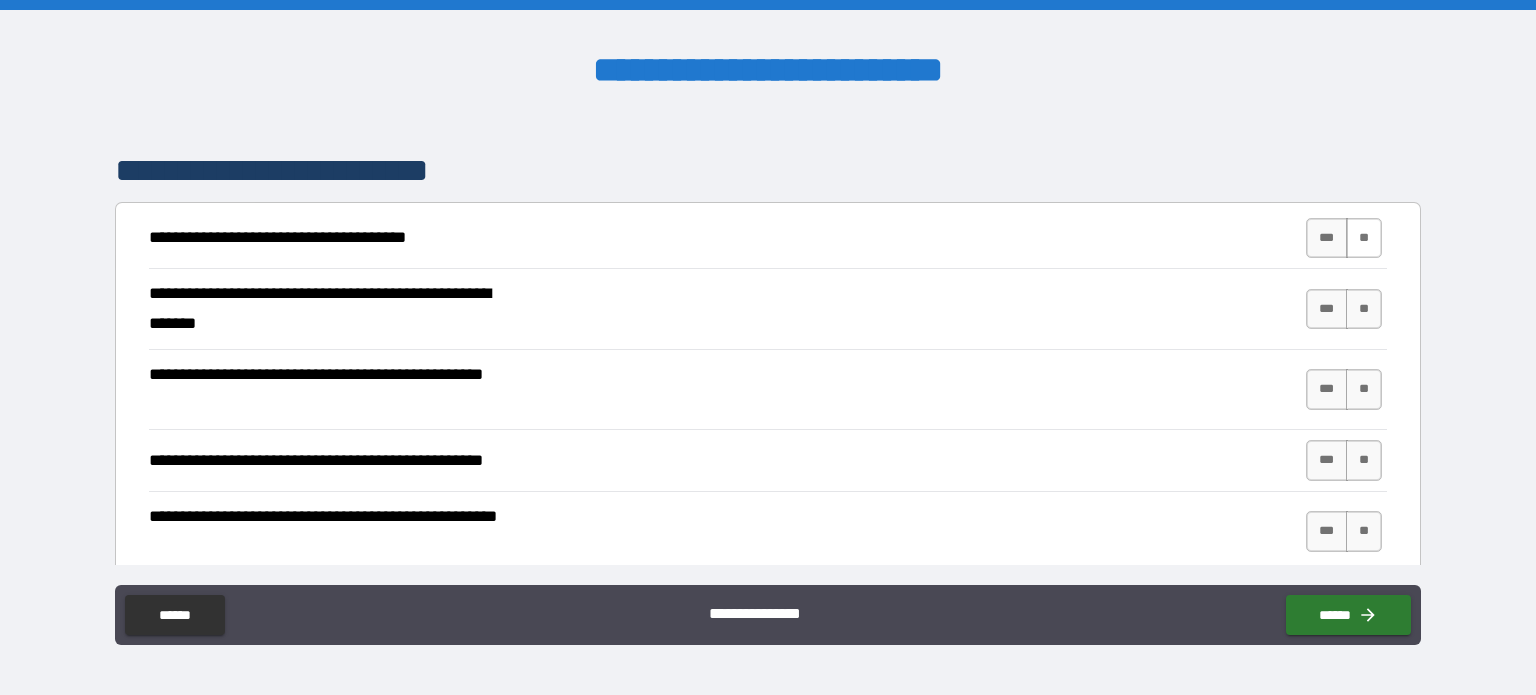 scroll, scrollTop: 300, scrollLeft: 0, axis: vertical 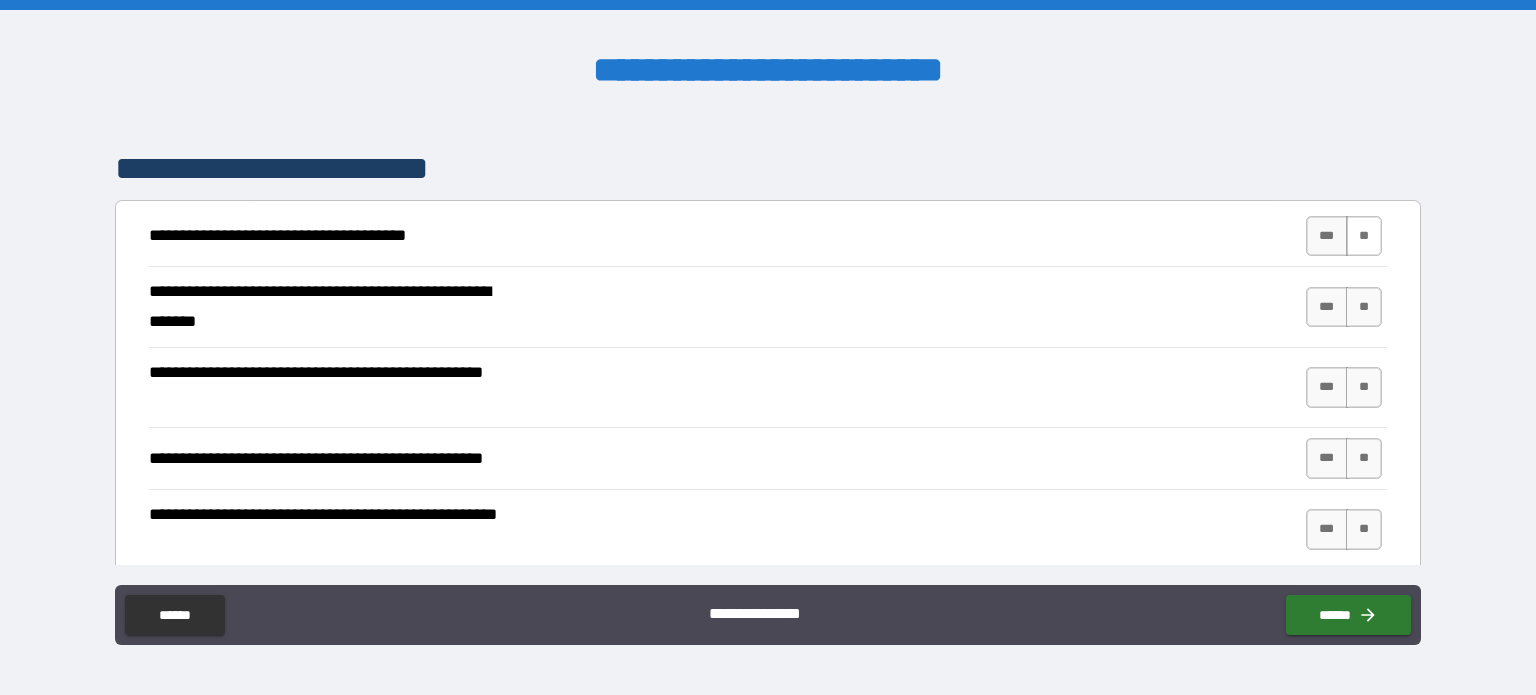 type on "*" 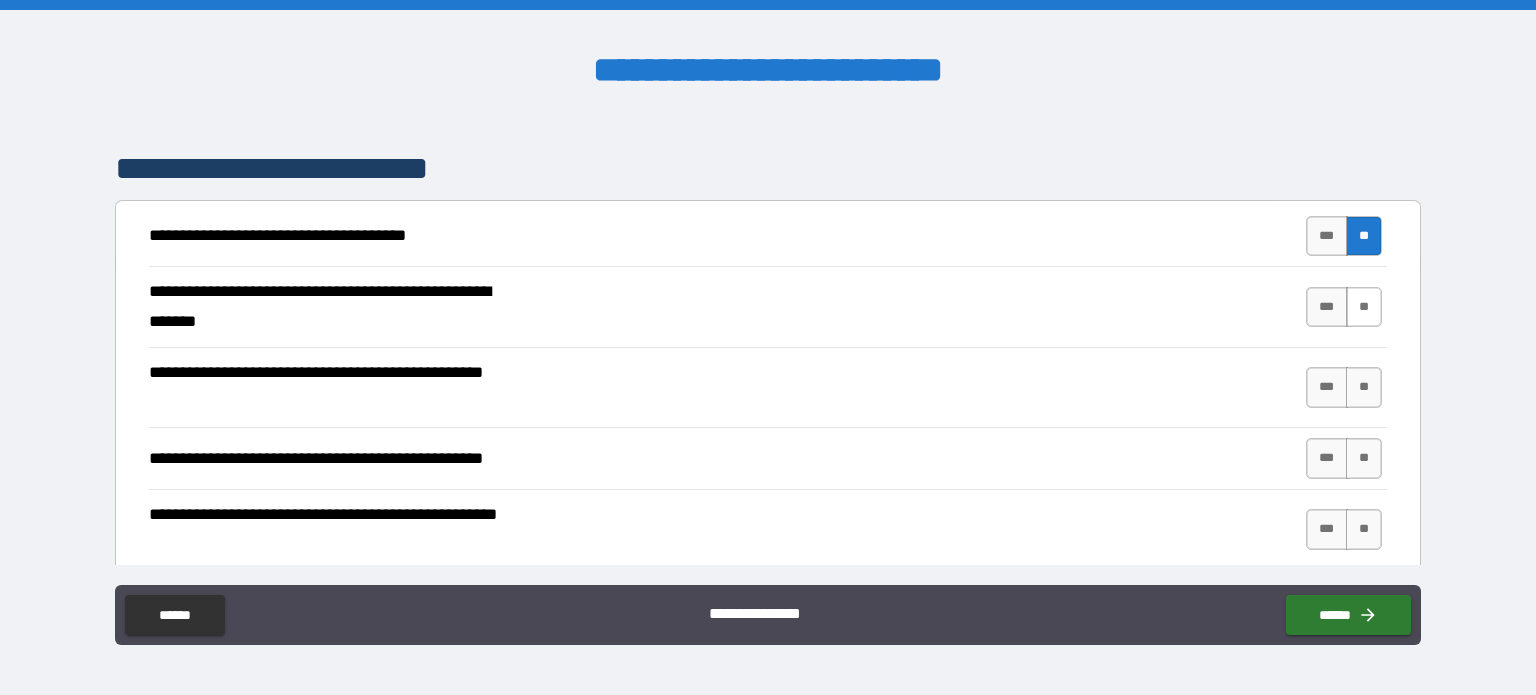 click on "**" at bounding box center [1364, 307] 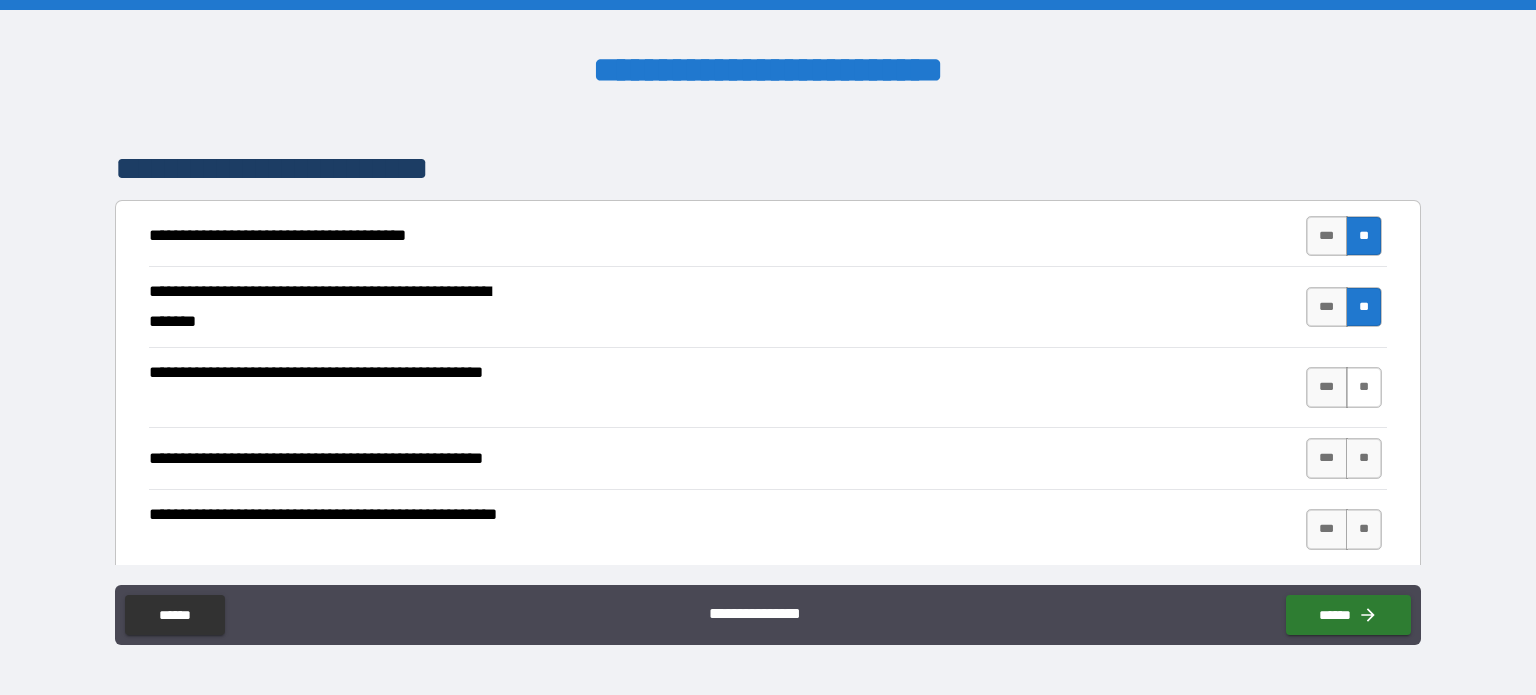 click on "**" at bounding box center [1364, 387] 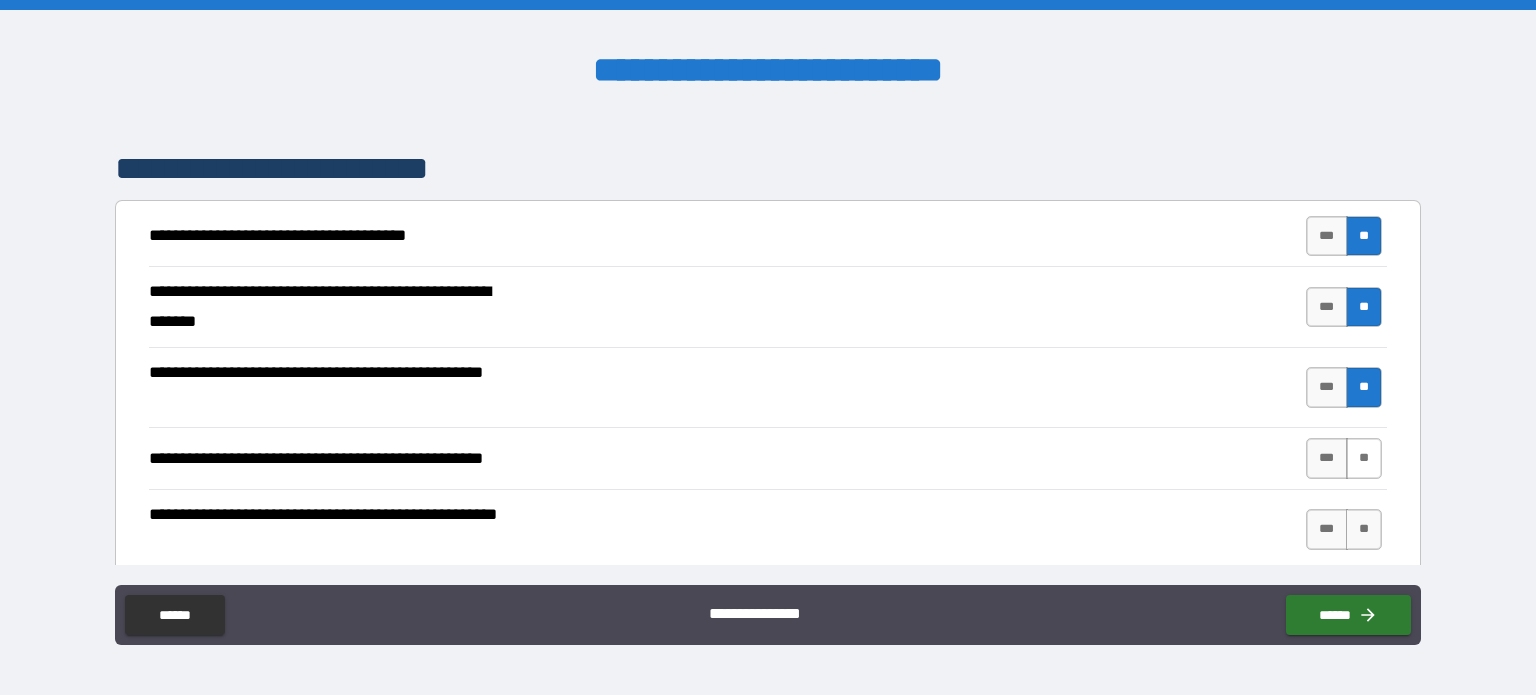 click on "**" at bounding box center (1364, 458) 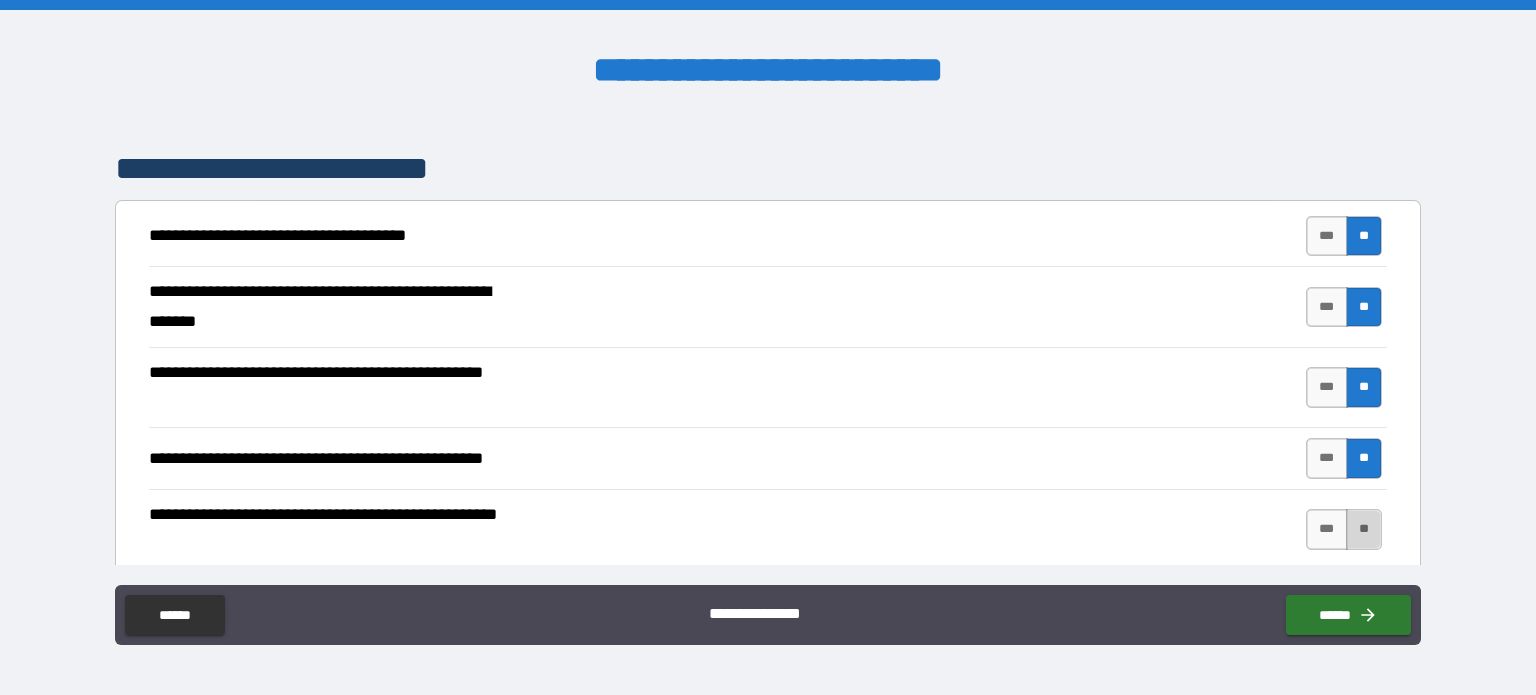 click on "**" at bounding box center [1364, 529] 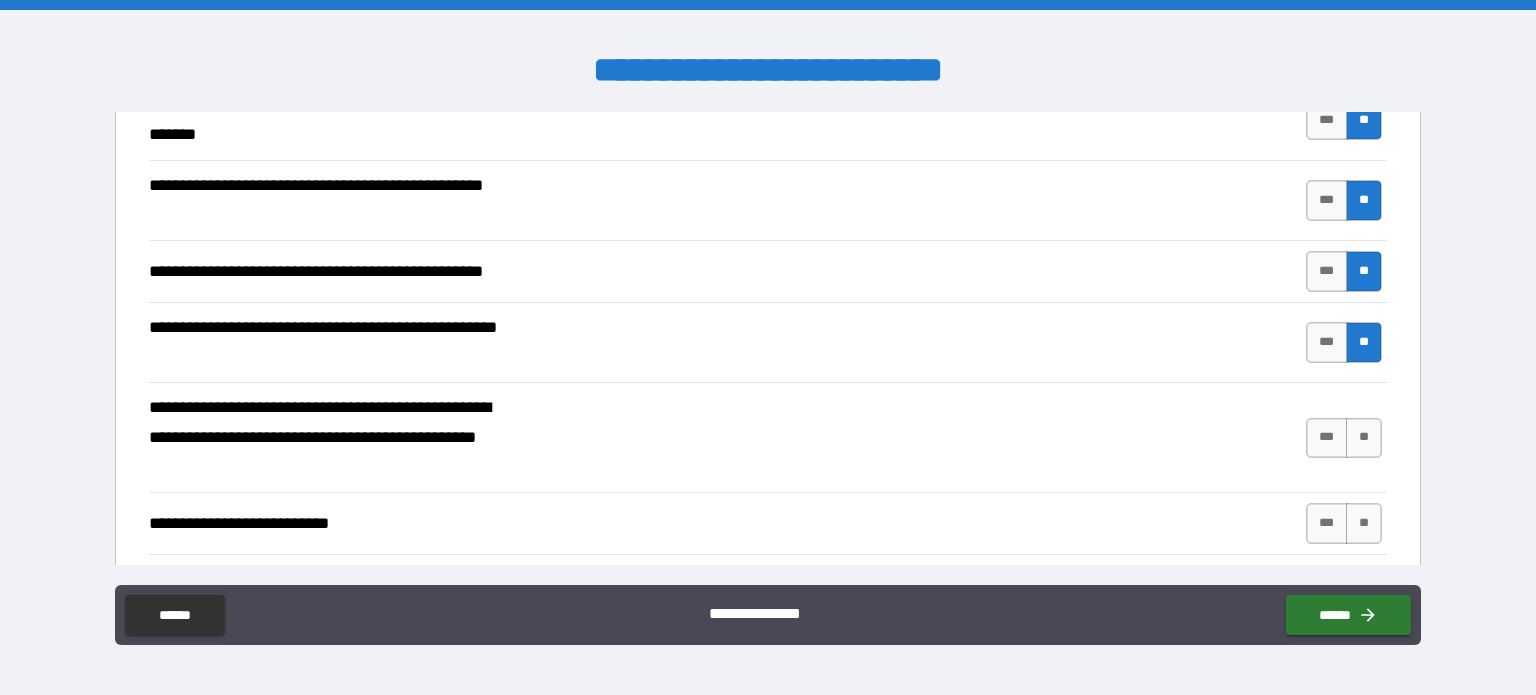 scroll, scrollTop: 500, scrollLeft: 0, axis: vertical 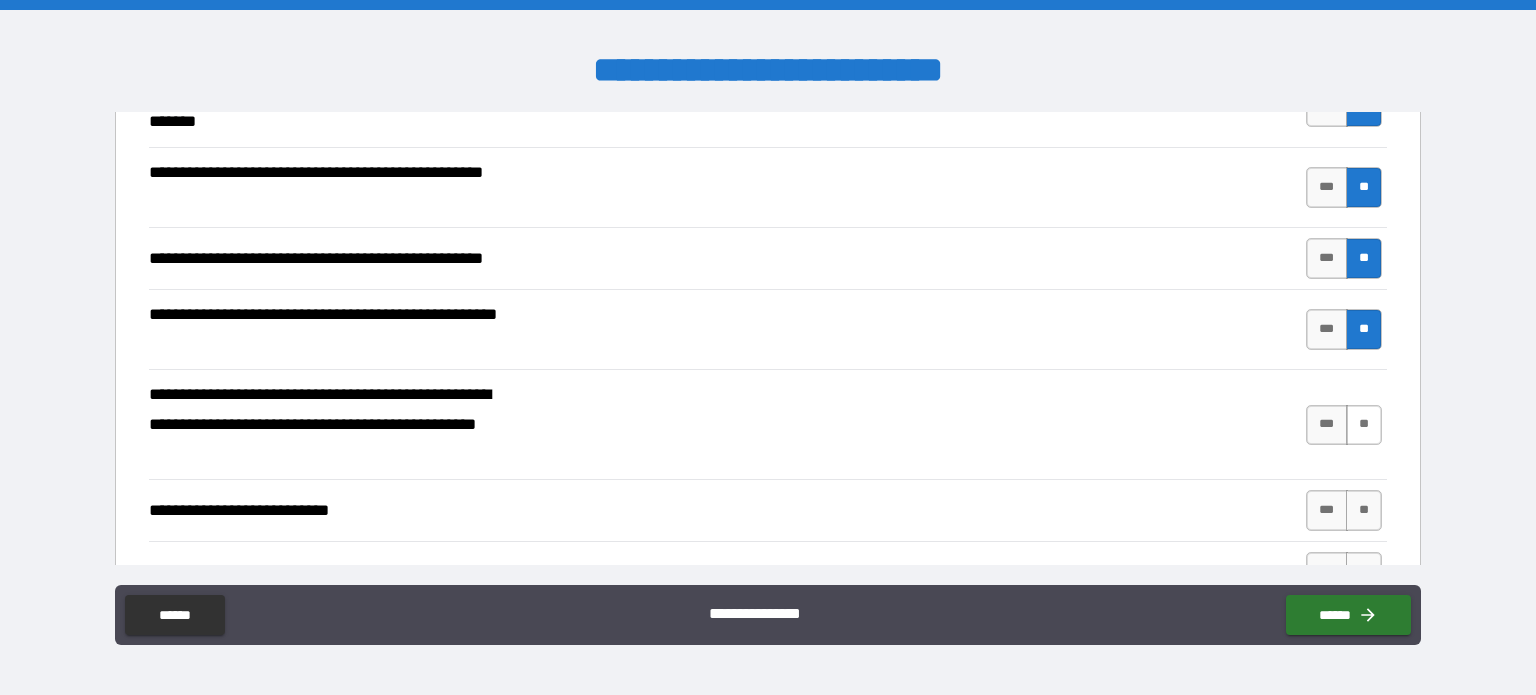 click on "**" at bounding box center (1364, 425) 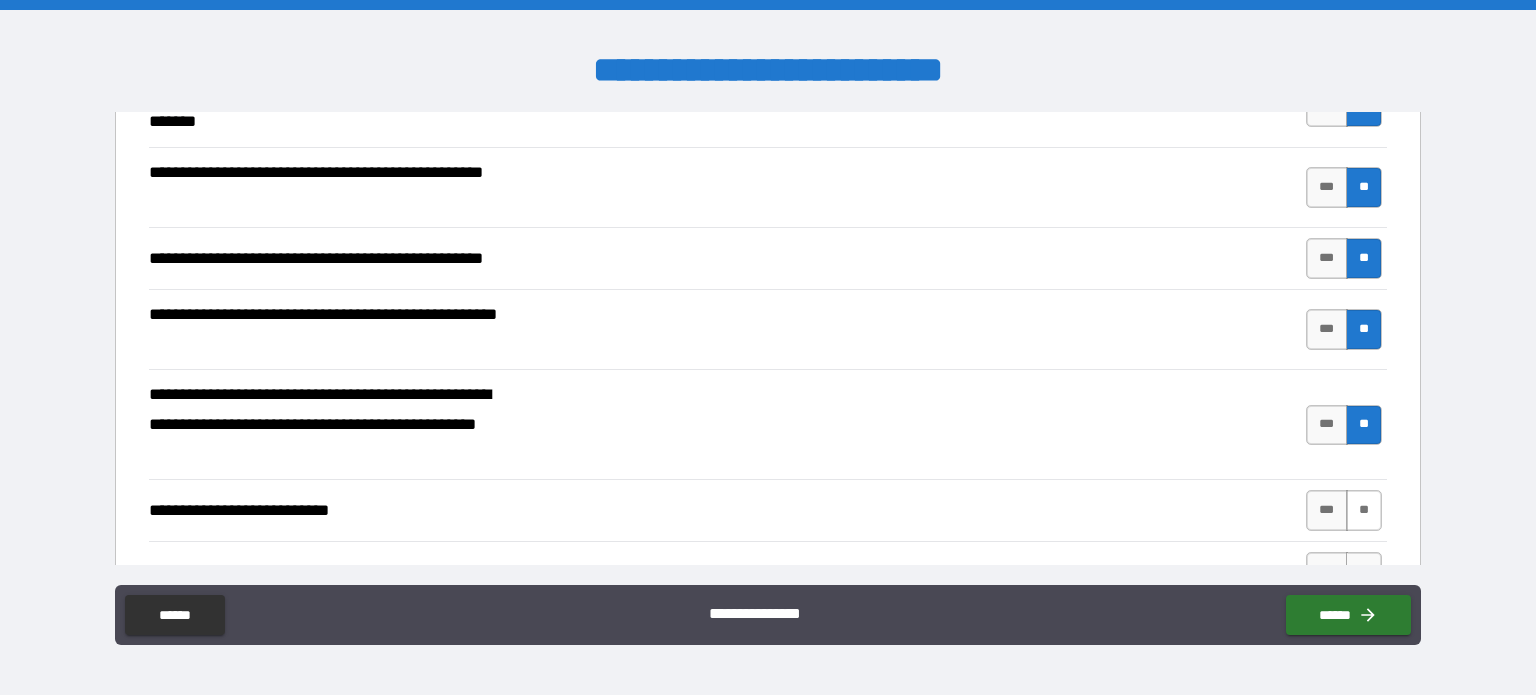 click on "**" at bounding box center [1364, 510] 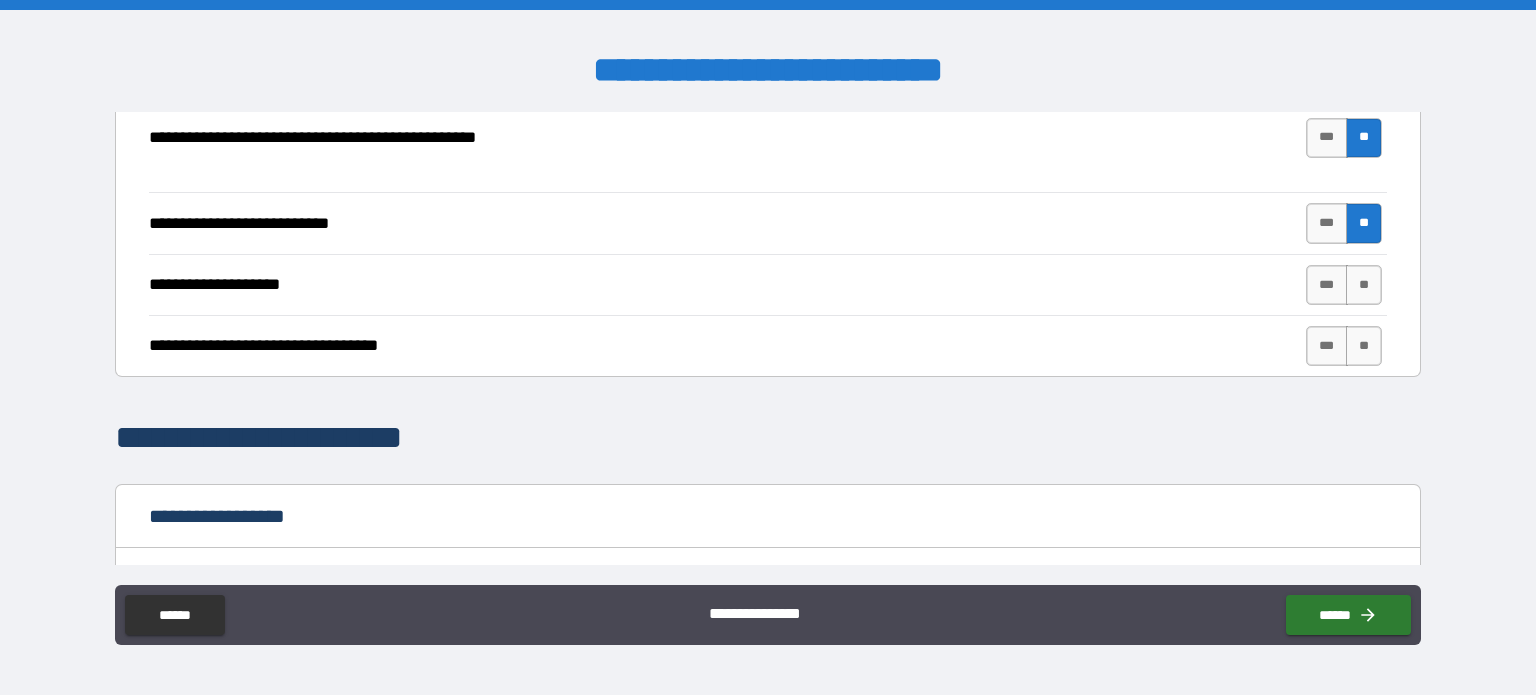 scroll, scrollTop: 800, scrollLeft: 0, axis: vertical 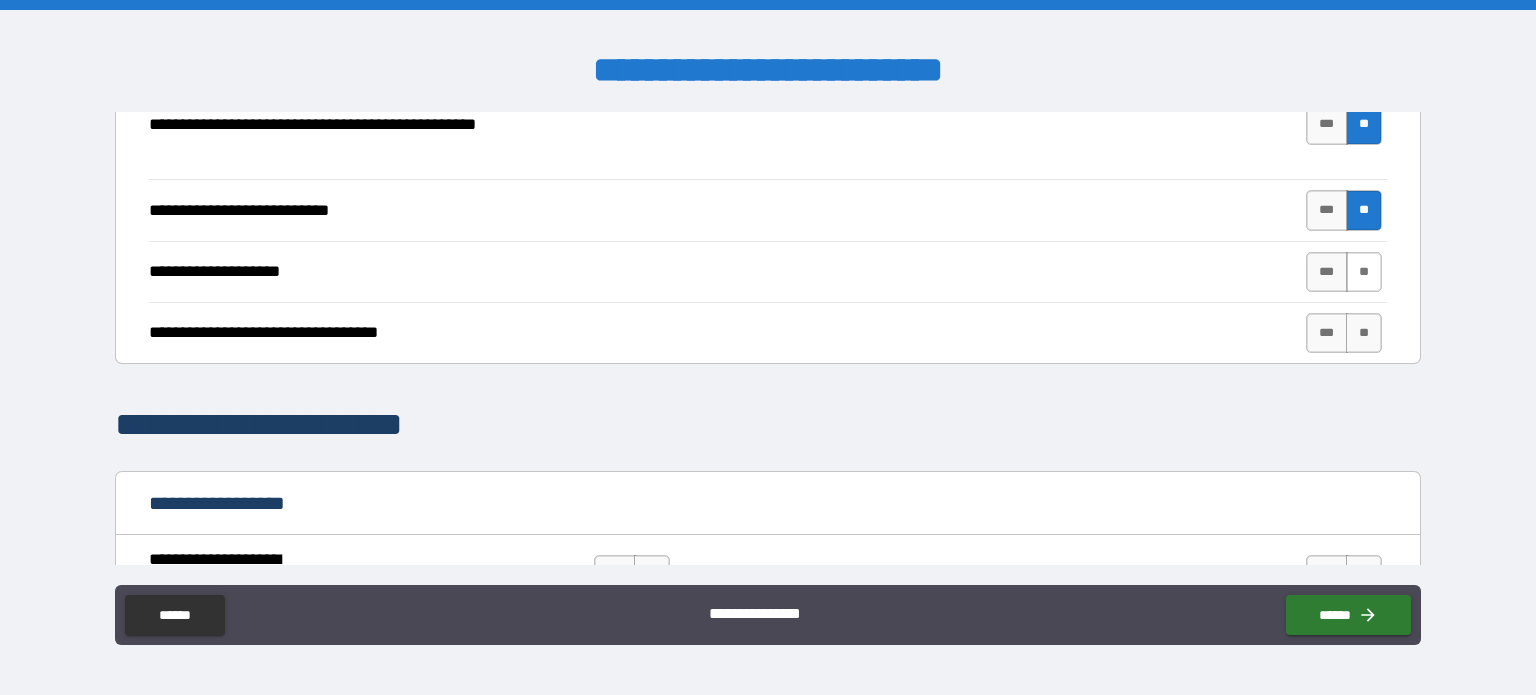 click on "**" at bounding box center [1364, 272] 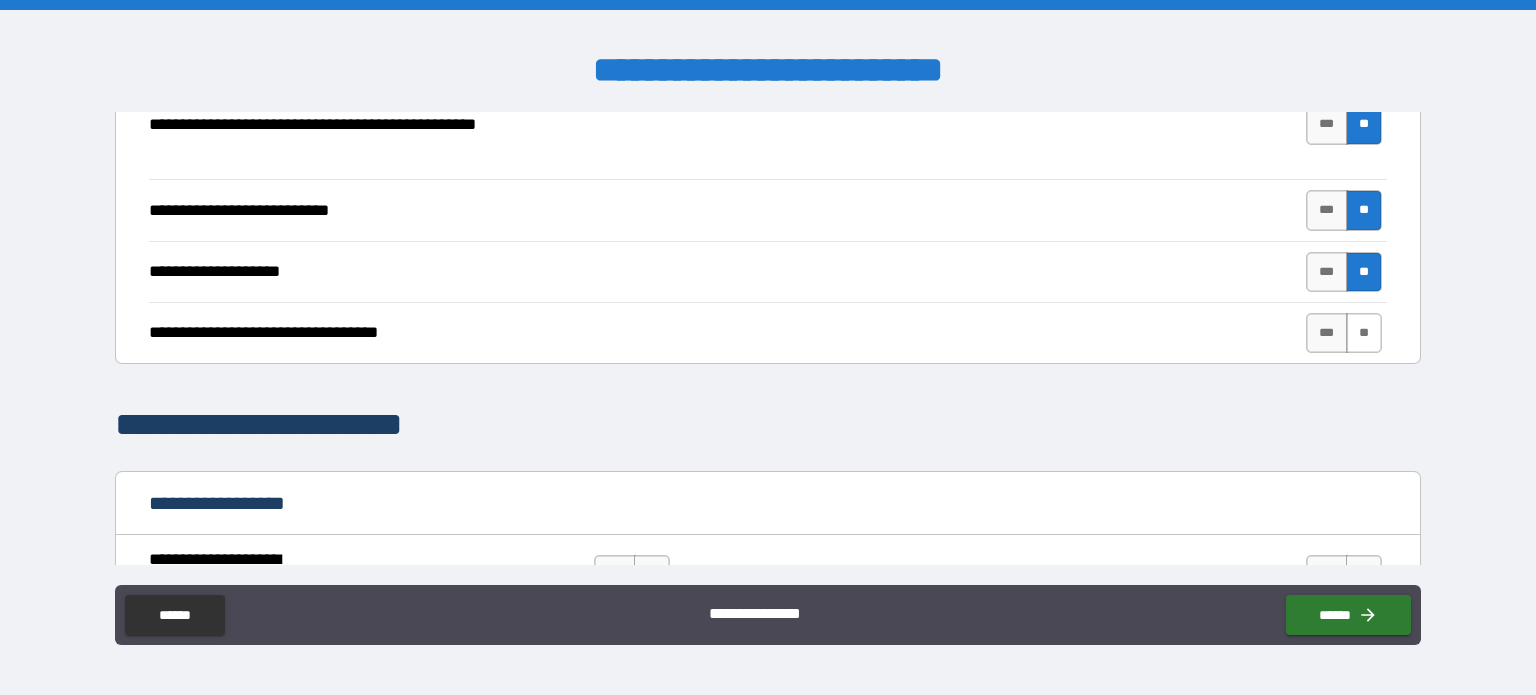 click on "**" at bounding box center (1364, 333) 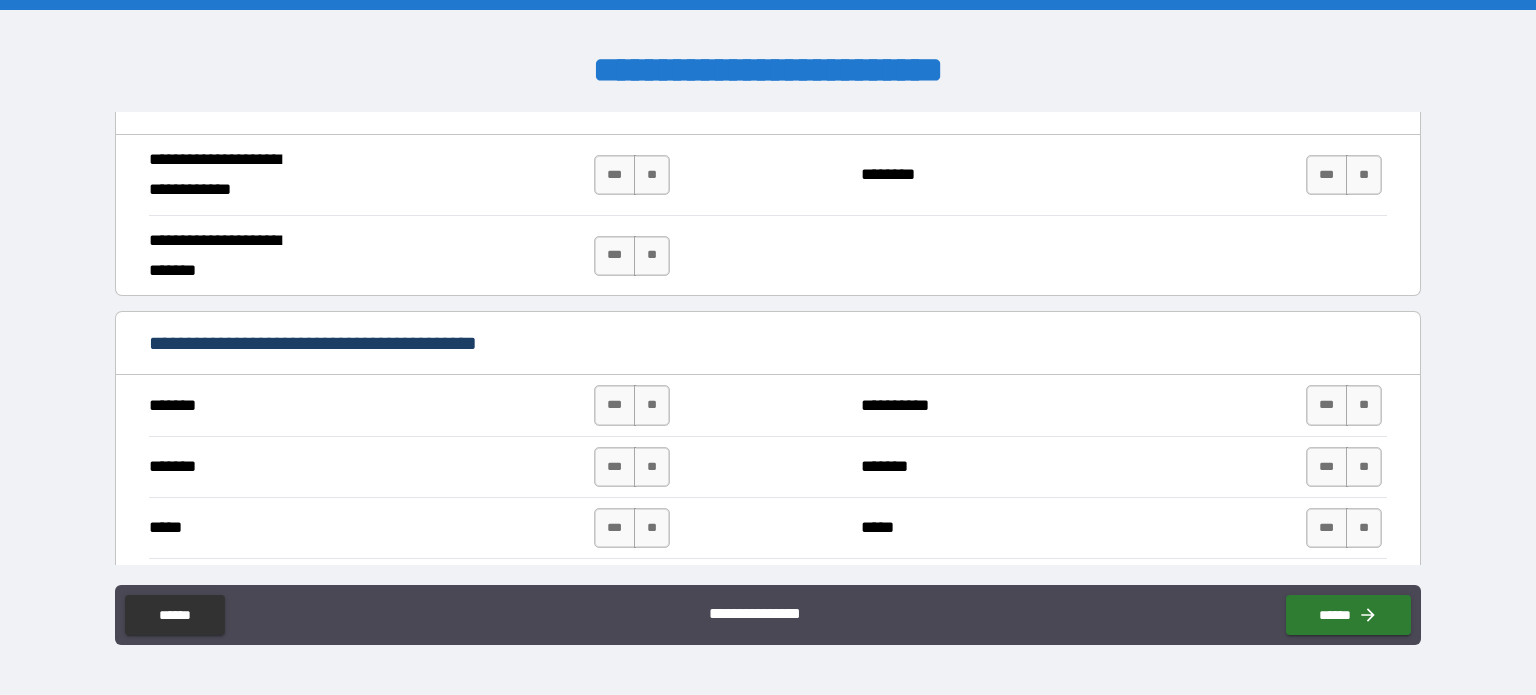 scroll, scrollTop: 1400, scrollLeft: 0, axis: vertical 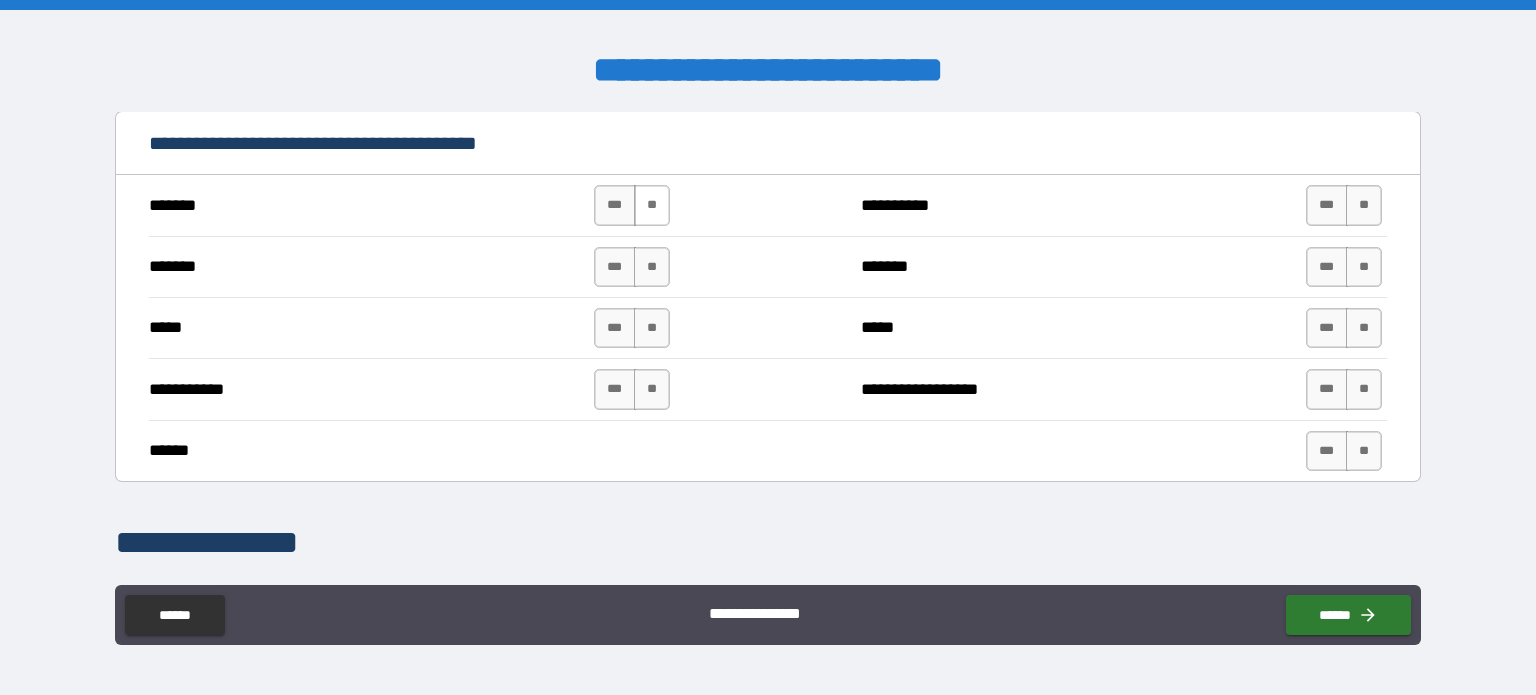 click on "**" at bounding box center (652, 205) 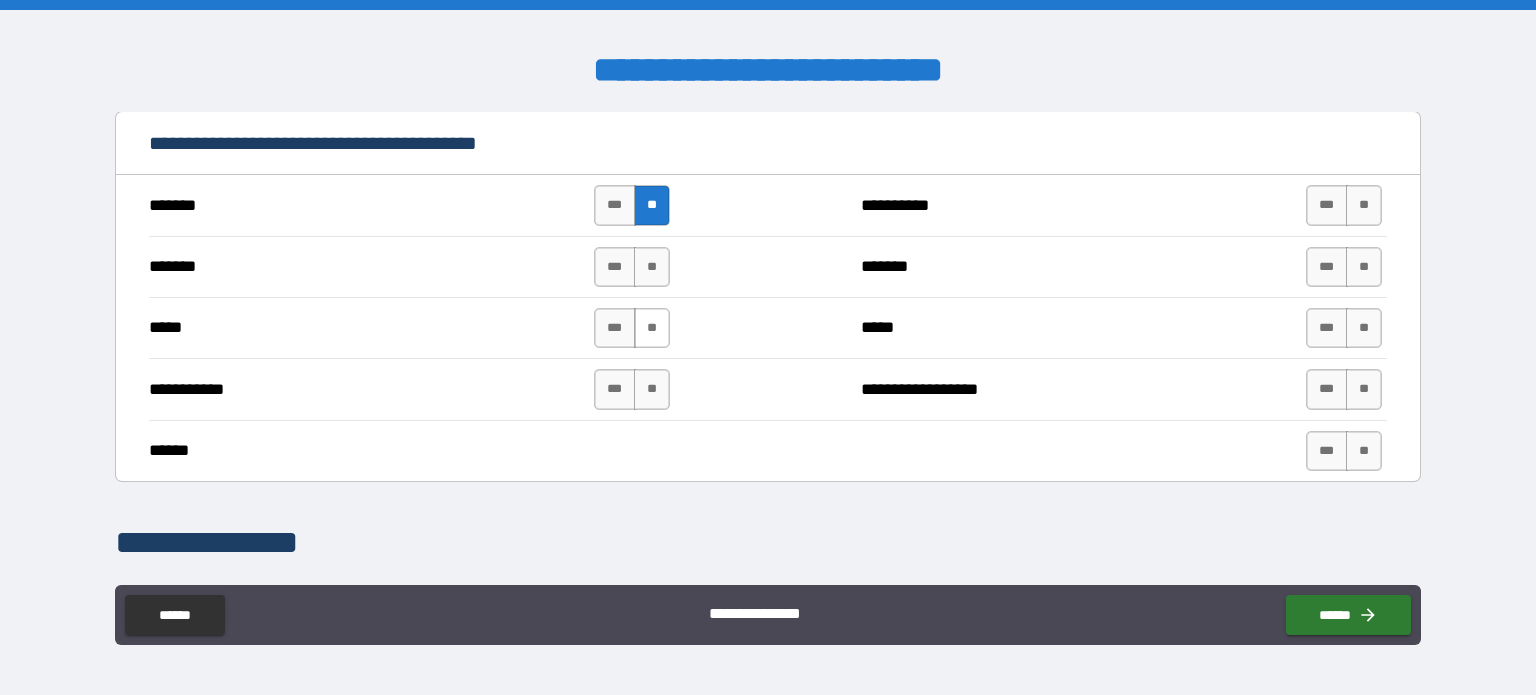 drag, startPoint x: 650, startPoint y: 253, endPoint x: 662, endPoint y: 323, distance: 71.021126 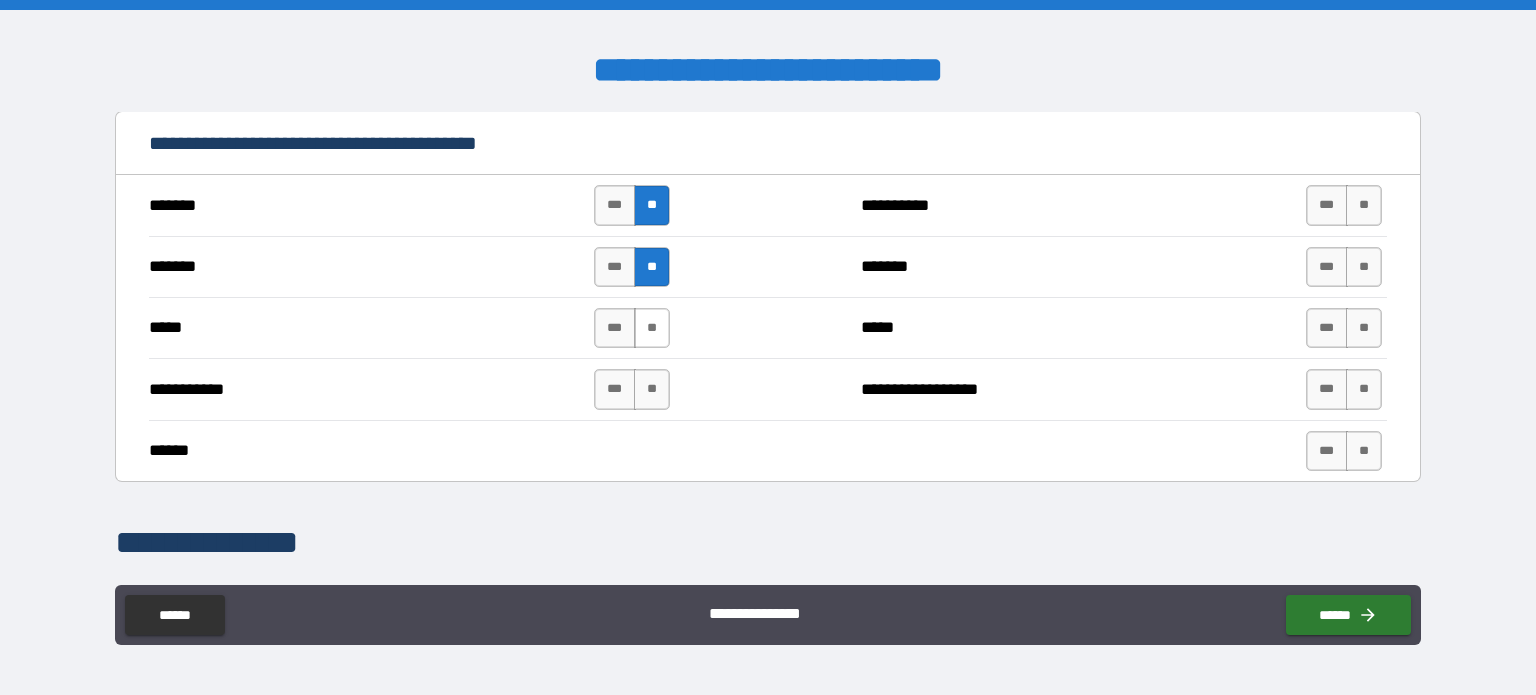 click on "**" at bounding box center (652, 328) 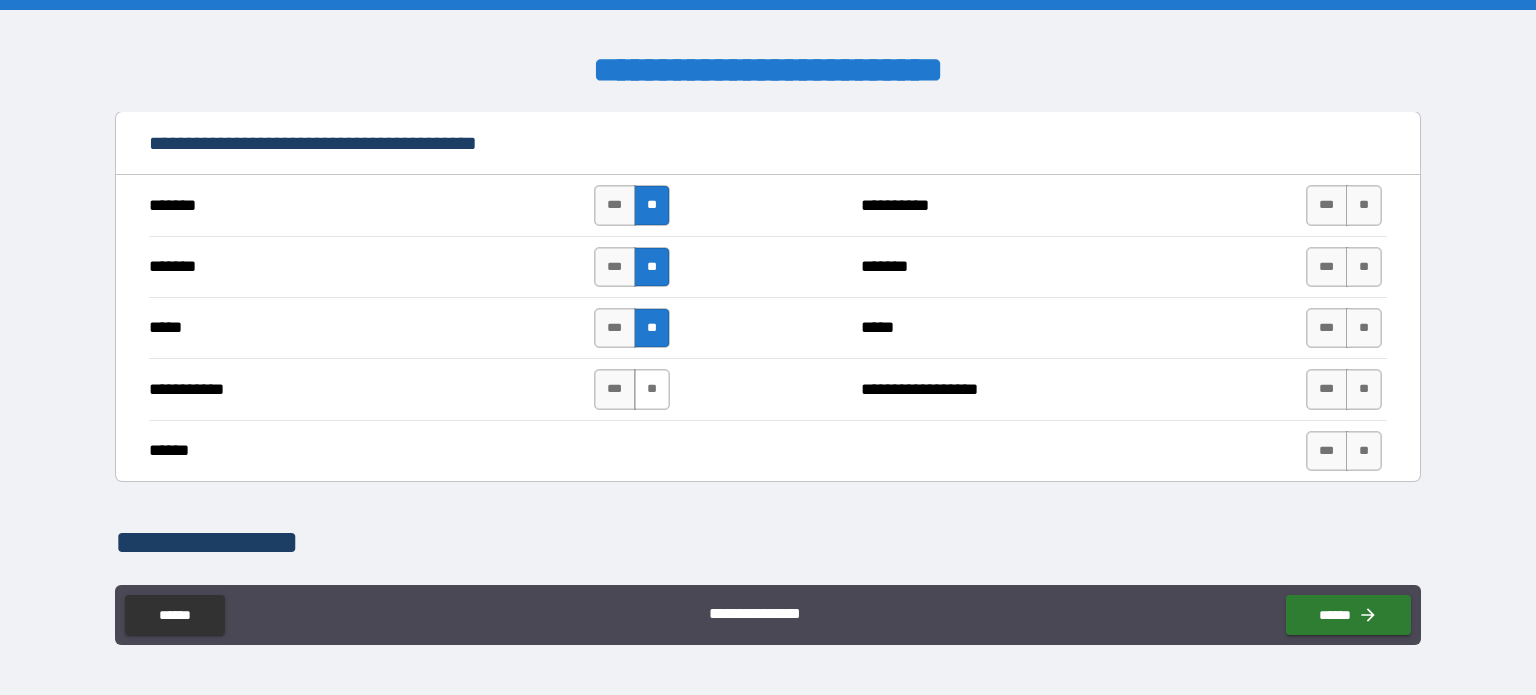 click on "**" at bounding box center [652, 389] 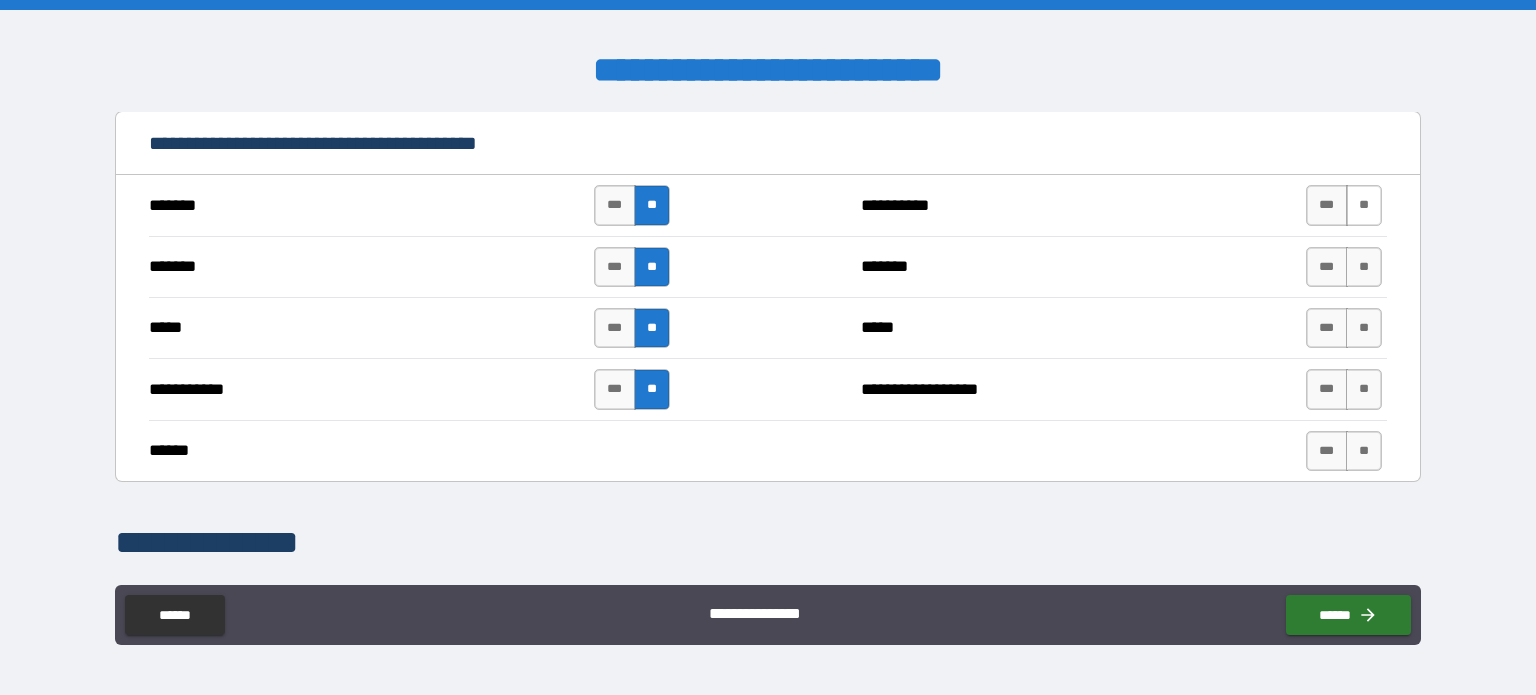click on "**" at bounding box center [1364, 205] 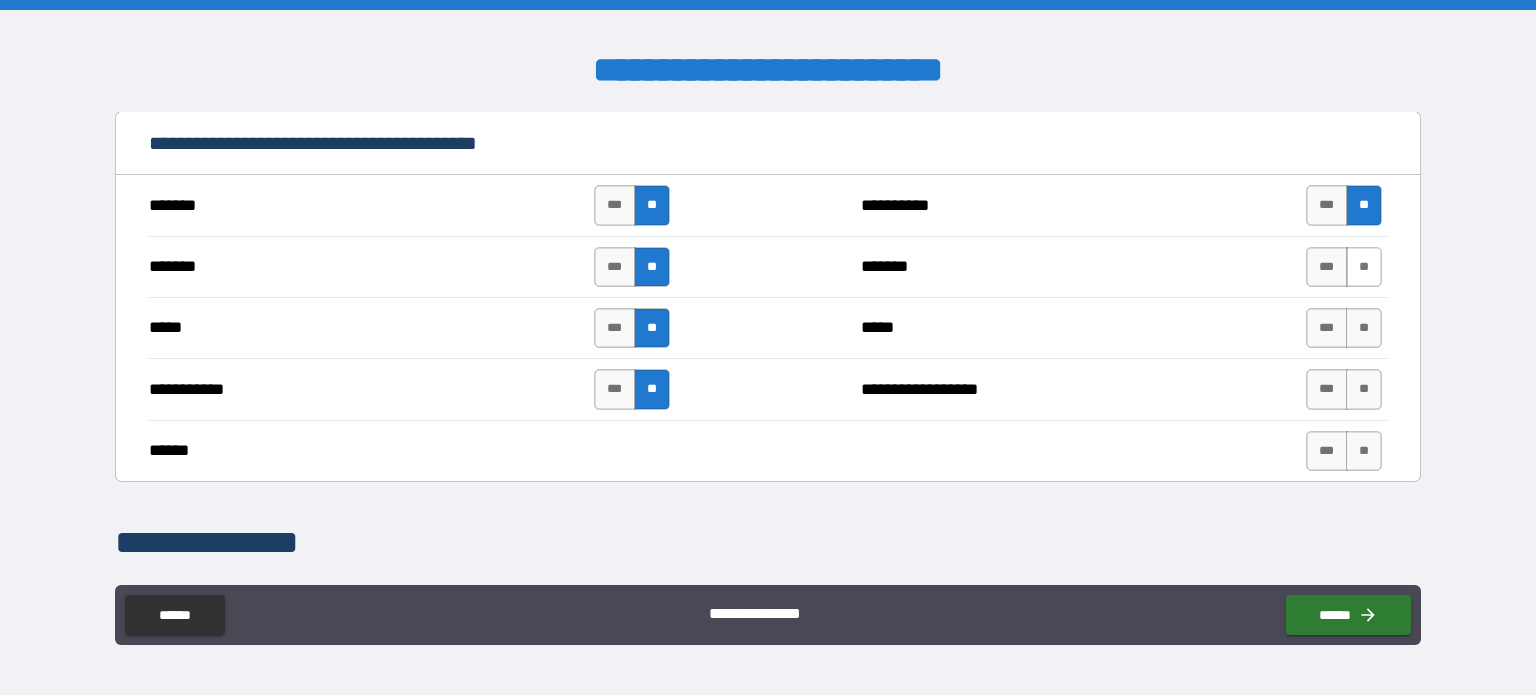 click on "**" at bounding box center [1364, 267] 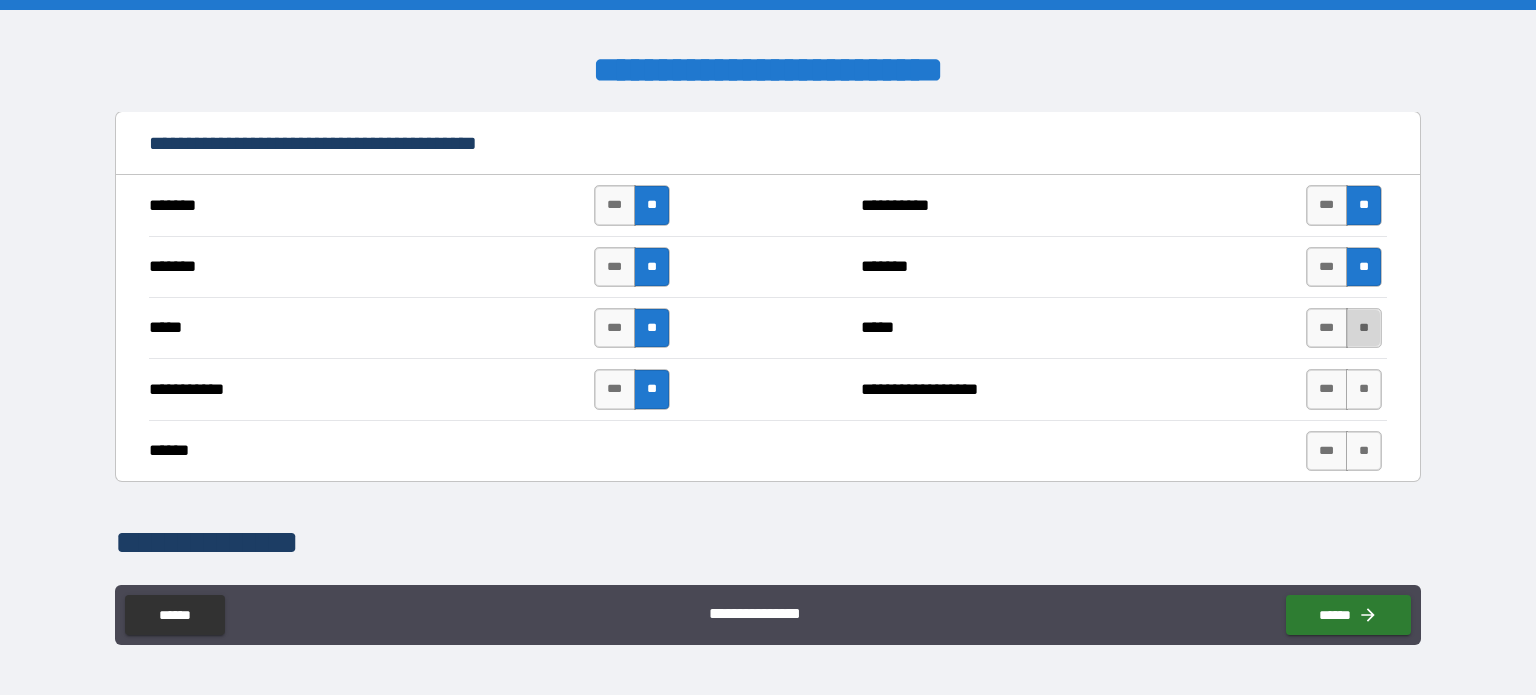 click on "**" at bounding box center [1364, 328] 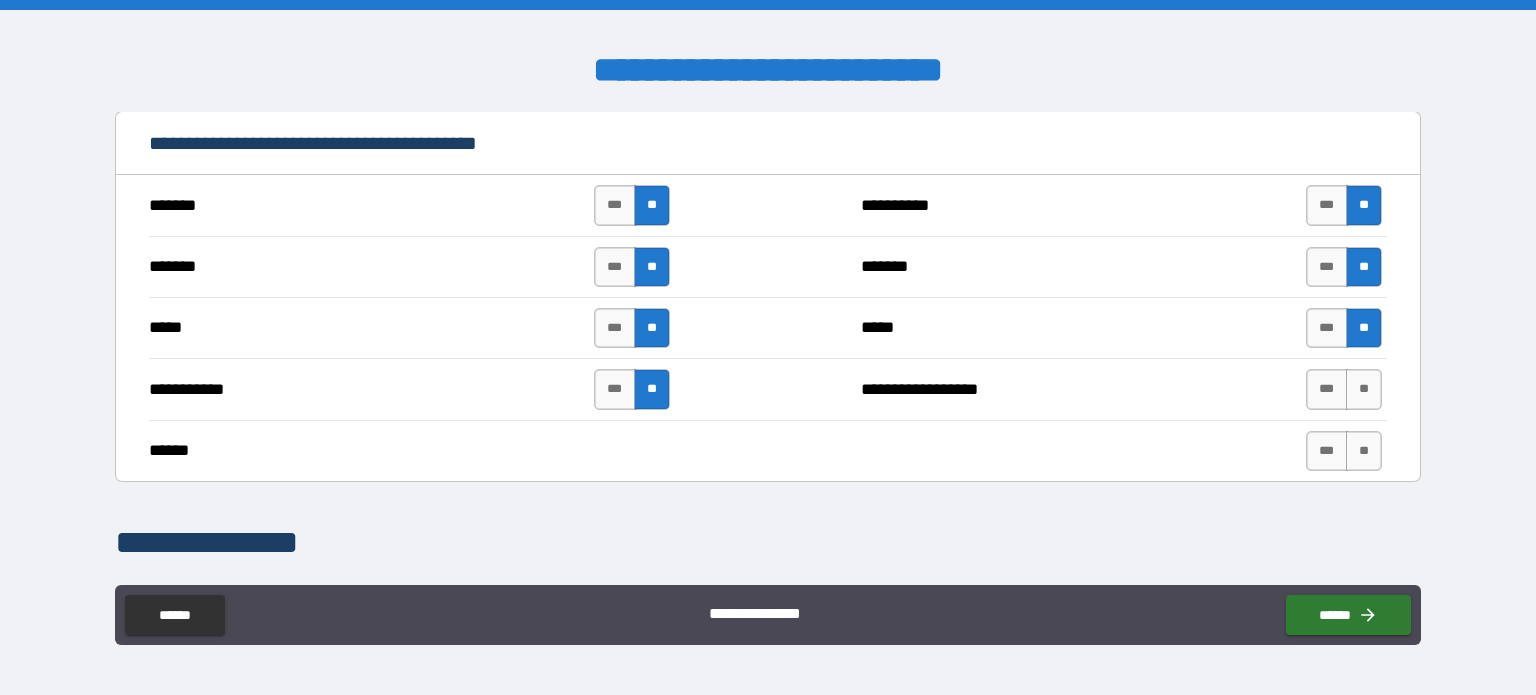 click on "*** **" at bounding box center [1344, 389] 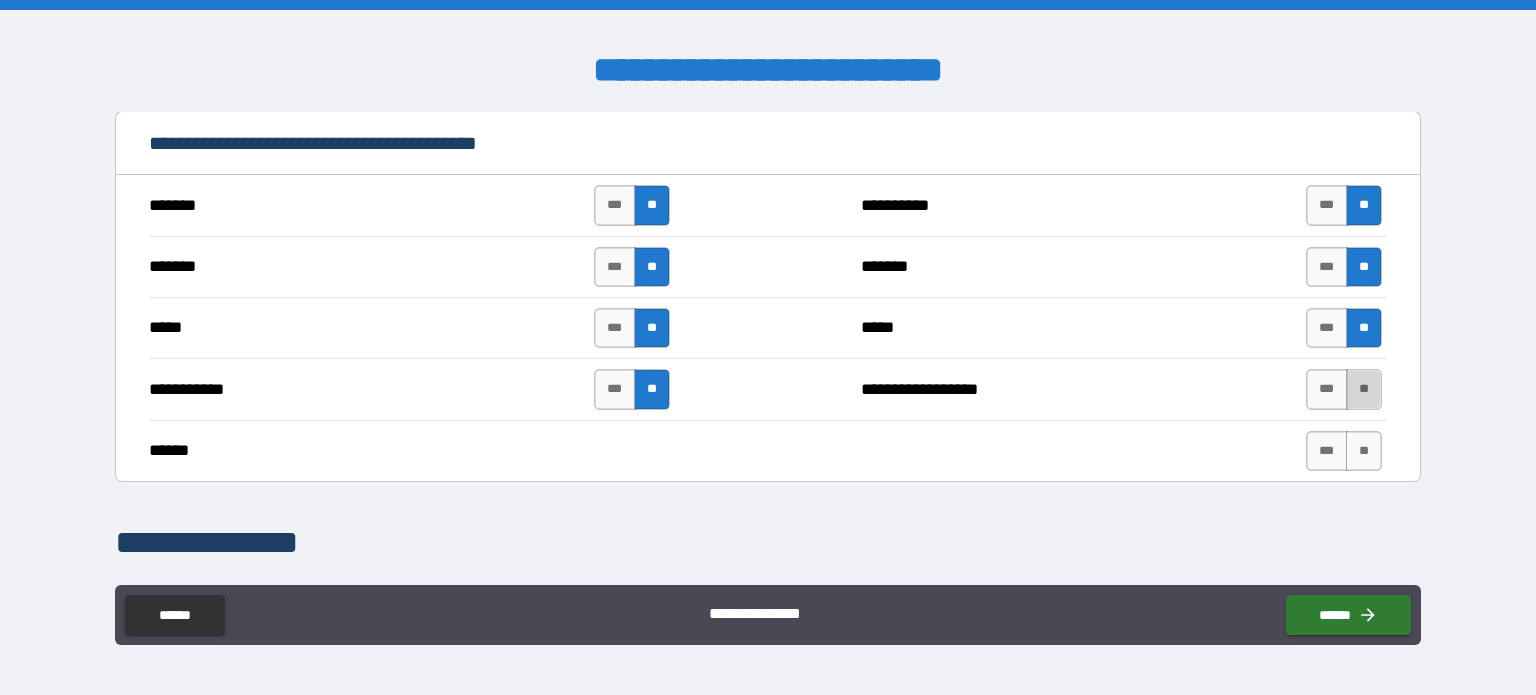 click on "**" at bounding box center (1364, 389) 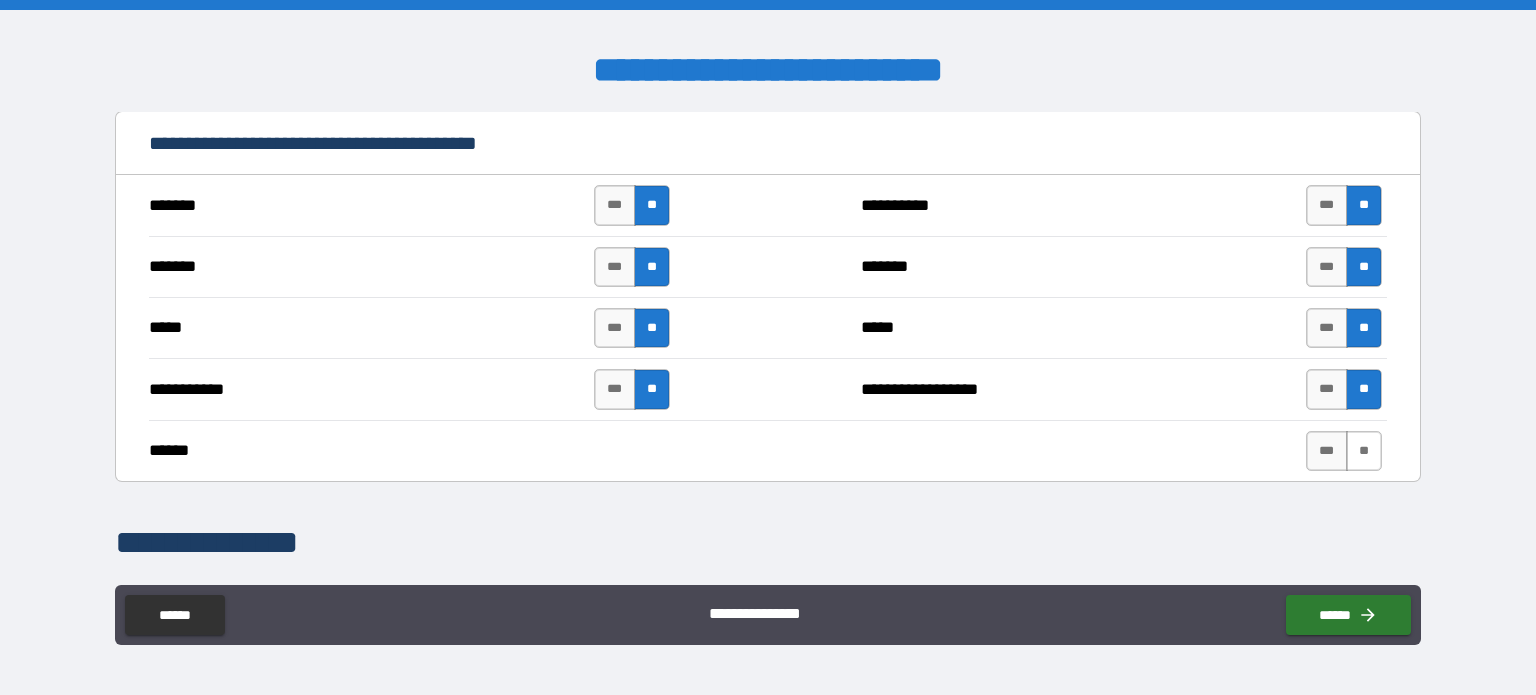 click on "**" at bounding box center (1364, 451) 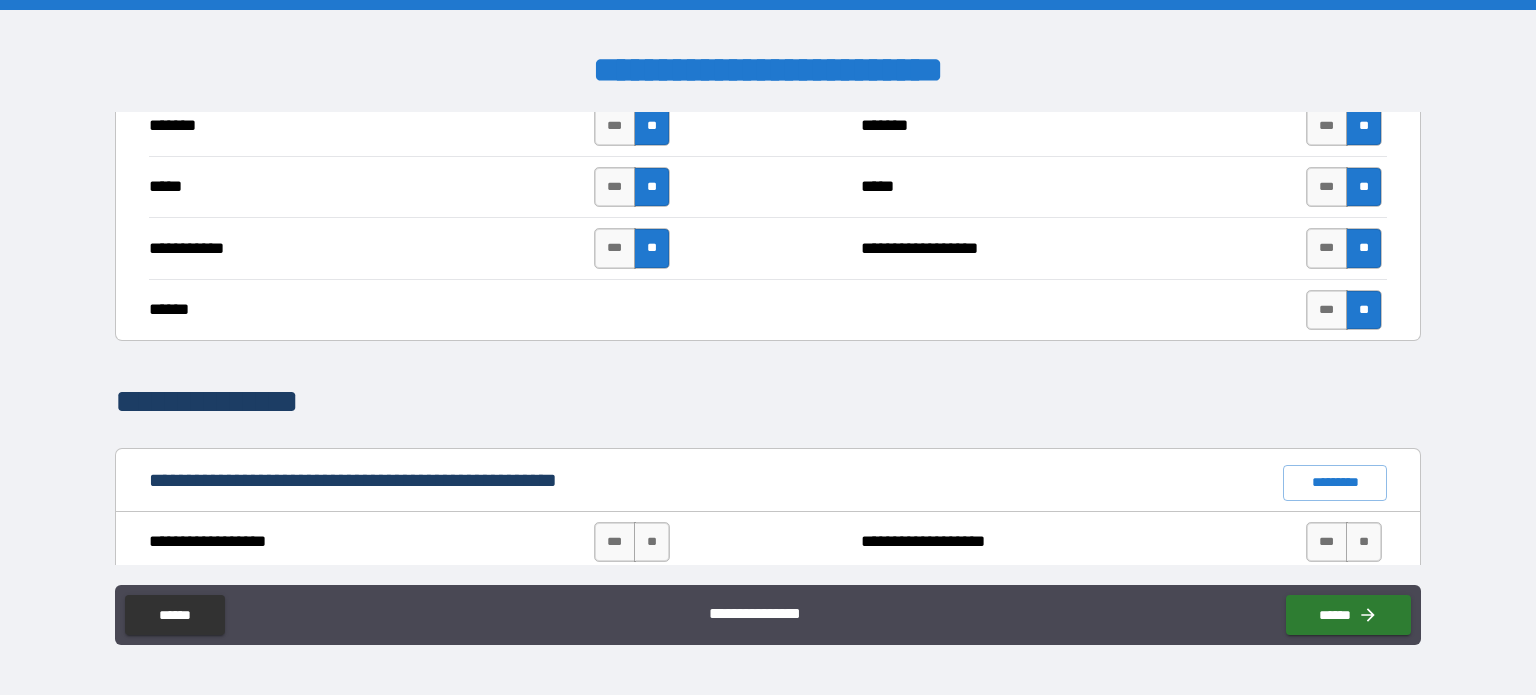 scroll, scrollTop: 1800, scrollLeft: 0, axis: vertical 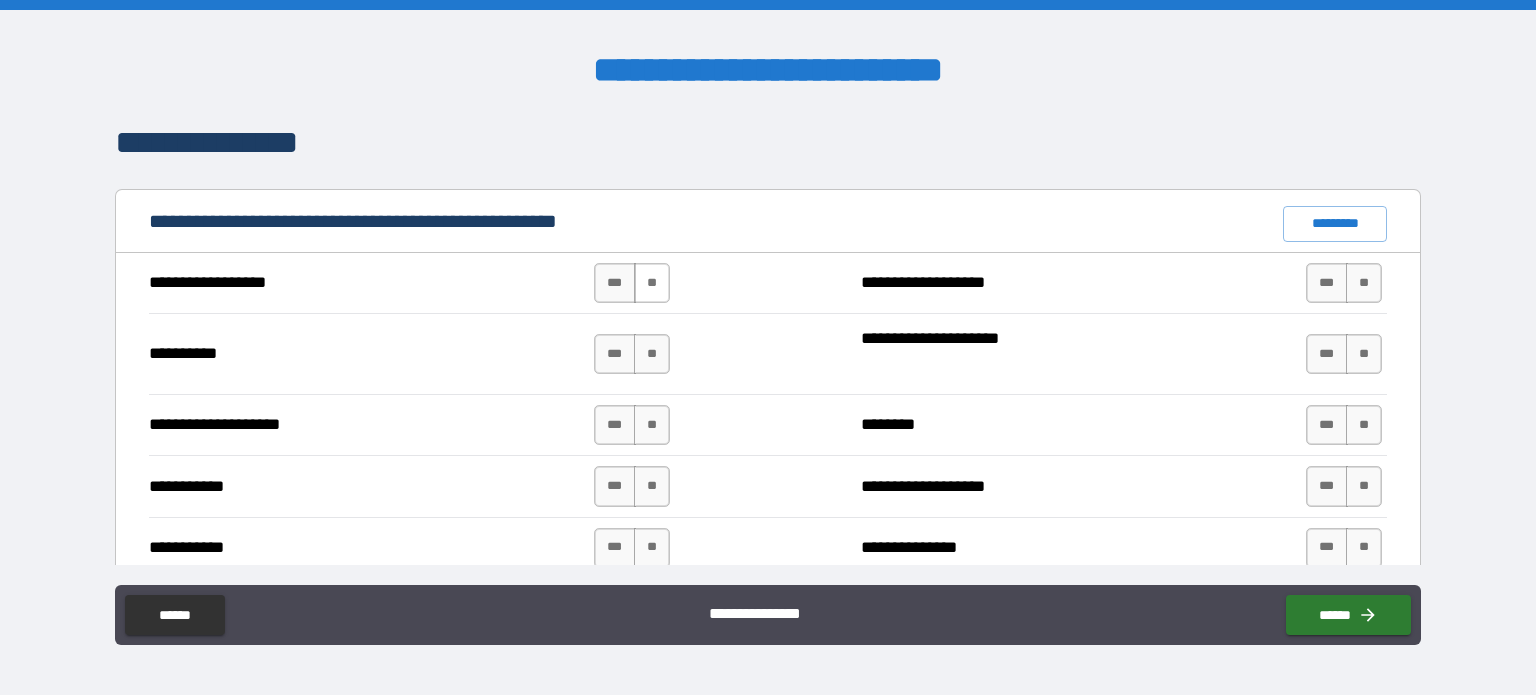 click on "**" at bounding box center [652, 283] 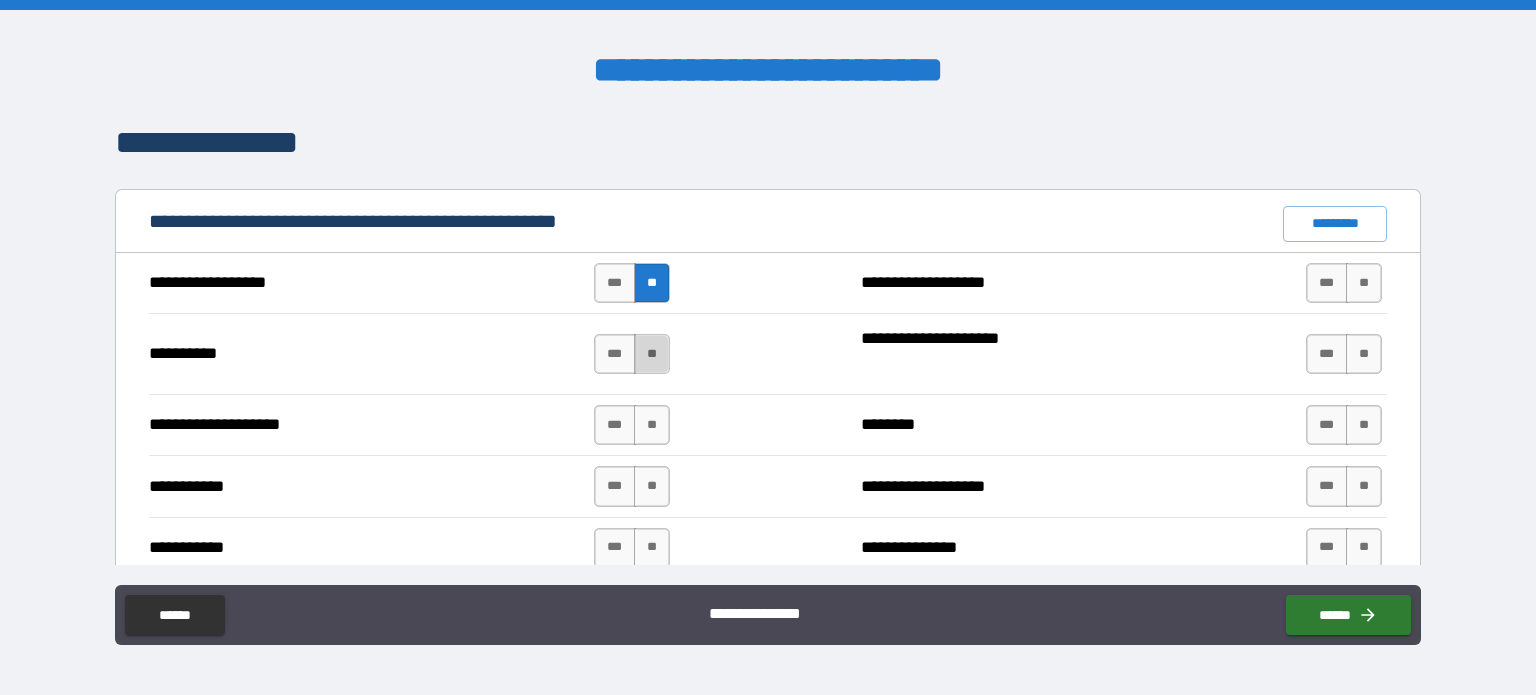 click on "**" at bounding box center (652, 354) 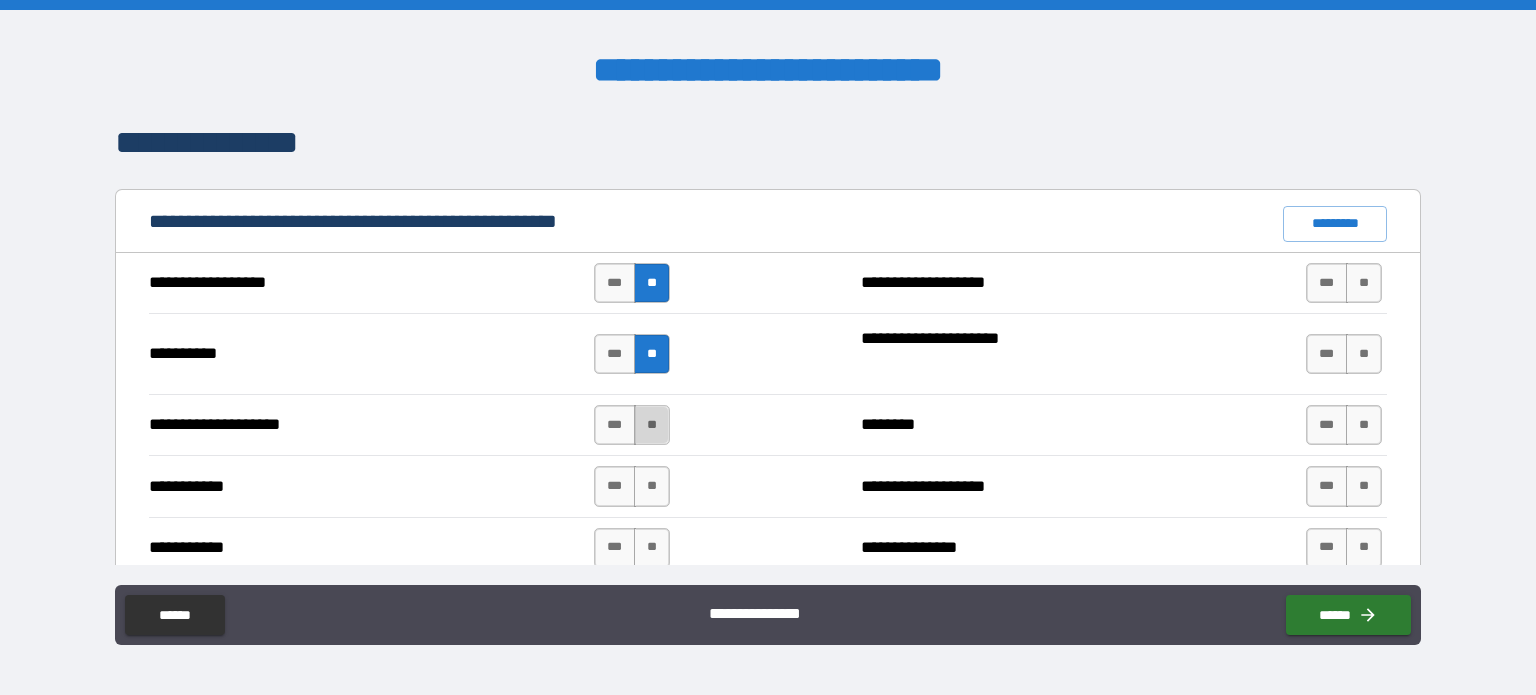 click on "**" at bounding box center (652, 425) 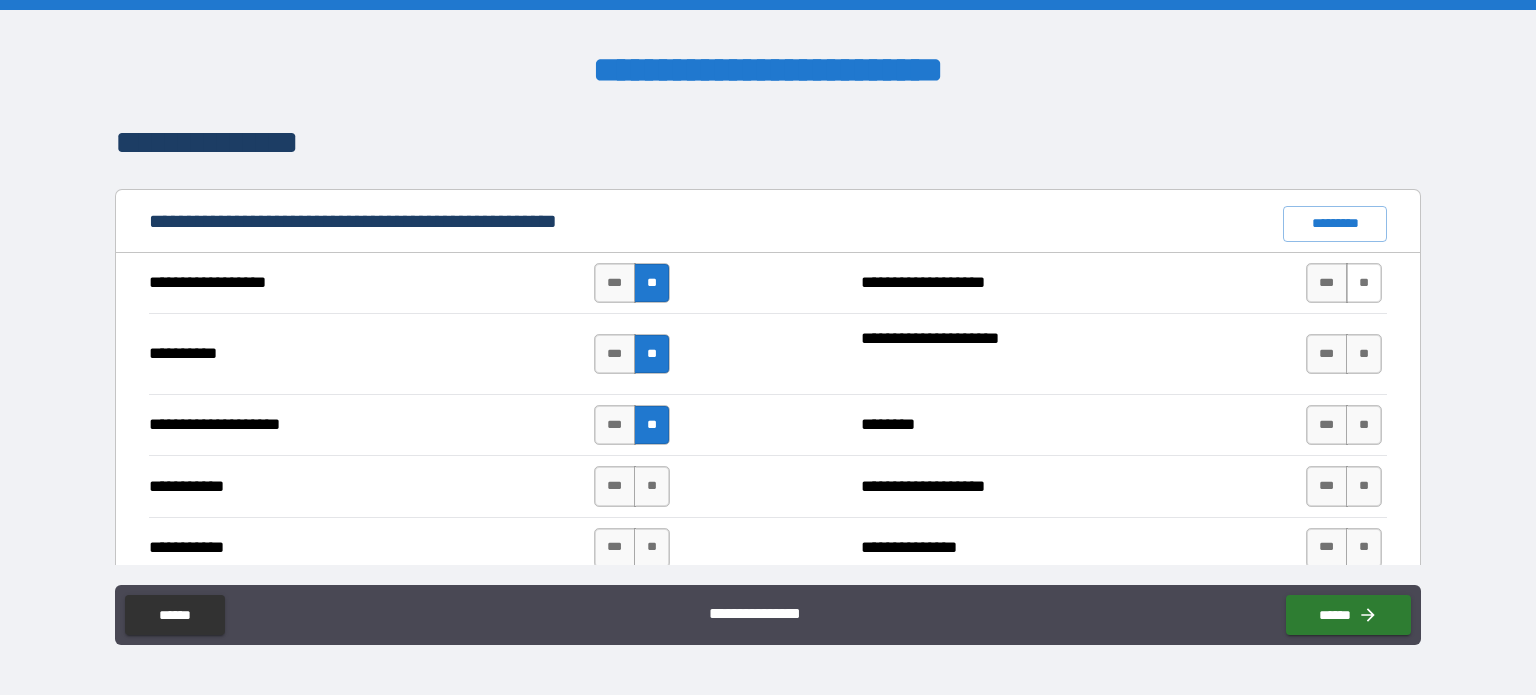 drag, startPoint x: 1355, startPoint y: 276, endPoint x: 1353, endPoint y: 331, distance: 55.03635 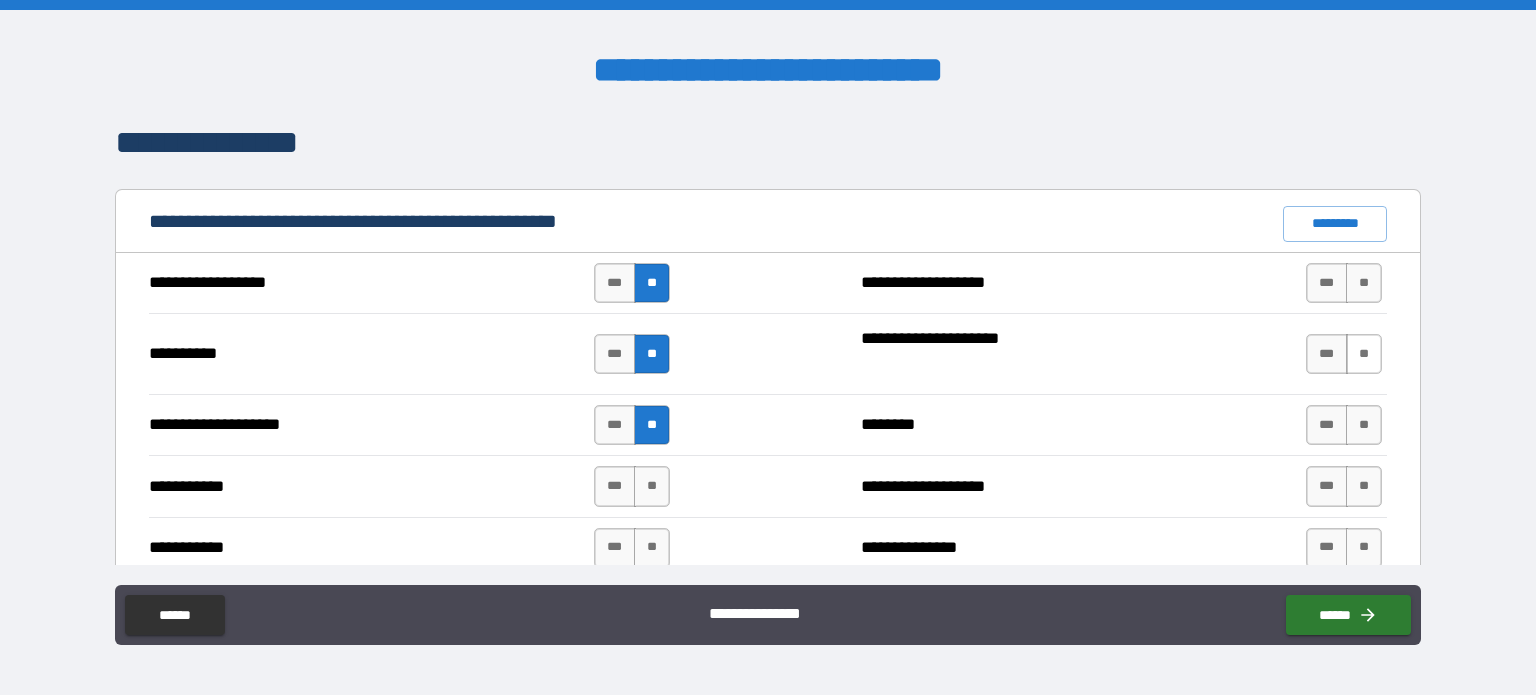 click on "**" at bounding box center (1364, 283) 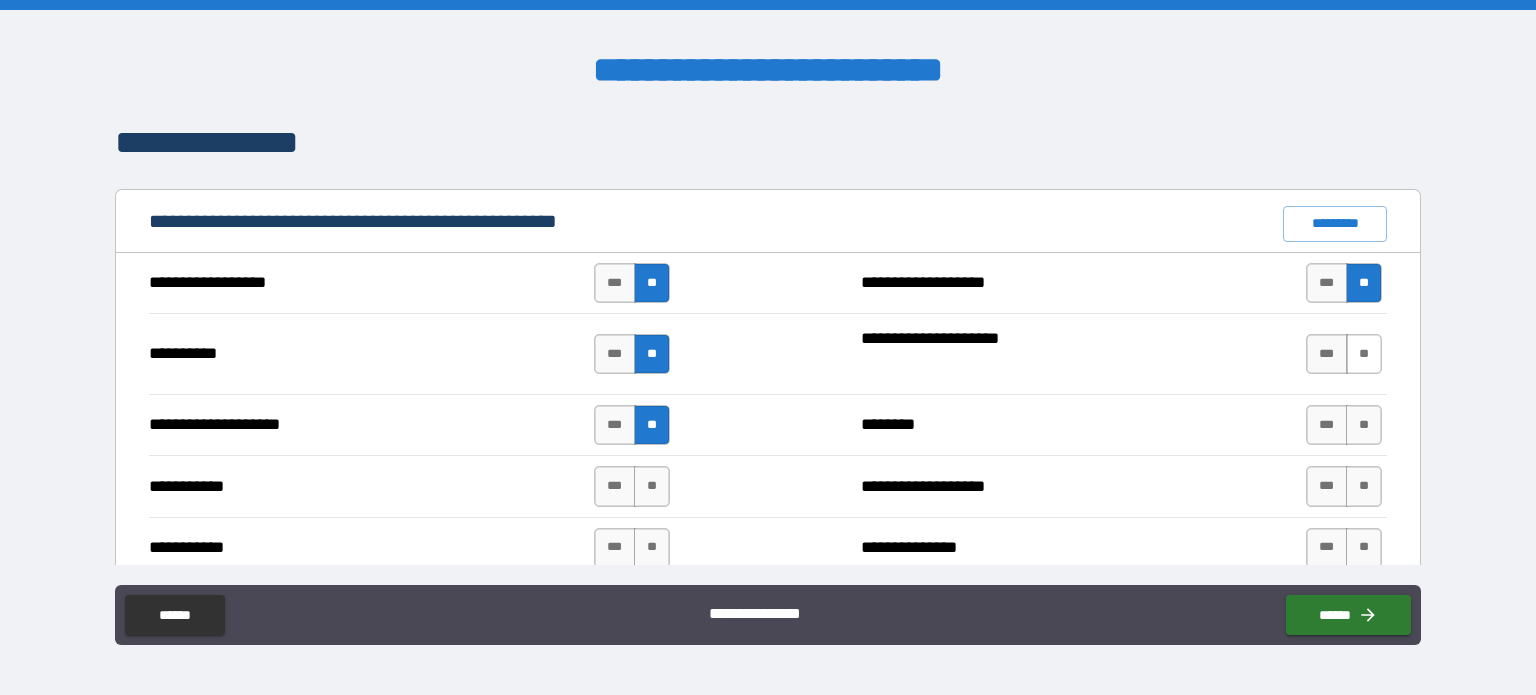 click on "**" at bounding box center [1364, 354] 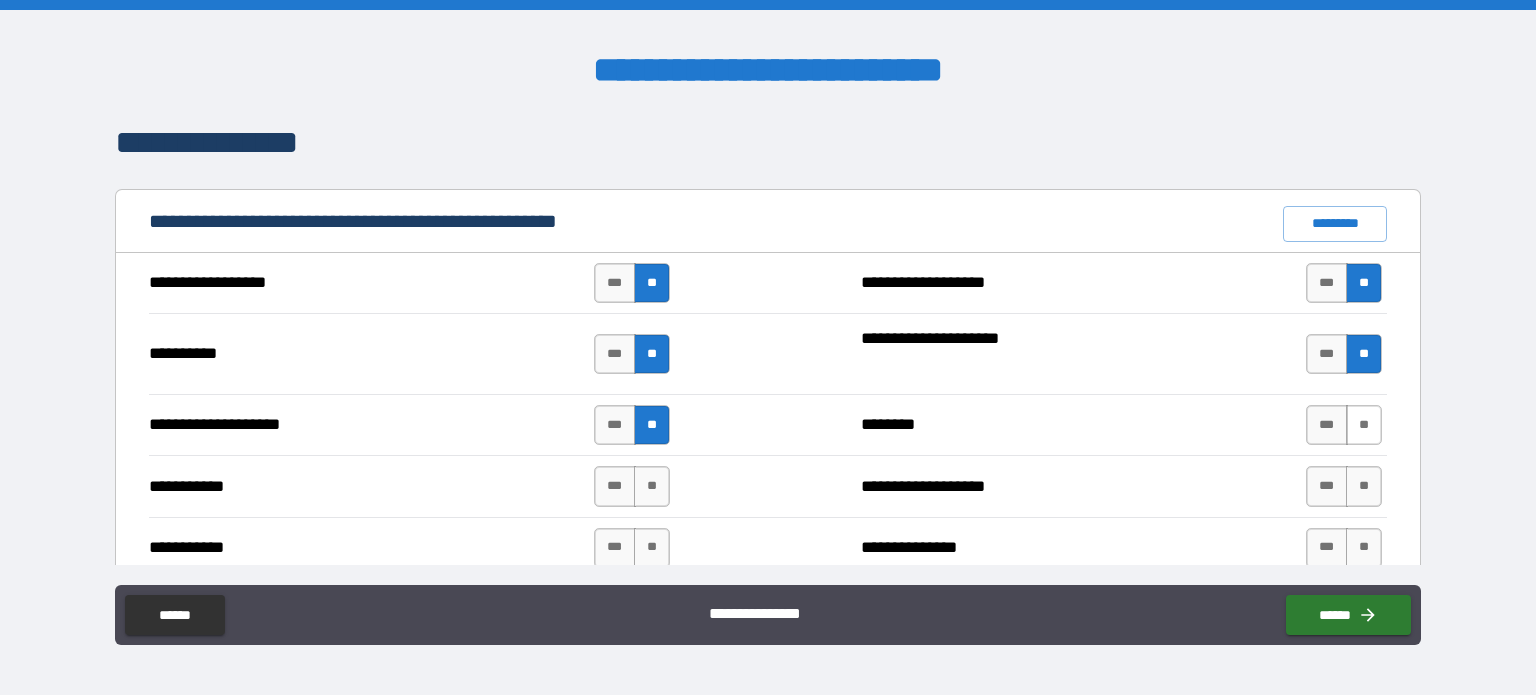 click on "**" at bounding box center [1364, 425] 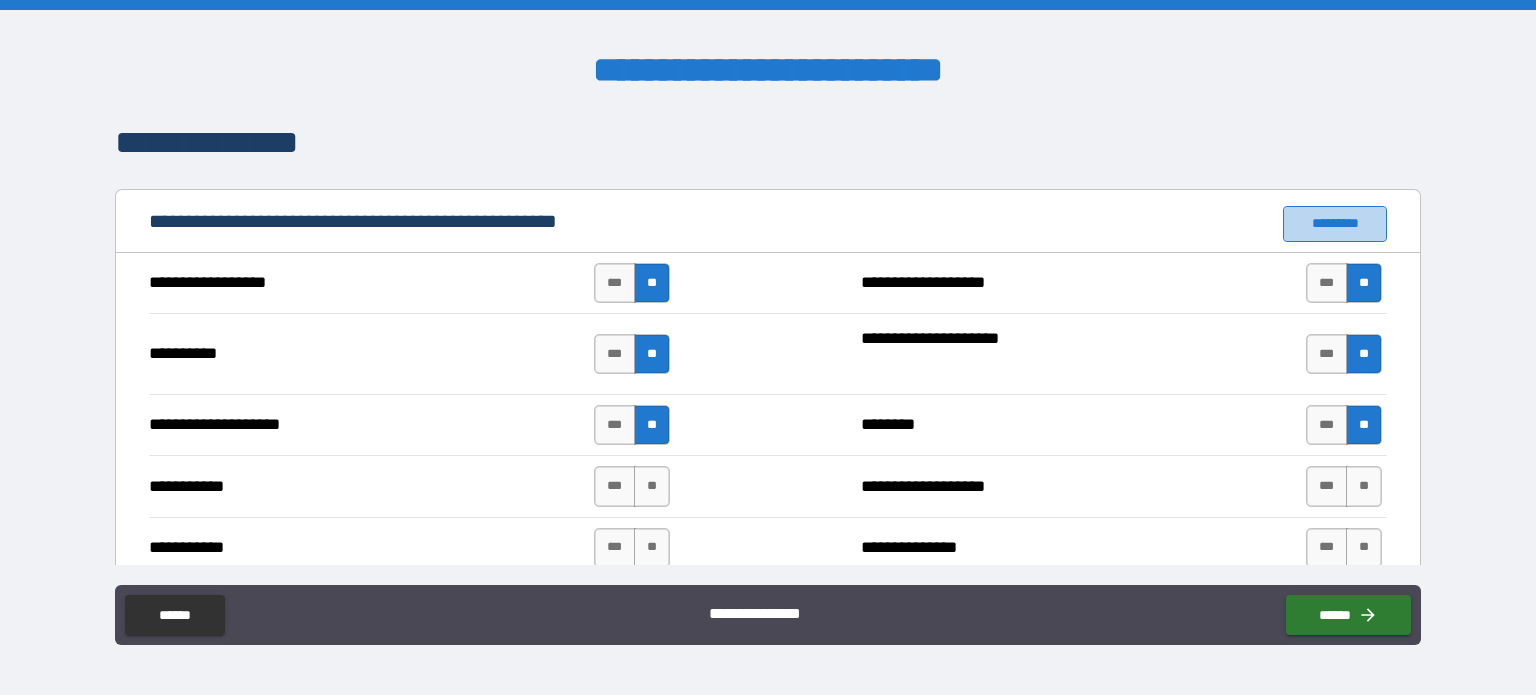 click on "*********" at bounding box center (1335, 224) 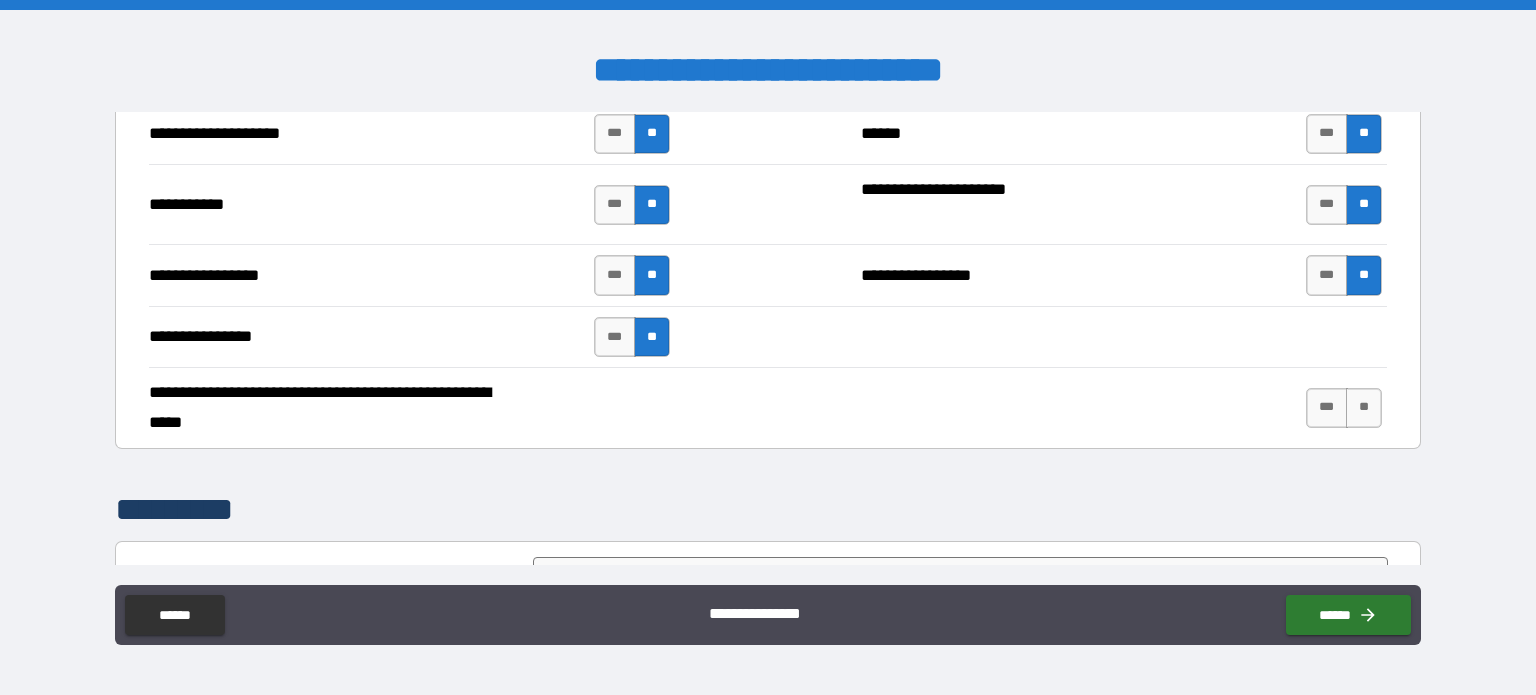 scroll, scrollTop: 4300, scrollLeft: 0, axis: vertical 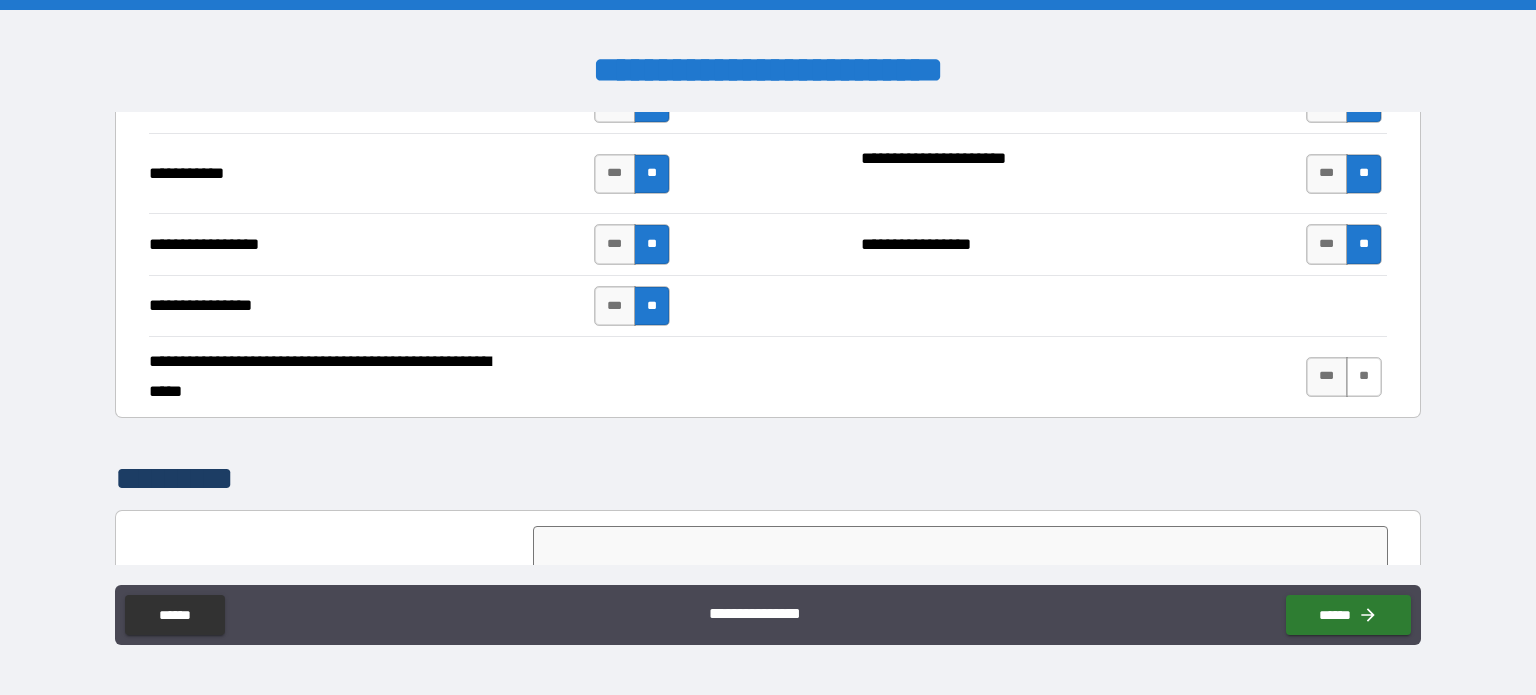 click on "**" at bounding box center (1364, 377) 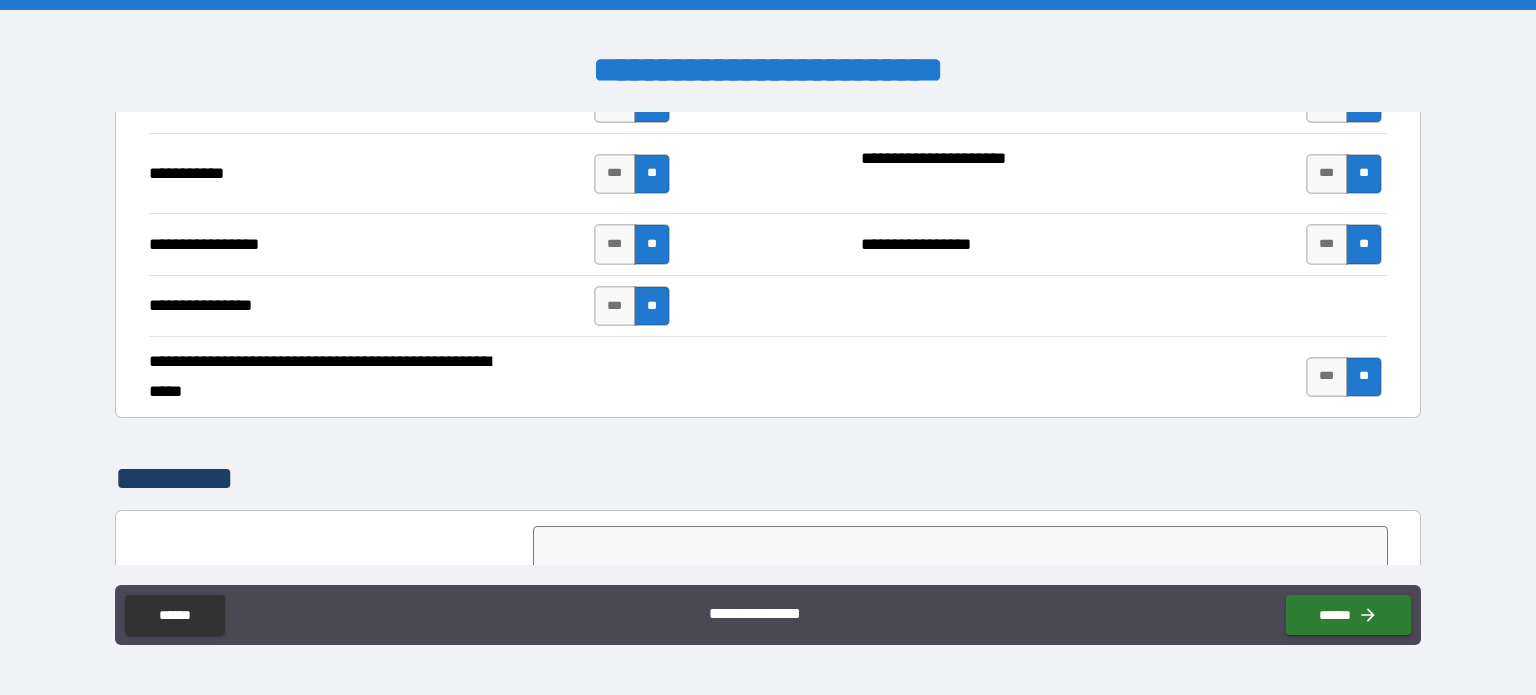 scroll, scrollTop: 4500, scrollLeft: 0, axis: vertical 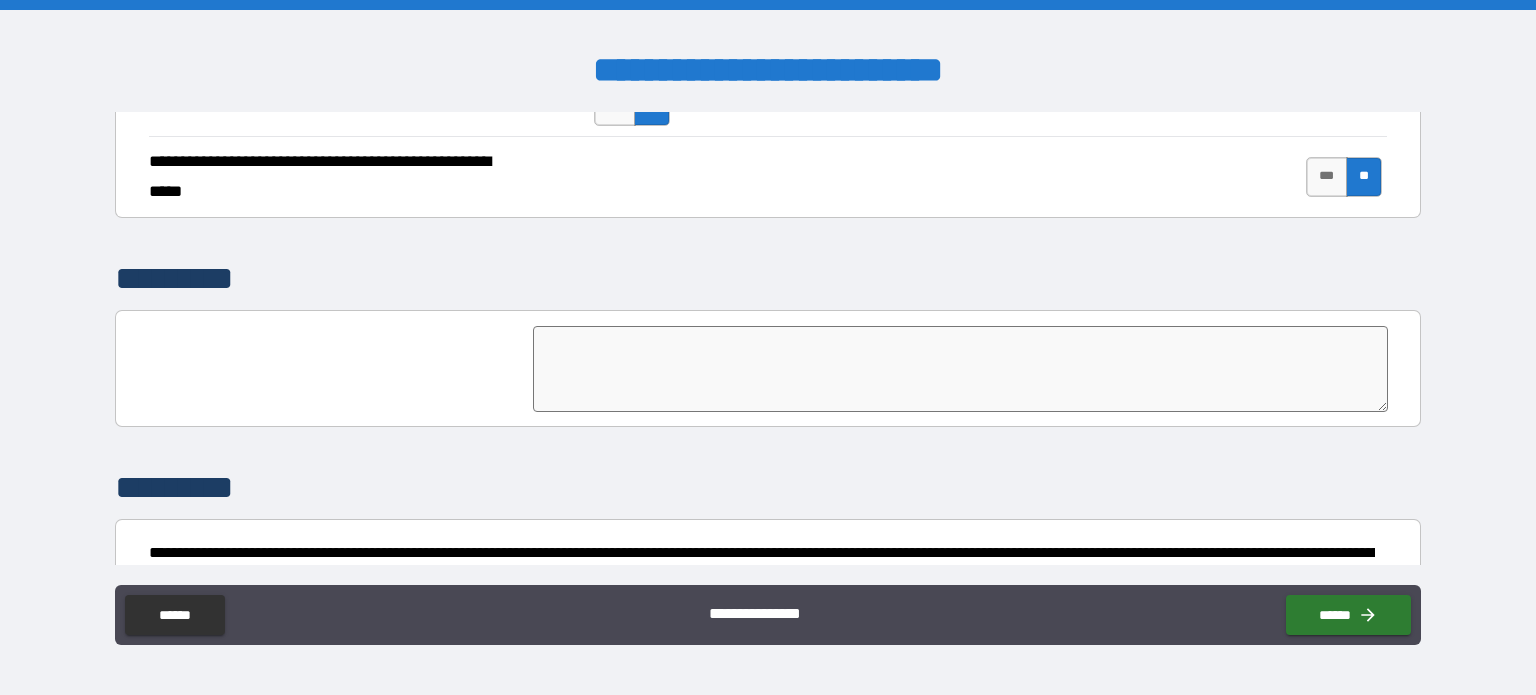 click at bounding box center (961, 369) 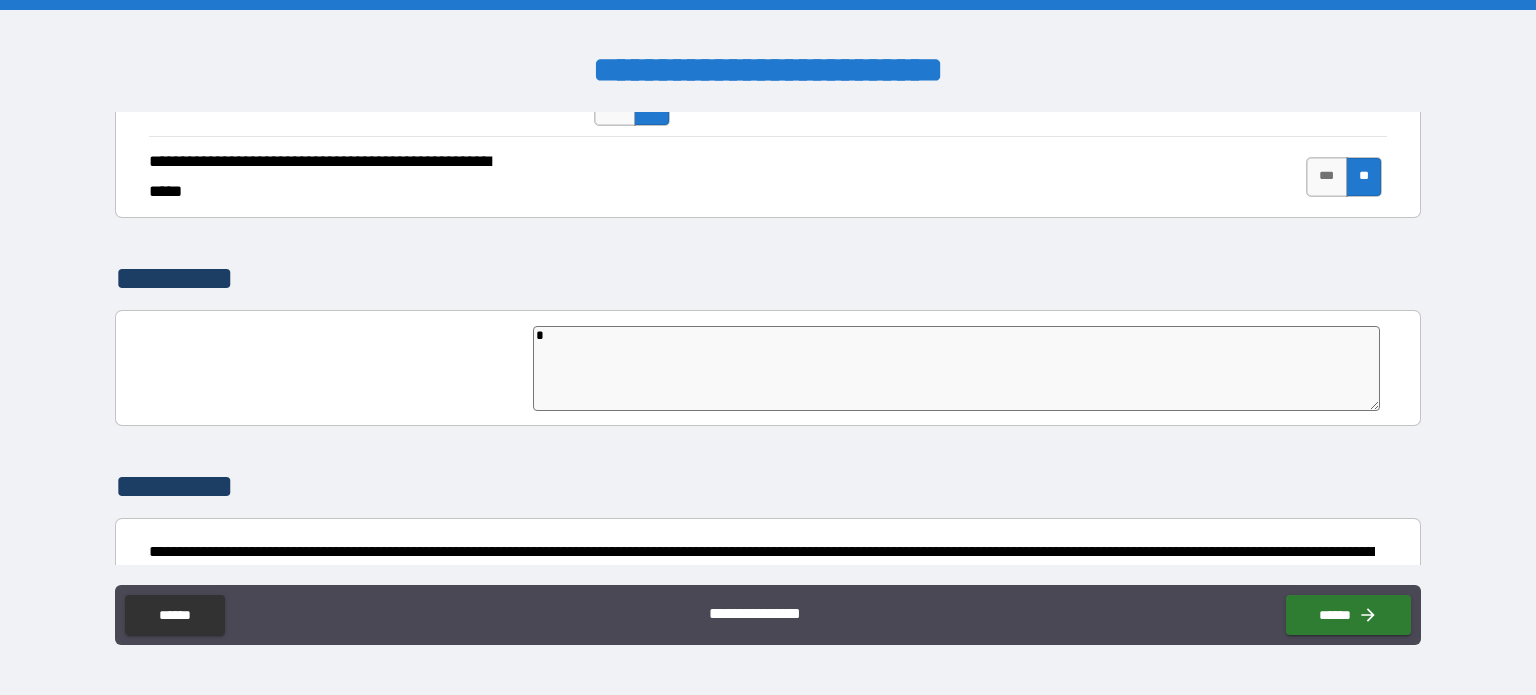 type on "*" 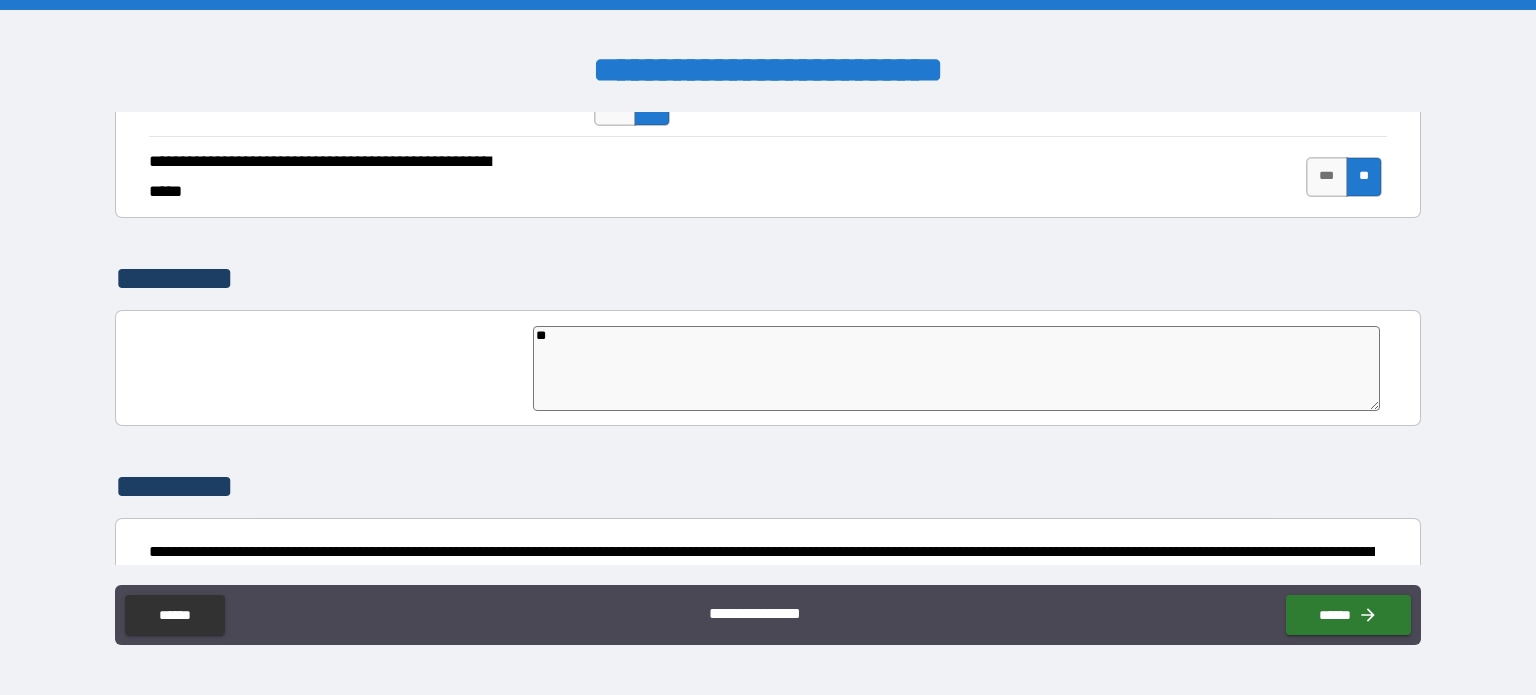 type on "*" 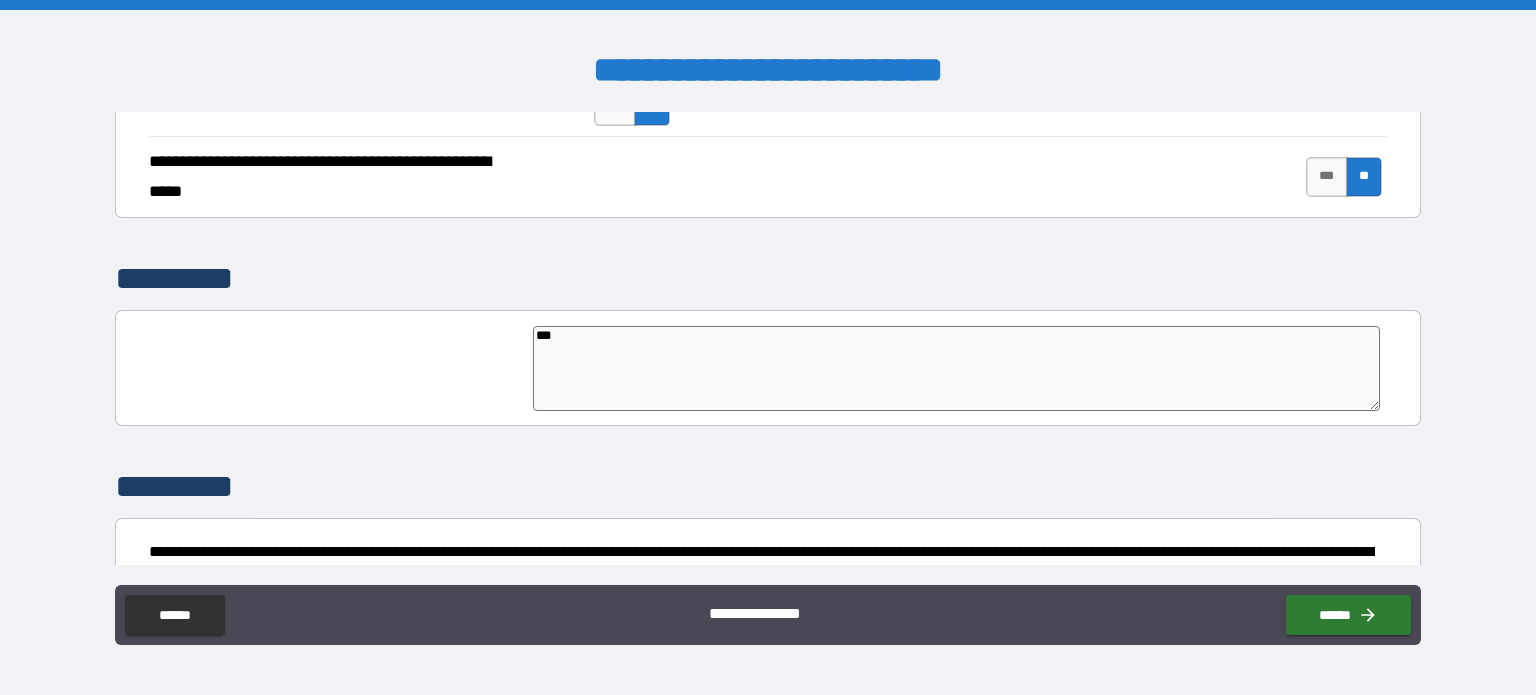 type on "*" 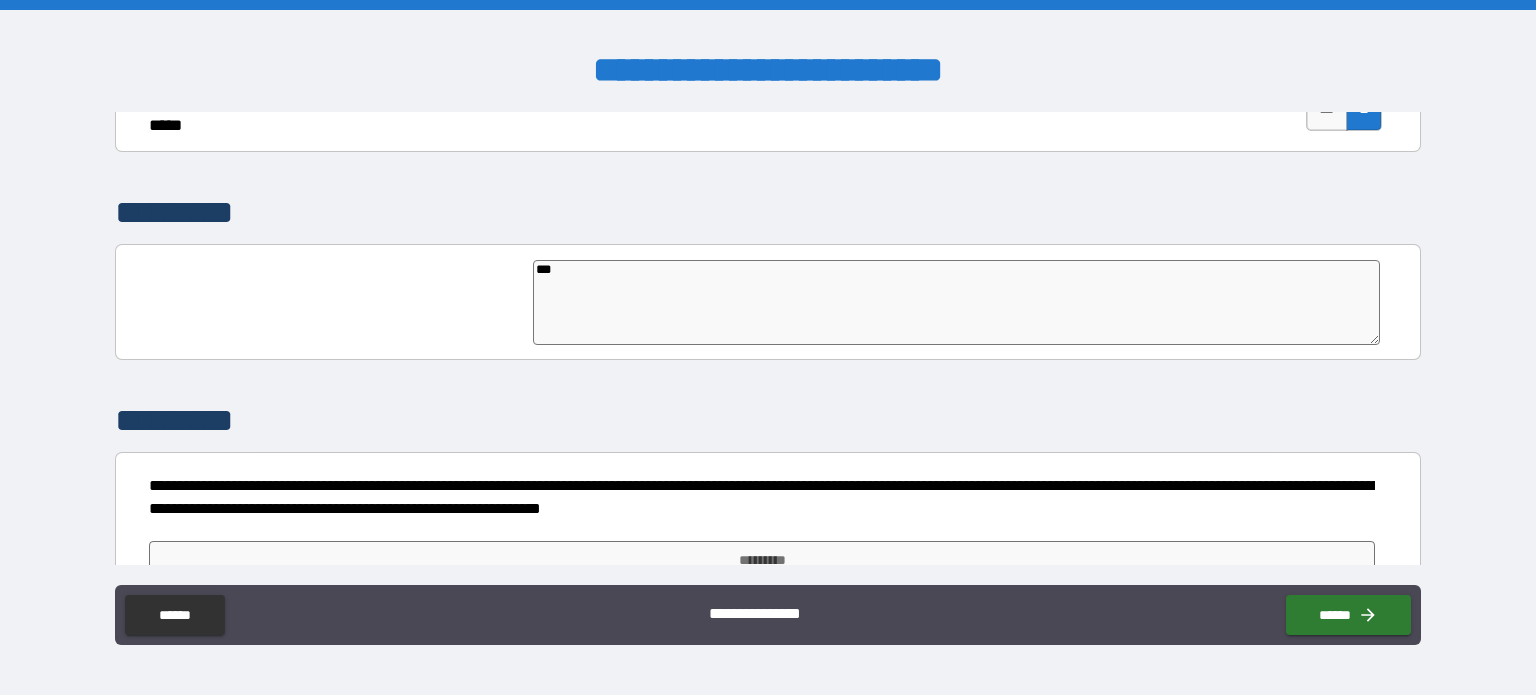 scroll, scrollTop: 4598, scrollLeft: 0, axis: vertical 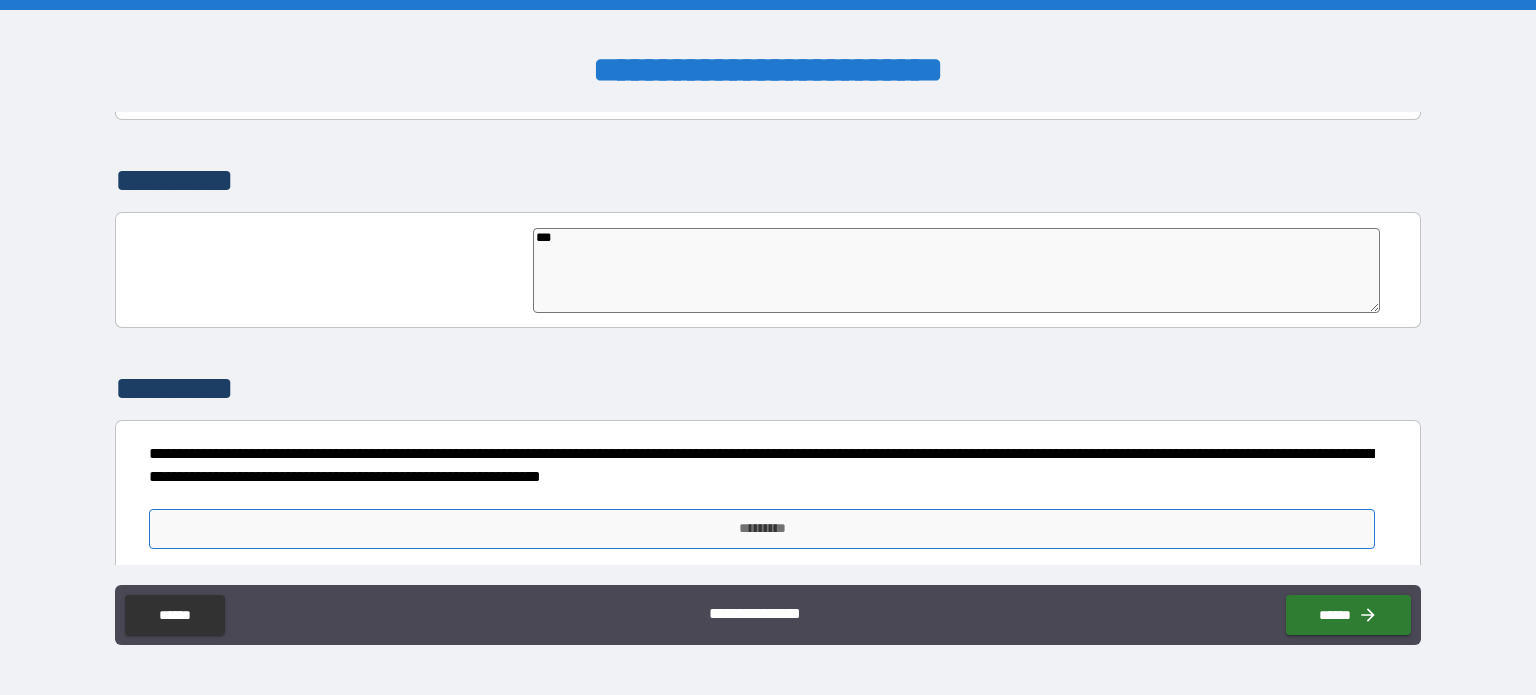 type on "***" 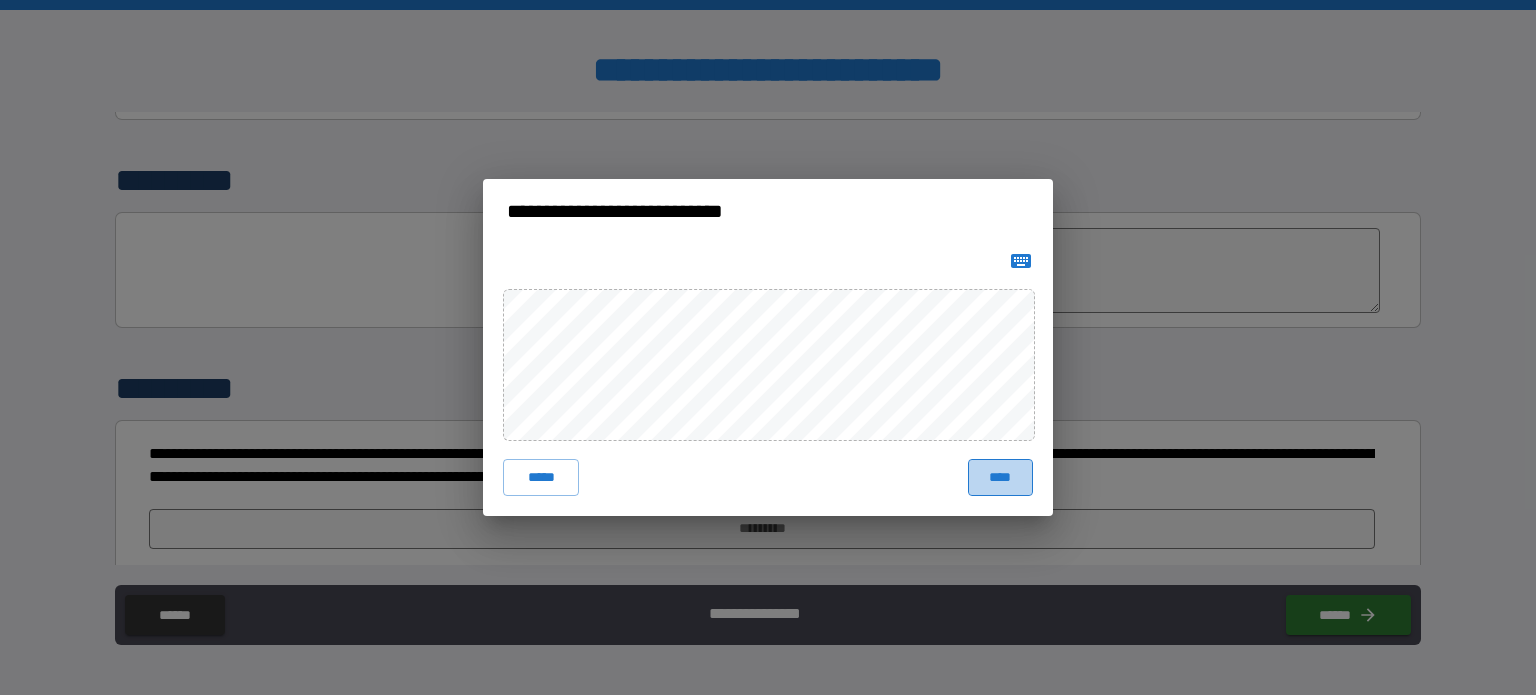click on "****" at bounding box center (1000, 477) 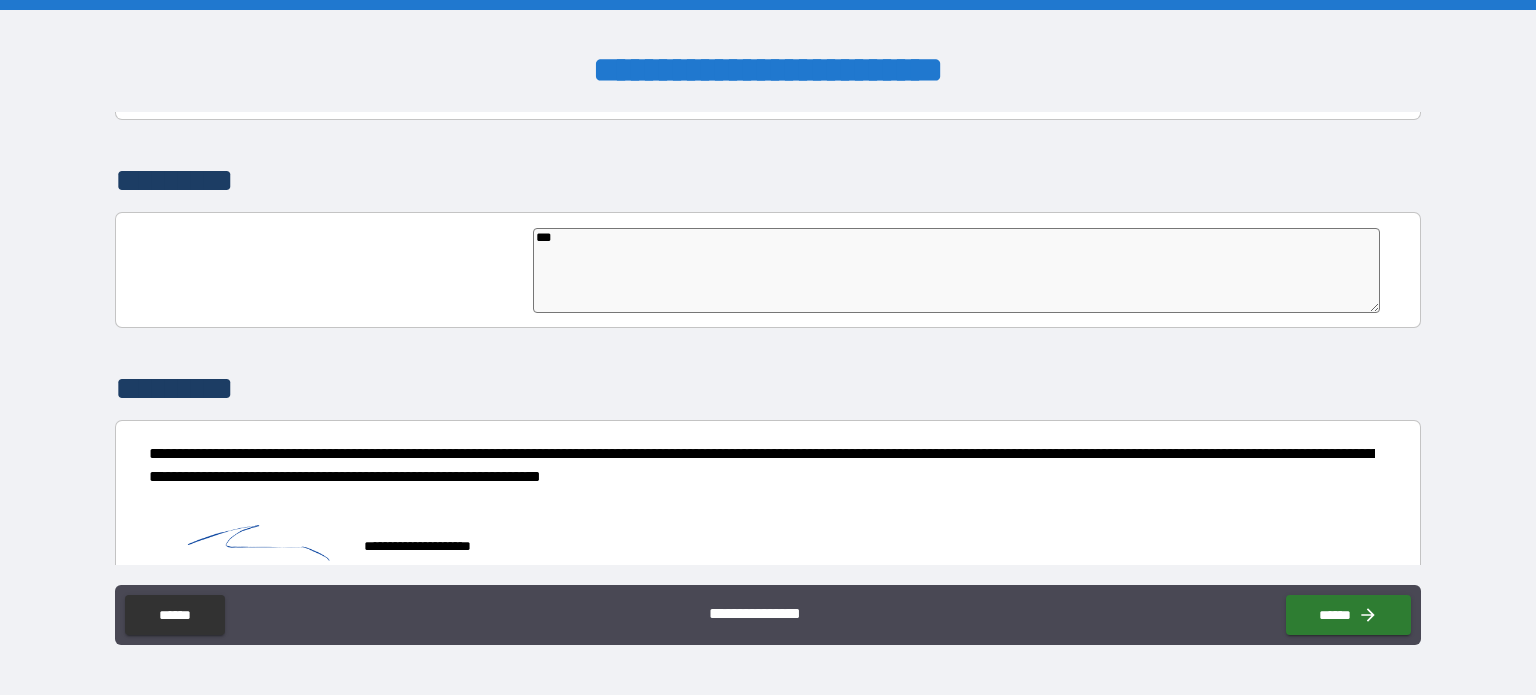 type on "*" 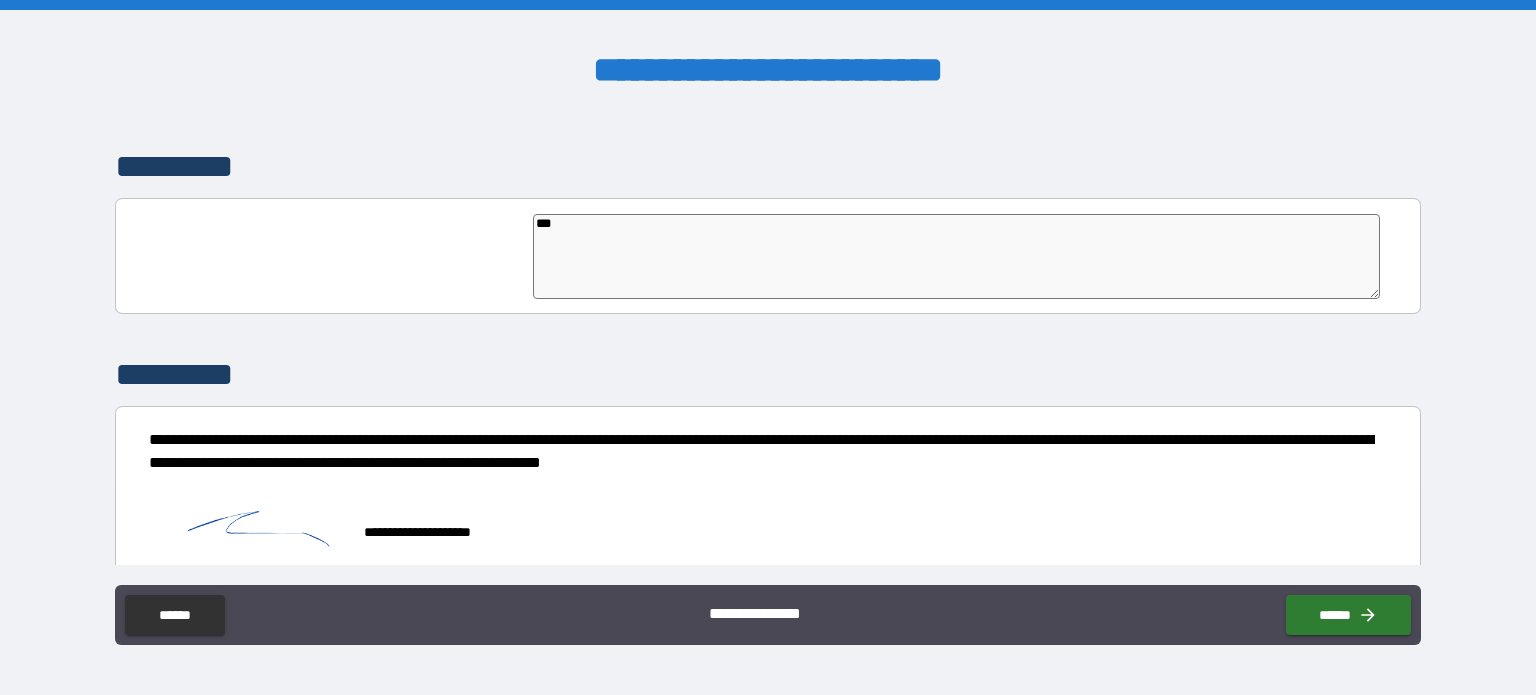 scroll, scrollTop: 4616, scrollLeft: 0, axis: vertical 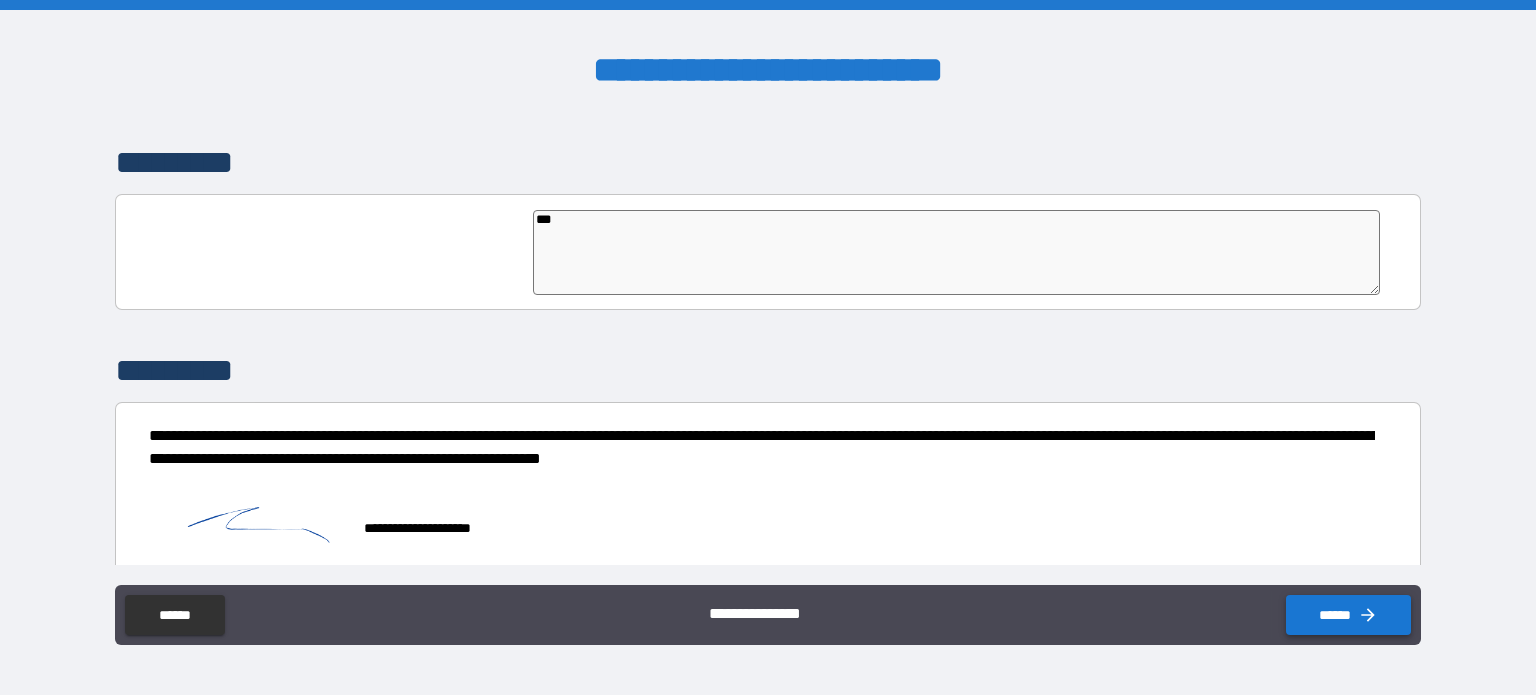 click on "******" at bounding box center [1348, 615] 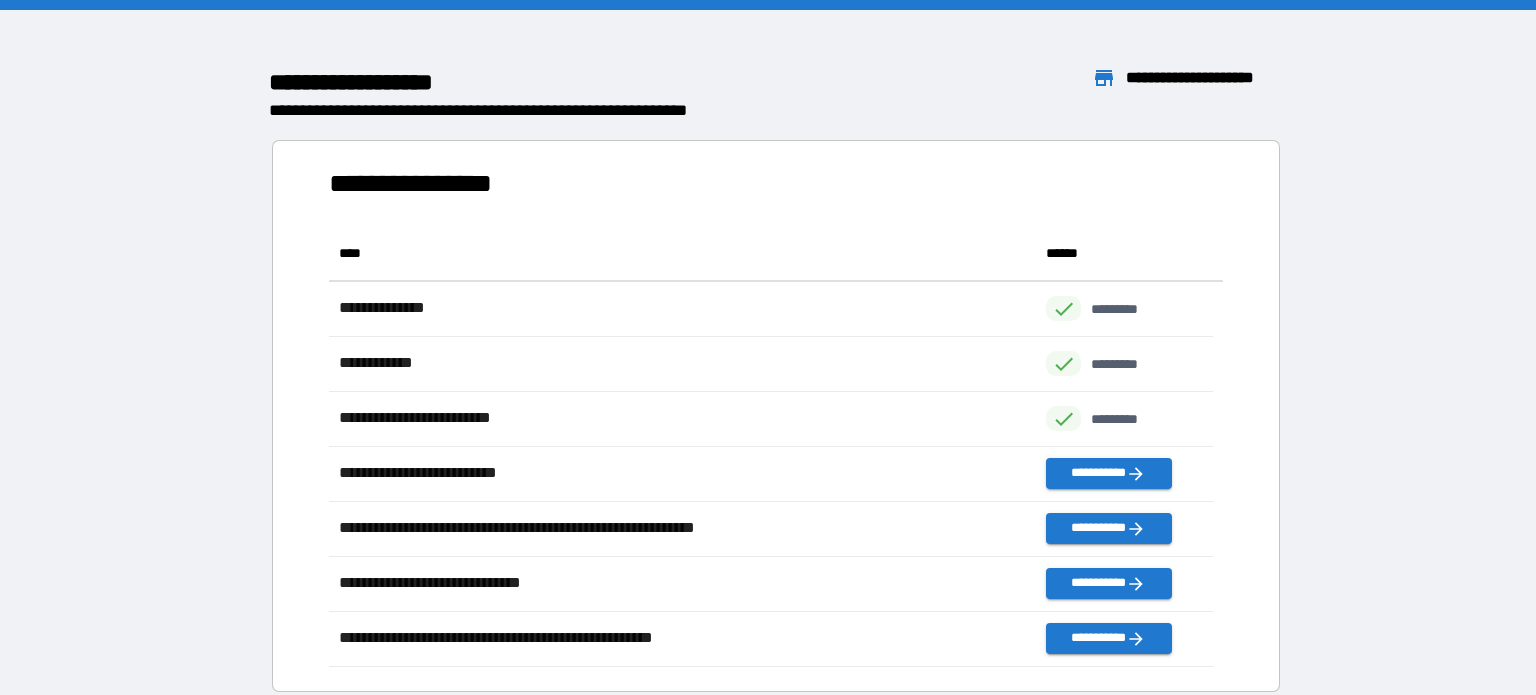 scroll, scrollTop: 16, scrollLeft: 16, axis: both 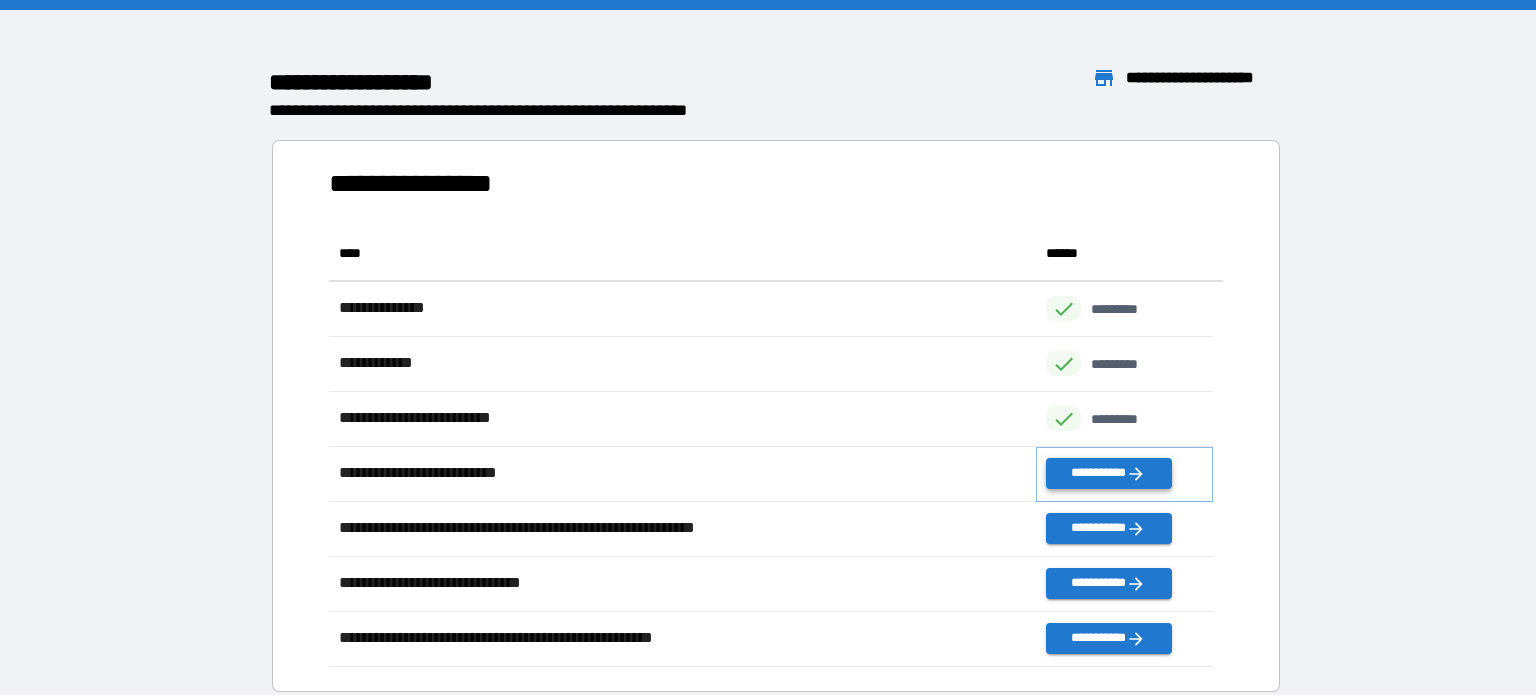 click 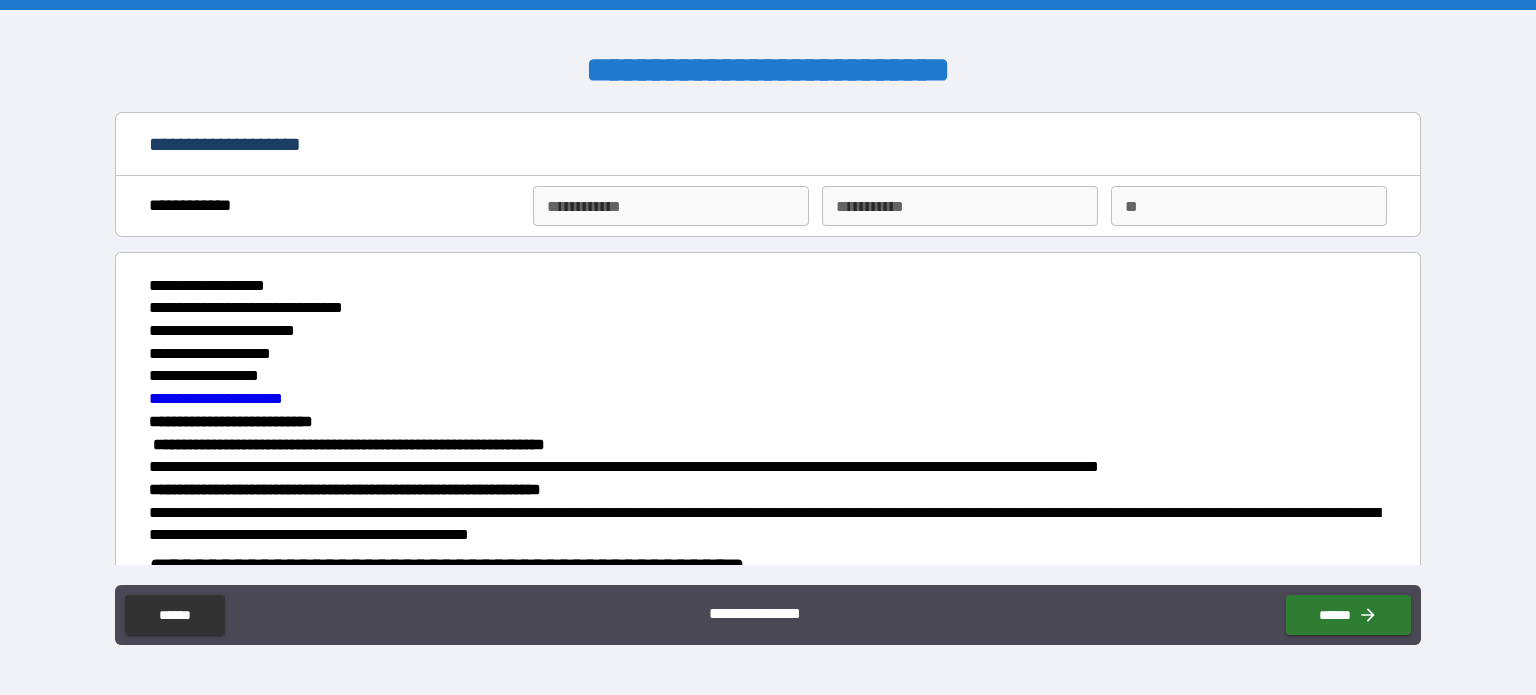 click on "**********" at bounding box center [671, 206] 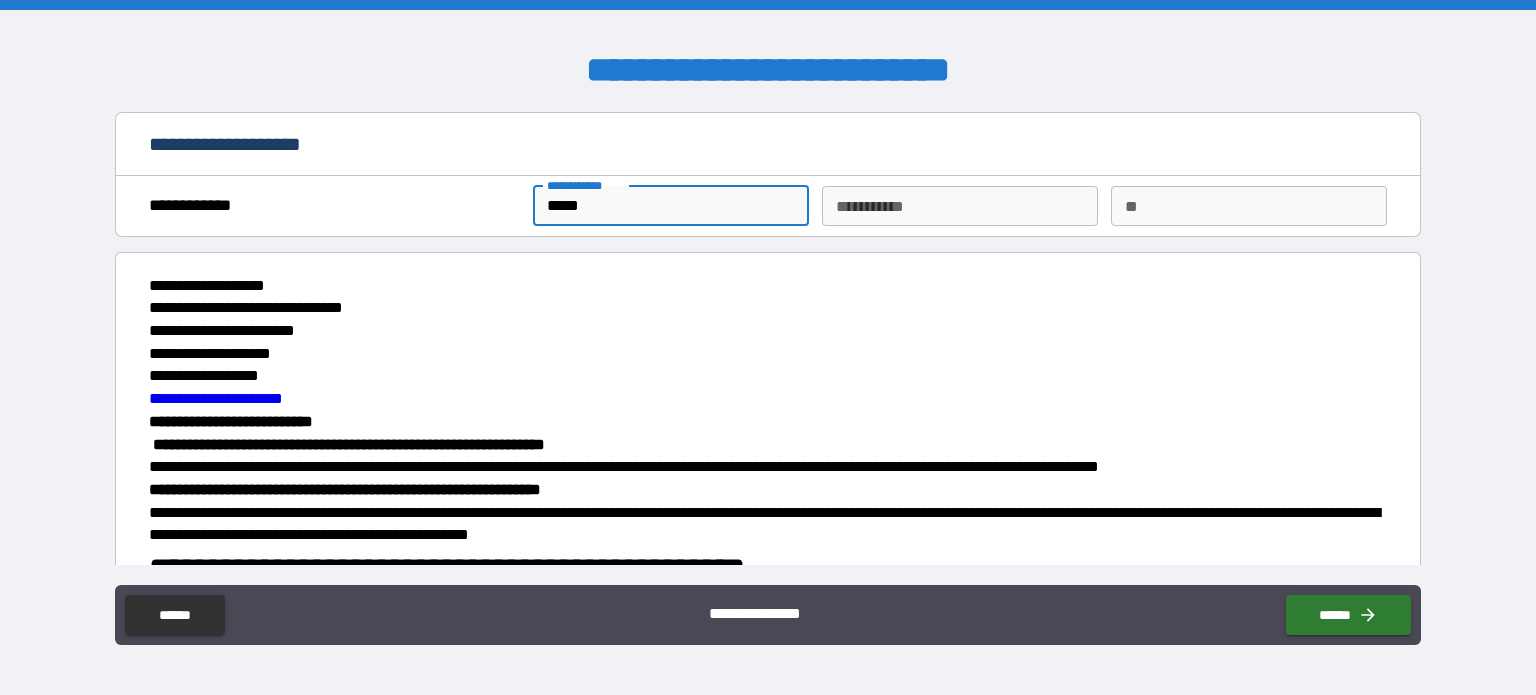drag, startPoint x: 597, startPoint y: 199, endPoint x: 432, endPoint y: 211, distance: 165.43579 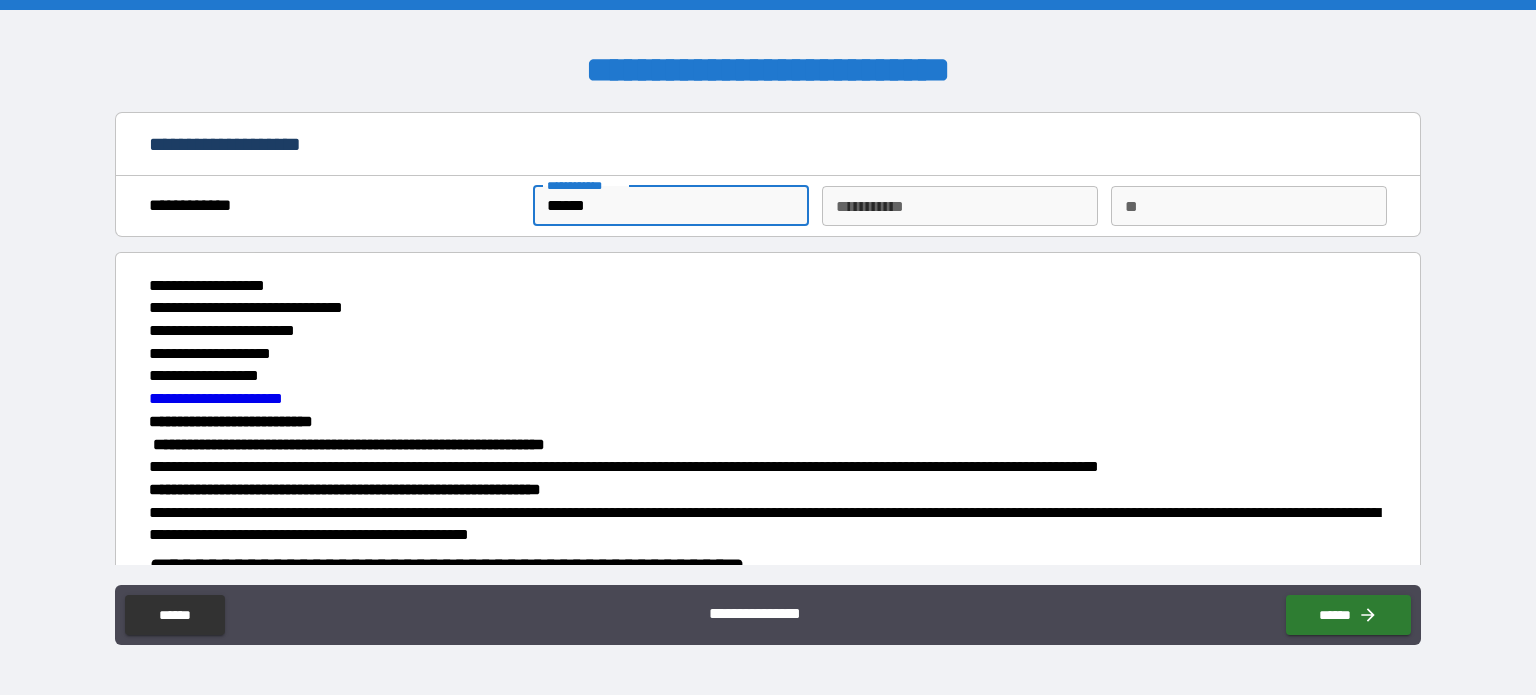 type on "******" 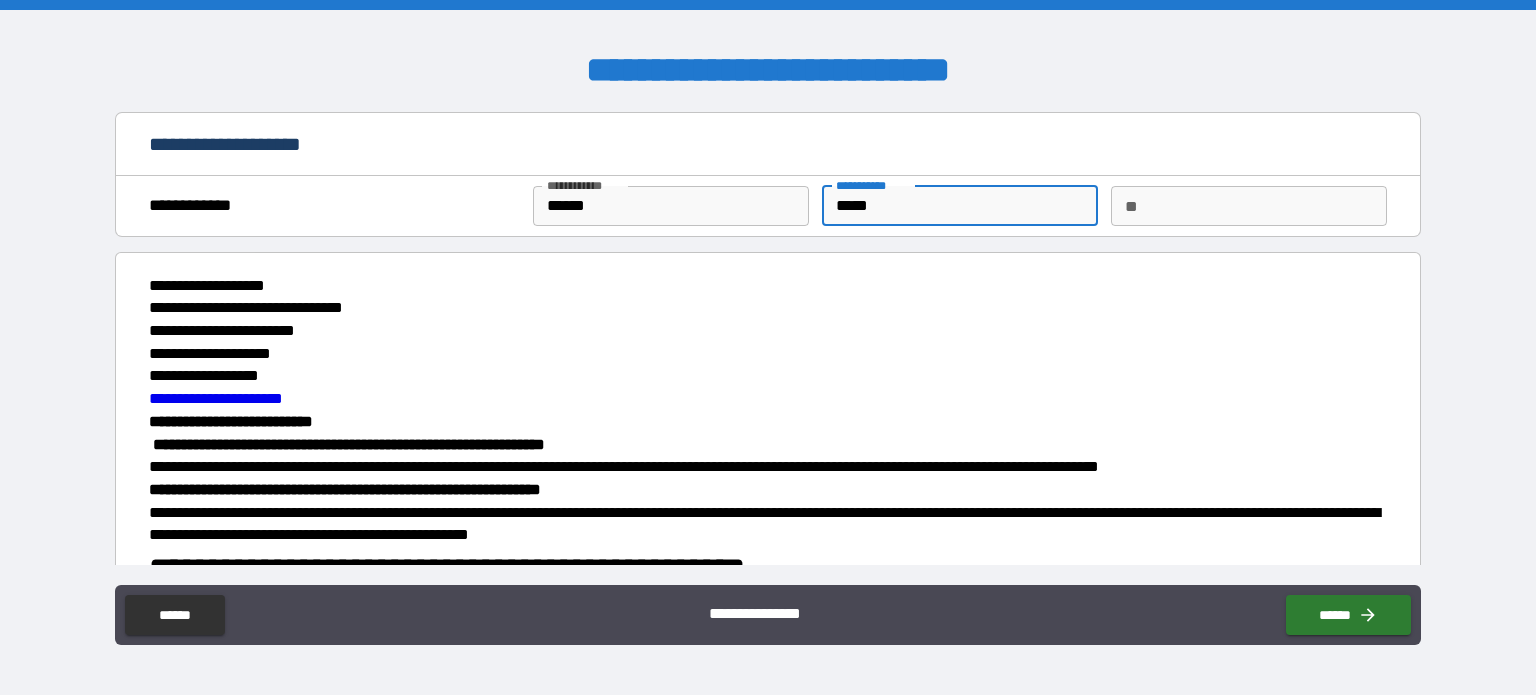type on "*****" 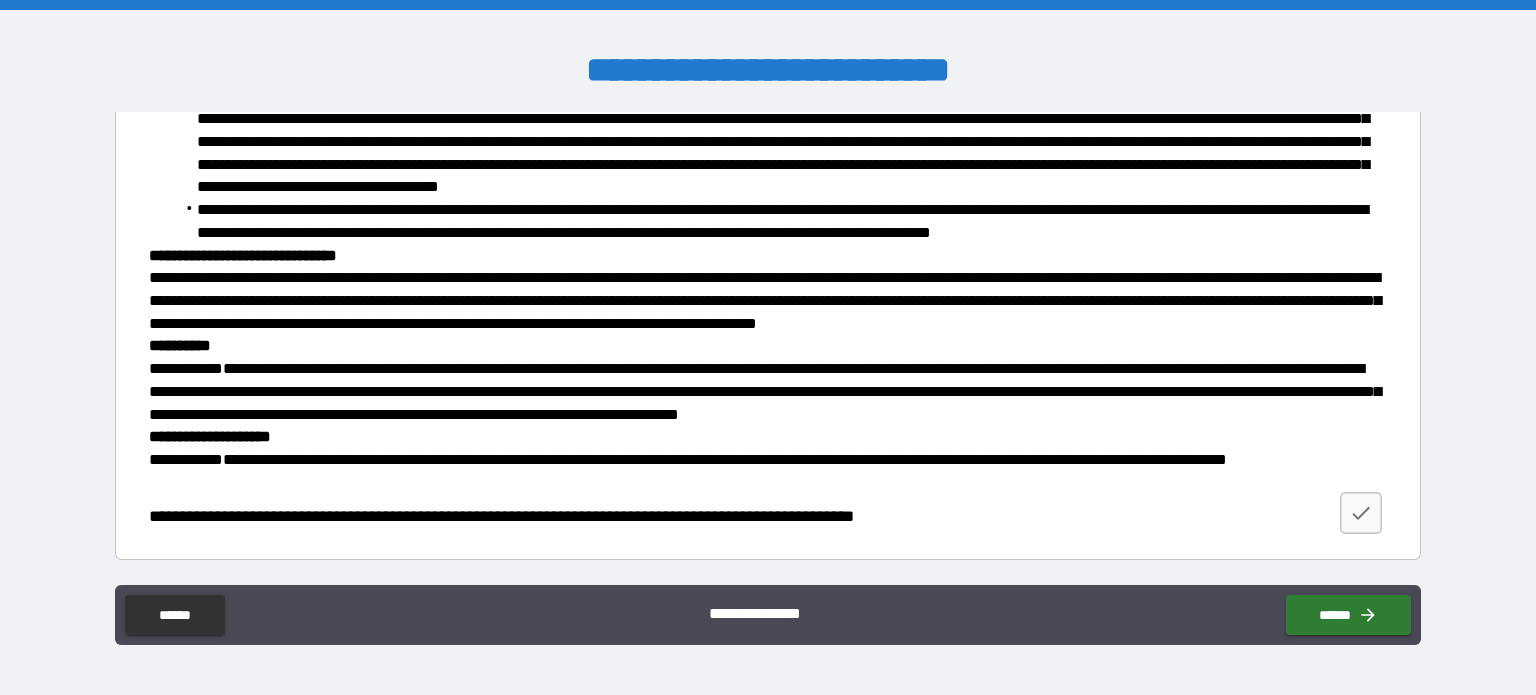 scroll, scrollTop: 2027, scrollLeft: 0, axis: vertical 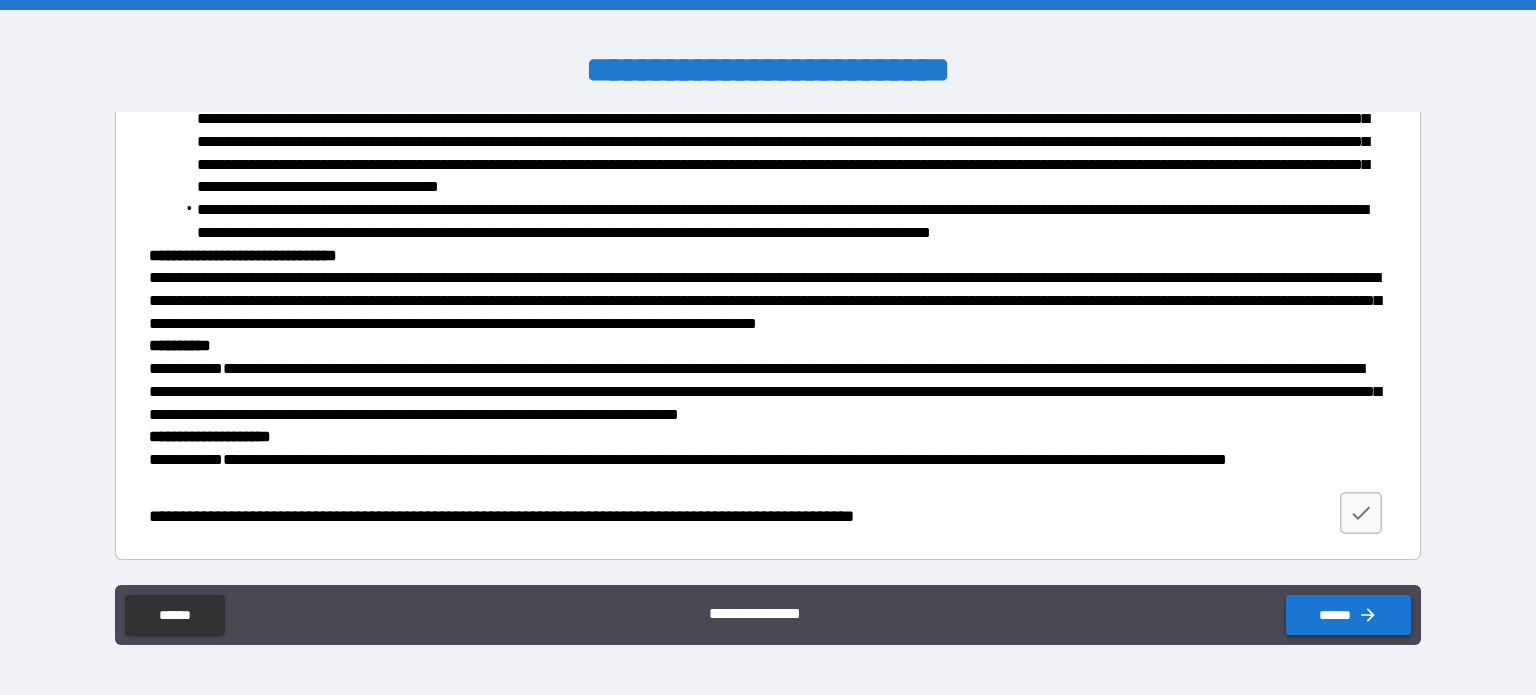 type on "*" 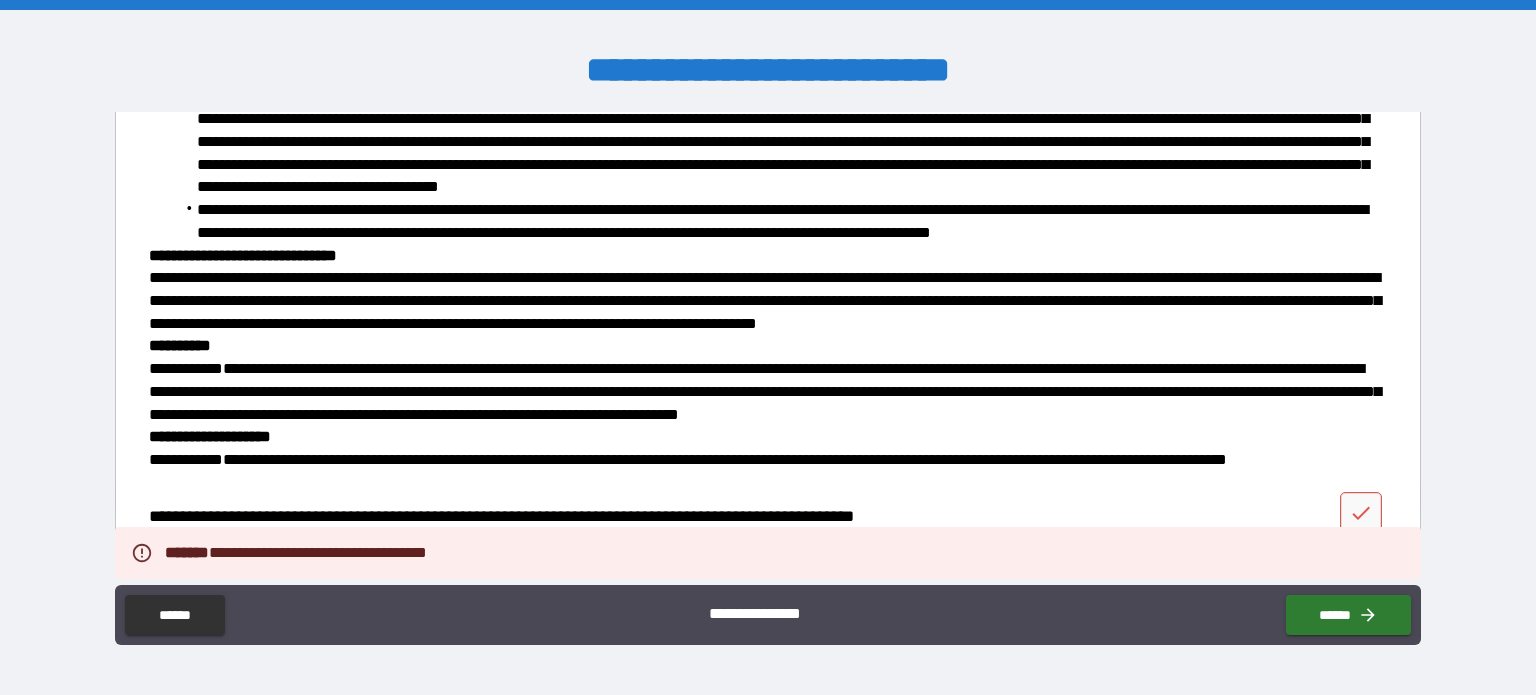 click on "**********" at bounding box center (768, 521) 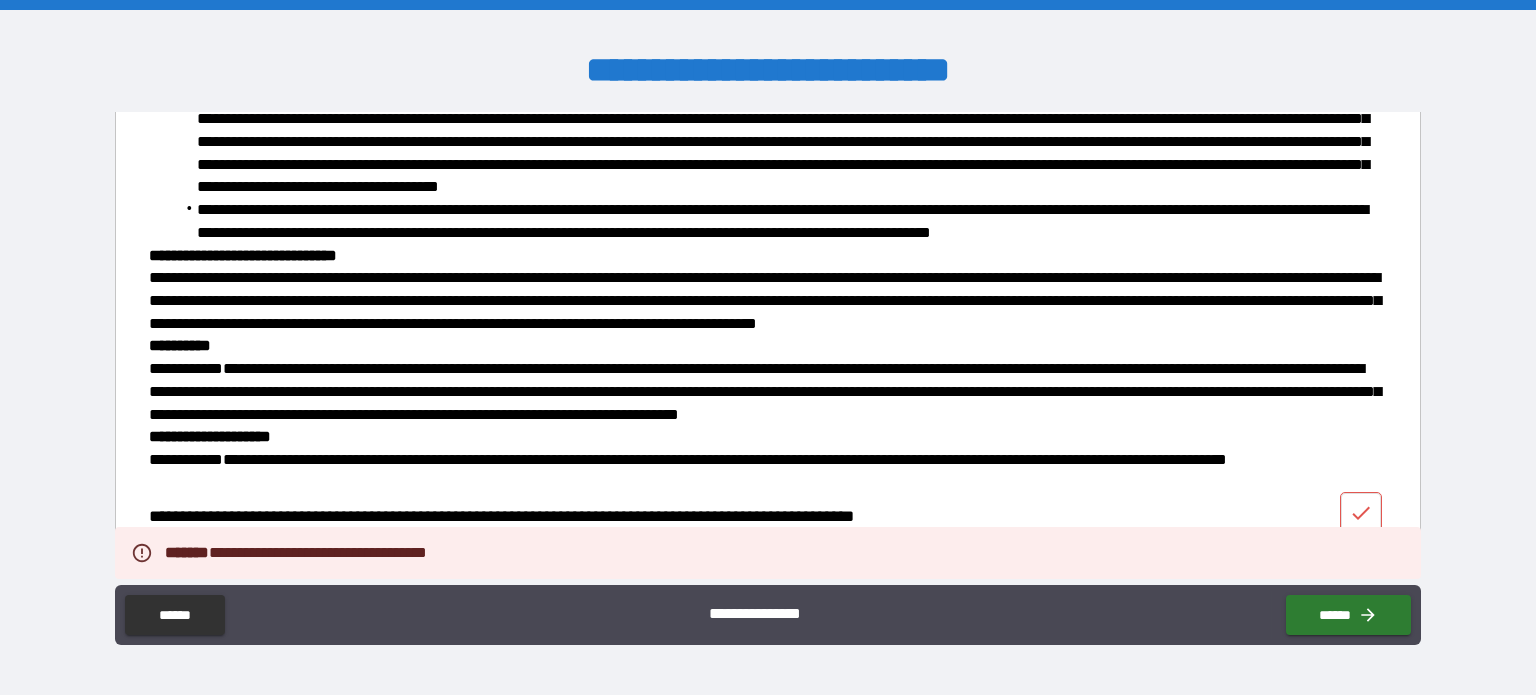 click 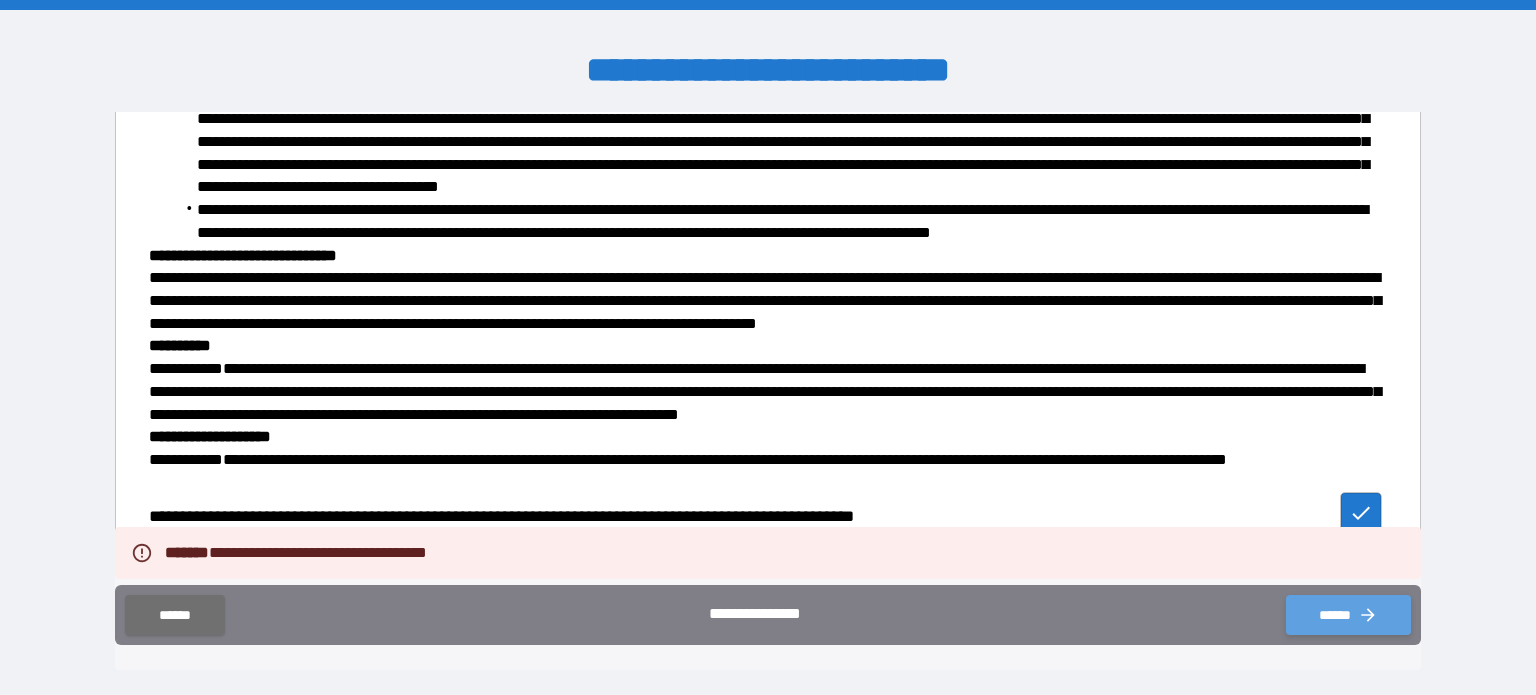 click 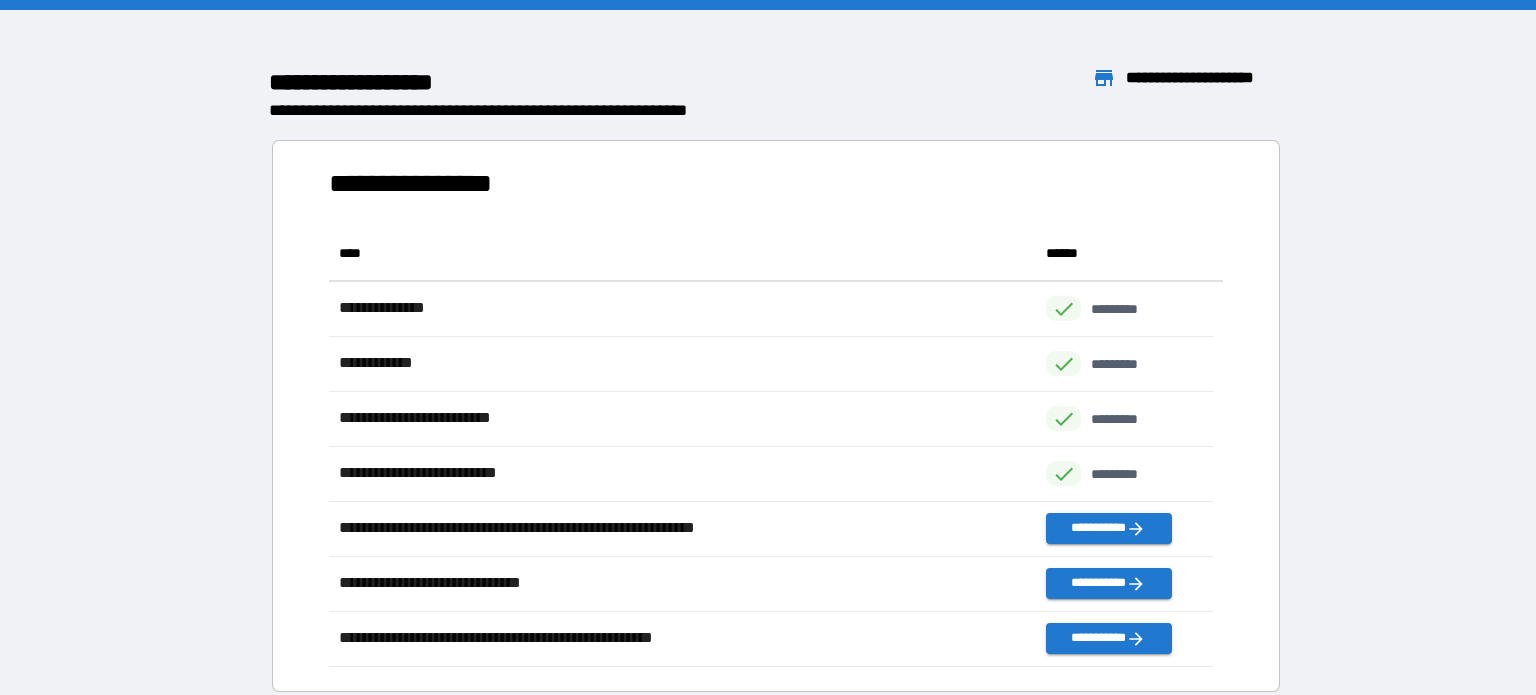 scroll, scrollTop: 16, scrollLeft: 16, axis: both 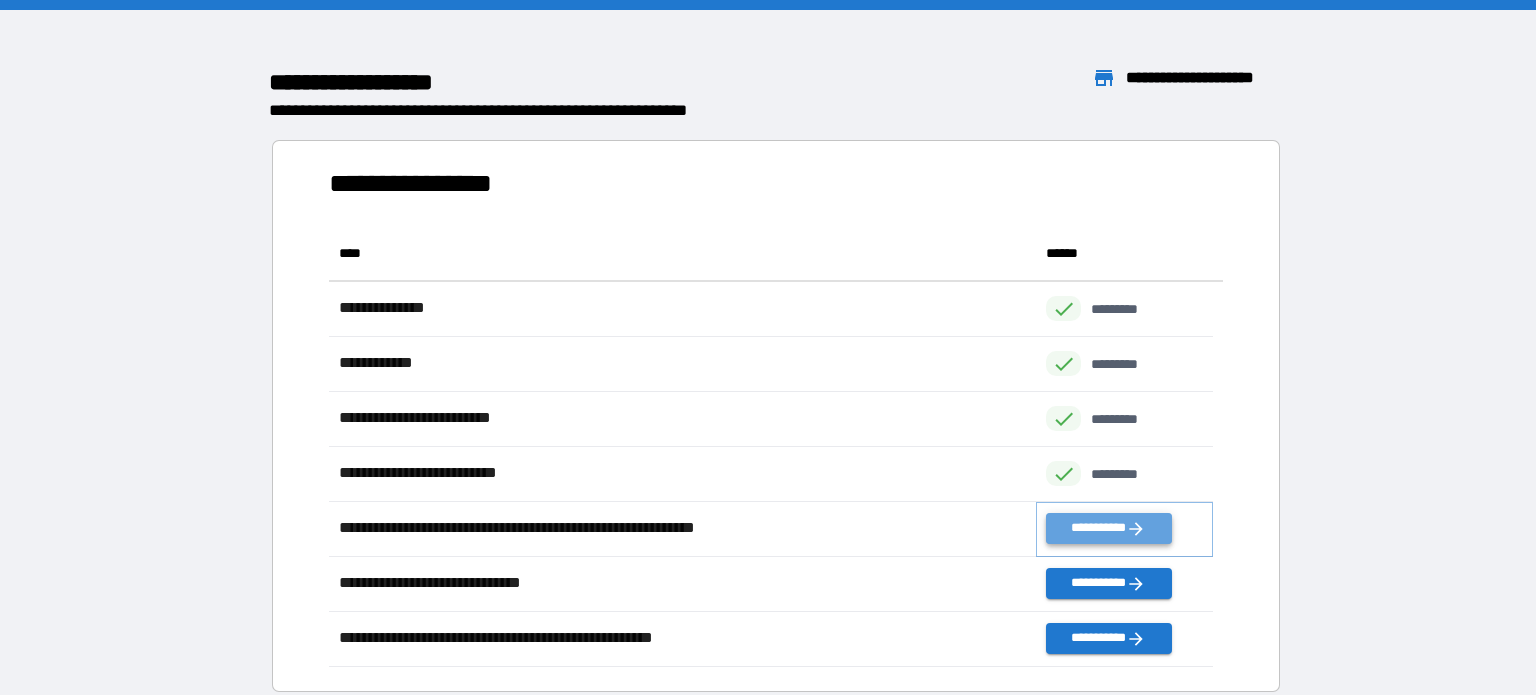 click on "**********" at bounding box center (1108, 528) 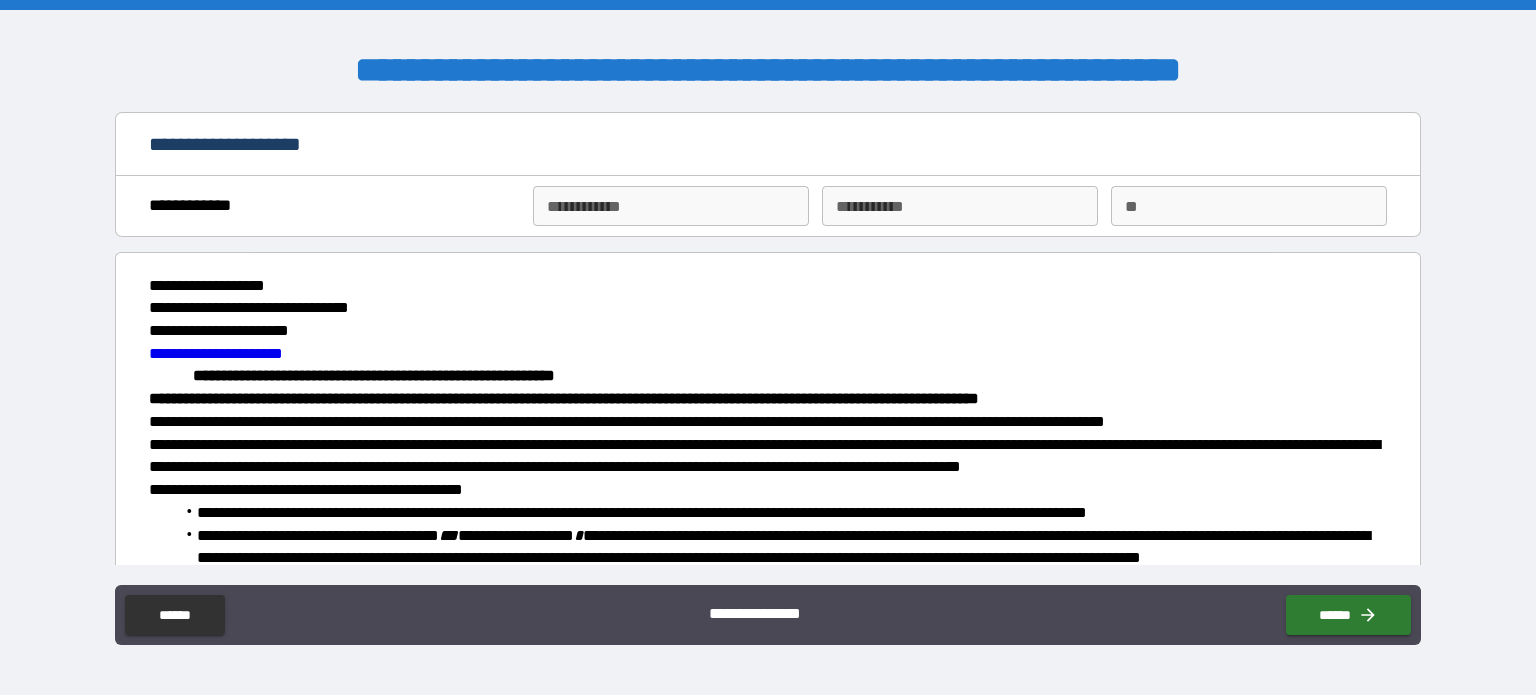 click on "**********" at bounding box center (671, 206) 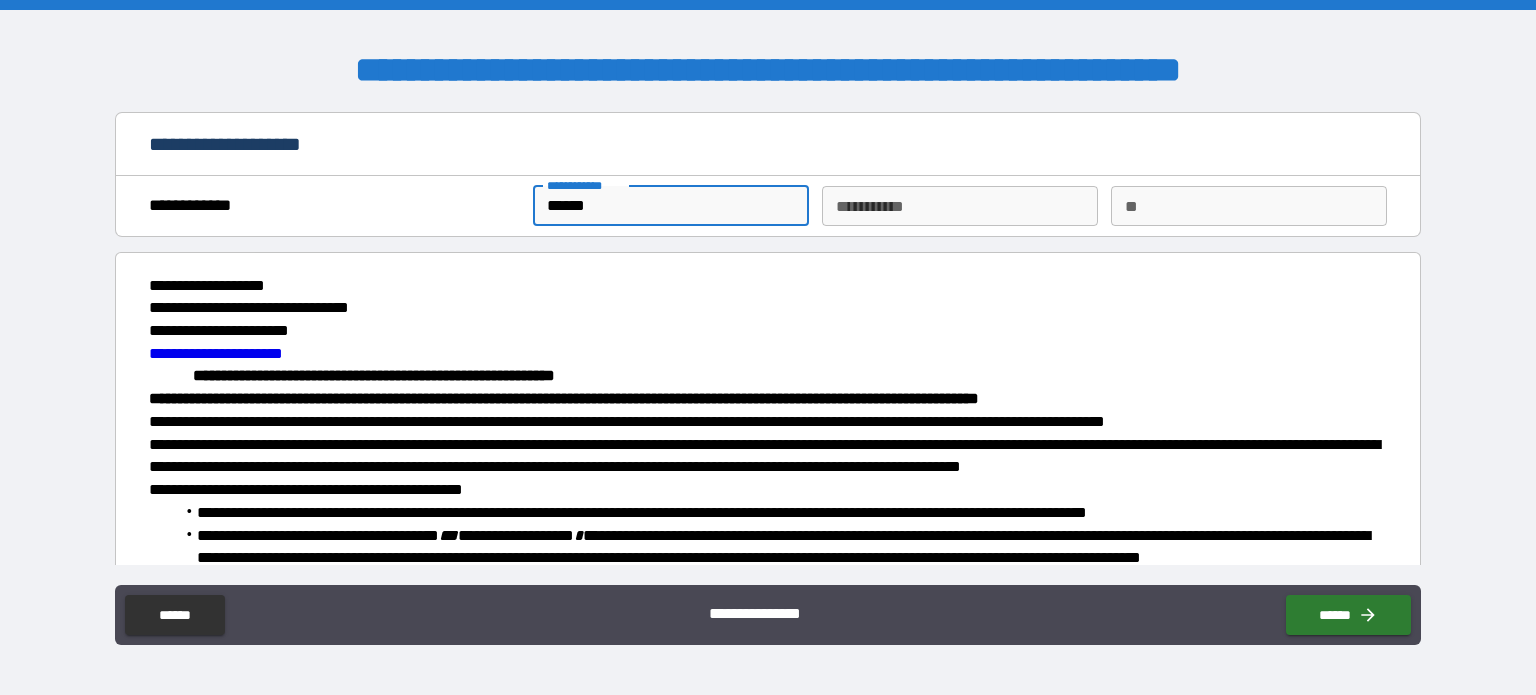 type on "******" 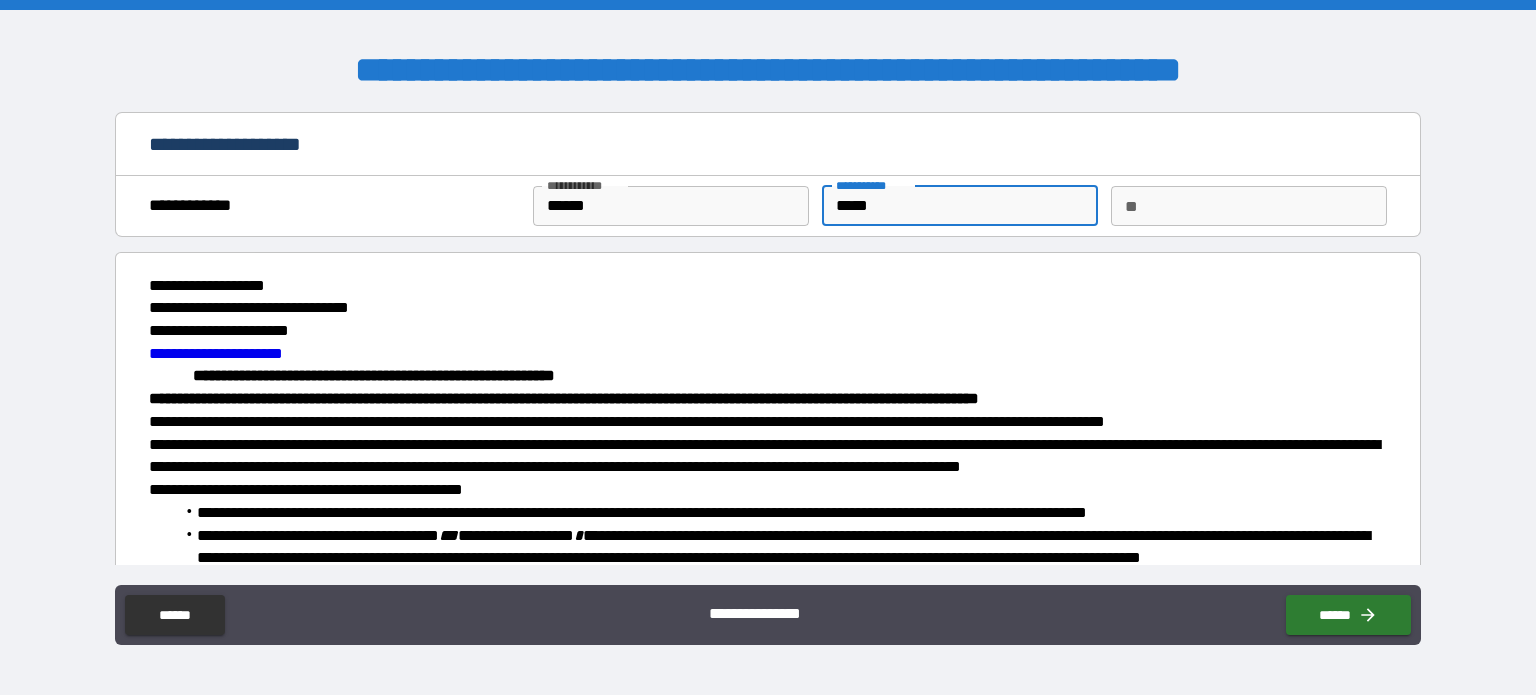type on "*****" 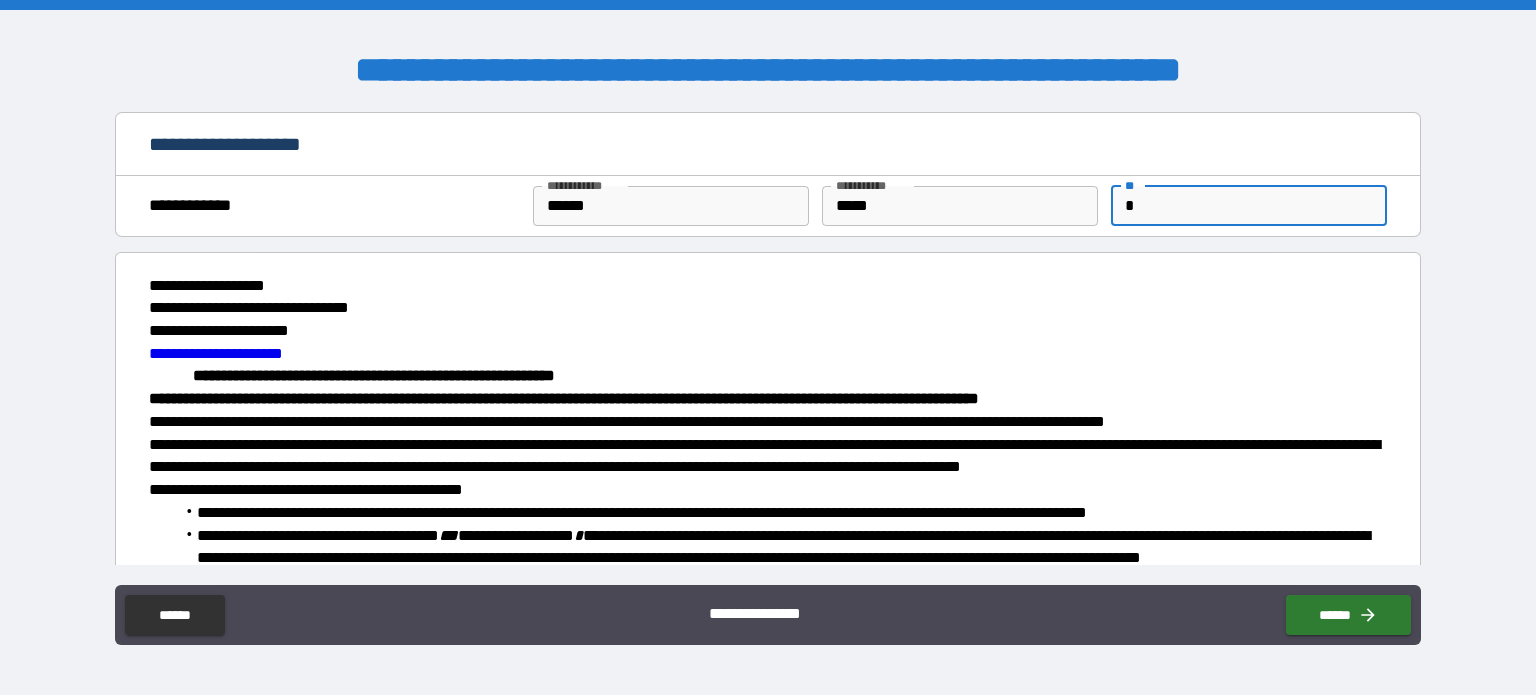 scroll, scrollTop: 164, scrollLeft: 0, axis: vertical 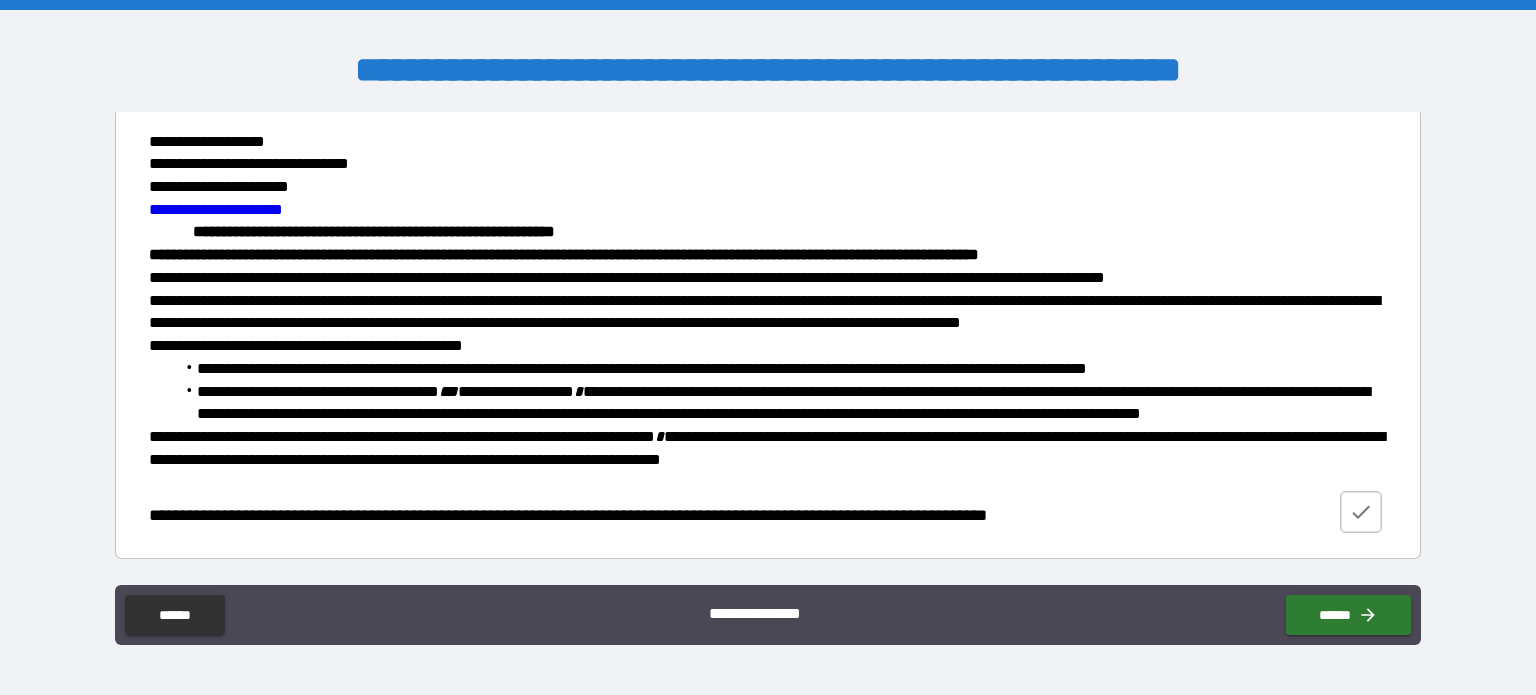 type on "*" 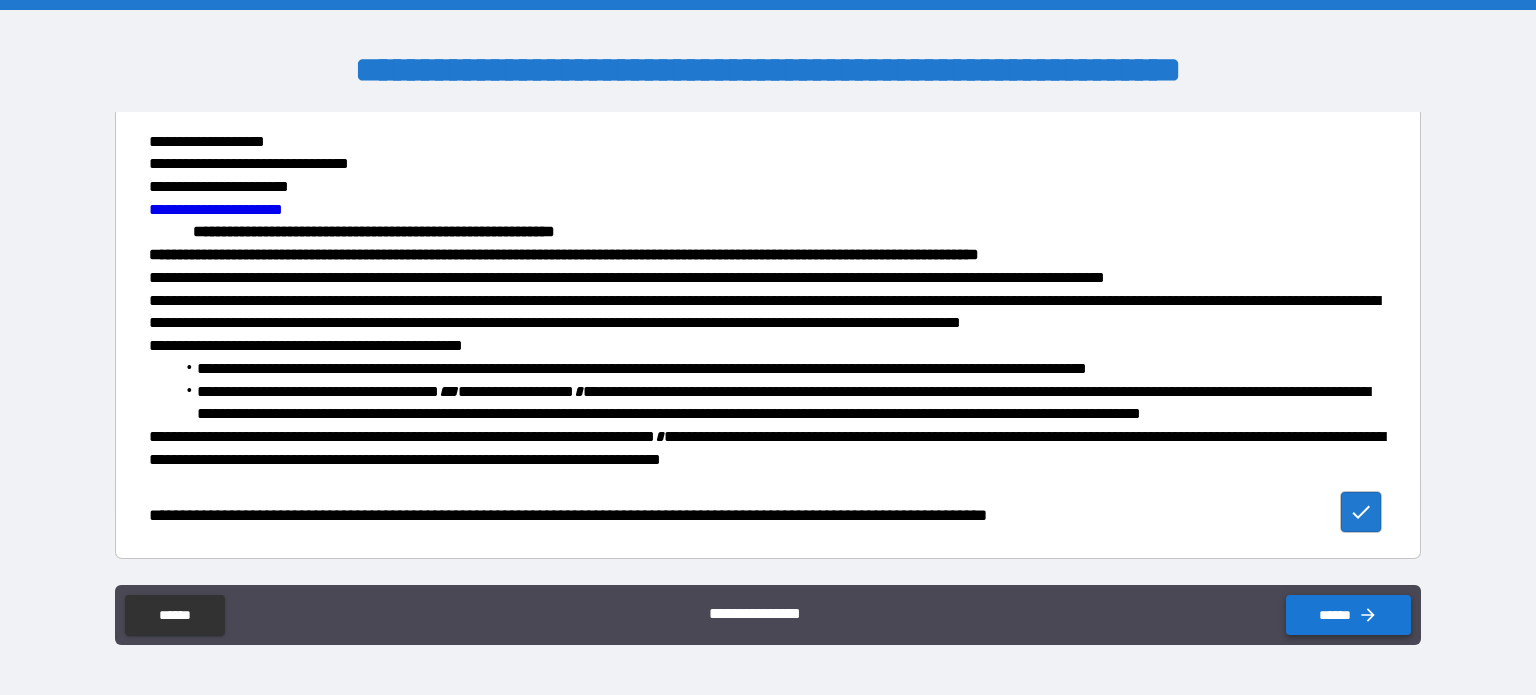 click on "******" at bounding box center (1348, 615) 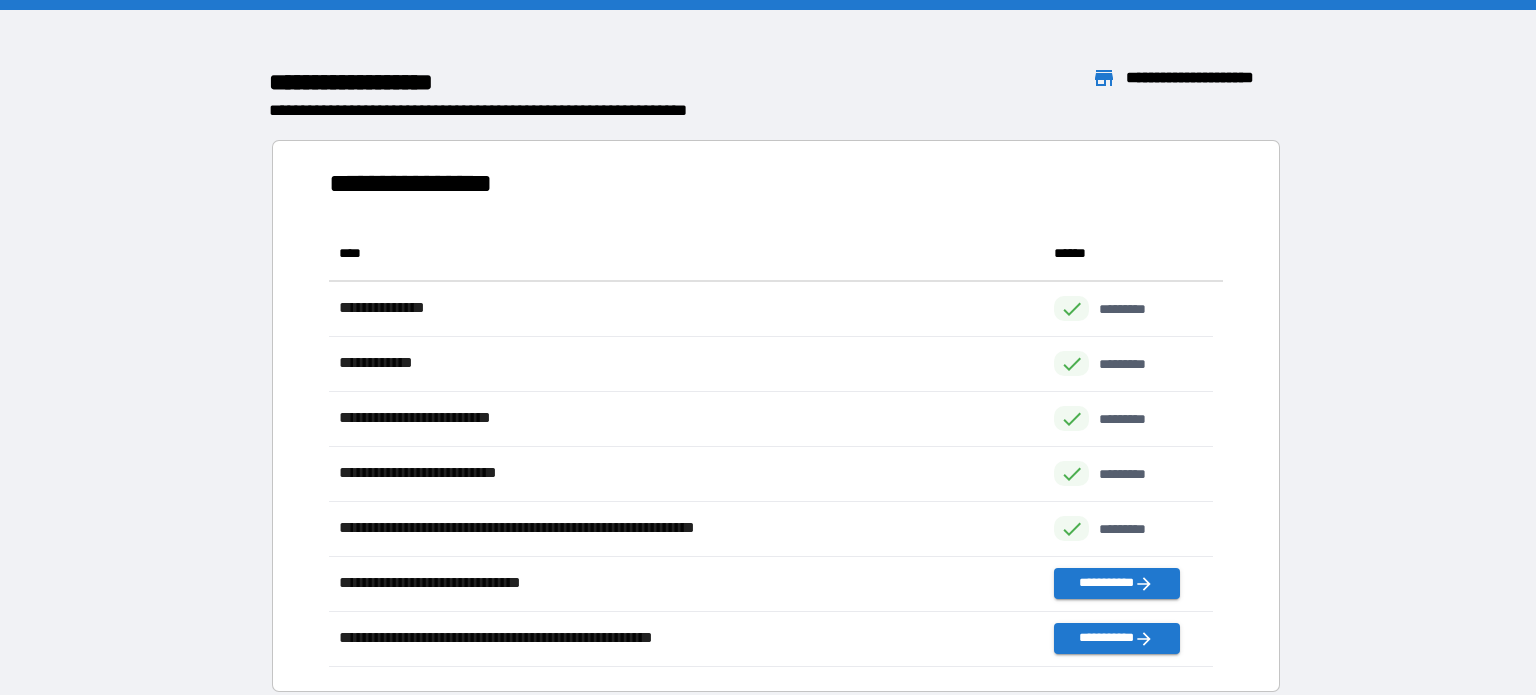 scroll, scrollTop: 426, scrollLeft: 869, axis: both 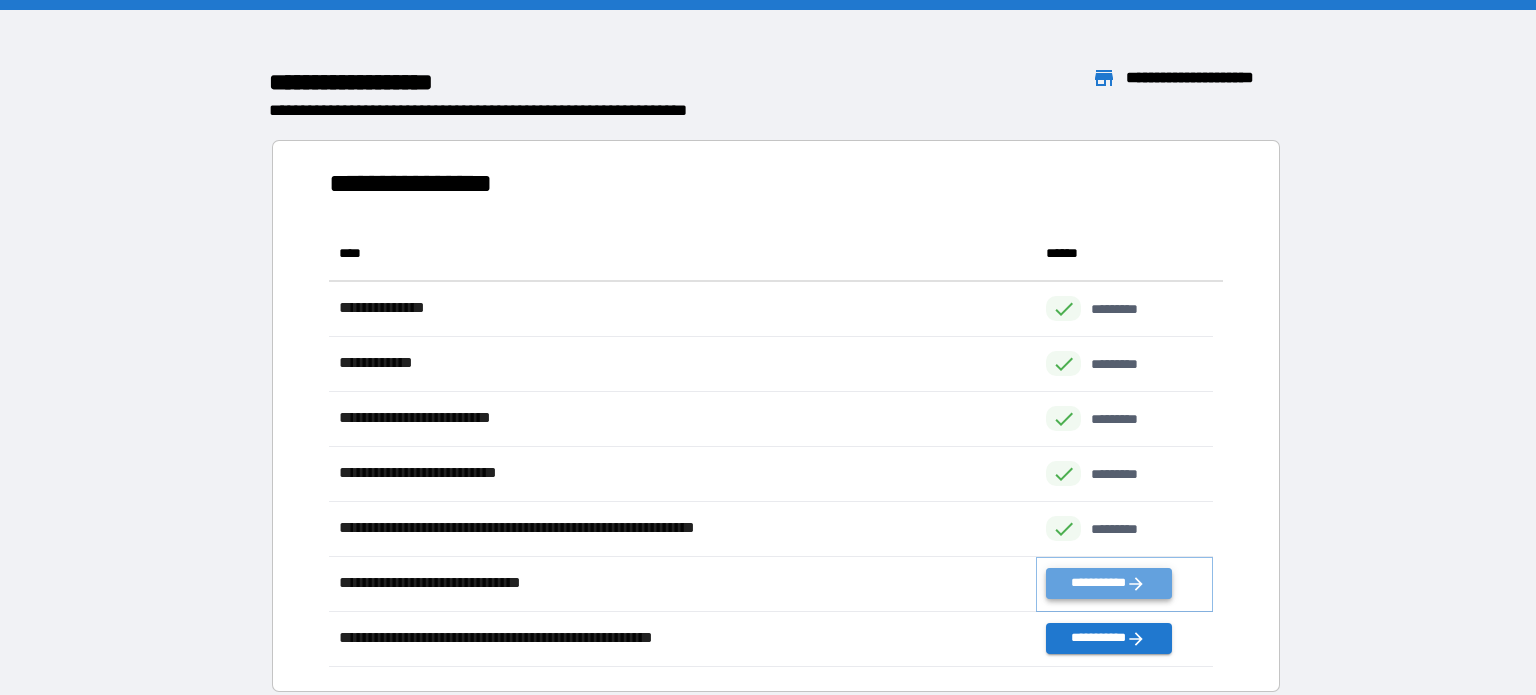 click on "**********" at bounding box center (1108, 583) 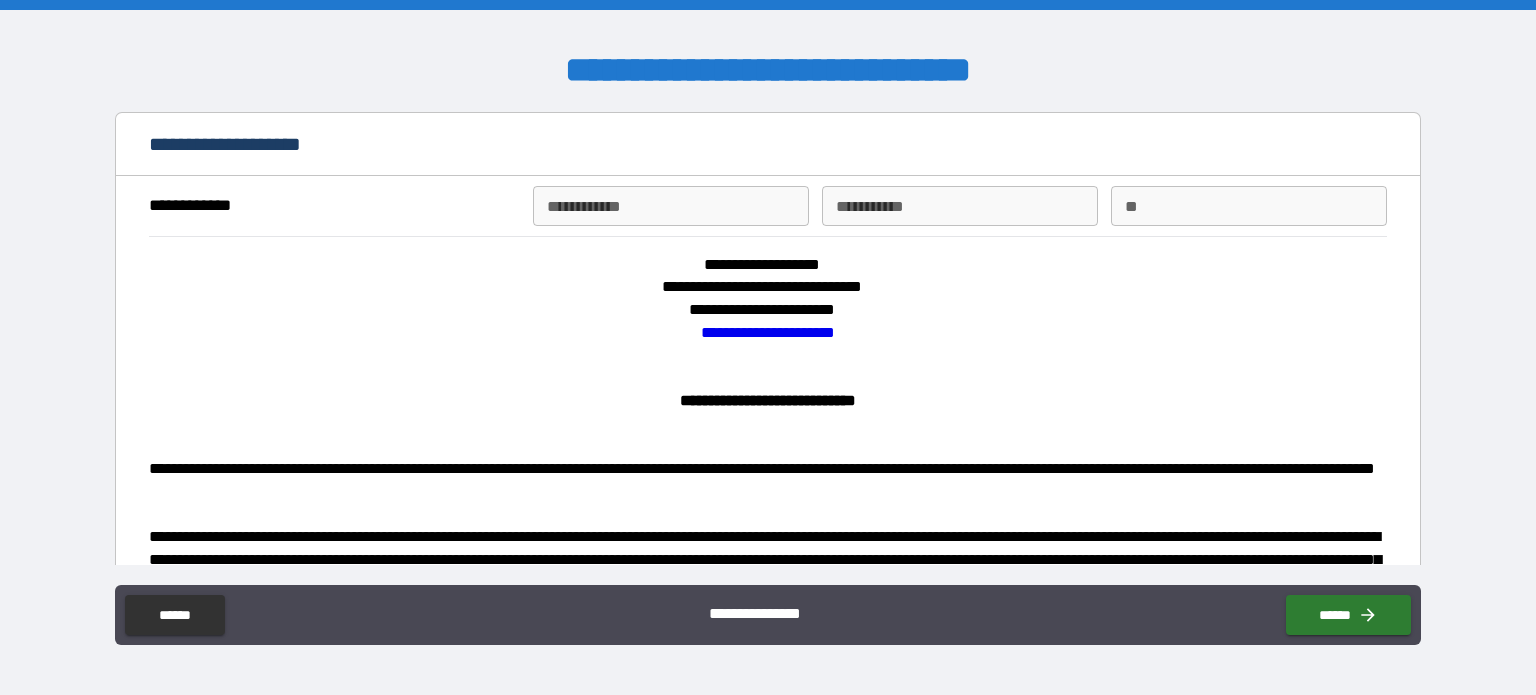 click on "**********" at bounding box center (671, 206) 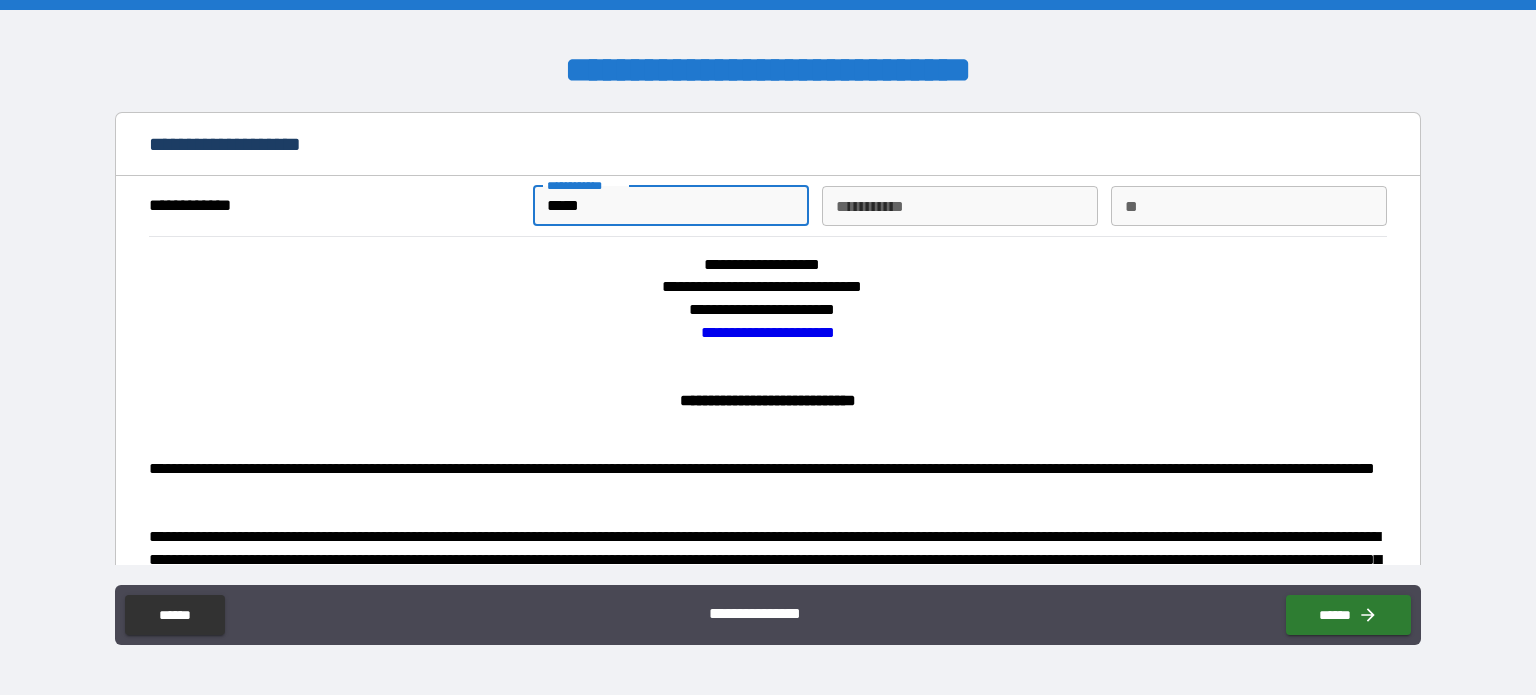 type on "*****" 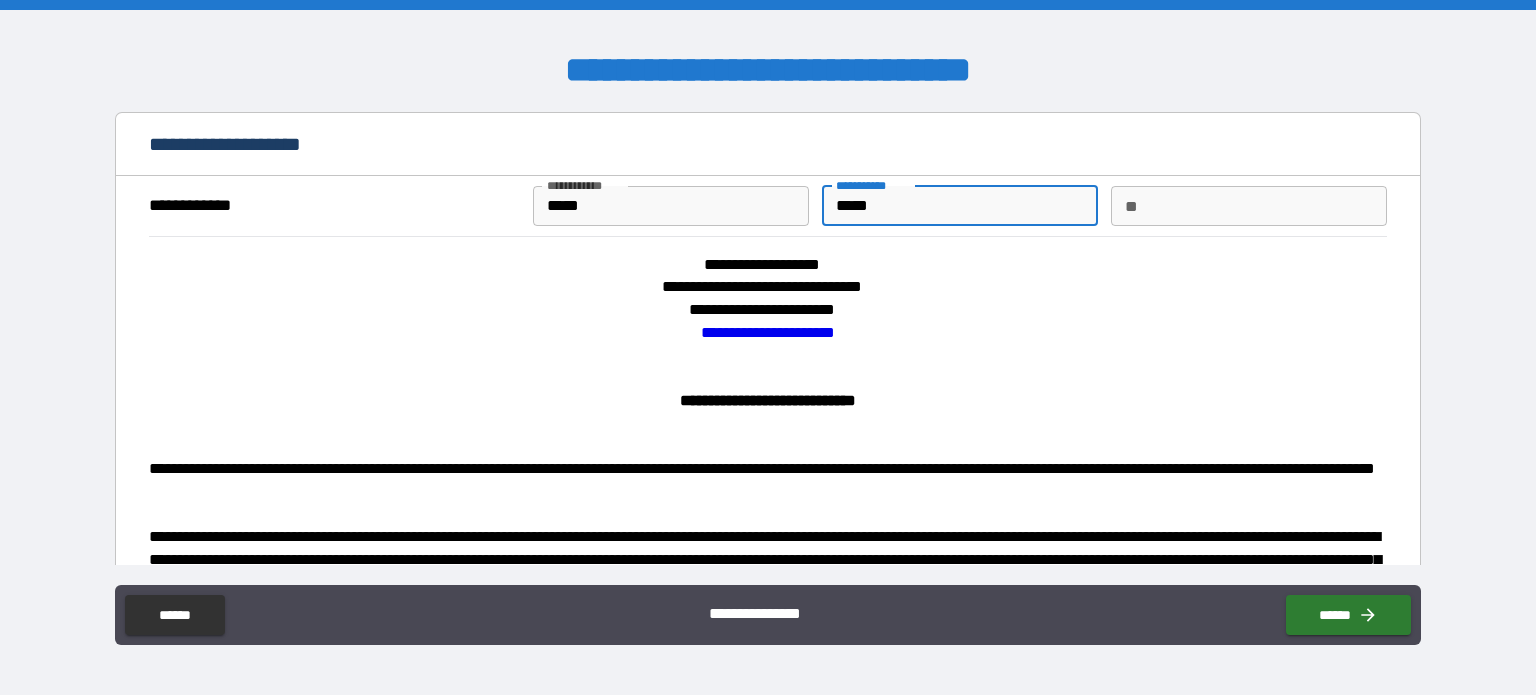 type on "*****" 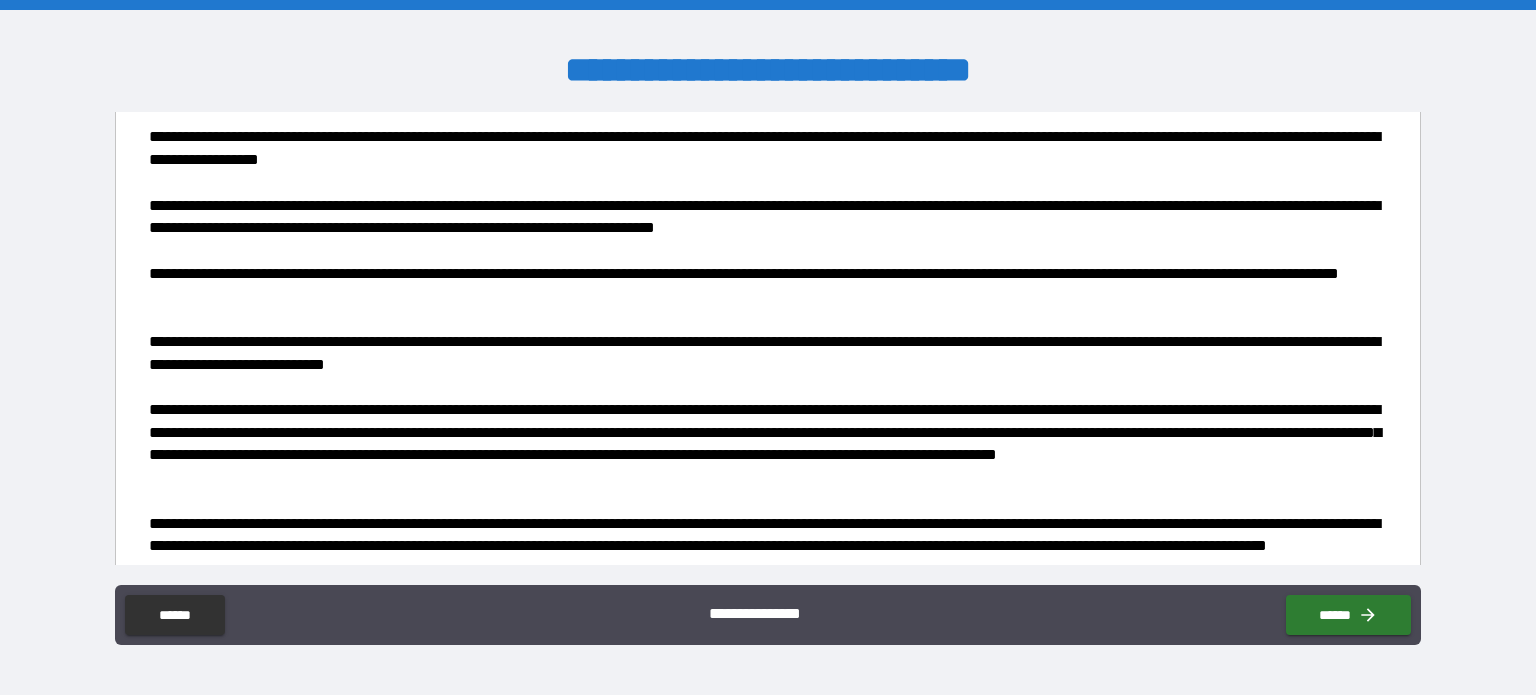 scroll, scrollTop: 684, scrollLeft: 0, axis: vertical 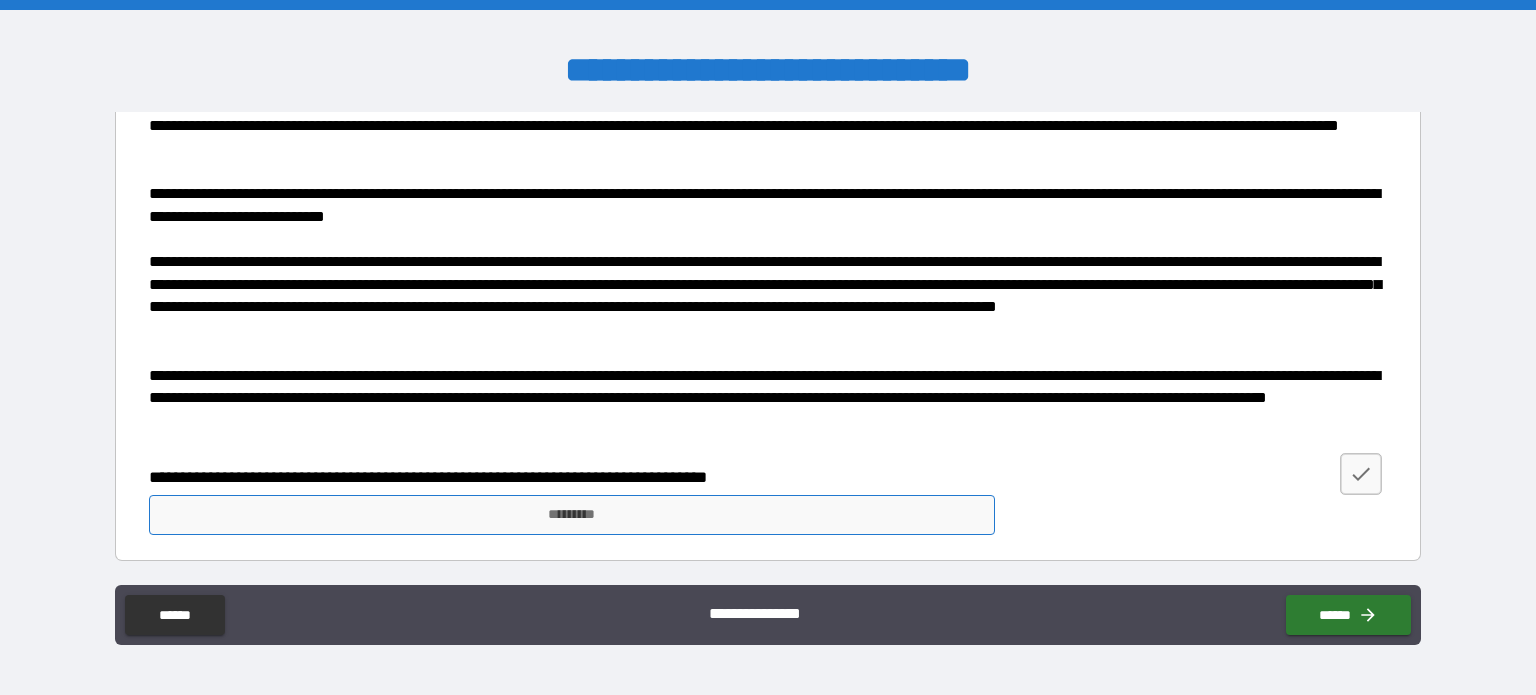 type on "*" 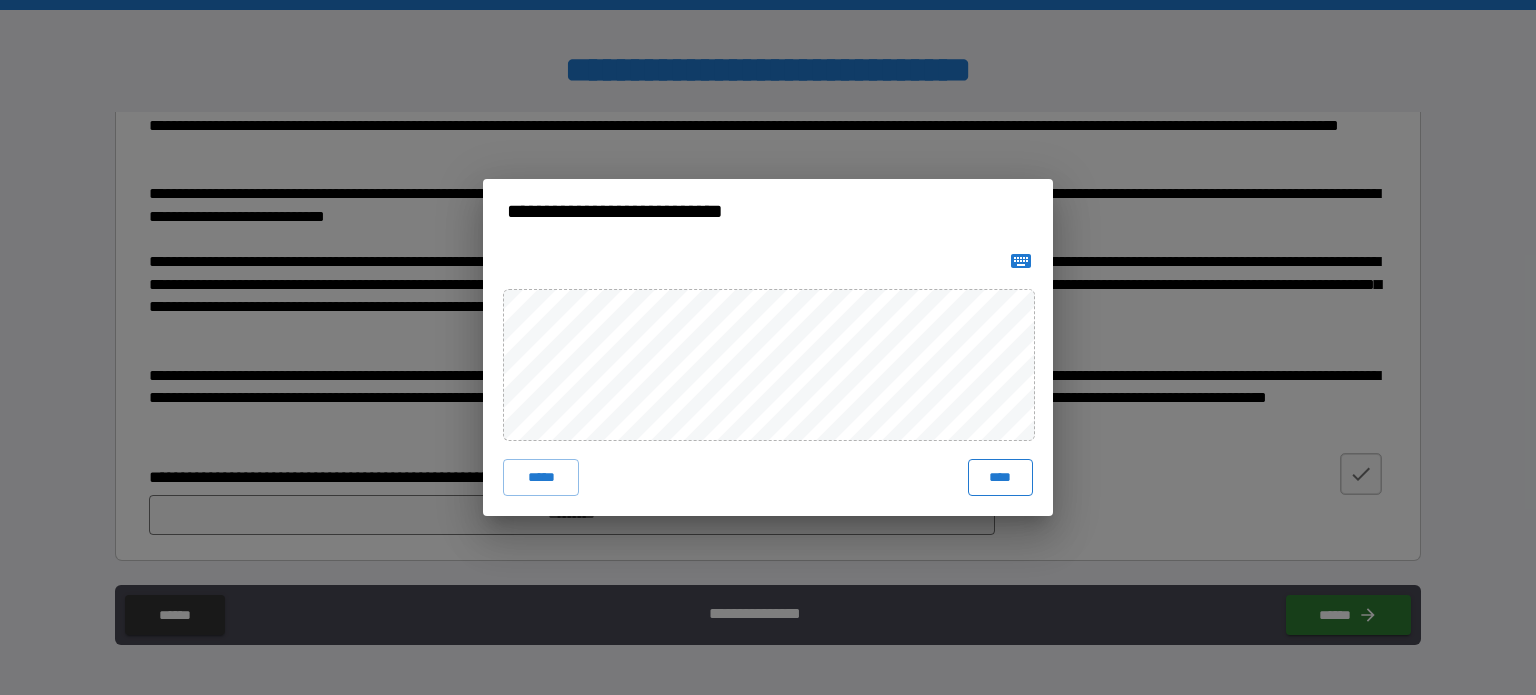 click on "****" at bounding box center [1000, 477] 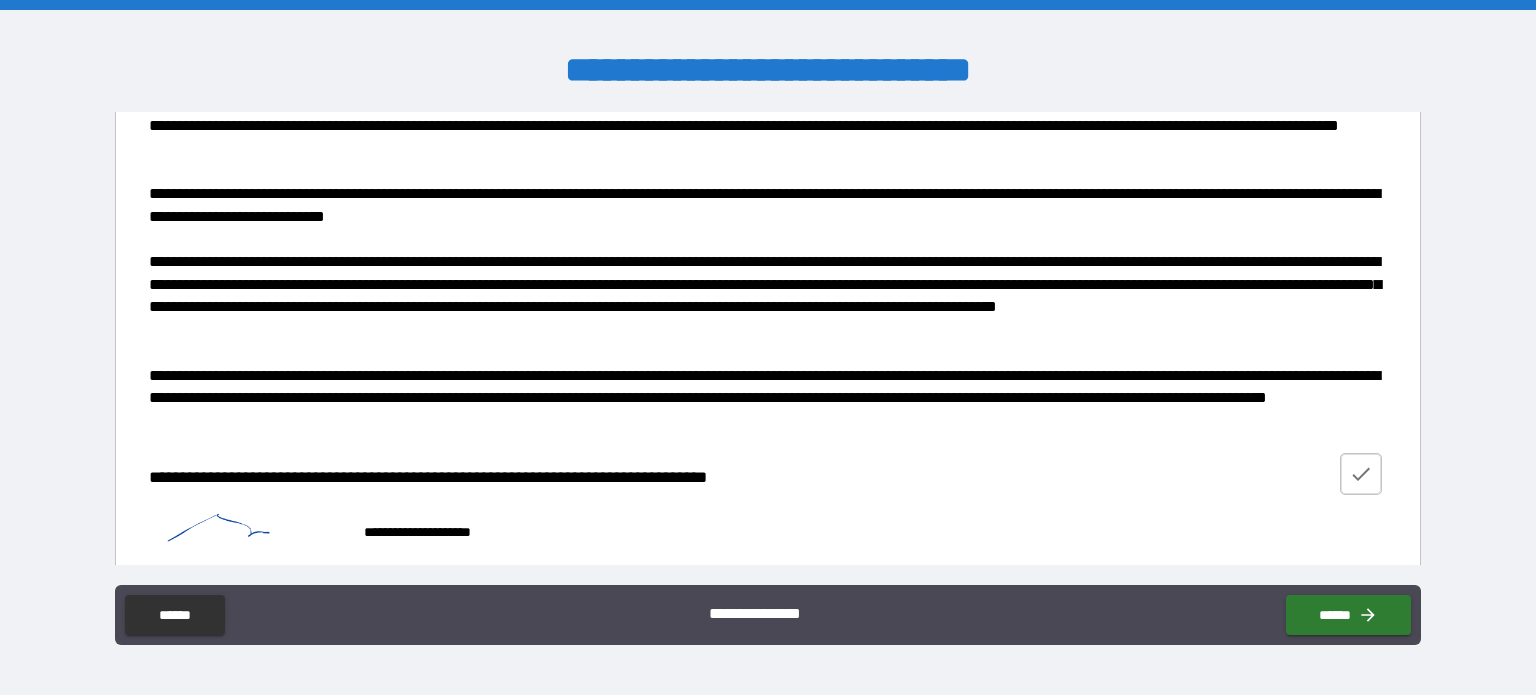 click 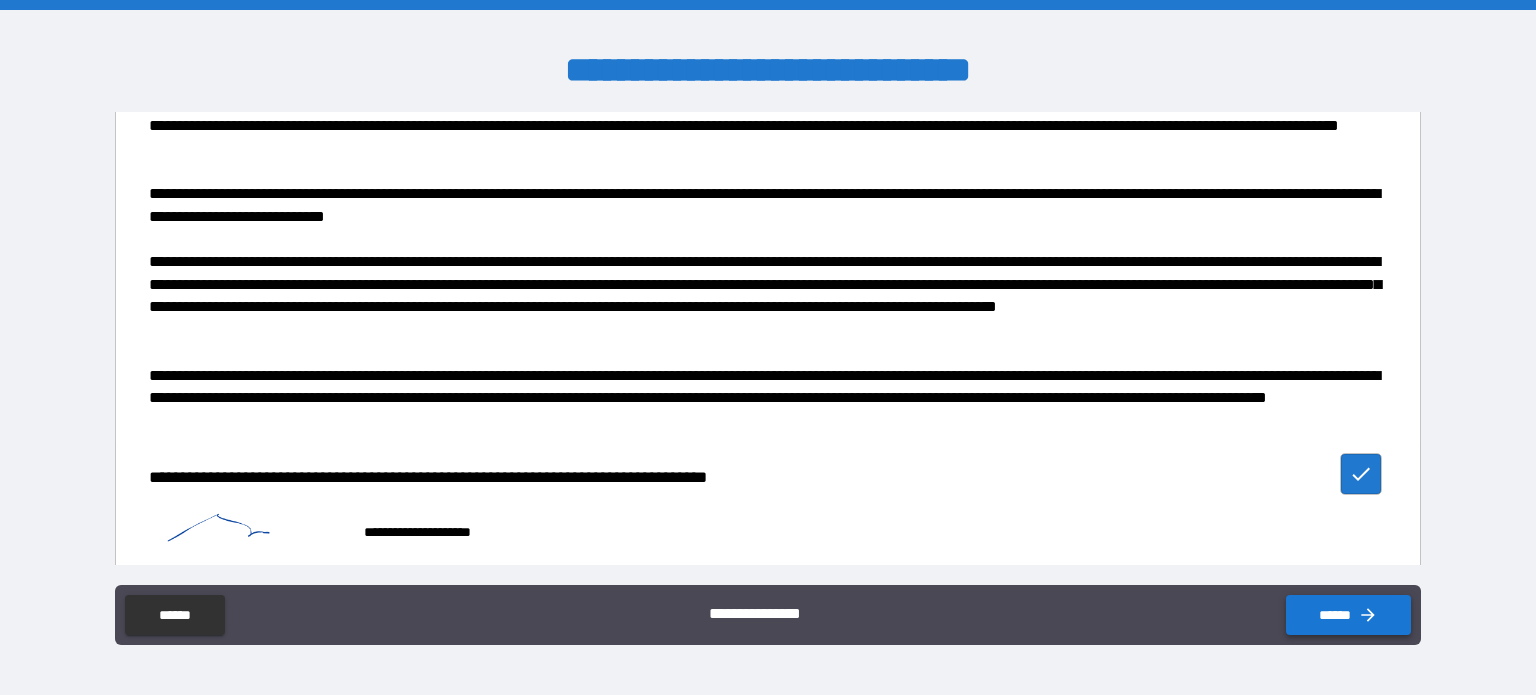 drag, startPoint x: 1378, startPoint y: 643, endPoint x: 1376, endPoint y: 631, distance: 12.165525 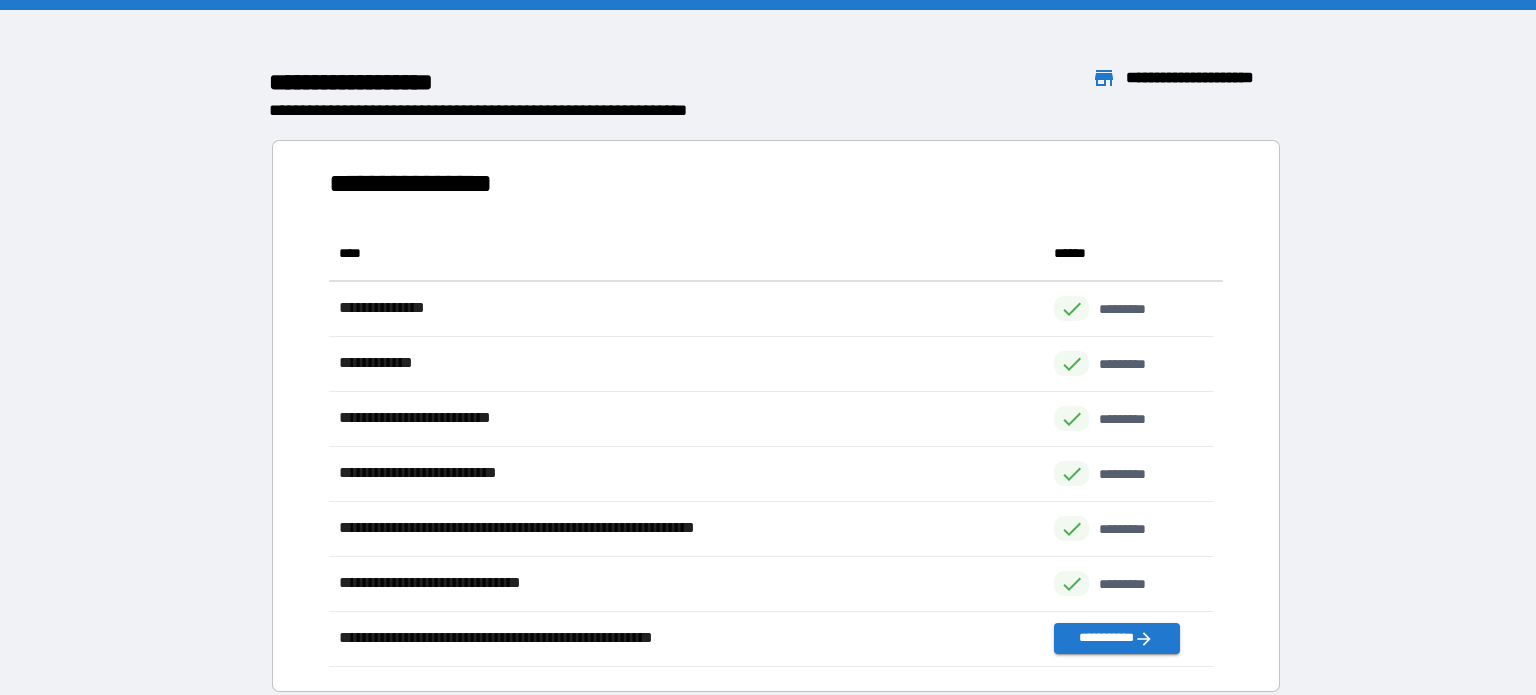 scroll, scrollTop: 426, scrollLeft: 869, axis: both 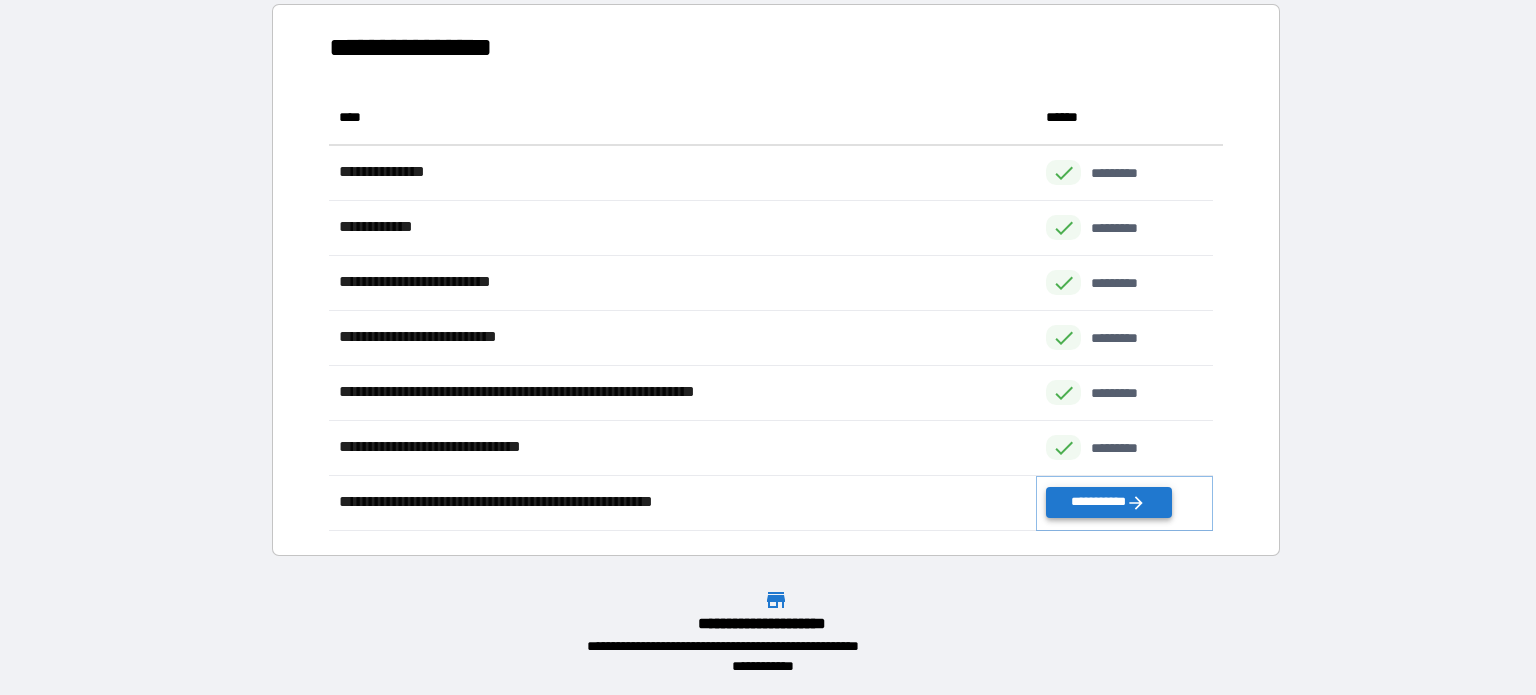 click on "**********" at bounding box center (1108, 502) 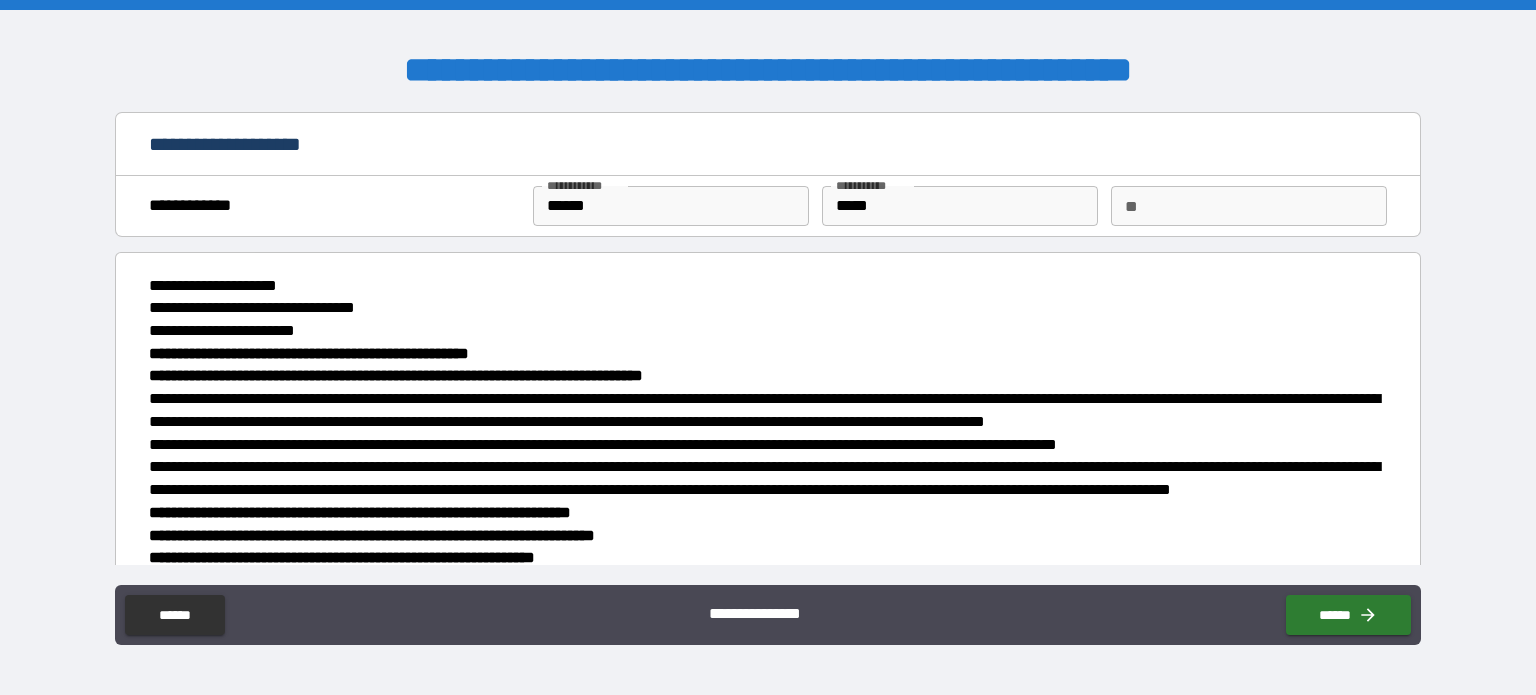 click on "**" at bounding box center (1249, 206) 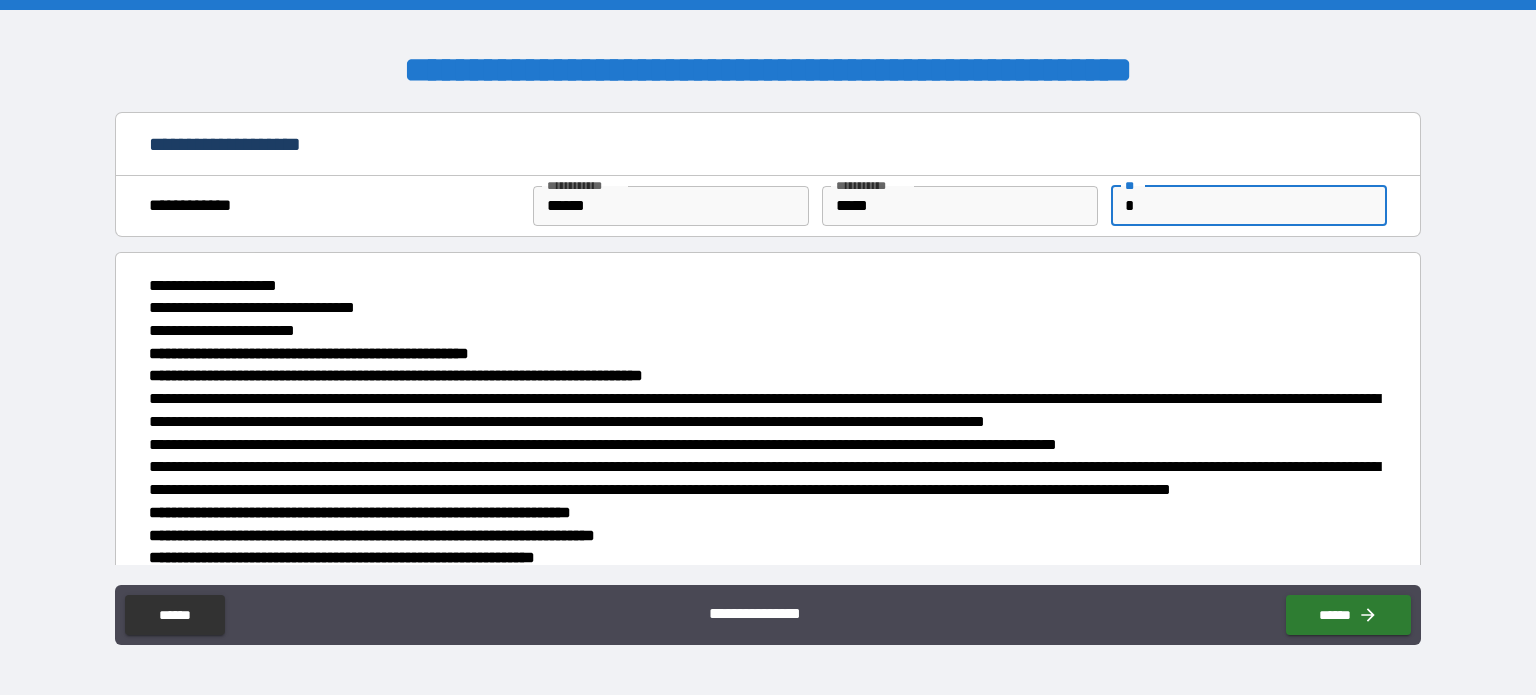 scroll, scrollTop: 103, scrollLeft: 0, axis: vertical 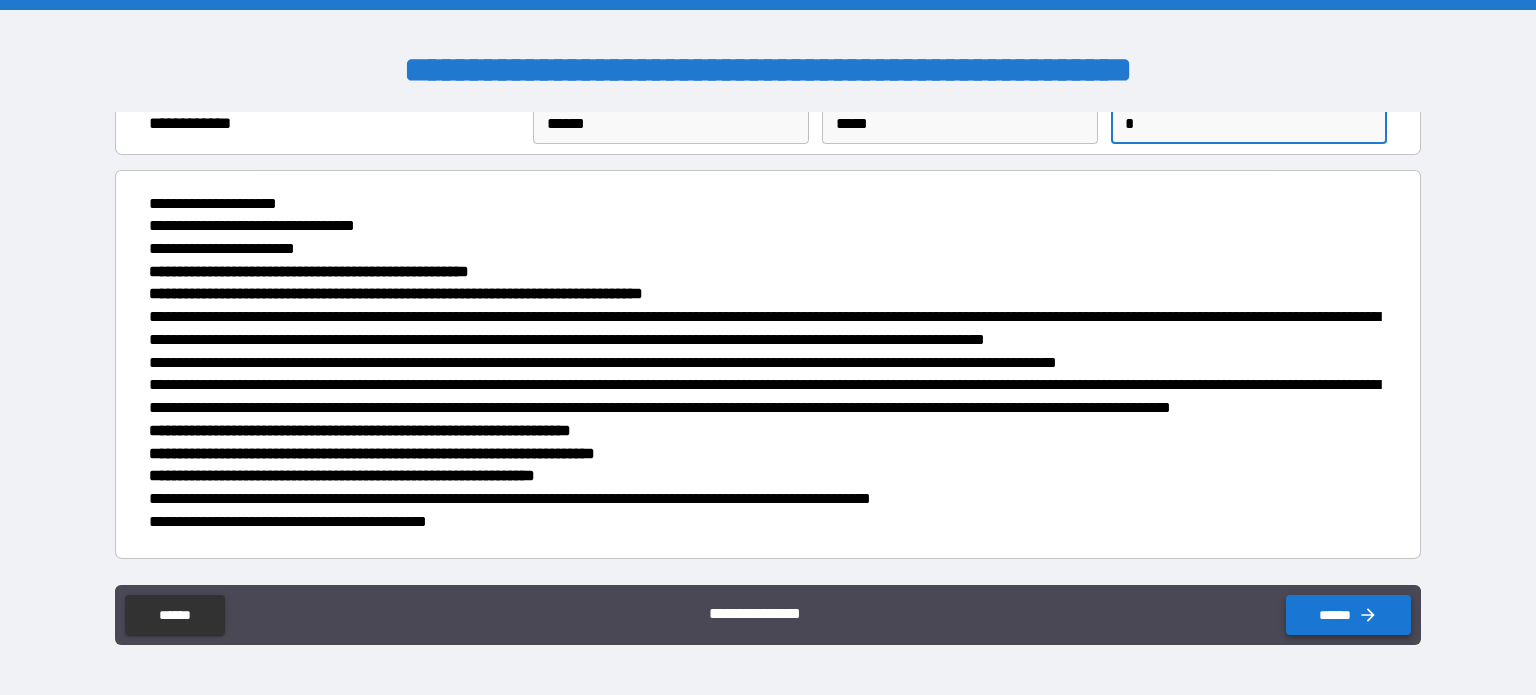 type on "*" 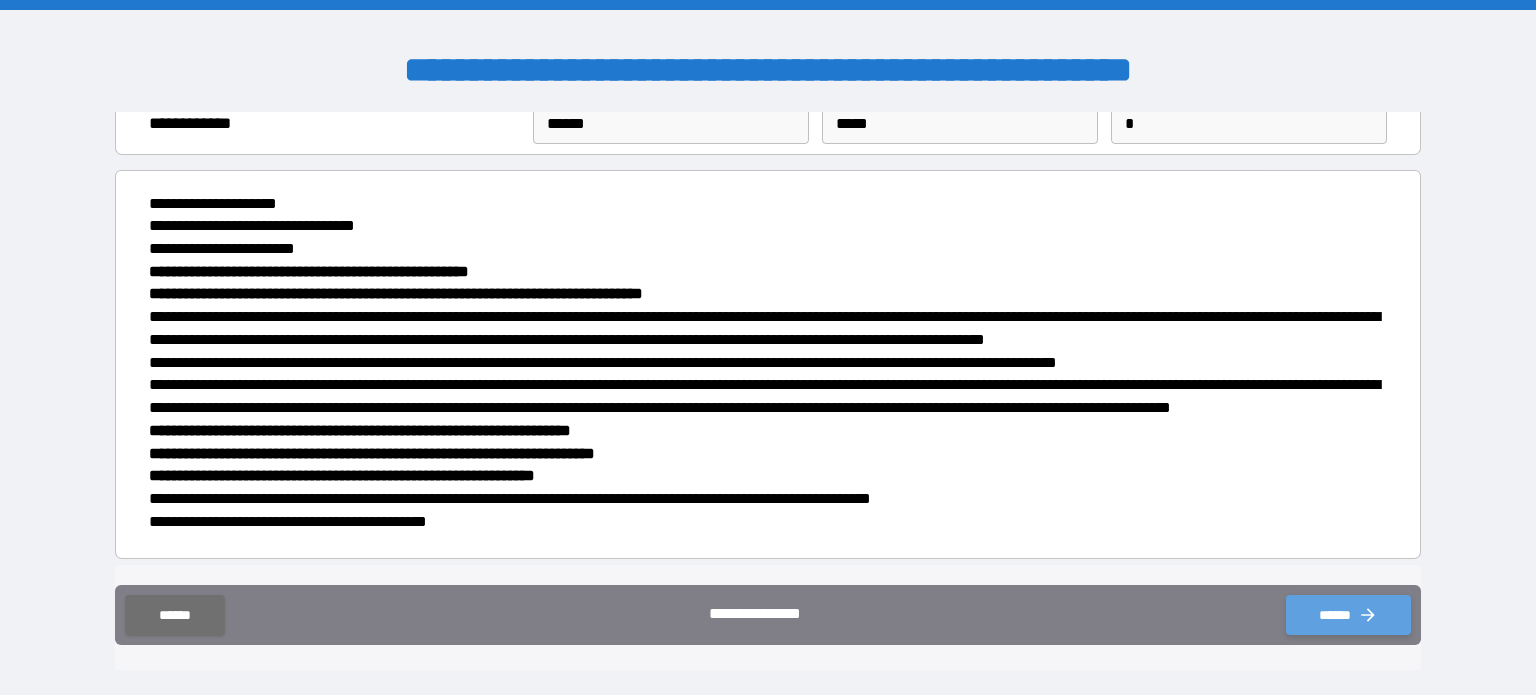 click on "******" at bounding box center [1348, 615] 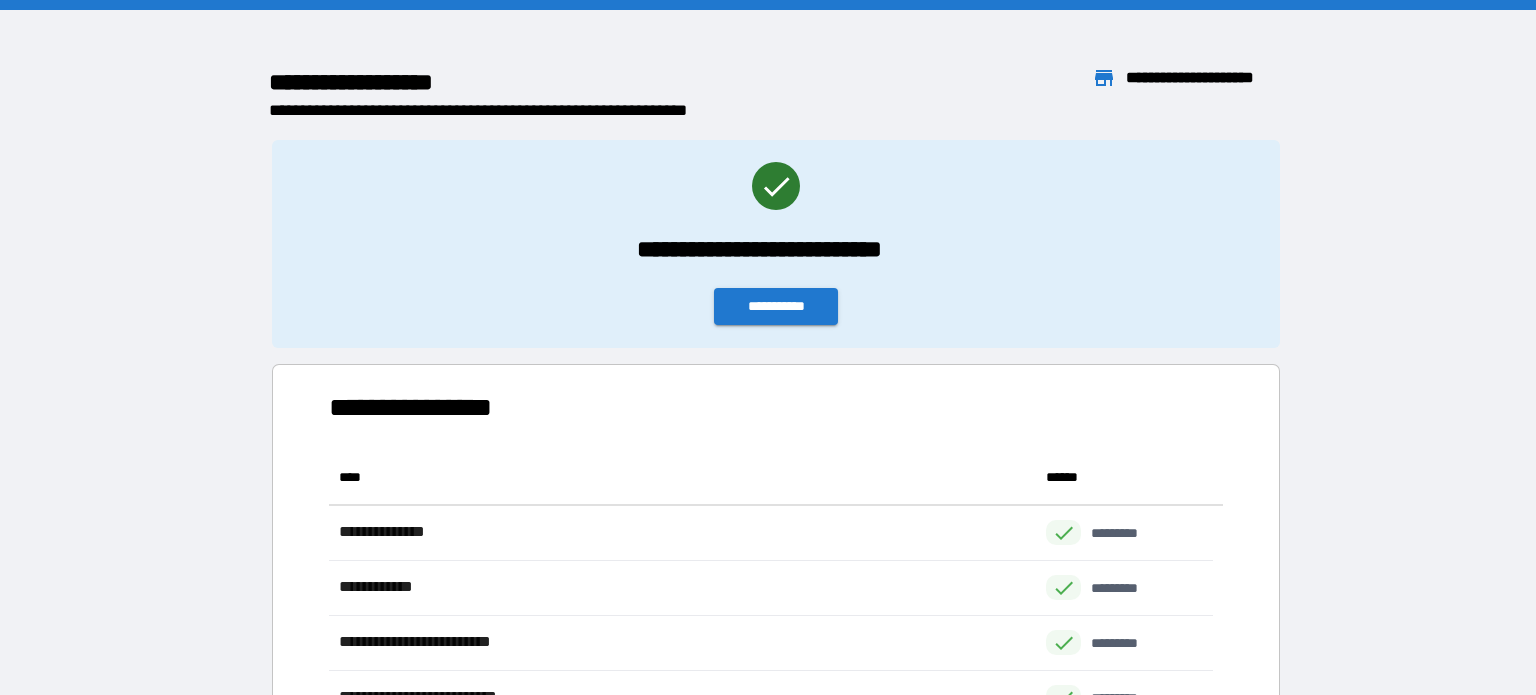 scroll, scrollTop: 16, scrollLeft: 16, axis: both 